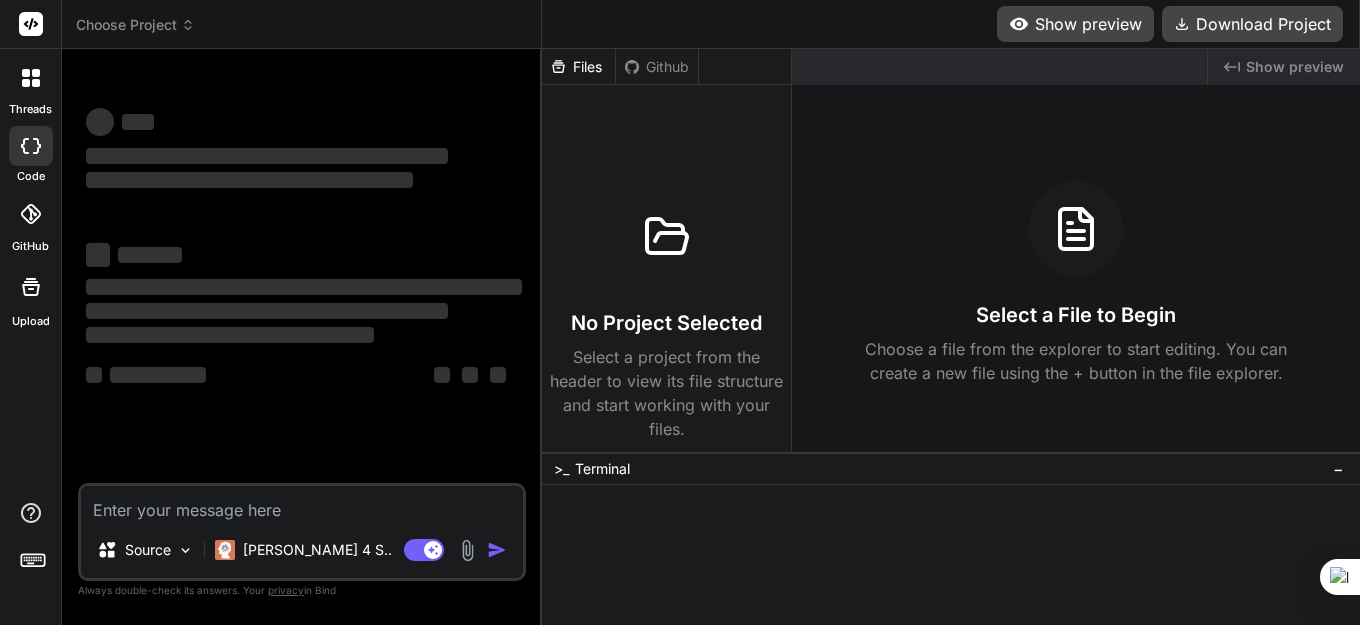 scroll, scrollTop: 0, scrollLeft: 0, axis: both 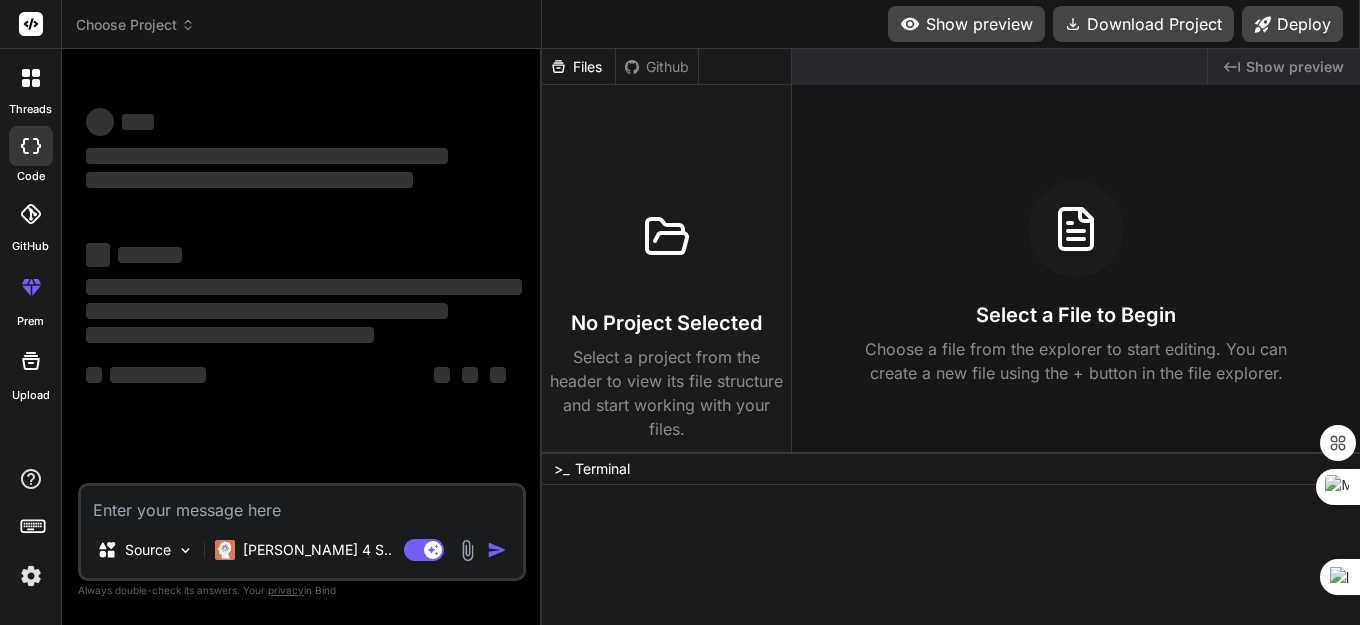 type on "x" 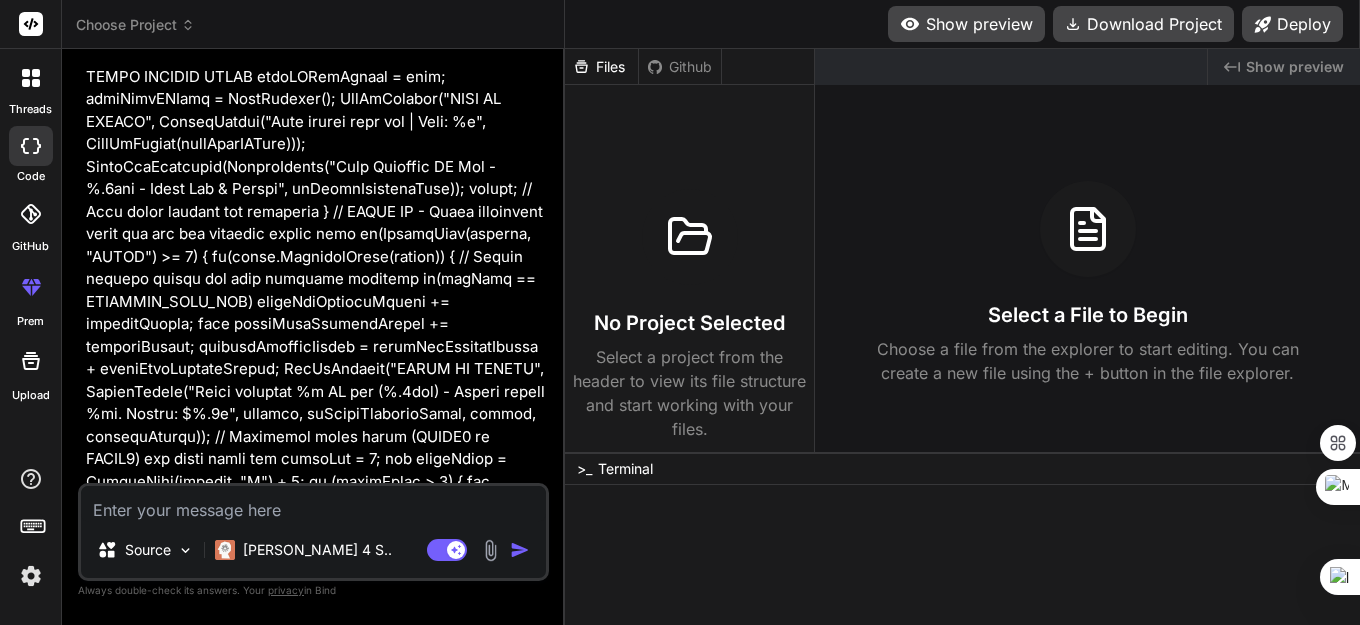 scroll, scrollTop: 35249, scrollLeft: 0, axis: vertical 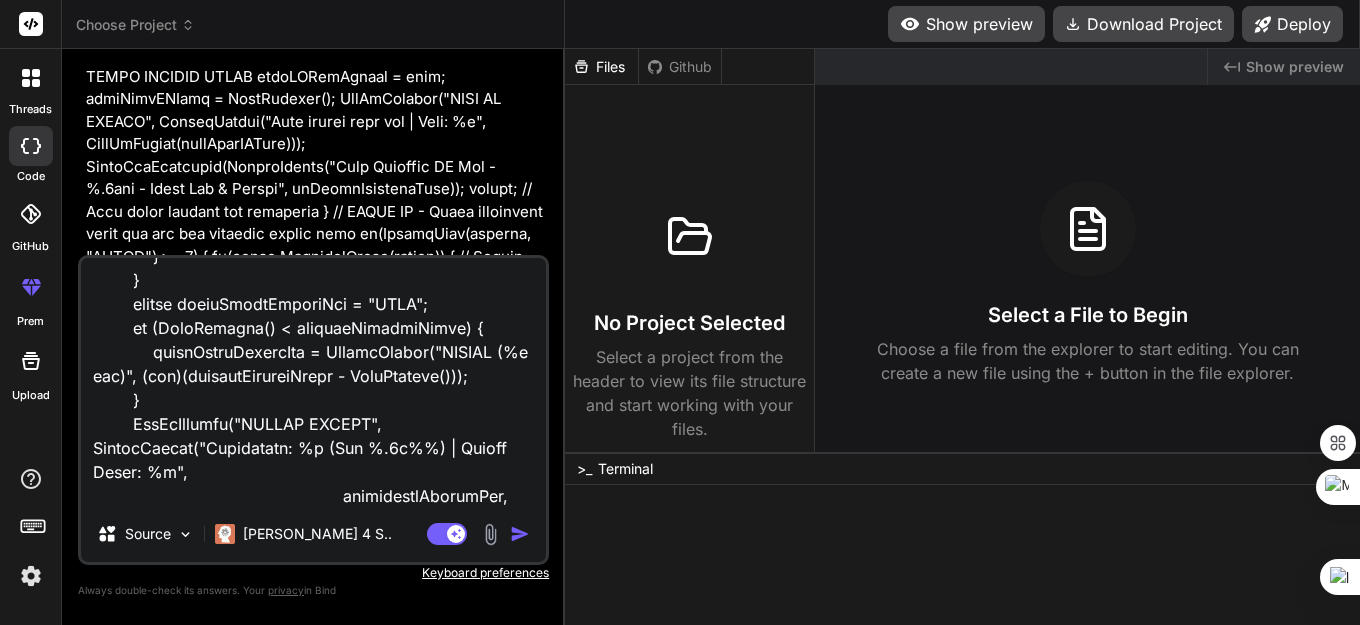 type on "//+------------------------------------------------------------------+
//| HEDGE LOT SCALING + MAX 2X REOPEN PER HEDGE PER LAYER - FIXED   |
//+------------------------------------------------------------------+
#property copyright "HEDGE SCALING SYSTEM"
#property version   "13.09"
#property strict
#include <Trade\Trade.mqh>
#include <Trade\PositionInfo.mqh>
// === GLOBAL VARIABLES ===
CTrade trade;
CPositionInfo position;
// === INPUT PARAMETERS ===
input group "=== POINT SYSTEM (1 UNIT = 10 POINT) ==="
input double    autoLotSize           = 0.01;   // Base lot size (untuk semua jenis posisi)
input group "=== XAUUSD POINT RULES - MODIFIED TP SYSTEM ==="
input double    hedgePointDistance    = 30.0;   // Hedge: 30 point
input double    tpPointDistanceMain   = 100.0;  // TP Main Position: 100 point CLOSE ALL POSITIONS
input double    tpPointDistanceHedge  = 50.0;   // TP Hedge: 50 point CLOSE INDIVIDUAL HEDGE
input double    tpPointDistanceGrid   = 100.0;  // TP Grid: 100 point CLOSE ALL POSITIONS
i..." 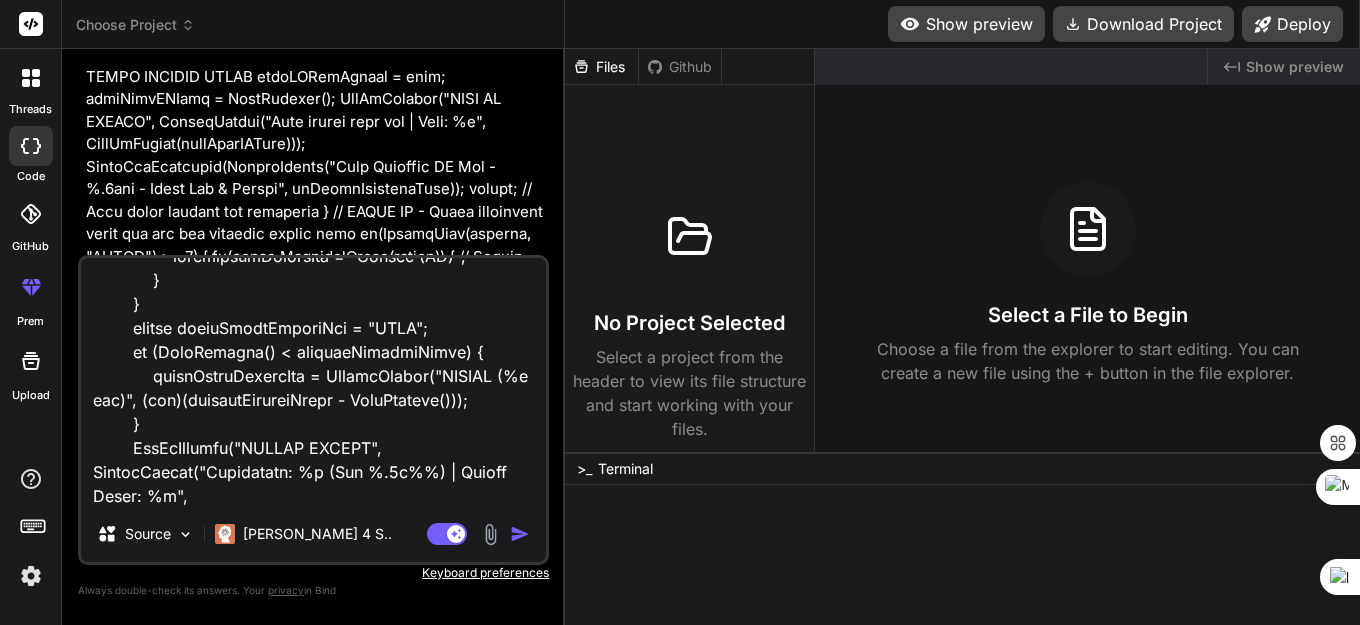 type on "x" 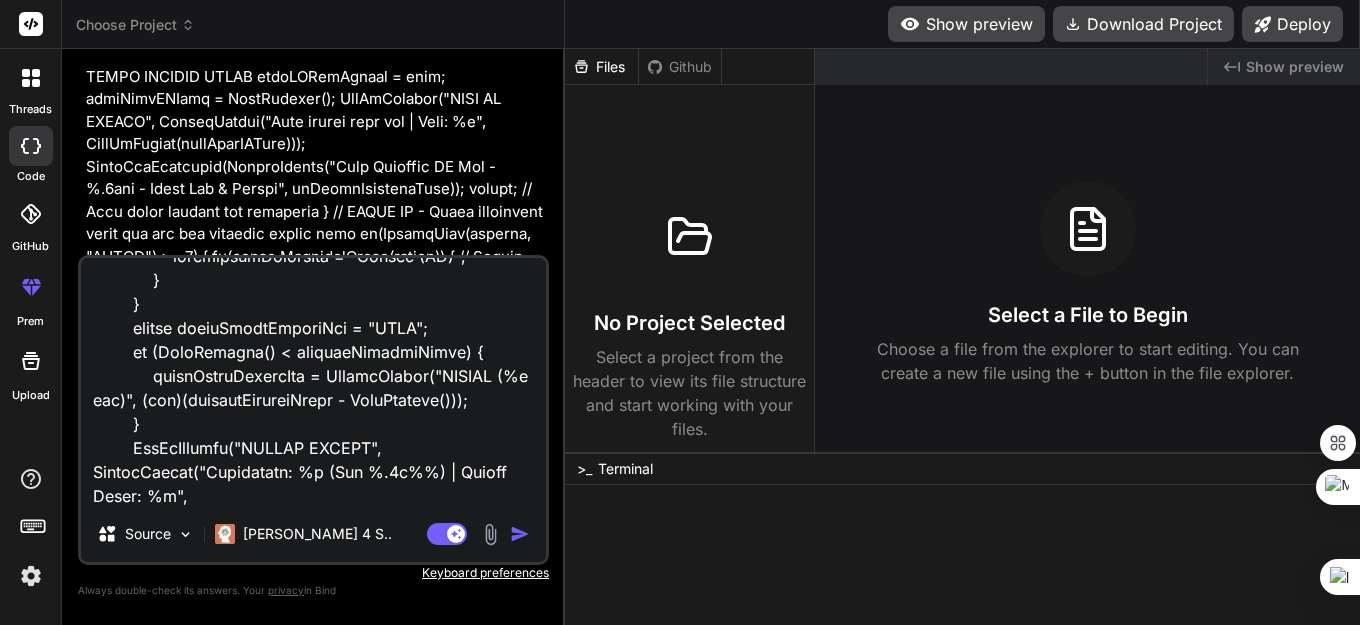 type on "//+------------------------------------------------------------------+
//| HEDGE LOT SCALING + MAX 2X REOPEN PER HEDGE PER LAYER - FIXED   |
//+------------------------------------------------------------------+
#property copyright "HEDGE SCALING SYSTEM"
#property version   "13.09"
#property strict
#include <Trade\Trade.mqh>
#include <Trade\PositionInfo.mqh>
// === GLOBAL VARIABLES ===
CTrade trade;
CPositionInfo position;
// === INPUT PARAMETERS ===
input group "=== POINT SYSTEM (1 UNIT = 10 POINT) ==="
input double    autoLotSize           = 0.01;   // Base lot size (untuk semua jenis posisi)
input group "=== XAUUSD POINT RULES - MODIFIED TP SYSTEM ==="
input double    hedgePointDistance    = 30.0;   // Hedge: 30 point
input double    tpPointDistanceMain   = 100.0;  // TP Main Position: 100 point CLOSE ALL POSITIONS
input double    tpPointDistanceHedge  = 50.0;   // TP Hedge: 50 point CLOSE INDIVIDUAL HEDGE
input double    tpPointDistanceGrid   = 100.0;  // TP Grid: 100 point CLOSE ALL POSITIONS
i..." 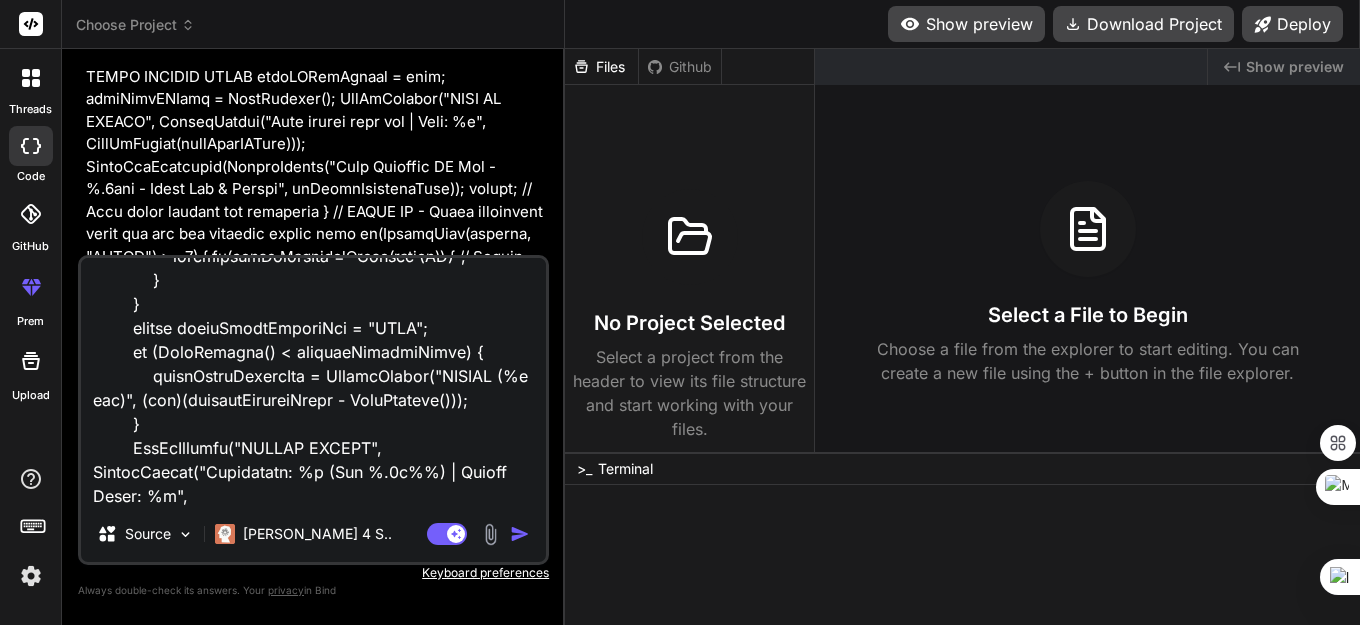 type on "//+------------------------------------------------------------------+
//| HEDGE LOT SCALING + MAX 2X REOPEN PER HEDGE PER LAYER - FIXED   |
//+------------------------------------------------------------------+
#property copyright "HEDGE SCALING SYSTEM"
#property version   "13.09"
#property strict
#include <Trade\Trade.mqh>
#include <Trade\PositionInfo.mqh>
// === GLOBAL VARIABLES ===
CTrade trade;
CPositionInfo position;
// === INPUT PARAMETERS ===
input group "=== POINT SYSTEM (1 UNIT = 10 POINT) ==="
input double    autoLotSize           = 0.01;   // Base lot size (untuk semua jenis posisi)
input group "=== XAUUSD POINT RULES - MODIFIED TP SYSTEM ==="
input double    hedgePointDistance    = 30.0;   // Hedge: 30 point
input double    tpPointDistanceMain   = 100.0;  // TP Main Position: 100 point CLOSE ALL POSITIONS
input double    tpPointDistanceHedge  = 50.0;   // TP Hedge: 50 point CLOSE INDIVIDUAL HEDGE
input double    tpPointDistanceGrid   = 100.0;  // TP Grid: 100 point CLOSE ALL POSITIONS
i..." 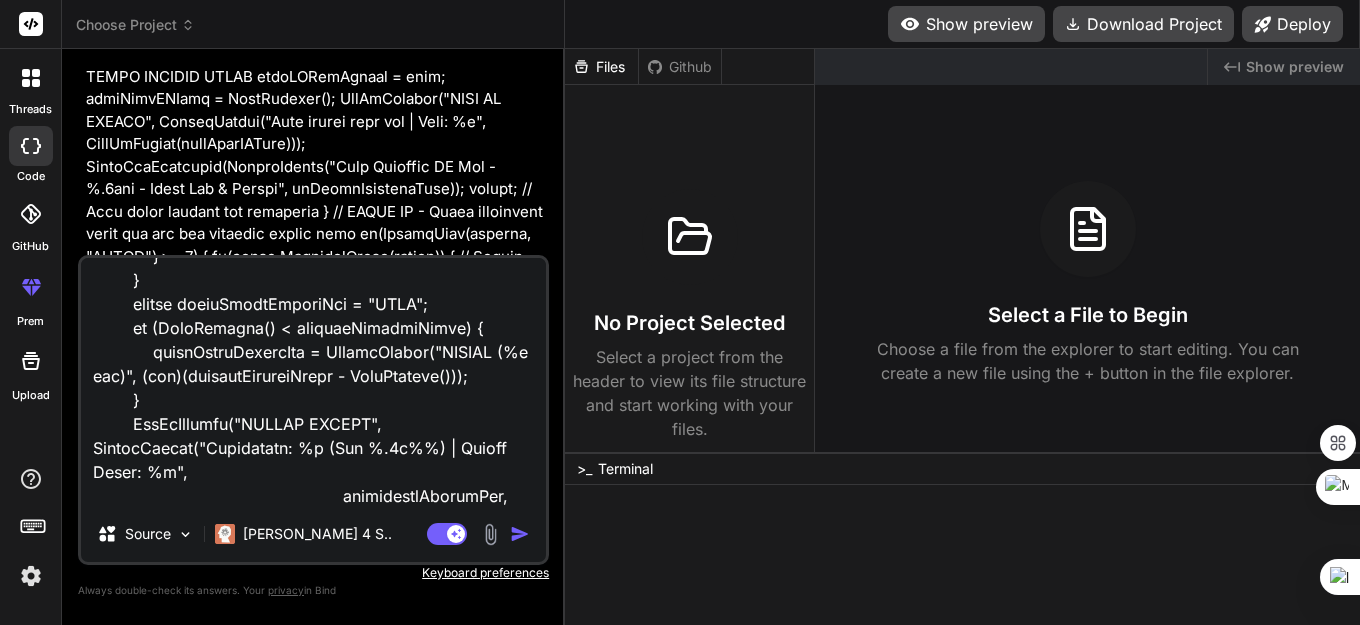 type on "x" 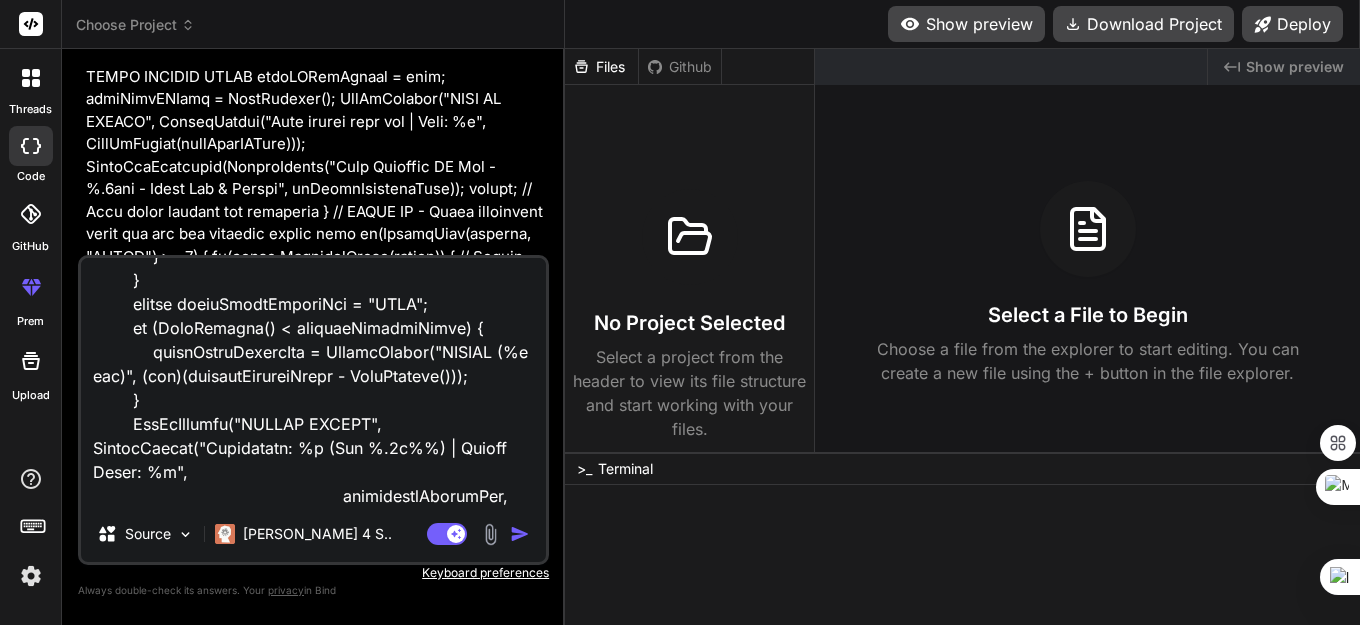 type on "//+------------------------------------------------------------------+
//| HEDGE LOT SCALING + MAX 2X REOPEN PER HEDGE PER LAYER - FIXED   |
//+------------------------------------------------------------------+
#property copyright "HEDGE SCALING SYSTEM"
#property version   "13.09"
#property strict
#include <Trade\Trade.mqh>
#include <Trade\PositionInfo.mqh>
// === GLOBAL VARIABLES ===
CTrade trade;
CPositionInfo position;
// === INPUT PARAMETERS ===
input group "=== POINT SYSTEM (1 UNIT = 10 POINT) ==="
input double    autoLotSize           = 0.01;   // Base lot size (untuk semua jenis posisi)
input group "=== XAUUSD POINT RULES - MODIFIED TP SYSTEM ==="
input double    hedgePointDistance    = 30.0;   // Hedge: 30 point
input double    tpPointDistanceMain   = 100.0;  // TP Main Position: 100 point CLOSE ALL POSITIONS
input double    tpPointDistanceHedge  = 50.0;   // TP Hedge: 50 point CLOSE INDIVIDUAL HEDGE
input double    tpPointDistanceGrid   = 100.0;  // TP Grid: 100 point CLOSE ALL POSITIONS
i..." 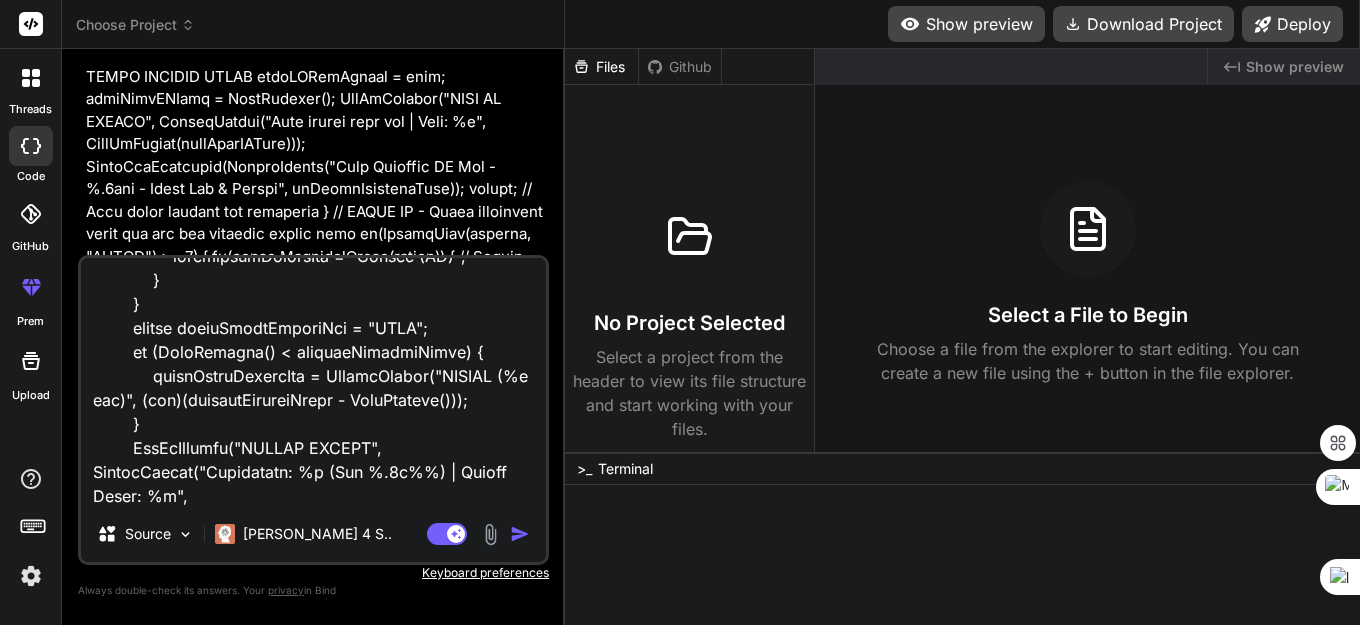 type on "x" 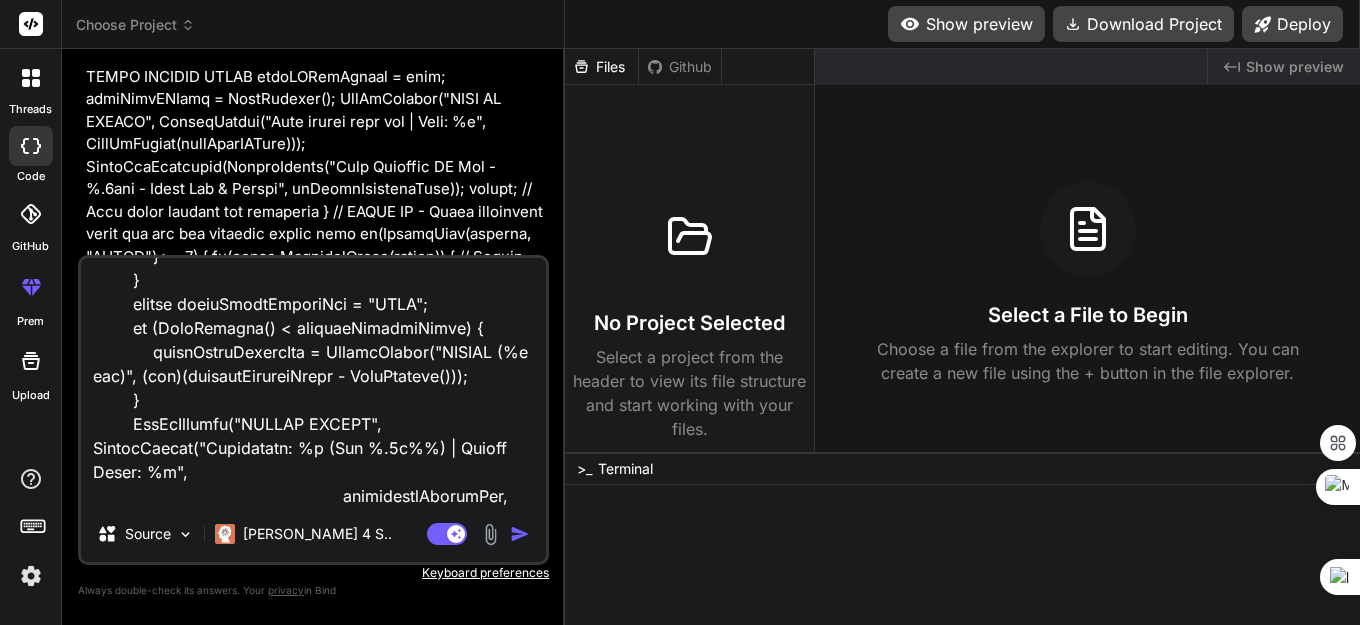 type on "//+------------------------------------------------------------------+
//| HEDGE LOT SCALING + MAX 2X REOPEN PER HEDGE PER LAYER - FIXED   |
//+------------------------------------------------------------------+
#property copyright "HEDGE SCALING SYSTEM"
#property version   "13.09"
#property strict
#include <Trade\Trade.mqh>
#include <Trade\PositionInfo.mqh>
// === GLOBAL VARIABLES ===
CTrade trade;
CPositionInfo position;
// === INPUT PARAMETERS ===
input group "=== POINT SYSTEM (1 UNIT = 10 POINT) ==="
input double    autoLotSize           = 0.01;   // Base lot size (untuk semua jenis posisi)
input group "=== XAUUSD POINT RULES - MODIFIED TP SYSTEM ==="
input double    hedgePointDistance    = 30.0;   // Hedge: 30 point
input double    tpPointDistanceMain   = 100.0;  // TP Main Position: 100 point CLOSE ALL POSITIONS
input double    tpPointDistanceHedge  = 50.0;   // TP Hedge: 50 point CLOSE INDIVIDUAL HEDGE
input double    tpPointDistanceGrid   = 100.0;  // TP Grid: 100 point CLOSE ALL POSITIONS
i..." 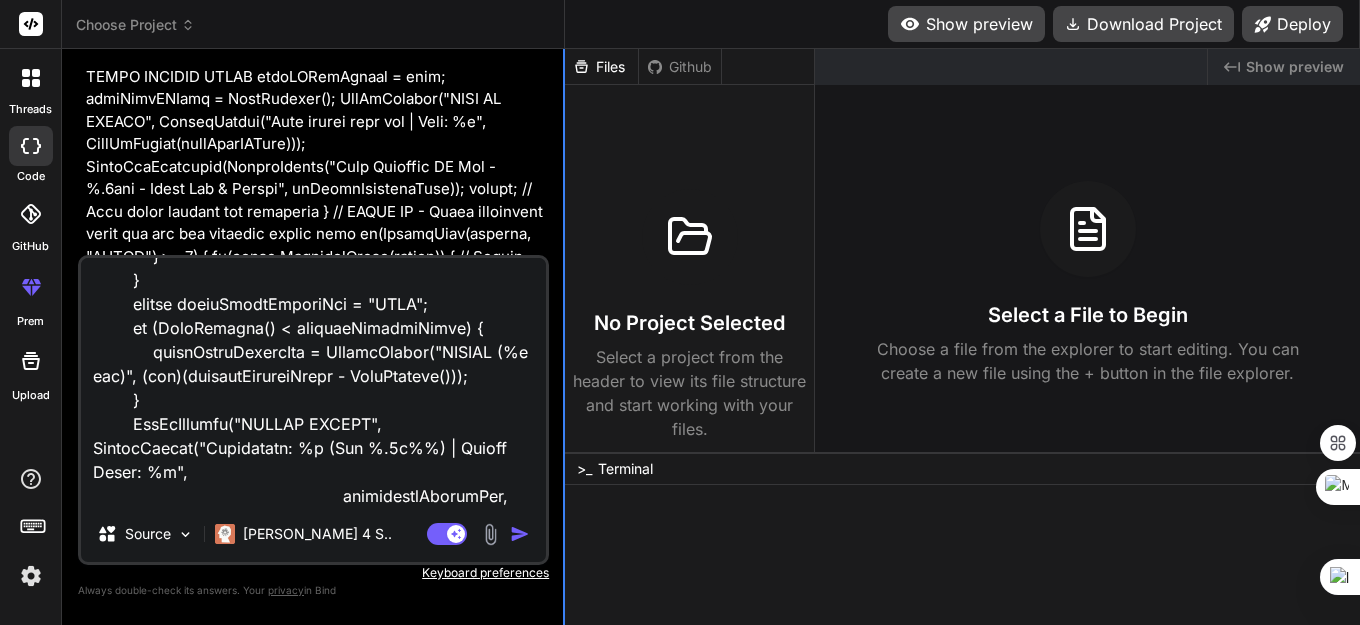 type on "x" 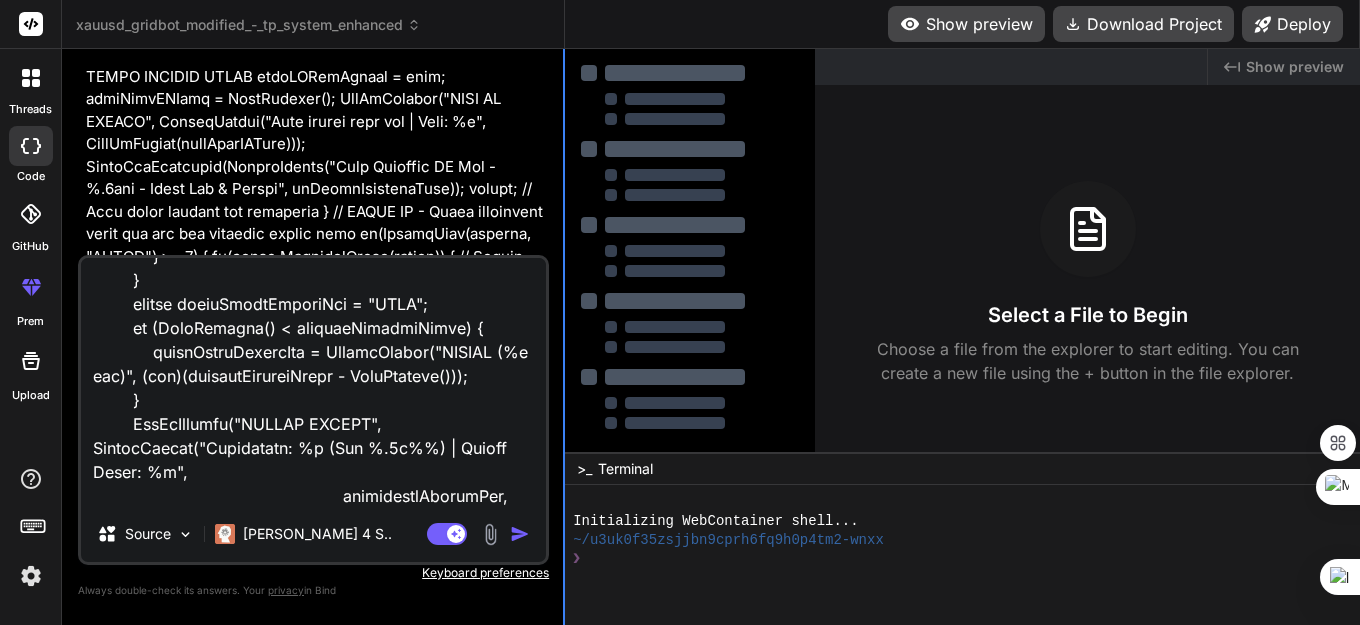 type on "x" 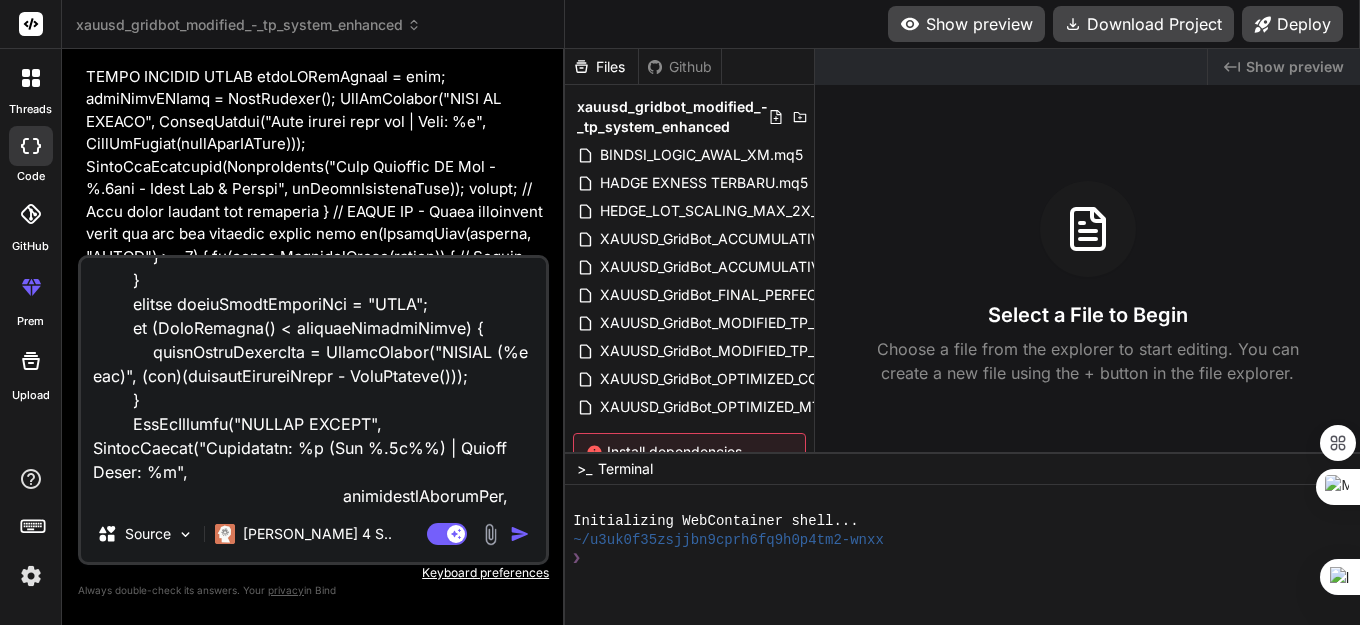paste on "possible loss of data due to type conversion from 'long' to 'int'	HADGE EXNESS TERBARU.mq5	637	46
implicit conversion from 'int' to 'string'	HADGE EXNESS TERBARU.mq5	1217	24
implicit conversion from 'int' to 'string'	HADGE EXNESS TERBARU.mq5	1222	24
'StringConcatenate' - wrong parameters count	HADGE EXNESS TERBARU.mq5	1224	53
built-in: int StringConcatenate(string&,...)	HADGE EXNESS TERBARU.mq5	1224	53
implicit conversion from 'int' to 'string'	HADGE EXNESS TERBARU.mq5	1224	53
'GRID TP SYSTEM:\n' - variable expected	HADGE EXNESS TERBARU.mq5	1249	14
built-in: int StringConcatenate(string&,...)	HADGE EXNESS TERBARU.mq5	1249	14
implicit conversion from 'int' to 'string'	HADGE EXNESS TERBARU.mq5	1248	28
implicit conversion from 'int' to 'string'	HADGE EXNESS TERBARU.mq5	1260	23
'[' - variable expected	HADGE EXNESS TERBARU.mq5	1265	45
built-in: int StringConcatenate(string&,...)	HADGE EXNESS TERBARU.mq5	1265	45
implicit conversion from 'int' to 'string'	HADGE EXNESS TERBARU.mq5	1265	26
'[' - variable e..." 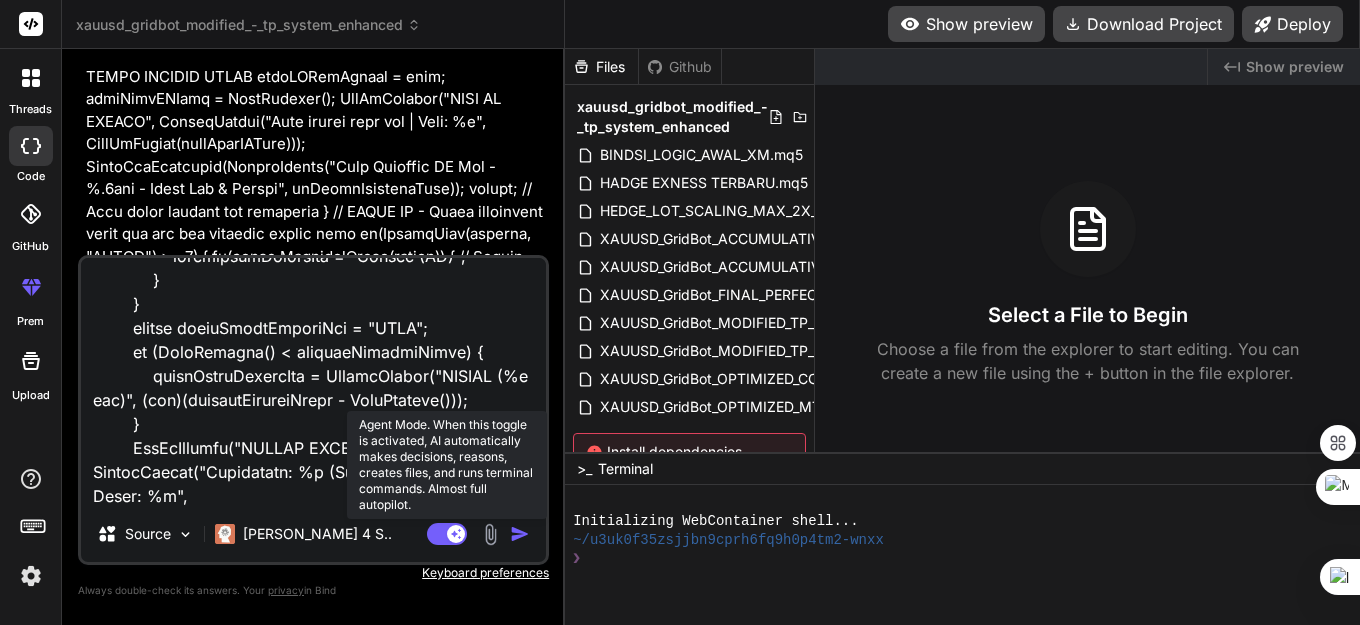 scroll, scrollTop: 58970, scrollLeft: 0, axis: vertical 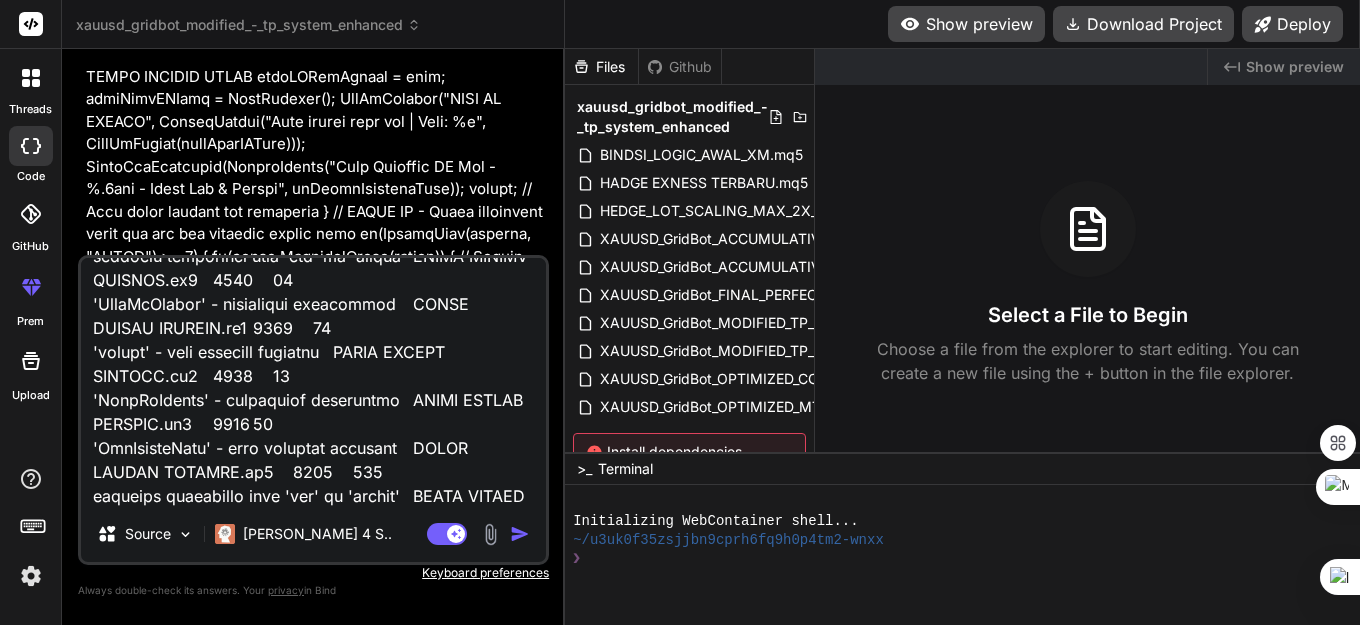 type on "//+------------------------------------------------------------------+
//| HEDGE LOT SCALING + MAX 2X REOPEN PER HEDGE PER LAYER - FIXED   |
//+------------------------------------------------------------------+
#property copyright "HEDGE SCALING SYSTEM"
#property version   "13.09"
#property strict
#include <Trade\Trade.mqh>
#include <Trade\PositionInfo.mqh>
// === GLOBAL VARIABLES ===
CTrade trade;
CPositionInfo position;
// === INPUT PARAMETERS ===
input group "=== POINT SYSTEM (1 UNIT = 10 POINT) ==="
input double    autoLotSize           = 0.01;   // Base lot size (untuk semua jenis posisi)
input group "=== XAUUSD POINT RULES - MODIFIED TP SYSTEM ==="
input double    hedgePointDistance    = 30.0;   // Hedge: 30 point
input double    tpPointDistanceMain   = 100.0;  // TP Main Position: 100 point CLOSE ALL POSITIONS
input double    tpPointDistanceHedge  = 50.0;   // TP Hedge: 50 point CLOSE INDIVIDUAL HEDGE
input double    tpPointDistanceGrid   = 100.0;  // TP Grid: 100 point CLOSE ALL POSITIONS
i..." 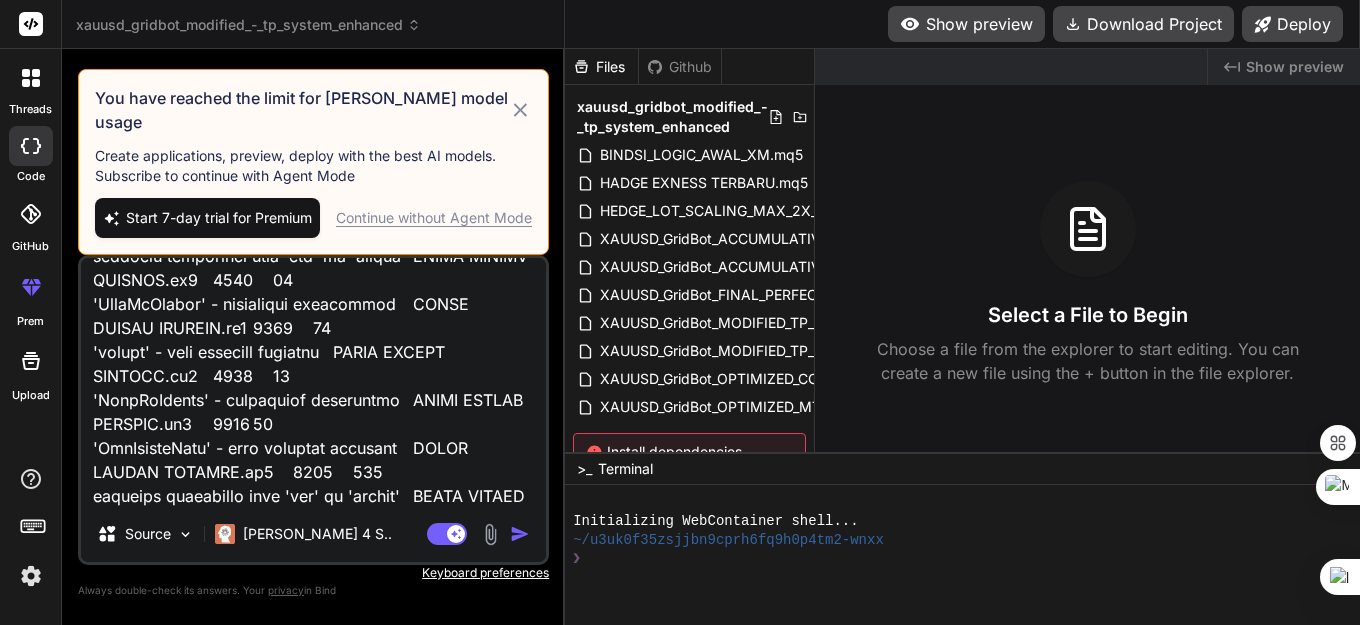 click on "Continue without Agent Mode" at bounding box center [434, 218] 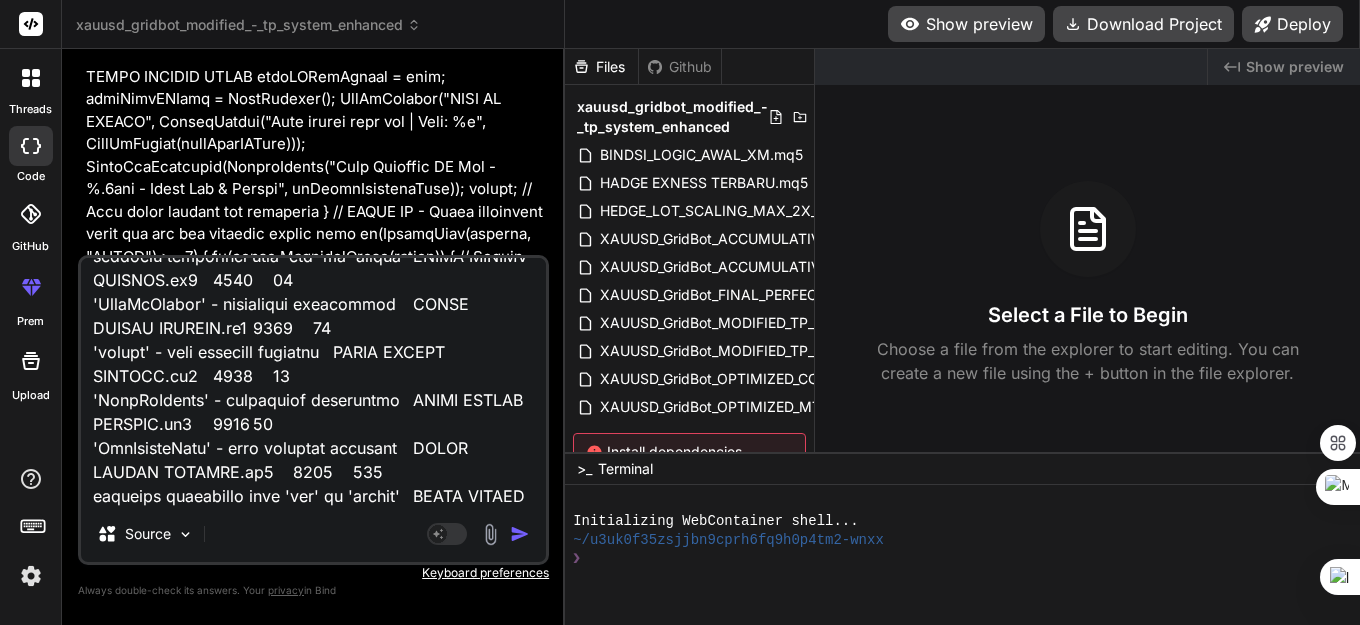 click at bounding box center [520, 534] 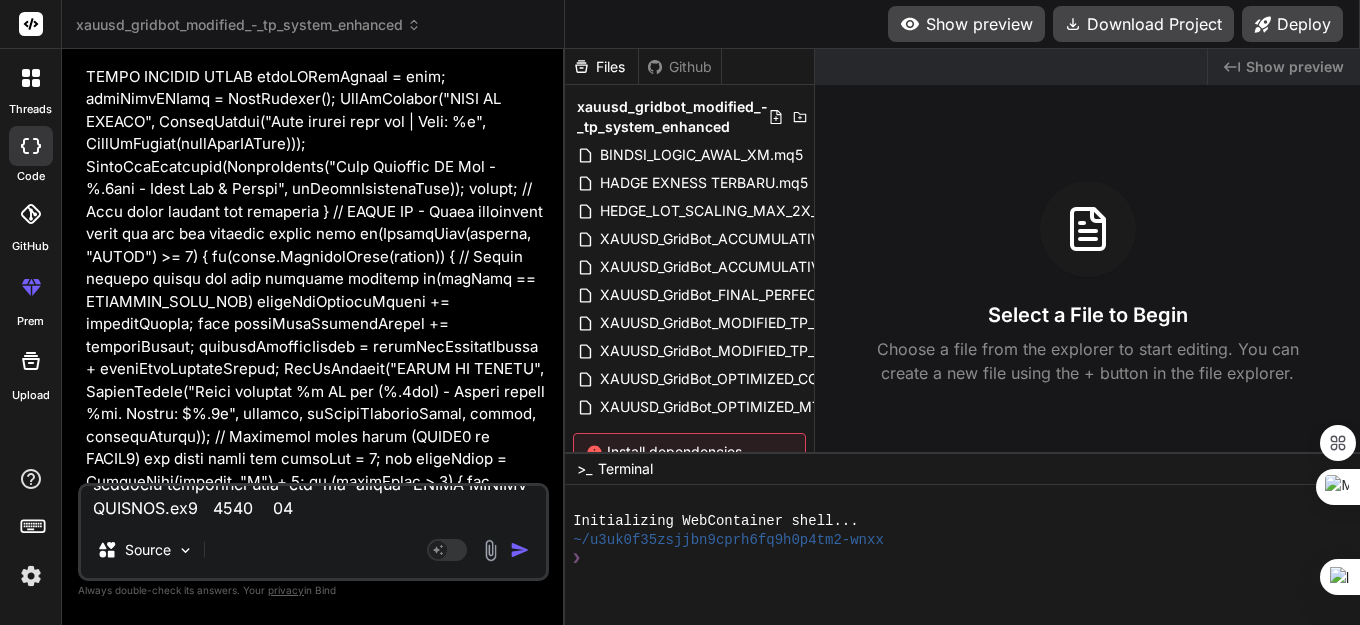 scroll, scrollTop: 0, scrollLeft: 0, axis: both 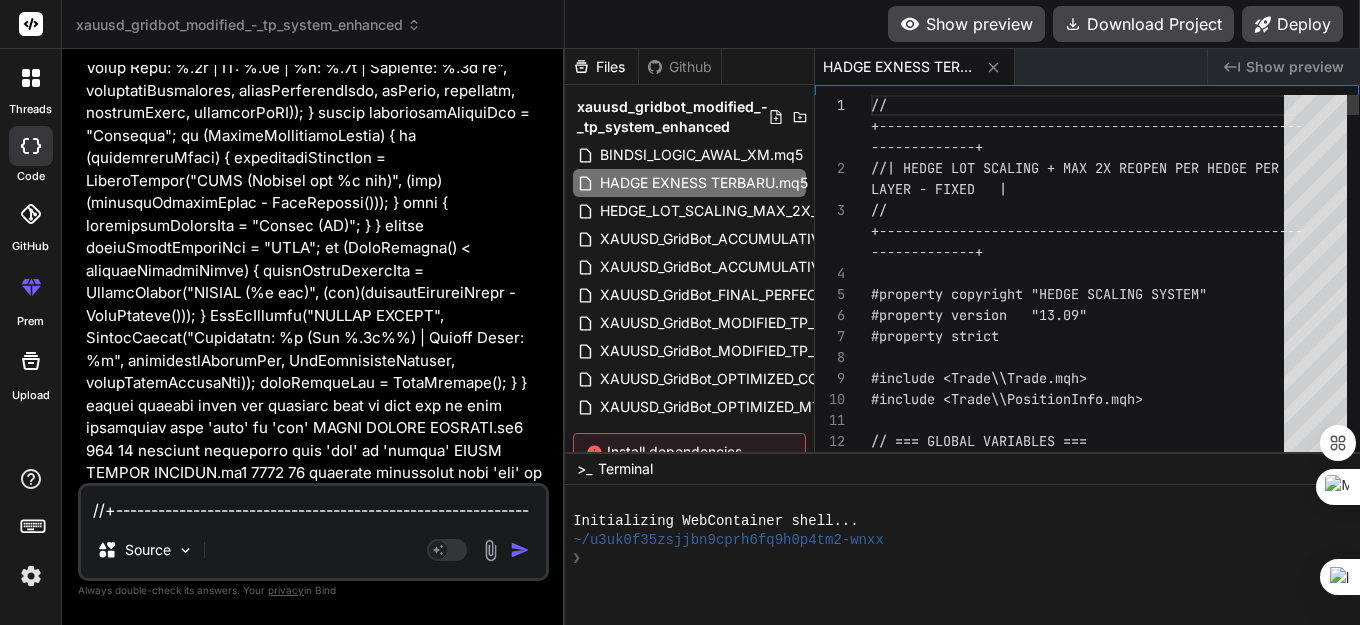 type on "x" 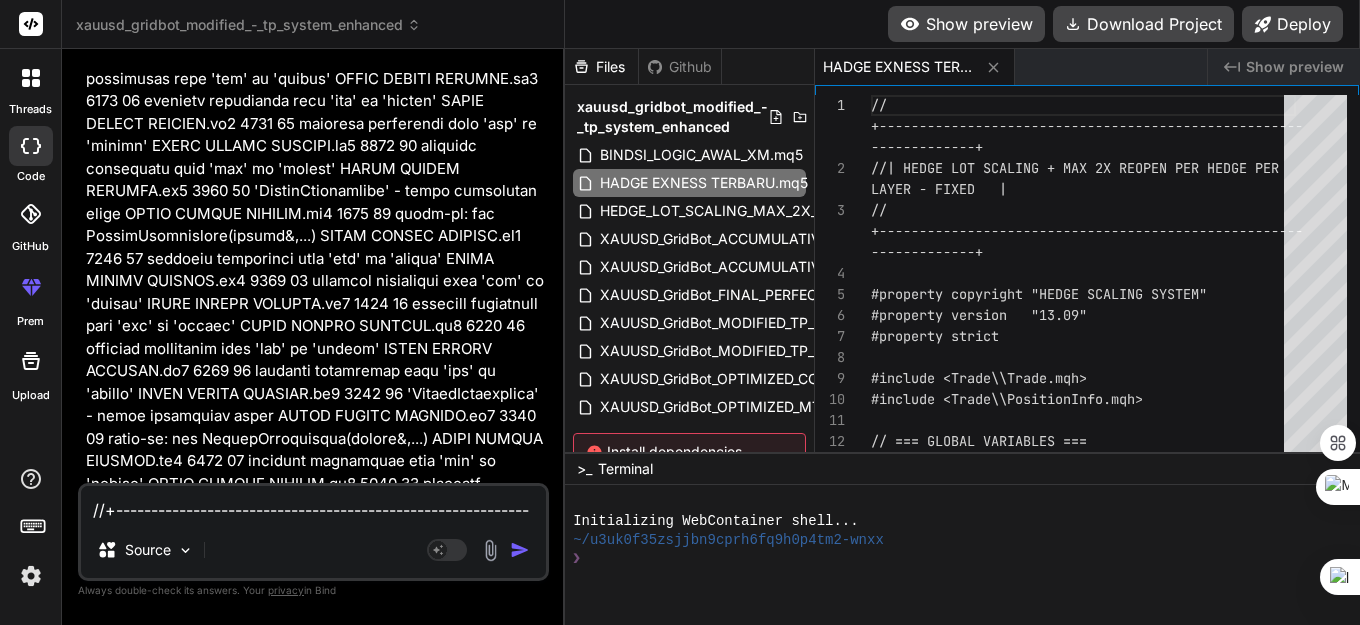 scroll, scrollTop: 94398, scrollLeft: 0, axis: vertical 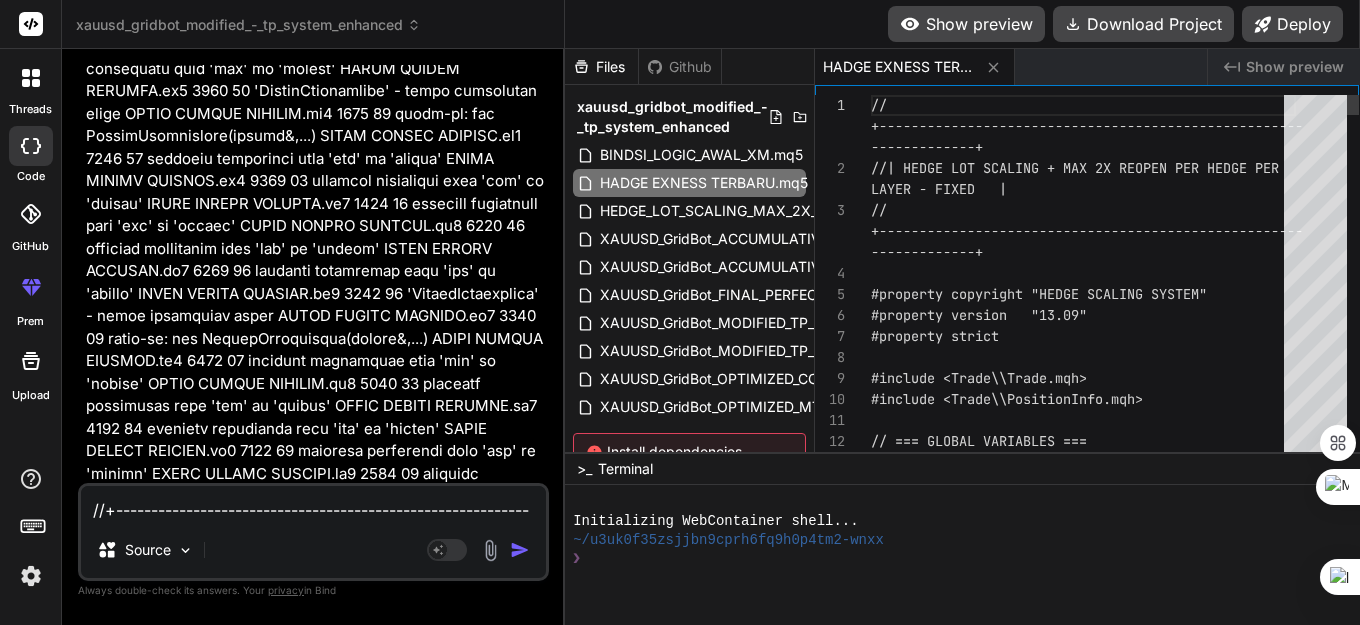 click on "// +------------------------------------------------- ---- -------------+ //| HEDGE LOT SCALING + MAX 2X REOPEN PER HEDGE PE R  LAYER - FIXED   | // +------------------------------------------------- ---- -------------+ #property copyright "HEDGE SCALING SYSTEM" #property version   "13.09" #property strict #include <Trade\\Trade.mqh> #include <Trade\\PositionInfo.mqh> // === GLOBAL VARIABLES === CTrade trade;" at bounding box center (1083, 30786) 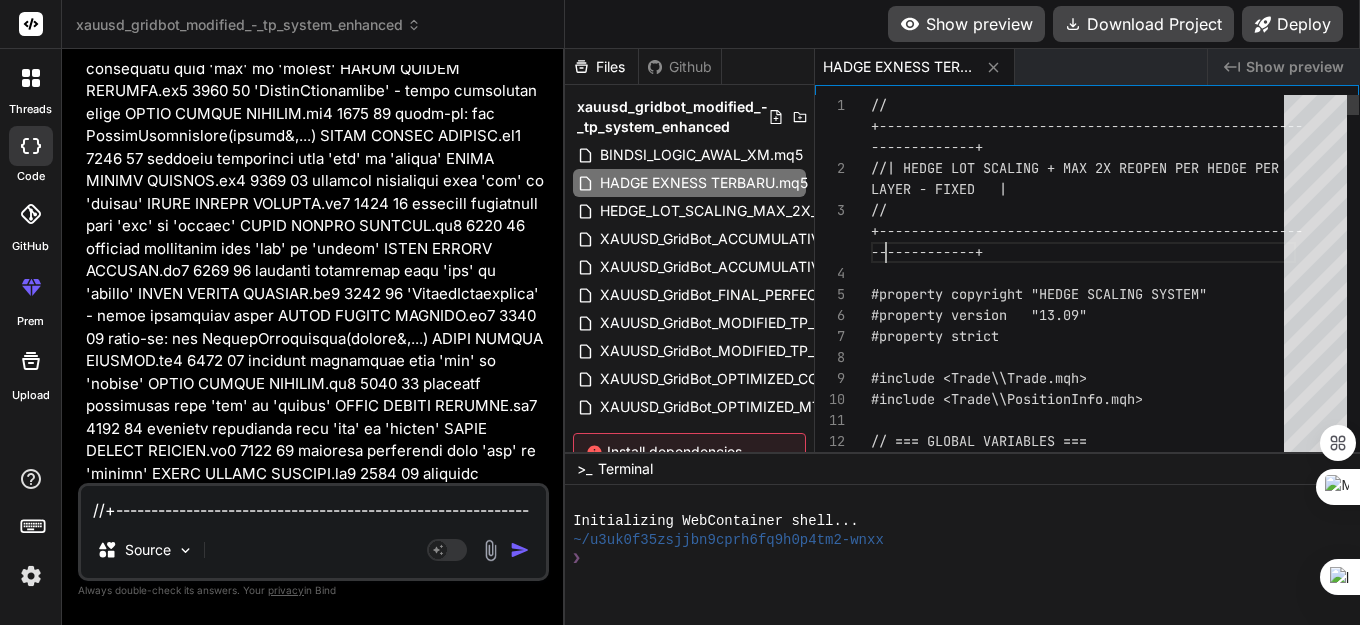 scroll, scrollTop: 0, scrollLeft: 0, axis: both 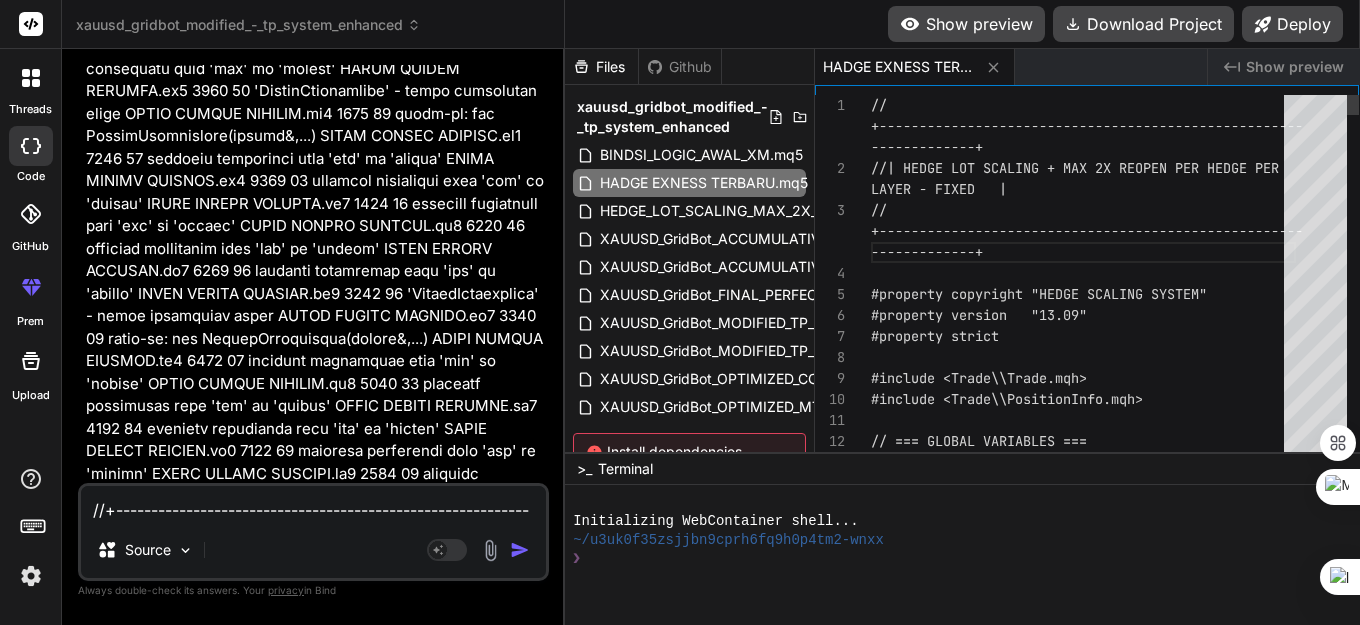 type on "//+------------------------------------------------------------------+
//| HEDGE LOT SCALING + MAX 2X REOPEN PER HEDGE PER LAYER - FIXED   |
//+------------------------------------------------------------------+
#property copyright "HEDGE SCALING SYSTEM"
…    }
}" 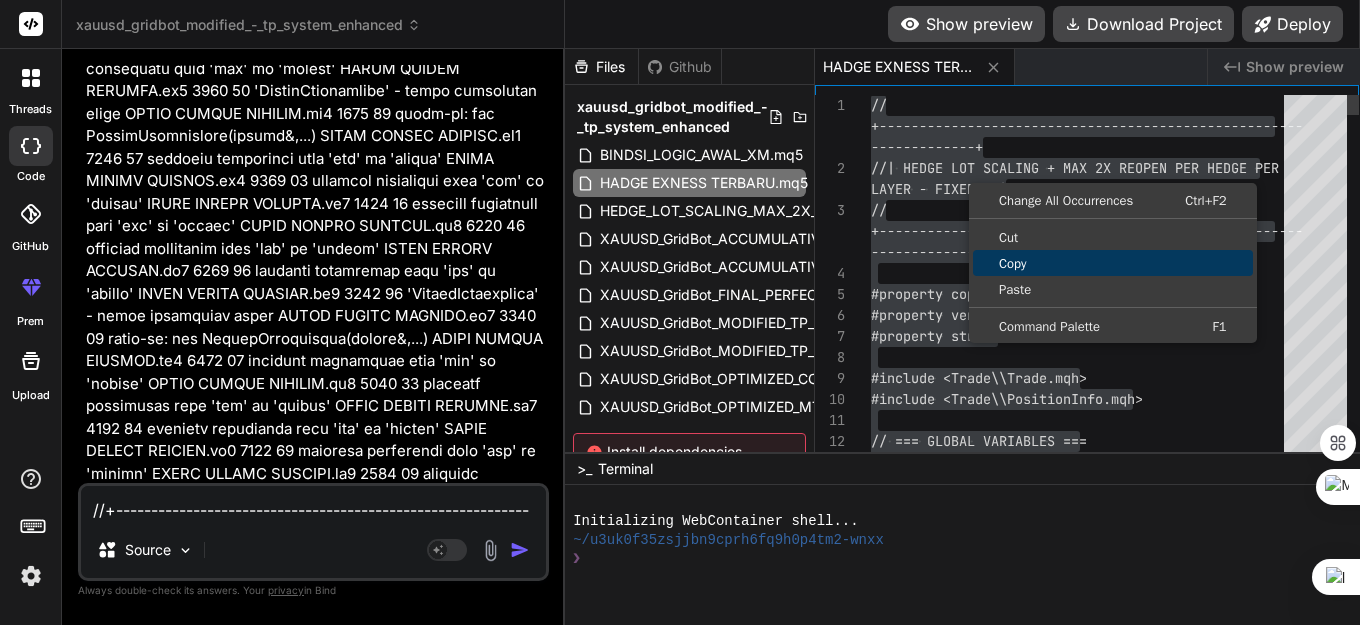 type on "x" 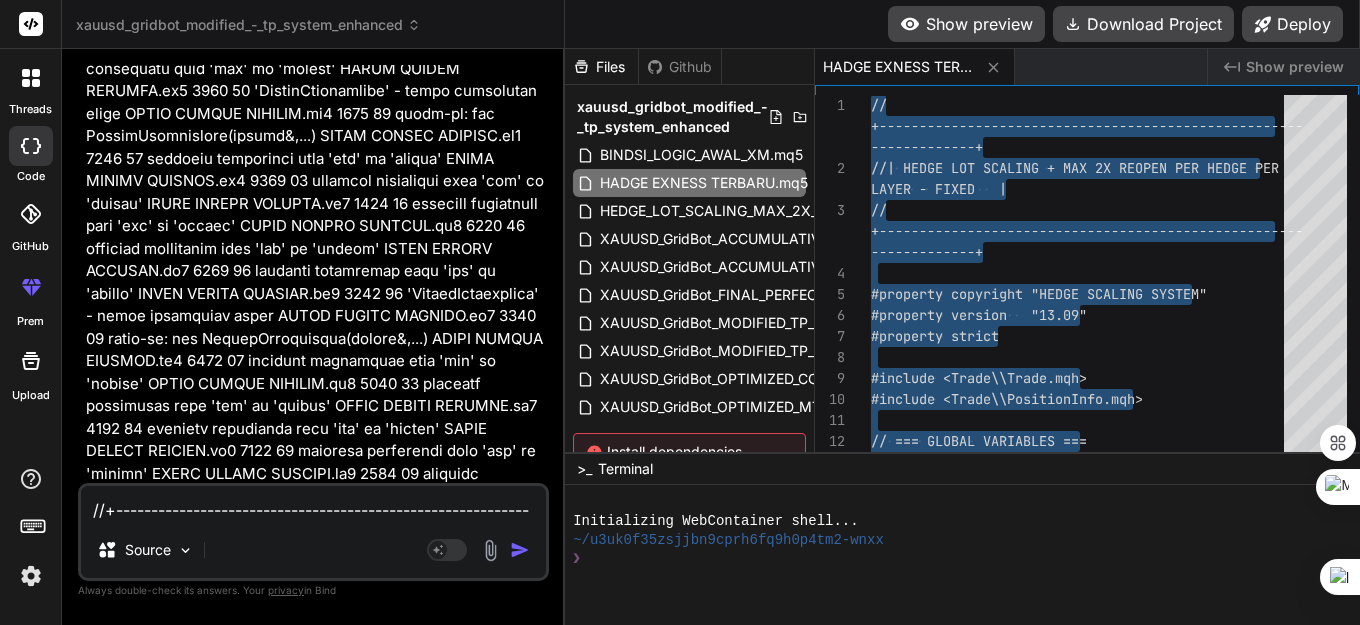 click at bounding box center (313, 504) 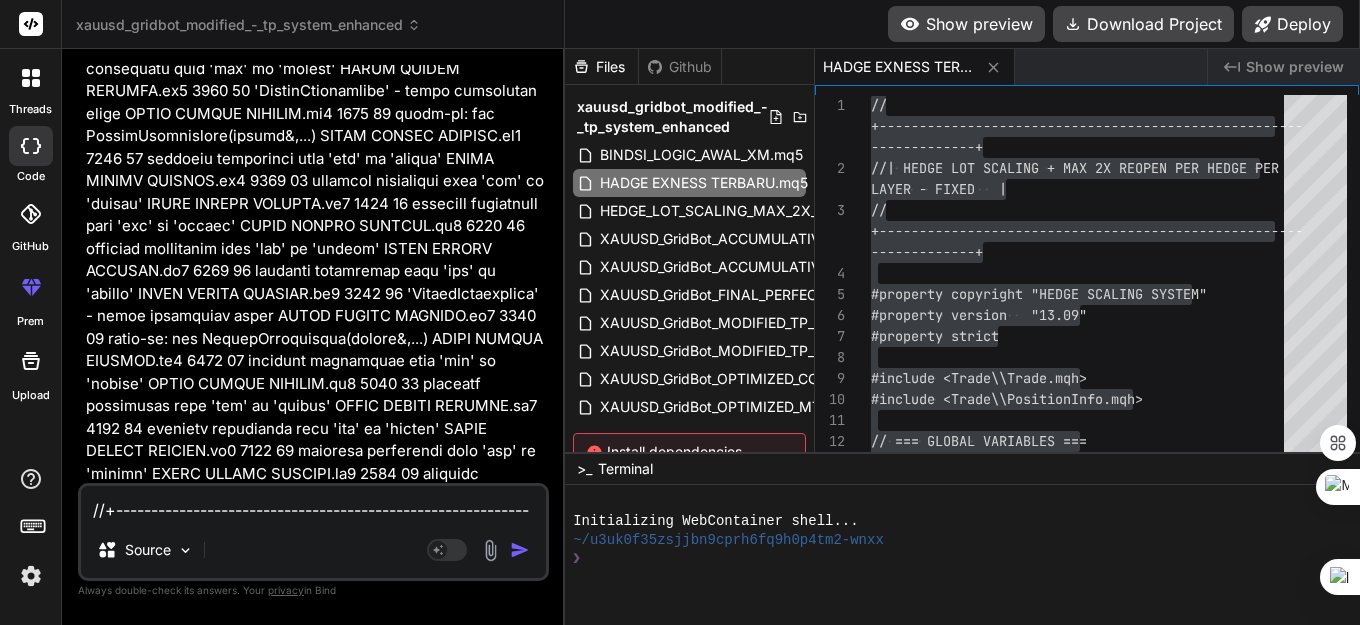 paste on "possible loss of data due to type conversion from 'long' to 'int'	HADGE EXNESS TERBARU.mq5	646	46
'LongToString' - undeclared identifier	HADGE EXNESS TERBARU.mq5	1321	149
'spread' - some operator expected	HADGE EXNESS TERBARU.mq5	1321	162
implicit conversion from 'unknown' to 'string'	HADGE EXNESS TERBARU.mq5	1321	149
expression has no effect	HADGE EXNESS TERBARU.mq5	1321	173
'LongToString' - undeclared identifier	HADGE EXNESS TERBARU.mq5	1351	35
'spread' - some operator expected	HADGE EXNESS TERBARU.mq5	1351	48
implicit conversion from 'unknown' to 'string'	HADGE EXNESS TERBARU.mq5	1351	35
'LongToString' - undeclared identifier	HADGE EXNESS TERBARU.mq5	1351	64
'MaxSpreadGold' - some operator expected	HADGE EXNESS TERBARU.mq5	1351	77
implicit conversion from 'unknown' to 'string'	HADGE EXNESS TERBARU.mq5	1351	64
expression has no effect	HADGE EXNESS TERBARU.mq5	1351	62
expression has no effect	HADGE EXNESS TERBARU.mq5	1351	113" 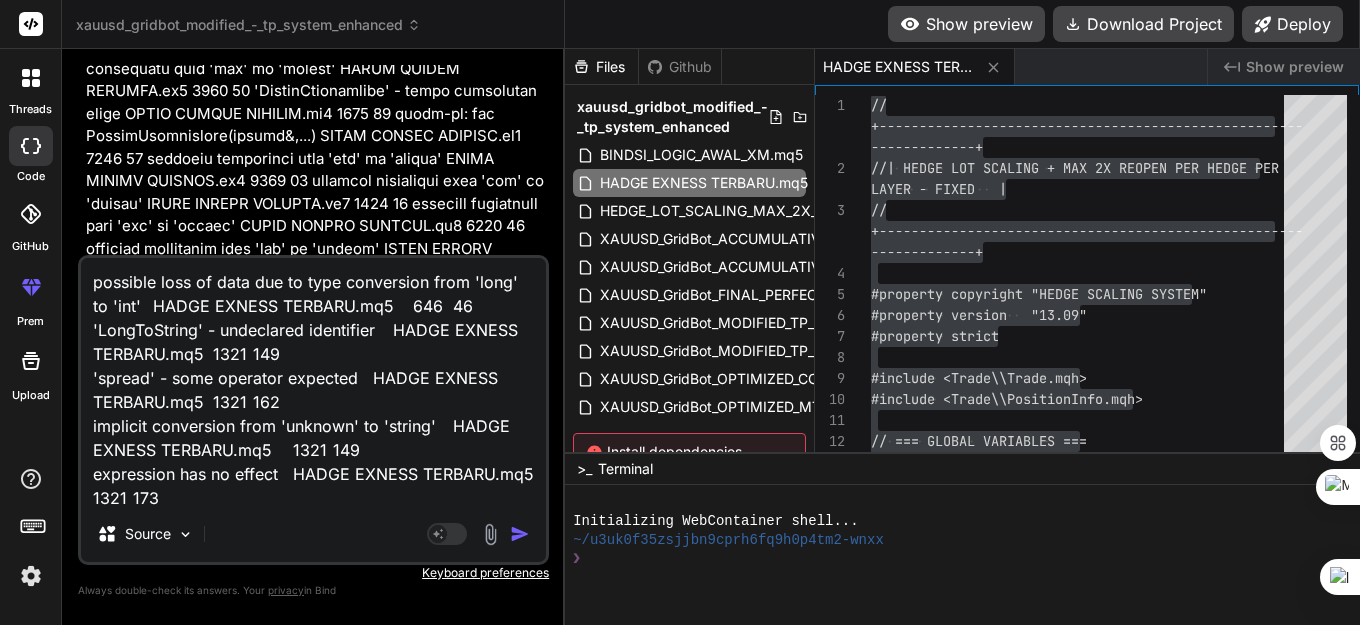 scroll, scrollTop: 410, scrollLeft: 0, axis: vertical 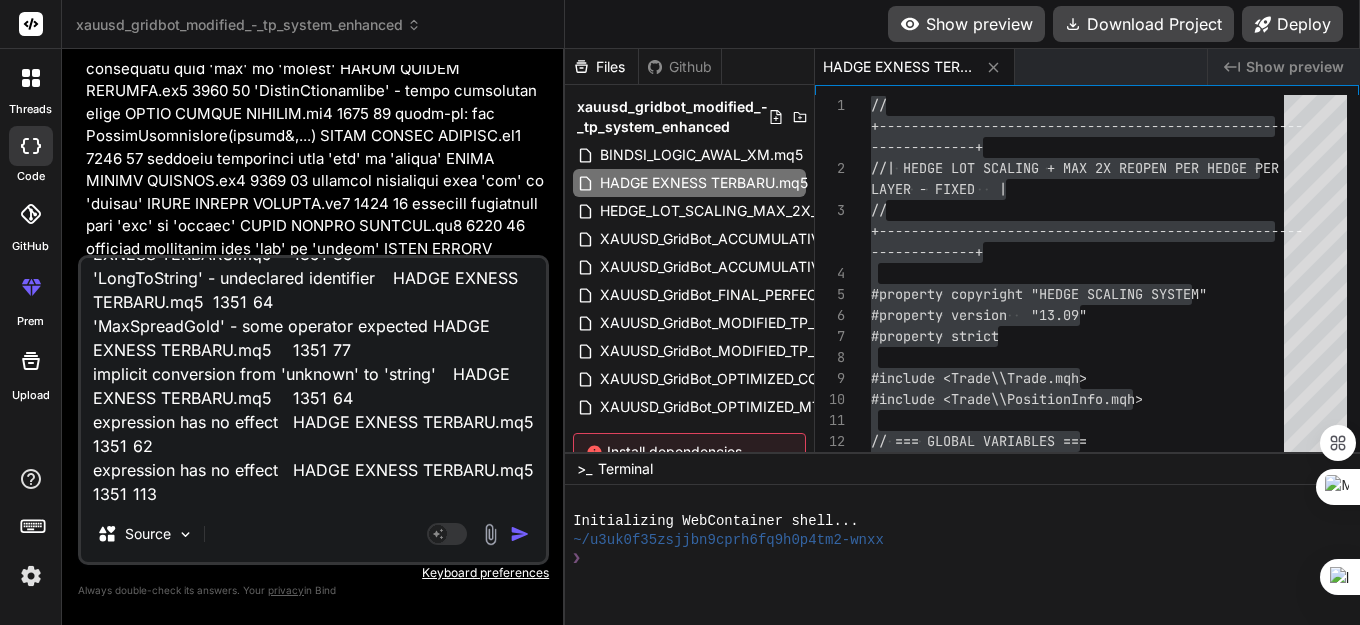 type on "possible loss of data due to type conversion from 'long' to 'int'	HADGE EXNESS TERBARU.mq5	646	46
'LongToString' - undeclared identifier	HADGE EXNESS TERBARU.mq5	1321	149
'spread' - some operator expected	HADGE EXNESS TERBARU.mq5	1321	162
implicit conversion from 'unknown' to 'string'	HADGE EXNESS TERBARU.mq5	1321	149
expression has no effect	HADGE EXNESS TERBARU.mq5	1321	173
'LongToString' - undeclared identifier	HADGE EXNESS TERBARU.mq5	1351	35
'spread' - some operator expected	HADGE EXNESS TERBARU.mq5	1351	48
implicit conversion from 'unknown' to 'string'	HADGE EXNESS TERBARU.mq5	1351	35
'LongToString' - undeclared identifier	HADGE EXNESS TERBARU.mq5	1351	64
'MaxSpreadGold' - some operator expected	HADGE EXNESS TERBARU.mq5	1351	77
implicit conversion from 'unknown' to 'string'	HADGE EXNESS TERBARU.mq5	1351	64
expression has no effect	HADGE EXNESS TERBARU.mq5	1351	62
expression has no effect	HADGE EXNESS TERBARU.mq5	1351	113
a" 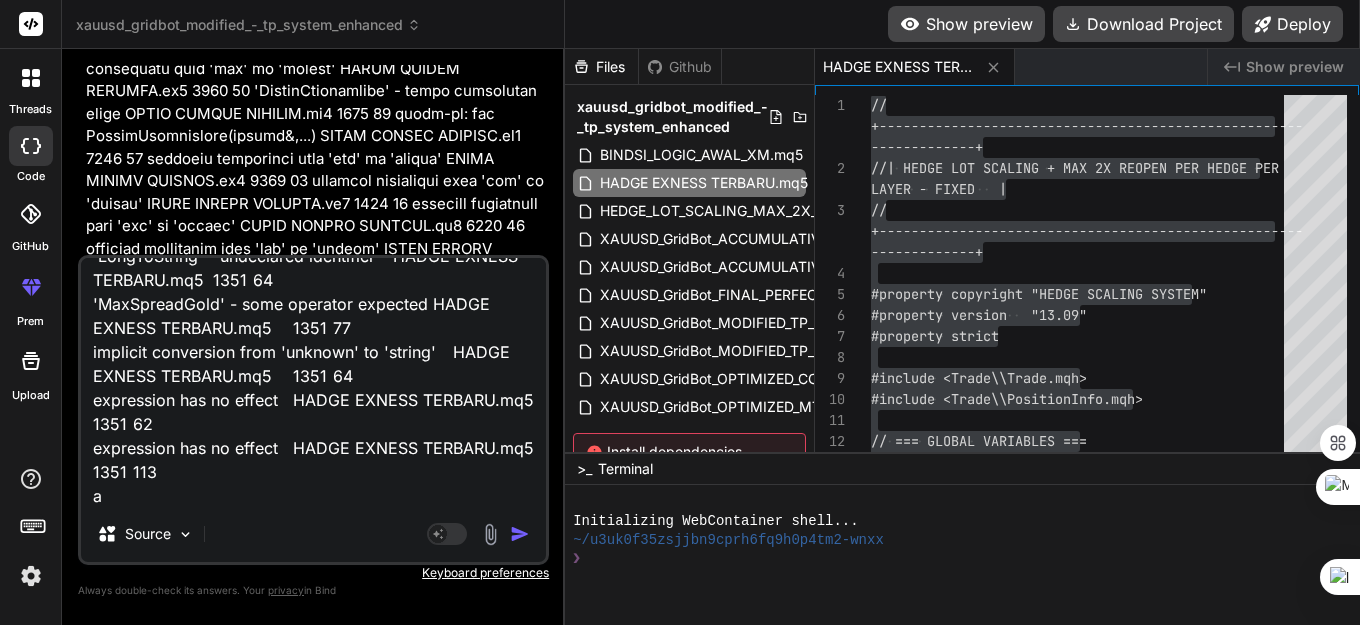 type on "possible loss of data due to type conversion from 'long' to 'int'	HADGE EXNESS TERBARU.mq5	646	46
'LongToString' - undeclared identifier	HADGE EXNESS TERBARU.mq5	1321	149
'spread' - some operator expected	HADGE EXNESS TERBARU.mq5	1321	162
implicit conversion from 'unknown' to 'string'	HADGE EXNESS TERBARU.mq5	1321	149
expression has no effect	HADGE EXNESS TERBARU.mq5	1321	173
'LongToString' - undeclared identifier	HADGE EXNESS TERBARU.mq5	1351	35
'spread' - some operator expected	HADGE EXNESS TERBARU.mq5	1351	48
implicit conversion from 'unknown' to 'string'	HADGE EXNESS TERBARU.mq5	1351	35
'LongToString' - undeclared identifier	HADGE EXNESS TERBARU.mq5	1351	64
'MaxSpreadGold' - some operator expected	HADGE EXNESS TERBARU.mq5	1351	77
implicit conversion from 'unknown' to 'string'	HADGE EXNESS TERBARU.mq5	1351	64
expression has no effect	HADGE EXNESS TERBARU.mq5	1351	62
expression has no effect	HADGE EXNESS TERBARU.mq5	1351	113
ay" 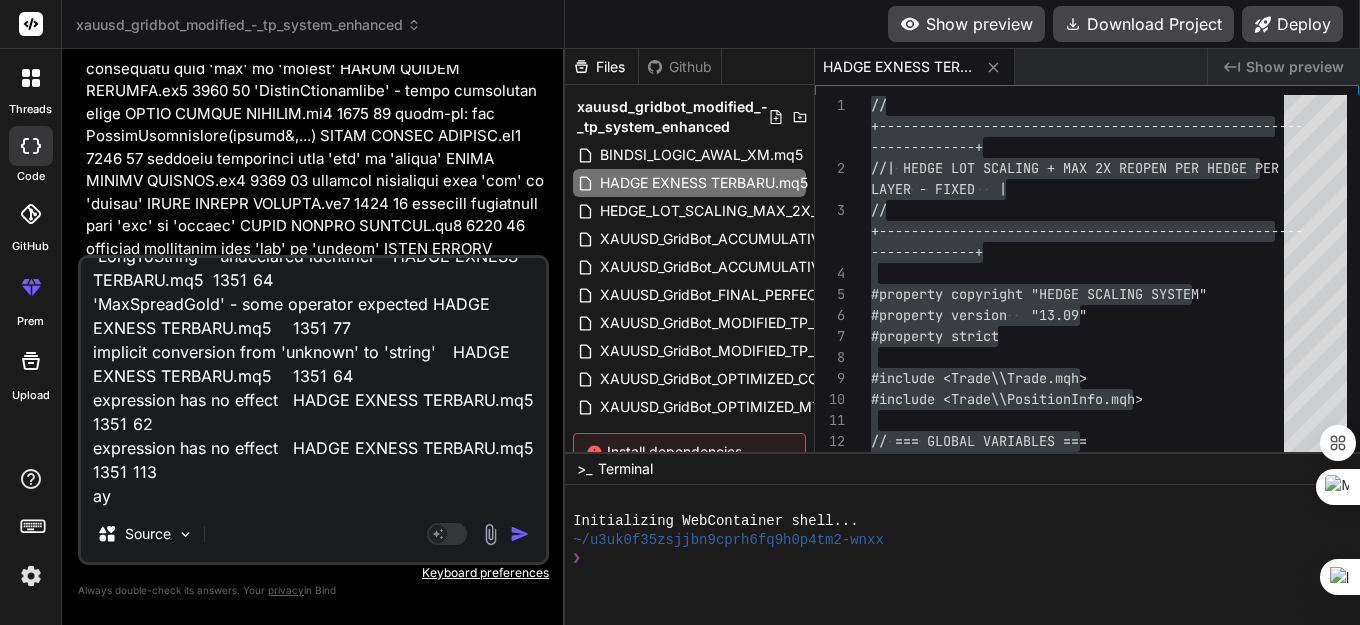 type on "possible loss of data due to type conversion from 'long' to 'int'	HADGE EXNESS TERBARU.mq5	646	46
'LongToString' - undeclared identifier	HADGE EXNESS TERBARU.mq5	1321	149
'spread' - some operator expected	HADGE EXNESS TERBARU.mq5	1321	162
implicit conversion from 'unknown' to 'string'	HADGE EXNESS TERBARU.mq5	1321	149
expression has no effect	HADGE EXNESS TERBARU.mq5	1321	173
'LongToString' - undeclared identifier	HADGE EXNESS TERBARU.mq5	1351	35
'spread' - some operator expected	HADGE EXNESS TERBARU.mq5	1351	48
implicit conversion from 'unknown' to 'string'	HADGE EXNESS TERBARU.mq5	1351	35
'LongToString' - undeclared identifier	HADGE EXNESS TERBARU.mq5	1351	64
'MaxSpreadGold' - some operator expected	HADGE EXNESS TERBARU.mq5	1351	77
implicit conversion from 'unknown' to 'string'	HADGE EXNESS TERBARU.mq5	1351	64
expression has no effect	HADGE EXNESS TERBARU.mq5	1351	62
expression has no effect	HADGE EXNESS TERBARU.mq5	1351	113
ayo" 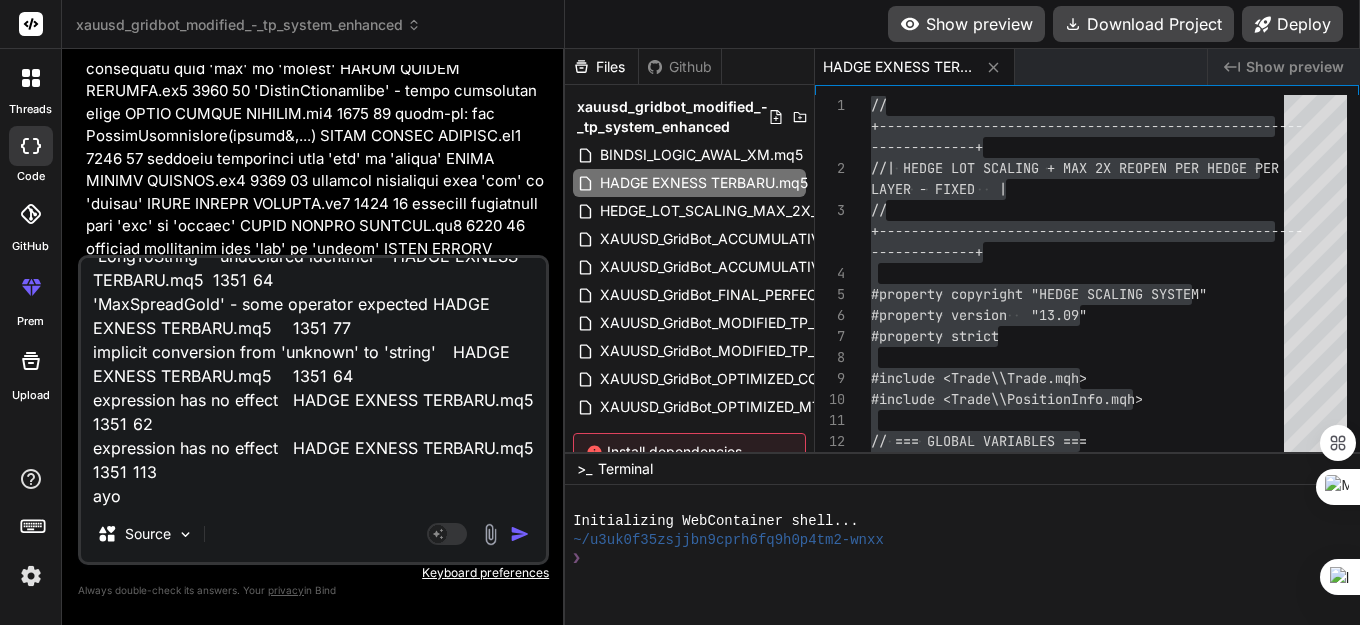 type on "possible loss of data due to type conversion from 'long' to 'int'	HADGE EXNESS TERBARU.mq5	646	46
'LongToString' - undeclared identifier	HADGE EXNESS TERBARU.mq5	1321	149
'spread' - some operator expected	HADGE EXNESS TERBARU.mq5	1321	162
implicit conversion from 'unknown' to 'string'	HADGE EXNESS TERBARU.mq5	1321	149
expression has no effect	HADGE EXNESS TERBARU.mq5	1321	173
'LongToString' - undeclared identifier	HADGE EXNESS TERBARU.mq5	1351	35
'spread' - some operator expected	HADGE EXNESS TERBARU.mq5	1351	48
implicit conversion from 'unknown' to 'string'	HADGE EXNESS TERBARU.mq5	1351	35
'LongToString' - undeclared identifier	HADGE EXNESS TERBARU.mq5	1351	64
'MaxSpreadGold' - some operator expected	HADGE EXNESS TERBARU.mq5	1351	77
implicit conversion from 'unknown' to 'string'	HADGE EXNESS TERBARU.mq5	1351	64
expression has no effect	HADGE EXNESS TERBARU.mq5	1351	62
expression has no effect	HADGE EXNESS TERBARU.mq5	1351	113
ayoo" 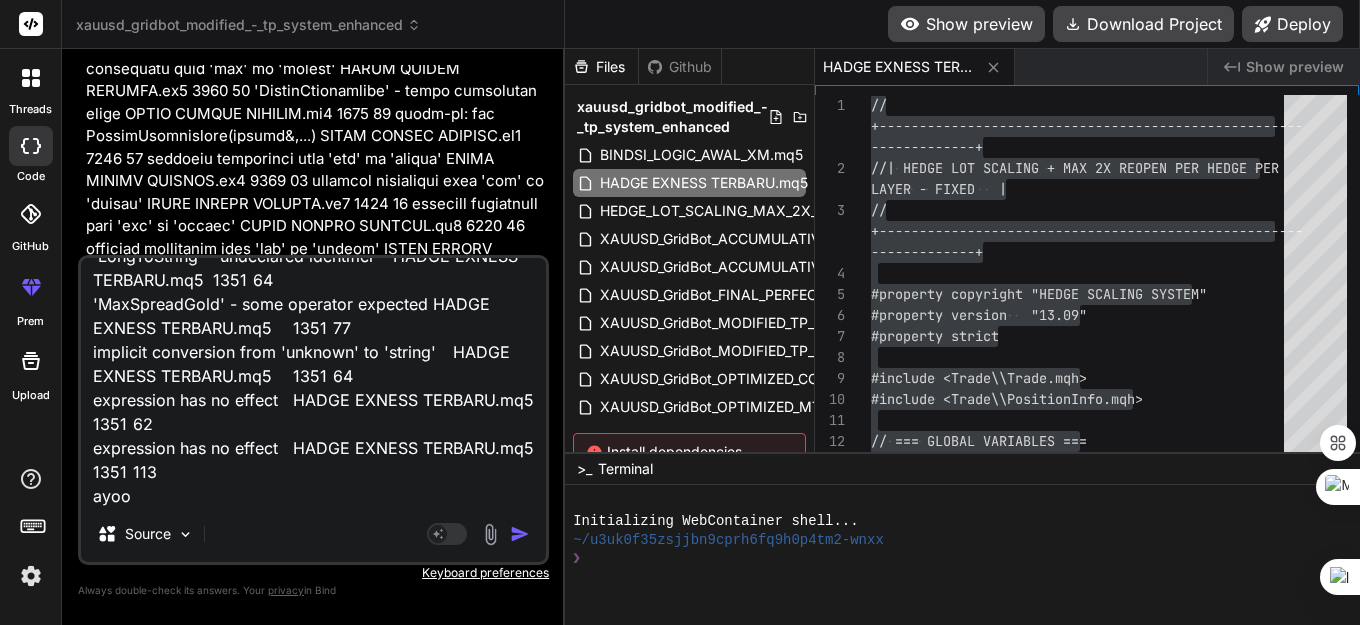 type on "possible loss of data due to type conversion from 'long' to 'int'	HADGE EXNESS TERBARU.mq5	646	46
'LongToString' - undeclared identifier	HADGE EXNESS TERBARU.mq5	1321	149
'spread' - some operator expected	HADGE EXNESS TERBARU.mq5	1321	162
implicit conversion from 'unknown' to 'string'	HADGE EXNESS TERBARU.mq5	1321	149
expression has no effect	HADGE EXNESS TERBARU.mq5	1321	173
'LongToString' - undeclared identifier	HADGE EXNESS TERBARU.mq5	1351	35
'spread' - some operator expected	HADGE EXNESS TERBARU.mq5	1351	48
implicit conversion from 'unknown' to 'string'	HADGE EXNESS TERBARU.mq5	1351	35
'LongToString' - undeclared identifier	HADGE EXNESS TERBARU.mq5	1351	64
'MaxSpreadGold' - some operator expected	HADGE EXNESS TERBARU.mq5	1351	77
implicit conversion from 'unknown' to 'string'	HADGE EXNESS TERBARU.mq5	1351	64
expression has no effect	HADGE EXNESS TERBARU.mq5	1351	62
expression has no effect	HADGE EXNESS TERBARU.mq5	1351	113
ayoo" 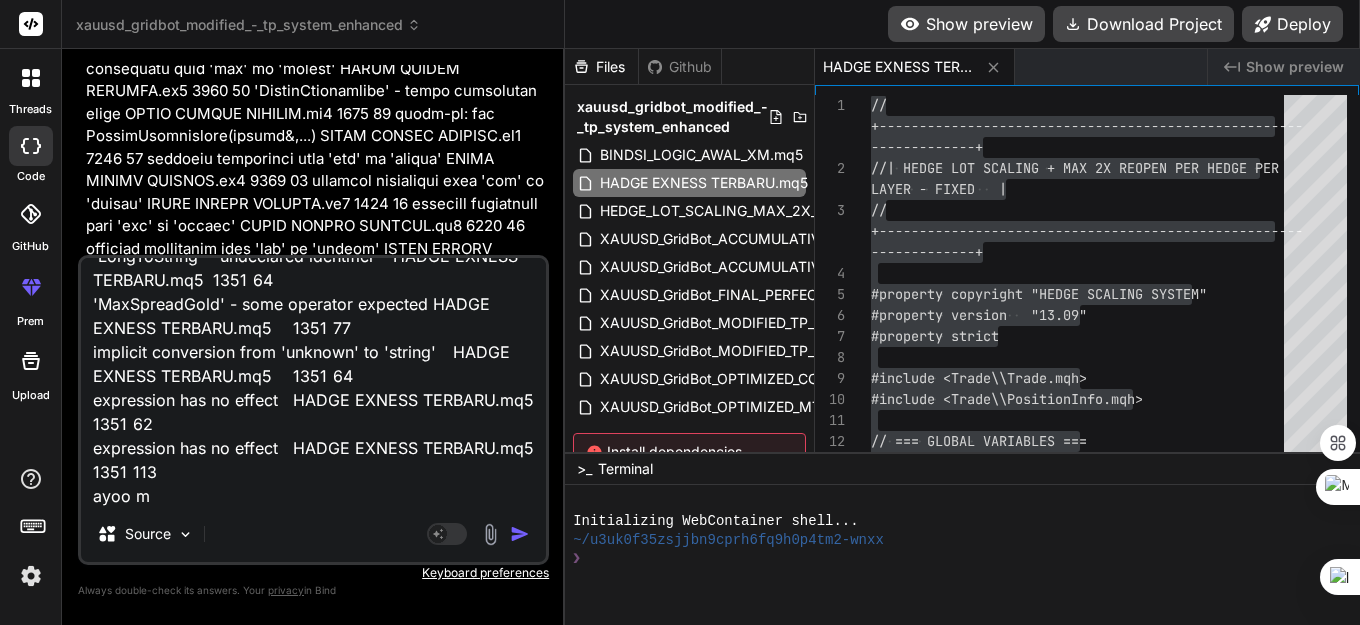 type on "possible loss of data due to type conversion from 'long' to 'int'	HADGE EXNESS TERBARU.mq5	646	46
'LongToString' - undeclared identifier	HADGE EXNESS TERBARU.mq5	1321	149
'spread' - some operator expected	HADGE EXNESS TERBARU.mq5	1321	162
implicit conversion from 'unknown' to 'string'	HADGE EXNESS TERBARU.mq5	1321	149
expression has no effect	HADGE EXNESS TERBARU.mq5	1321	173
'LongToString' - undeclared identifier	HADGE EXNESS TERBARU.mq5	1351	35
'spread' - some operator expected	HADGE EXNESS TERBARU.mq5	1351	48
implicit conversion from 'unknown' to 'string'	HADGE EXNESS TERBARU.mq5	1351	35
'LongToString' - undeclared identifier	HADGE EXNESS TERBARU.mq5	1351	64
'MaxSpreadGold' - some operator expected	HADGE EXNESS TERBARU.mq5	1351	77
implicit conversion from 'unknown' to 'string'	HADGE EXNESS TERBARU.mq5	1351	64
expression has no effect	HADGE EXNESS TERBARU.mq5	1351	62
expression has no effect	HADGE EXNESS TERBARU.mq5	1351	113
ayoo ma" 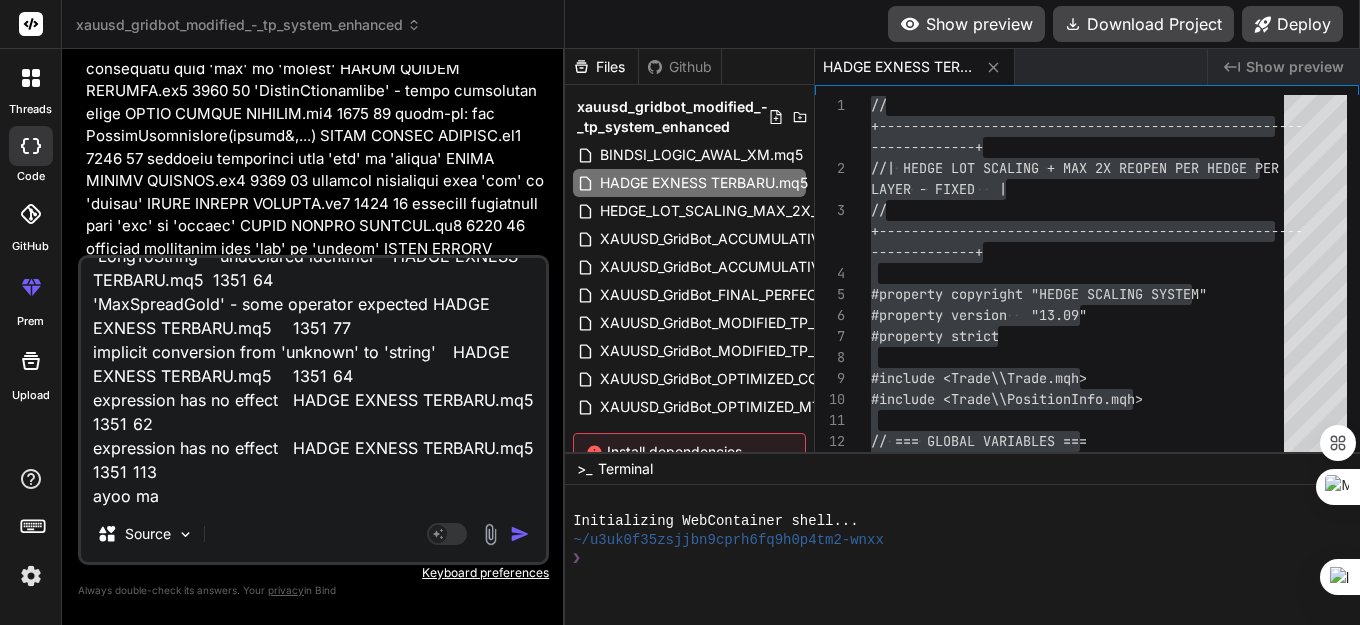 type on "x" 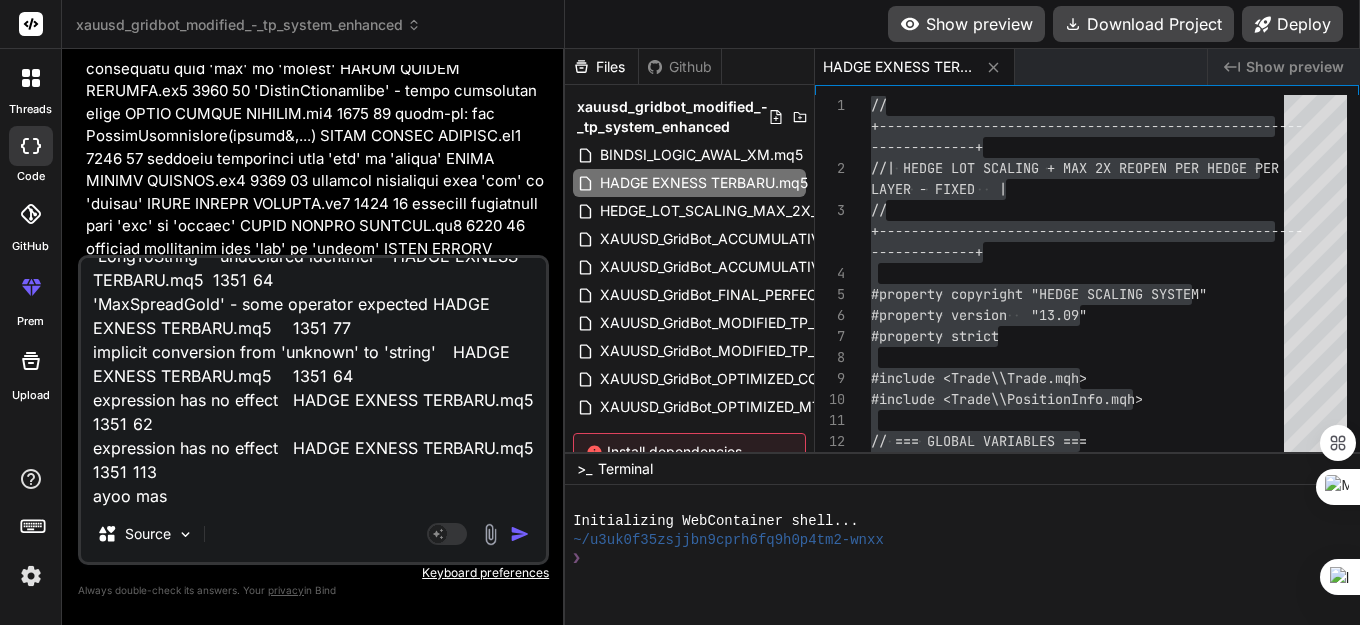 type on "possible loss of data due to type conversion from 'long' to 'int'	HADGE EXNESS TERBARU.mq5	646	46
'LongToString' - undeclared identifier	HADGE EXNESS TERBARU.mq5	1321	149
'spread' - some operator expected	HADGE EXNESS TERBARU.mq5	1321	162
implicit conversion from 'unknown' to 'string'	HADGE EXNESS TERBARU.mq5	1321	149
expression has no effect	HADGE EXNESS TERBARU.mq5	1321	173
'LongToString' - undeclared identifier	HADGE EXNESS TERBARU.mq5	1351	35
'spread' - some operator expected	HADGE EXNESS TERBARU.mq5	1351	48
implicit conversion from 'unknown' to 'string'	HADGE EXNESS TERBARU.mq5	1351	35
'LongToString' - undeclared identifier	HADGE EXNESS TERBARU.mq5	1351	64
'MaxSpreadGold' - some operator expected	HADGE EXNESS TERBARU.mq5	1351	77
implicit conversion from 'unknown' to 'string'	HADGE EXNESS TERBARU.mq5	1351	64
expression has no effect	HADGE EXNESS TERBARU.mq5	1351	62
expression has no effect	HADGE EXNESS TERBARU.mq5	1351	113
[PERSON_NAME]" 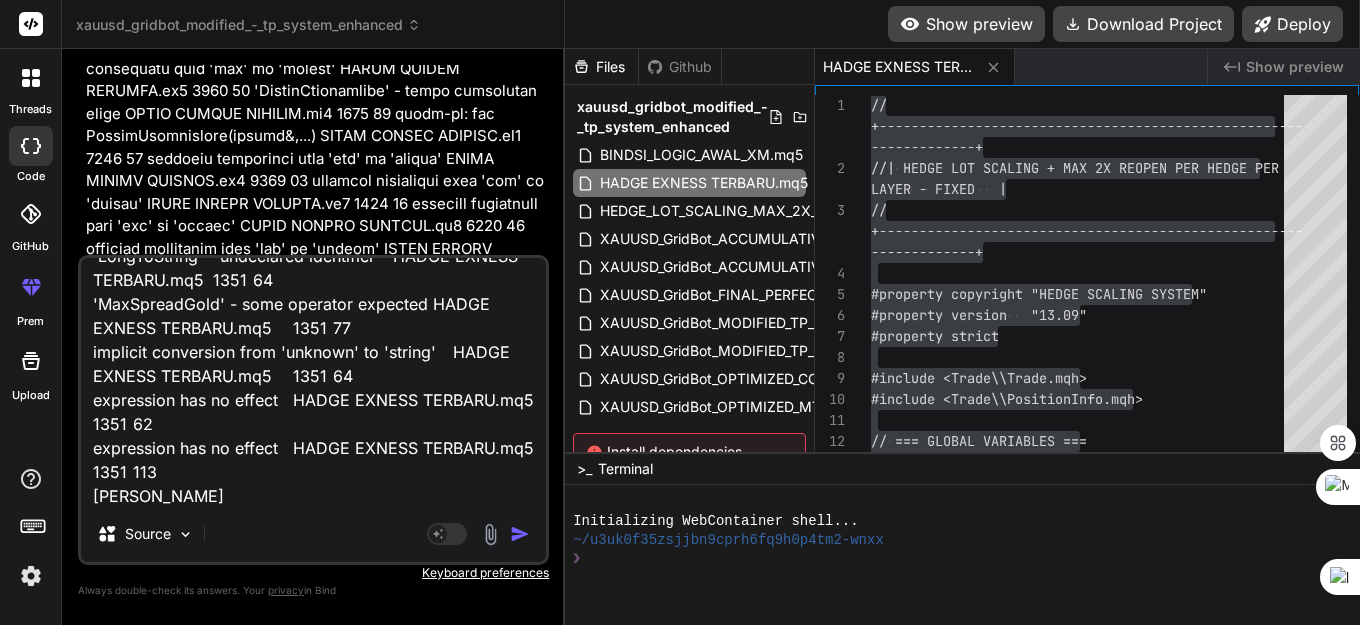 type on "x" 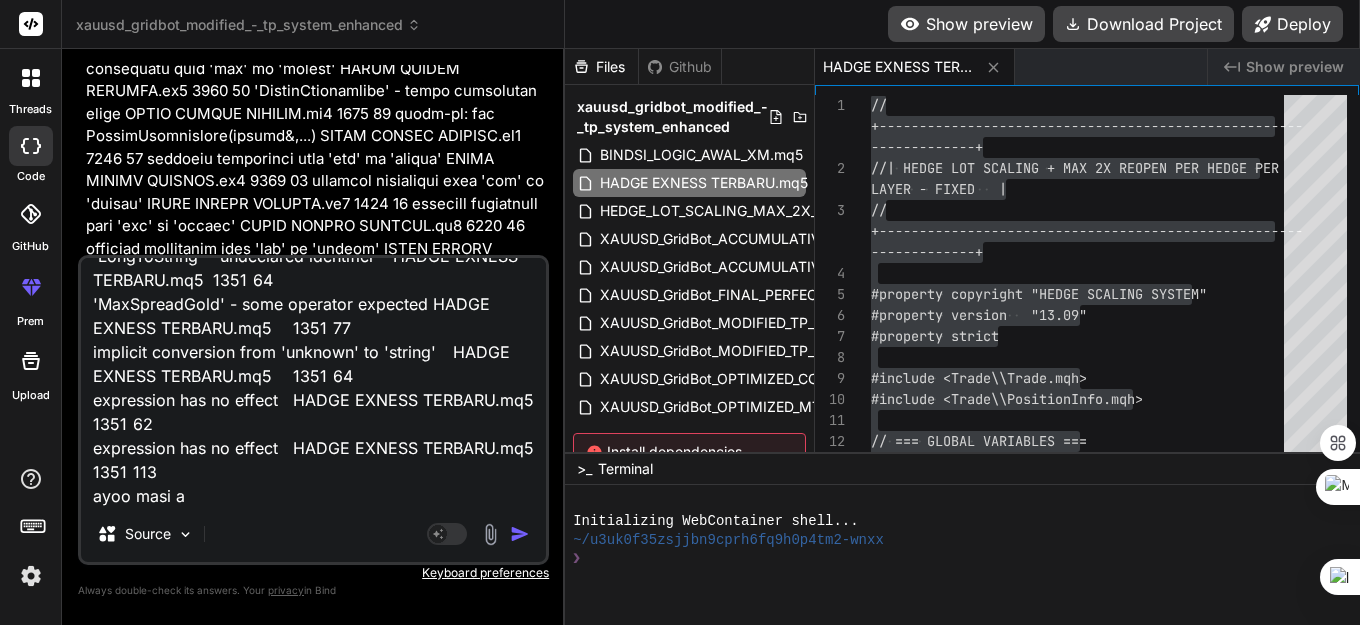 type on "possible loss of data due to type conversion from 'long' to 'int'	HADGE EXNESS TERBARU.mq5	646	46
'LongToString' - undeclared identifier	HADGE EXNESS TERBARU.mq5	1321	149
'spread' - some operator expected	HADGE EXNESS TERBARU.mq5	1321	162
implicit conversion from 'unknown' to 'string'	HADGE EXNESS TERBARU.mq5	1321	149
expression has no effect	HADGE EXNESS TERBARU.mq5	1321	173
'LongToString' - undeclared identifier	HADGE EXNESS TERBARU.mq5	1351	35
'spread' - some operator expected	HADGE EXNESS TERBARU.mq5	1351	48
implicit conversion from 'unknown' to 'string'	HADGE EXNESS TERBARU.mq5	1351	35
'LongToString' - undeclared identifier	HADGE EXNESS TERBARU.mq5	1351	64
'MaxSpreadGold' - some operator expected	HADGE EXNESS TERBARU.mq5	1351	77
implicit conversion from 'unknown' to 'string'	HADGE EXNESS TERBARU.mq5	1351	64
expression has no effect	HADGE EXNESS TERBARU.mq5	1351	62
expression has no effect	HADGE EXNESS TERBARU.mq5	1351	113
ayoo masi ad" 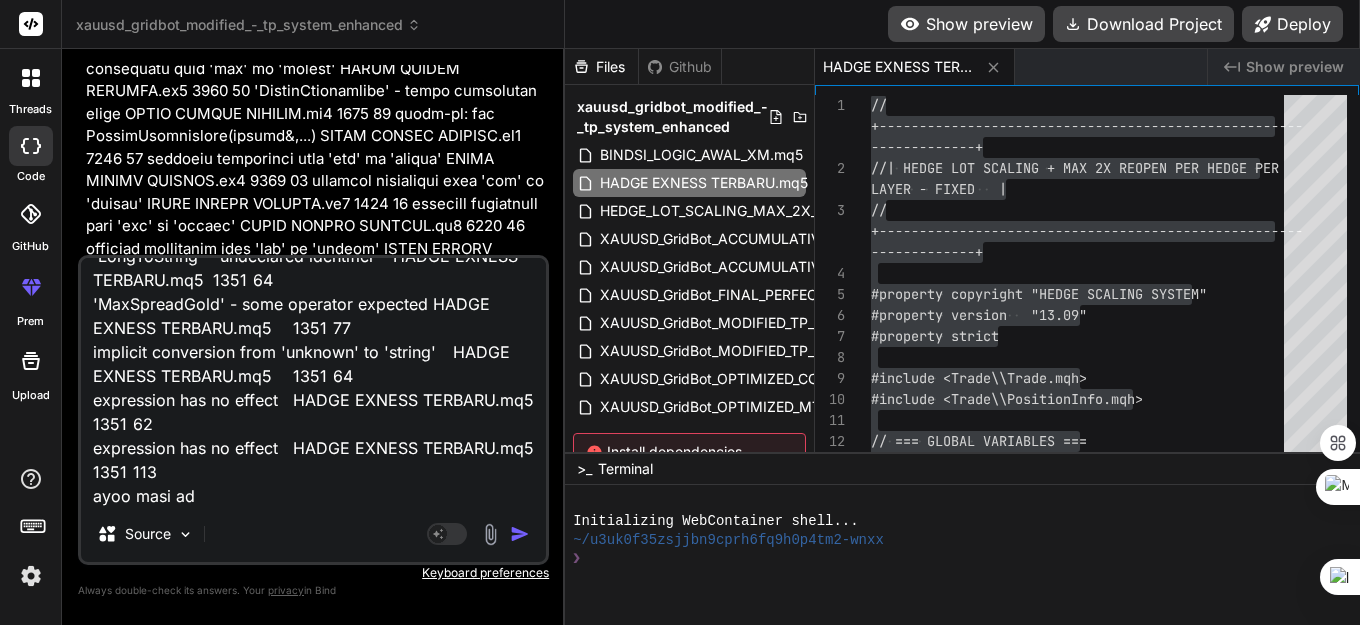 type on "x" 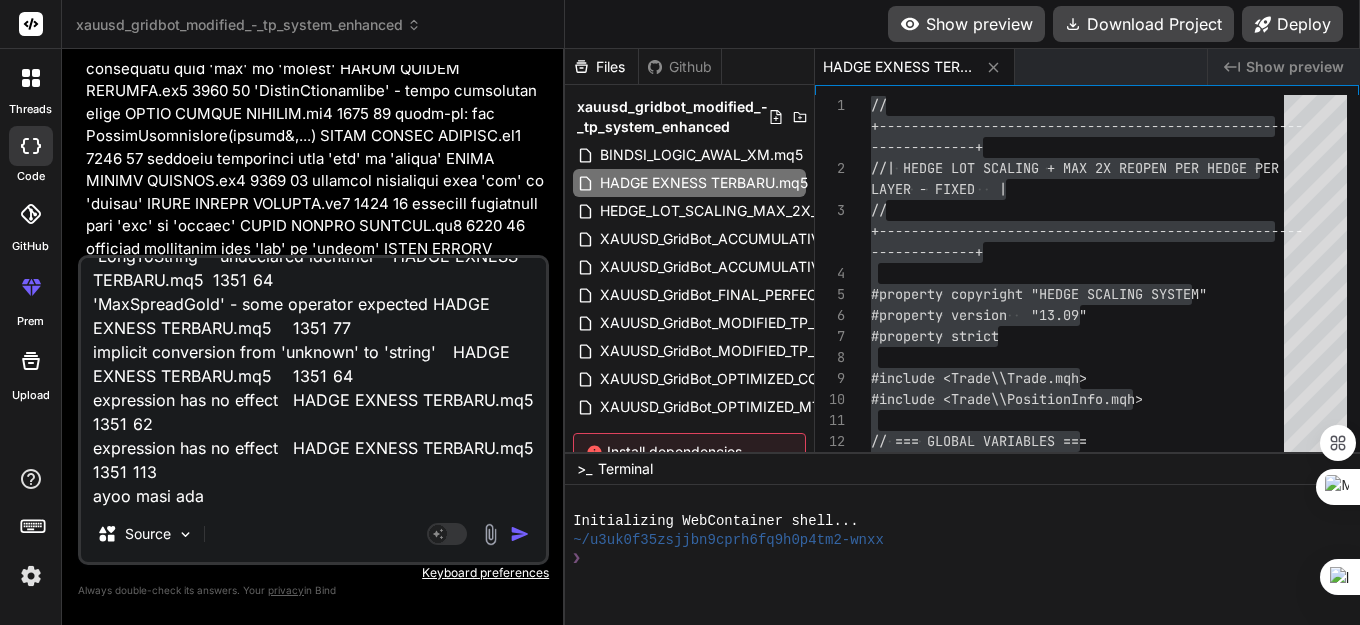 type on "possible loss of data due to type conversion from 'long' to 'int'	HADGE EXNESS TERBARU.mq5	646	46
'LongToString' - undeclared identifier	HADGE EXNESS TERBARU.mq5	1321	149
'spread' - some operator expected	HADGE EXNESS TERBARU.mq5	1321	162
implicit conversion from 'unknown' to 'string'	HADGE EXNESS TERBARU.mq5	1321	149
expression has no effect	HADGE EXNESS TERBARU.mq5	1321	173
'LongToString' - undeclared identifier	HADGE EXNESS TERBARU.mq5	1351	35
'spread' - some operator expected	HADGE EXNESS TERBARU.mq5	1351	48
implicit conversion from 'unknown' to 'string'	HADGE EXNESS TERBARU.mq5	1351	35
'LongToString' - undeclared identifier	HADGE EXNESS TERBARU.mq5	1351	64
'MaxSpreadGold' - some operator expected	HADGE EXNESS TERBARU.mq5	1351	77
implicit conversion from 'unknown' to 'string'	HADGE EXNESS TERBARU.mq5	1351	64
expression has no effect	HADGE EXNESS TERBARU.mq5	1351	62
expression has no effect	HADGE EXNESS TERBARU.mq5	1351	113
ayoo masi ada" 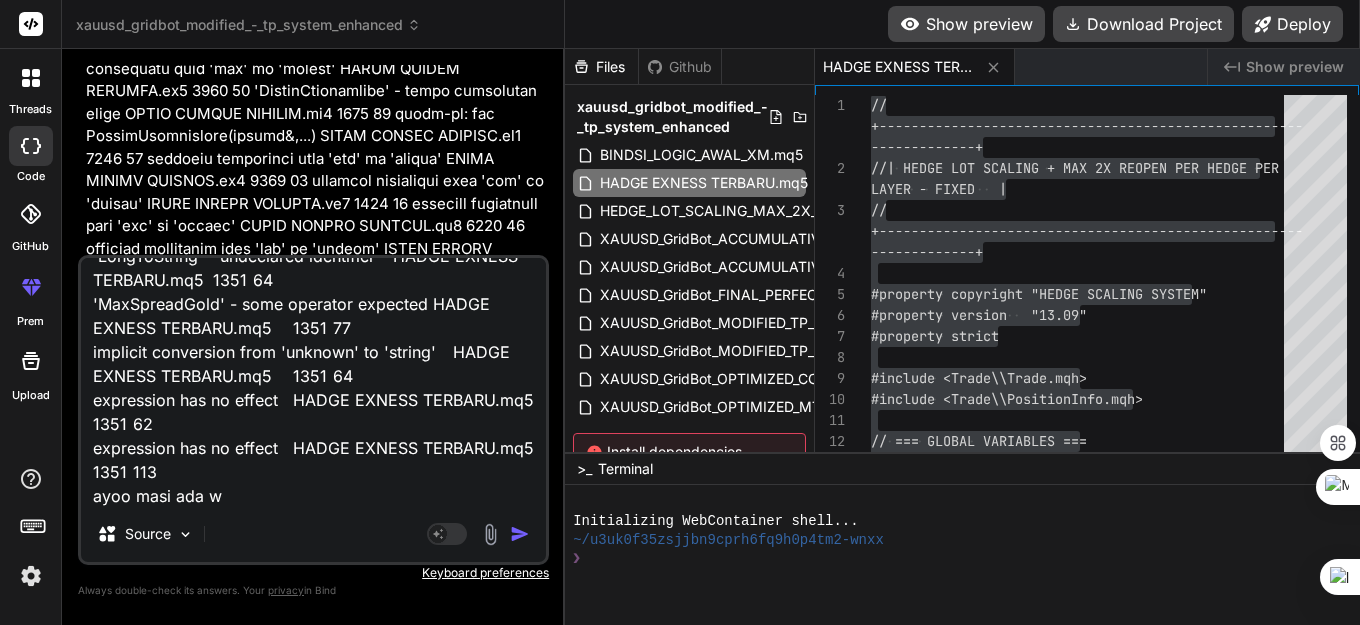 type on "x" 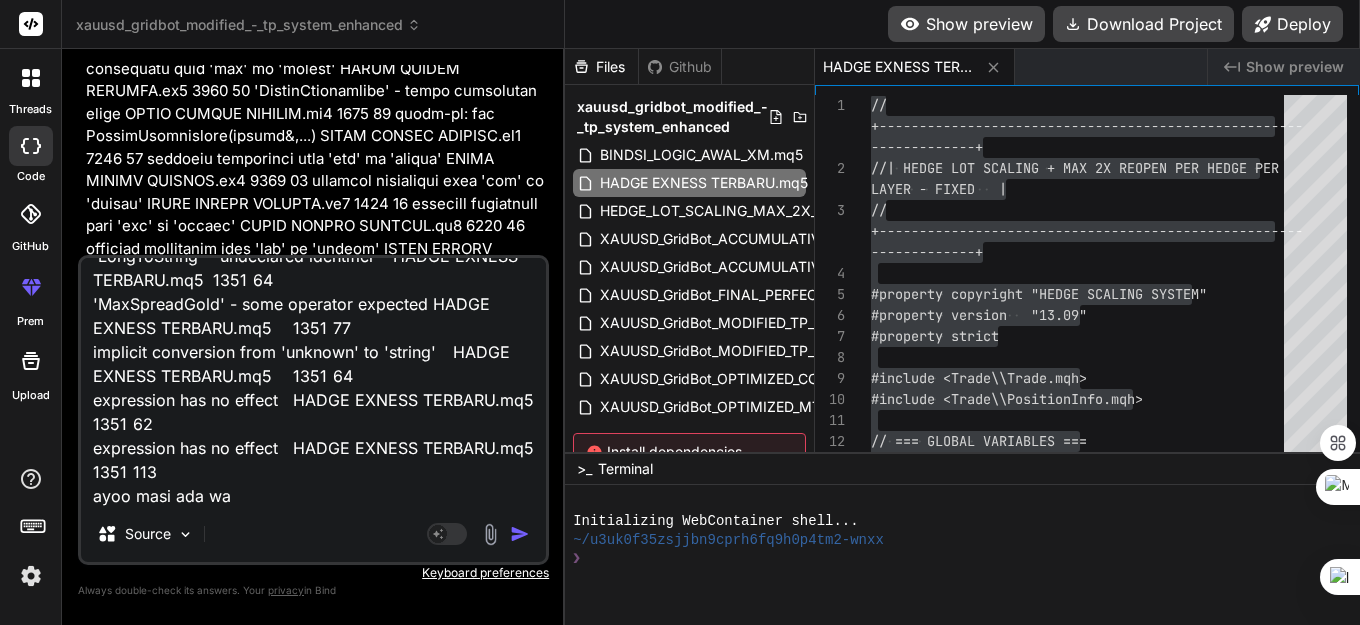 type on "possible loss of data due to type conversion from 'long' to 'int'	HADGE EXNESS TERBARU.mq5	646	46
'LongToString' - undeclared identifier	HADGE EXNESS TERBARU.mq5	1321	149
'spread' - some operator expected	HADGE EXNESS TERBARU.mq5	1321	162
implicit conversion from 'unknown' to 'string'	HADGE EXNESS TERBARU.mq5	1321	149
expression has no effect	HADGE EXNESS TERBARU.mq5	1321	173
'LongToString' - undeclared identifier	HADGE EXNESS TERBARU.mq5	1351	35
'spread' - some operator expected	HADGE EXNESS TERBARU.mq5	1351	48
implicit conversion from 'unknown' to 'string'	HADGE EXNESS TERBARU.mq5	1351	35
'LongToString' - undeclared identifier	HADGE EXNESS TERBARU.mq5	1351	64
'MaxSpreadGold' - some operator expected	HADGE EXNESS TERBARU.mq5	1351	77
implicit conversion from 'unknown' to 'string'	HADGE EXNESS TERBARU.mq5	1351	64
expression has no effect	HADGE EXNESS TERBARU.mq5	1351	62
expression has no effect	HADGE EXNESS TERBARU.mq5	1351	113
ayoo masi ada war" 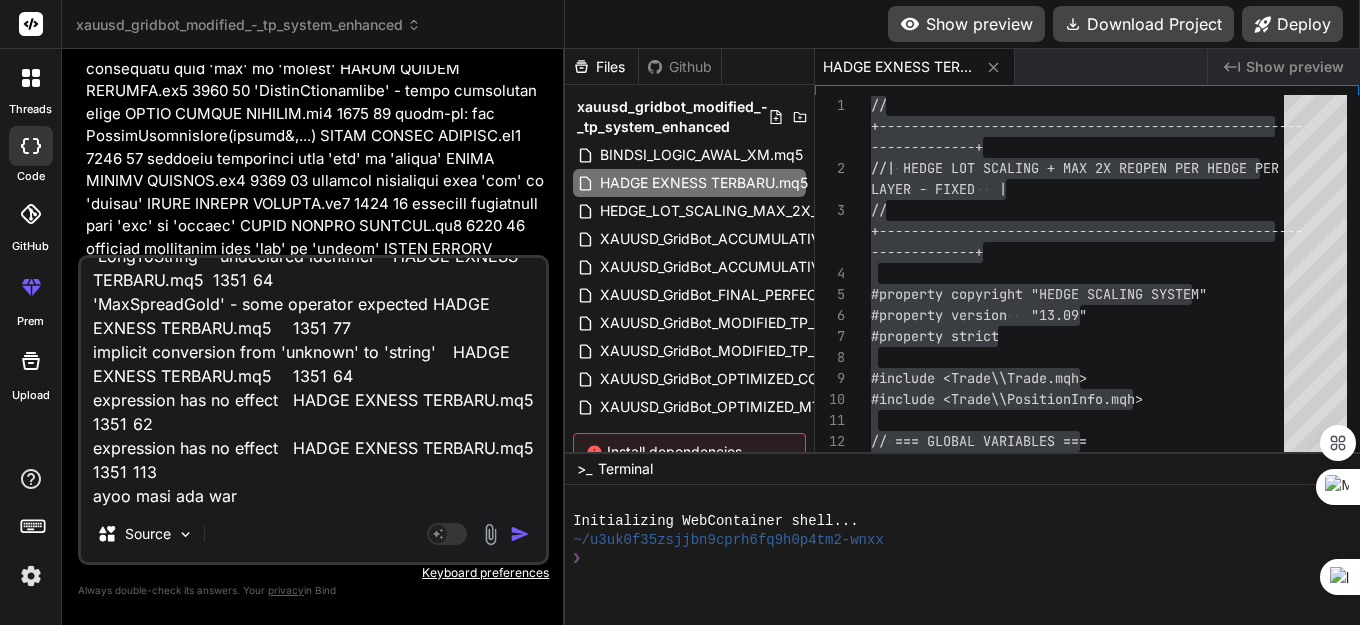 type on "possible loss of data due to type conversion from 'long' to 'int'	HADGE EXNESS TERBARU.mq5	646	46
'LongToString' - undeclared identifier	HADGE EXNESS TERBARU.mq5	1321	149
'spread' - some operator expected	HADGE EXNESS TERBARU.mq5	1321	162
implicit conversion from 'unknown' to 'string'	HADGE EXNESS TERBARU.mq5	1321	149
expression has no effect	HADGE EXNESS TERBARU.mq5	1321	173
'LongToString' - undeclared identifier	HADGE EXNESS TERBARU.mq5	1351	35
'spread' - some operator expected	HADGE EXNESS TERBARU.mq5	1351	48
implicit conversion from 'unknown' to 'string'	HADGE EXNESS TERBARU.mq5	1351	35
'LongToString' - undeclared identifier	HADGE EXNESS TERBARU.mq5	1351	64
'MaxSpreadGold' - some operator expected	HADGE EXNESS TERBARU.mq5	1351	77
implicit conversion from 'unknown' to 'string'	HADGE EXNESS TERBARU.mq5	1351	64
expression has no effect	HADGE EXNESS TERBARU.mq5	1351	62
expression has no effect	HADGE EXNESS TERBARU.mq5	1351	113
ayoo masi ada warn" 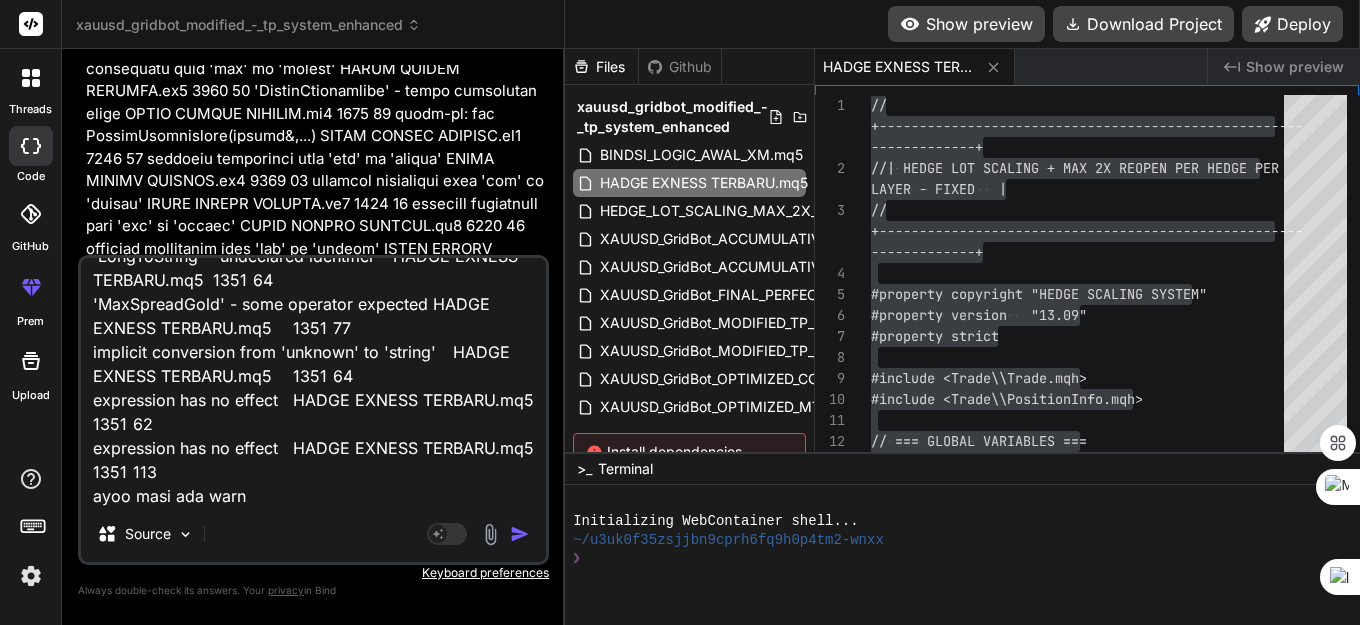 type on "possible loss of data due to type conversion from 'long' to 'int'	HADGE EXNESS TERBARU.mq5	646	46
'LongToString' - undeclared identifier	HADGE EXNESS TERBARU.mq5	1321	149
'spread' - some operator expected	HADGE EXNESS TERBARU.mq5	1321	162
implicit conversion from 'unknown' to 'string'	HADGE EXNESS TERBARU.mq5	1321	149
expression has no effect	HADGE EXNESS TERBARU.mq5	1321	173
'LongToString' - undeclared identifier	HADGE EXNESS TERBARU.mq5	1351	35
'spread' - some operator expected	HADGE EXNESS TERBARU.mq5	1351	48
implicit conversion from 'unknown' to 'string'	HADGE EXNESS TERBARU.mq5	1351	35
'LongToString' - undeclared identifier	HADGE EXNESS TERBARU.mq5	1351	64
'MaxSpreadGold' - some operator expected	HADGE EXNESS TERBARU.mq5	1351	77
implicit conversion from 'unknown' to 'string'	HADGE EXNESS TERBARU.mq5	1351	64
expression has no effect	HADGE EXNESS TERBARU.mq5	1351	62
expression has no effect	HADGE EXNESS TERBARU.mq5	1351	113
[PERSON_NAME]" 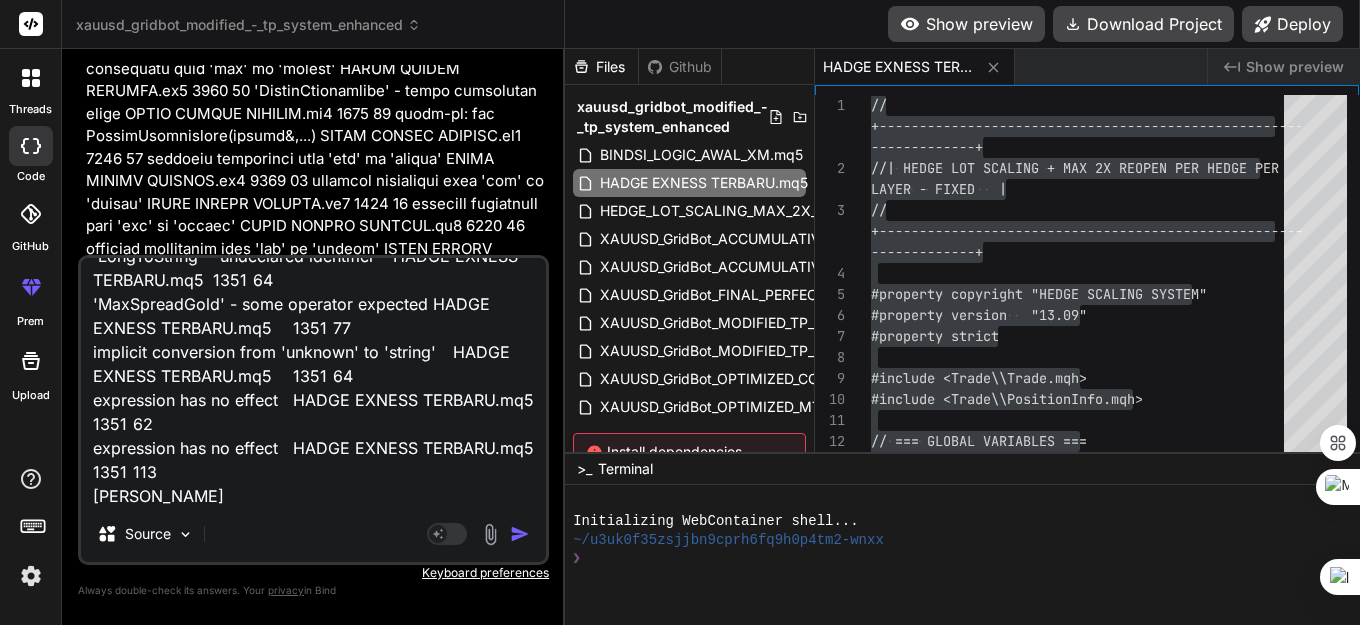 type on "x" 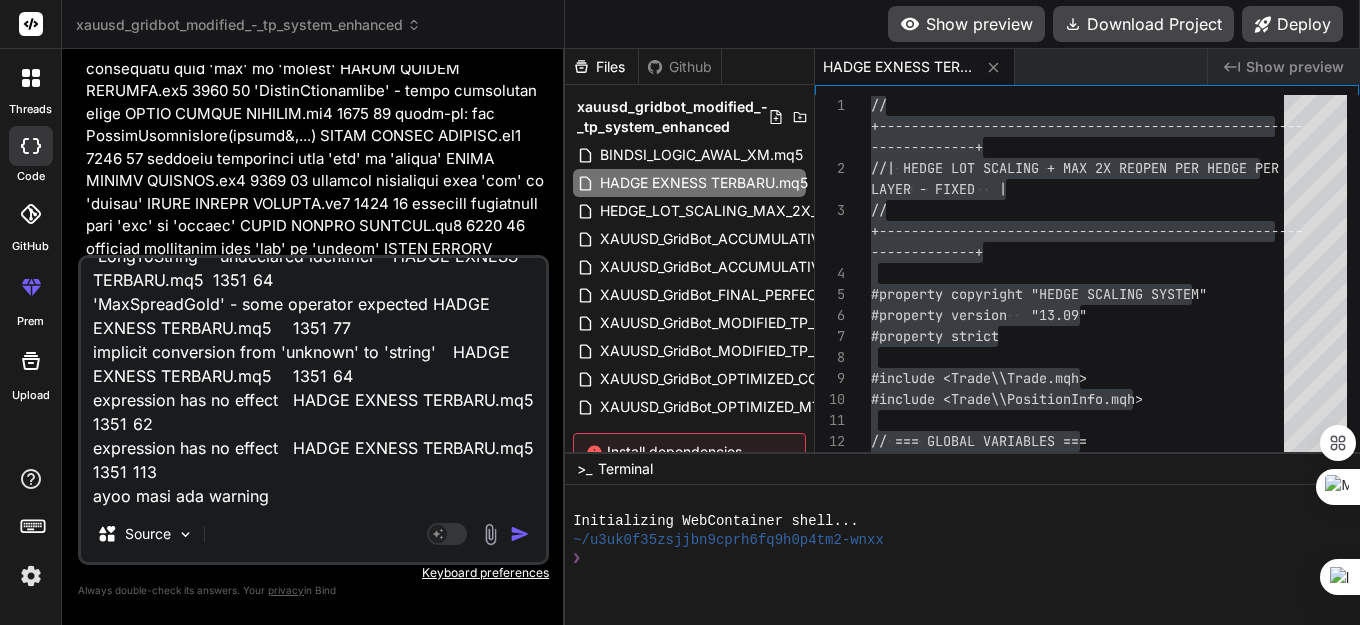 type on "x" 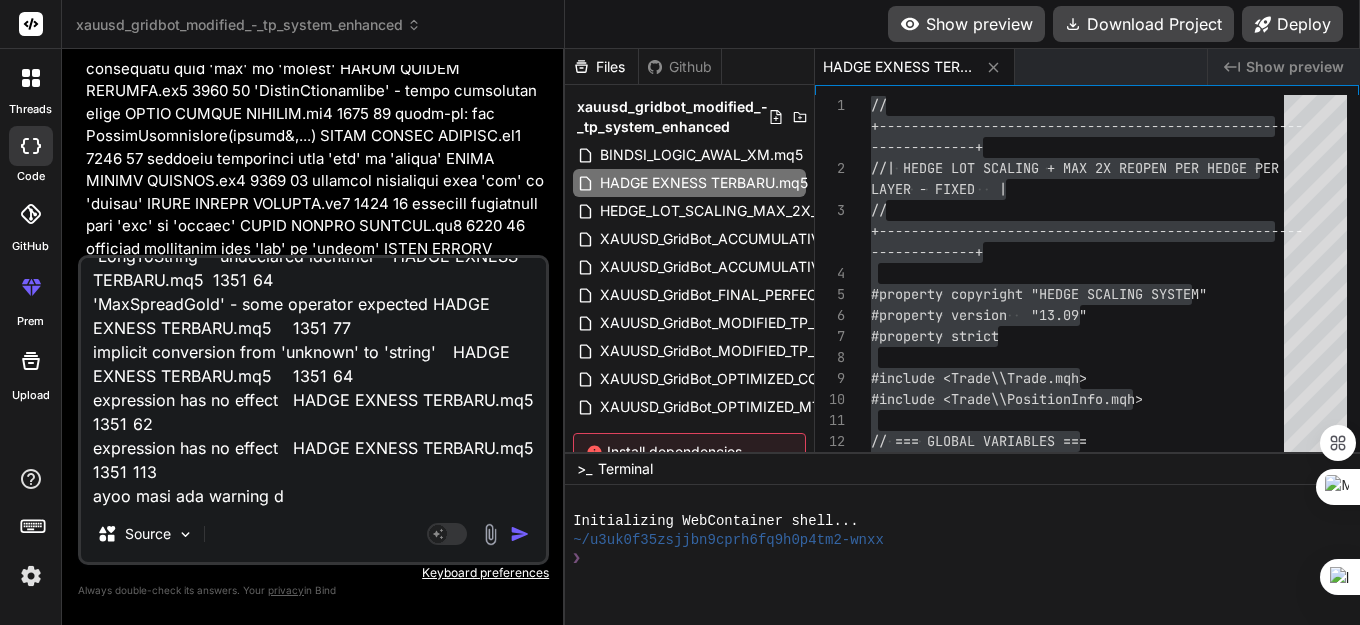 type on "possible loss of data due to type conversion from 'long' to 'int'	HADGE EXNESS TERBARU.mq5	646	46
'LongToString' - undeclared identifier	HADGE EXNESS TERBARU.mq5	1321	149
'spread' - some operator expected	HADGE EXNESS TERBARU.mq5	1321	162
implicit conversion from 'unknown' to 'string'	HADGE EXNESS TERBARU.mq5	1321	149
expression has no effect	HADGE EXNESS TERBARU.mq5	1321	173
'LongToString' - undeclared identifier	HADGE EXNESS TERBARU.mq5	1351	35
'spread' - some operator expected	HADGE EXNESS TERBARU.mq5	1351	48
implicit conversion from 'unknown' to 'string'	HADGE EXNESS TERBARU.mq5	1351	35
'LongToString' - undeclared identifier	HADGE EXNESS TERBARU.mq5	1351	64
'MaxSpreadGold' - some operator expected	HADGE EXNESS TERBARU.mq5	1351	77
implicit conversion from 'unknown' to 'string'	HADGE EXNESS TERBARU.mq5	1351	64
expression has no effect	HADGE EXNESS TERBARU.mq5	1351	62
expression has no effect	HADGE EXNESS TERBARU.mq5	1351	113
ayoo masi ada warning da" 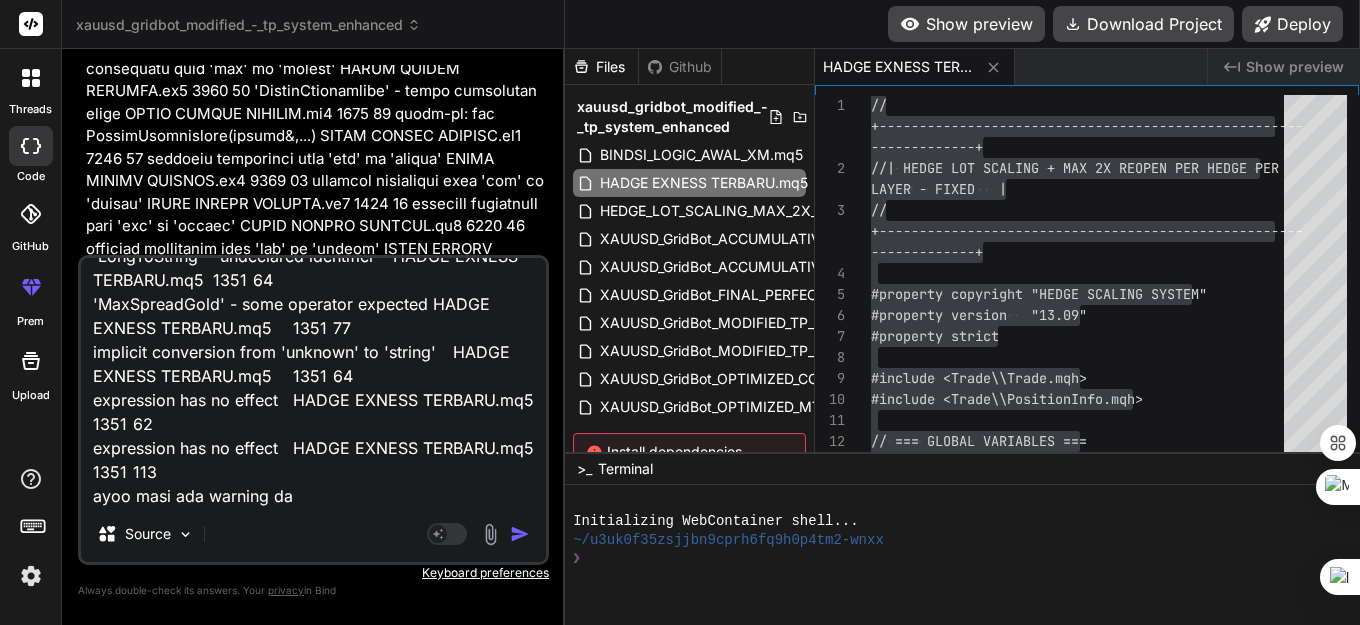 type on "x" 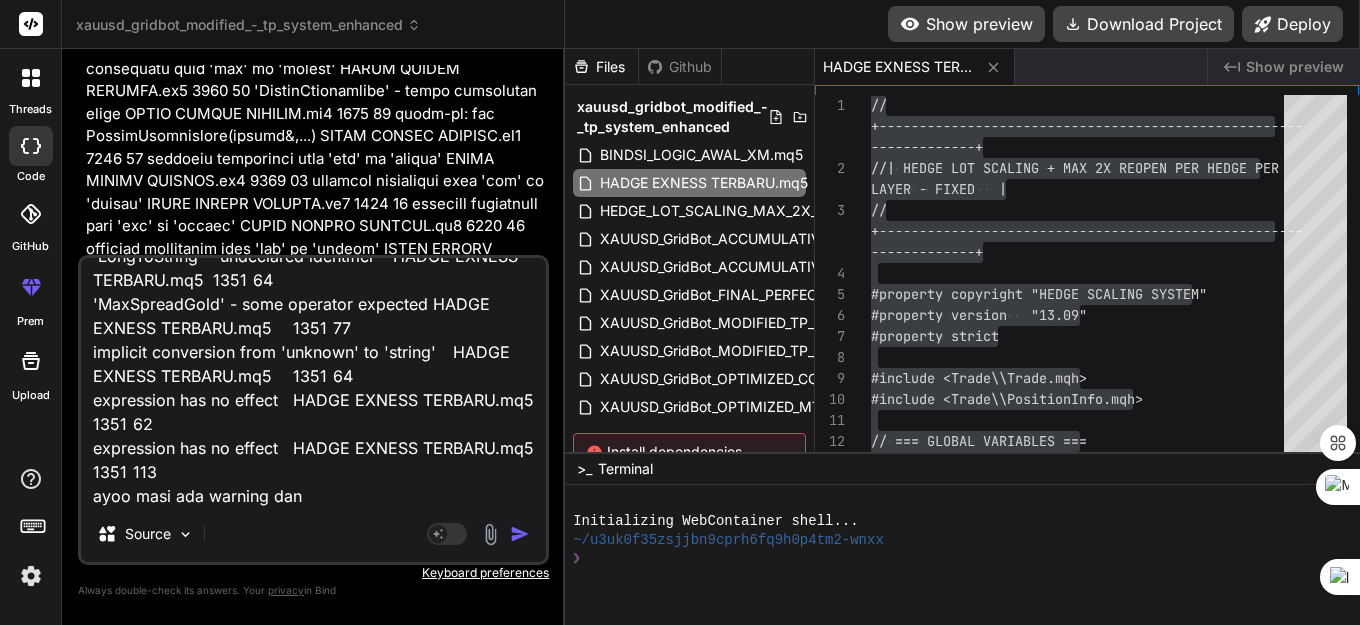 type on "possible loss of data due to type conversion from 'long' to 'int'	HADGE EXNESS TERBARU.mq5	646	46
'LongToString' - undeclared identifier	HADGE EXNESS TERBARU.mq5	1321	149
'spread' - some operator expected	HADGE EXNESS TERBARU.mq5	1321	162
implicit conversion from 'unknown' to 'string'	HADGE EXNESS TERBARU.mq5	1321	149
expression has no effect	HADGE EXNESS TERBARU.mq5	1321	173
'LongToString' - undeclared identifier	HADGE EXNESS TERBARU.mq5	1351	35
'spread' - some operator expected	HADGE EXNESS TERBARU.mq5	1351	48
implicit conversion from 'unknown' to 'string'	HADGE EXNESS TERBARU.mq5	1351	35
'LongToString' - undeclared identifier	HADGE EXNESS TERBARU.mq5	1351	64
'MaxSpreadGold' - some operator expected	HADGE EXNESS TERBARU.mq5	1351	77
implicit conversion from 'unknown' to 'string'	HADGE EXNESS TERBARU.mq5	1351	64
expression has no effect	HADGE EXNESS TERBARU.mq5	1351	62
expression has no effect	HADGE EXNESS TERBARU.mq5	1351	113
ayoo masi ada warning dan" 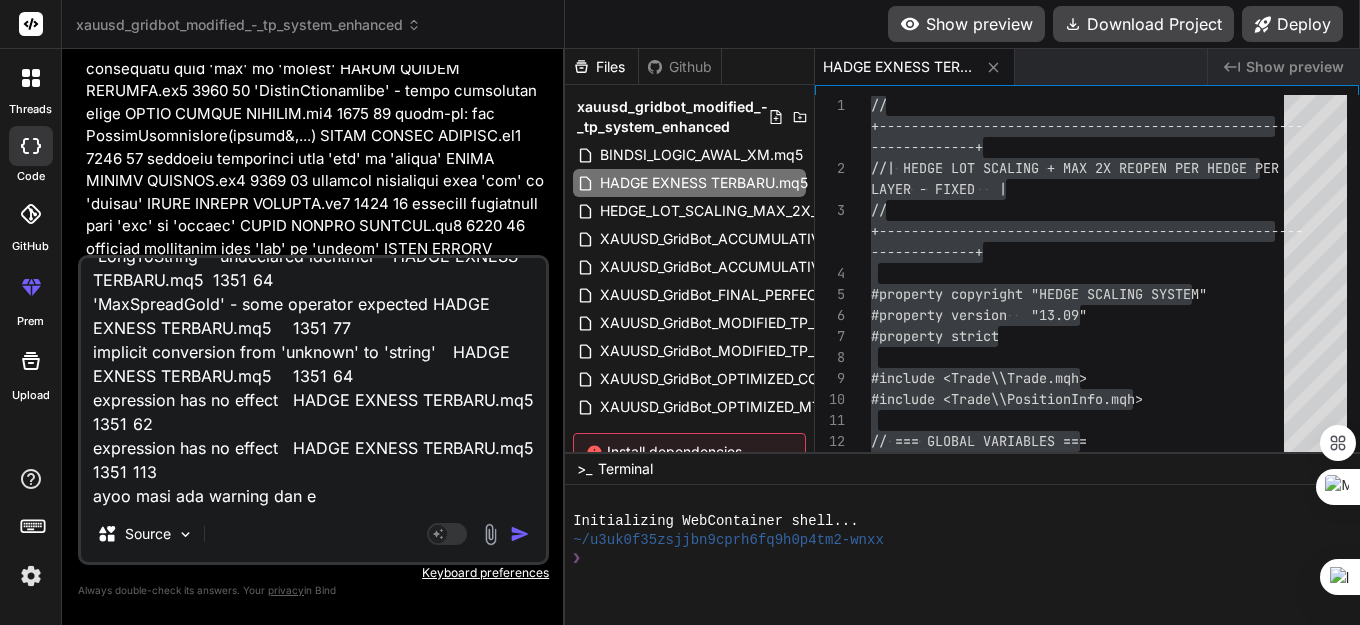 type on "possible loss of data due to type conversion from 'long' to 'int'	HADGE EXNESS TERBARU.mq5	646	46
'LongToString' - undeclared identifier	HADGE EXNESS TERBARU.mq5	1321	149
'spread' - some operator expected	HADGE EXNESS TERBARU.mq5	1321	162
implicit conversion from 'unknown' to 'string'	HADGE EXNESS TERBARU.mq5	1321	149
expression has no effect	HADGE EXNESS TERBARU.mq5	1321	173
'LongToString' - undeclared identifier	HADGE EXNESS TERBARU.mq5	1351	35
'spread' - some operator expected	HADGE EXNESS TERBARU.mq5	1351	48
implicit conversion from 'unknown' to 'string'	HADGE EXNESS TERBARU.mq5	1351	35
'LongToString' - undeclared identifier	HADGE EXNESS TERBARU.mq5	1351	64
'MaxSpreadGold' - some operator expected	HADGE EXNESS TERBARU.mq5	1351	77
implicit conversion from 'unknown' to 'string'	HADGE EXNESS TERBARU.mq5	1351	64
expression has no effect	HADGE EXNESS TERBARU.mq5	1351	62
expression has no effect	HADGE EXNESS TERBARU.mq5	1351	113
ayoo masi ada warning dan er" 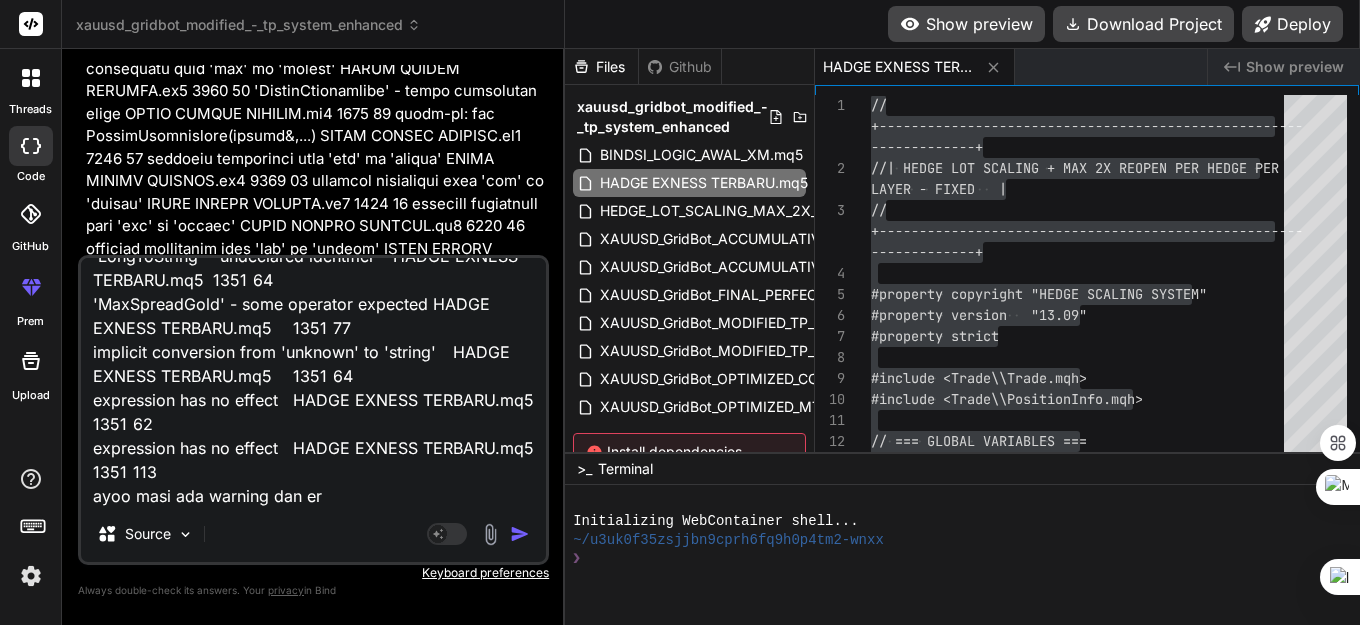 type on "possible loss of data due to type conversion from 'long' to 'int'	HADGE EXNESS TERBARU.mq5	646	46
'LongToString' - undeclared identifier	HADGE EXNESS TERBARU.mq5	1321	149
'spread' - some operator expected	HADGE EXNESS TERBARU.mq5	1321	162
implicit conversion from 'unknown' to 'string'	HADGE EXNESS TERBARU.mq5	1321	149
expression has no effect	HADGE EXNESS TERBARU.mq5	1321	173
'LongToString' - undeclared identifier	HADGE EXNESS TERBARU.mq5	1351	35
'spread' - some operator expected	HADGE EXNESS TERBARU.mq5	1351	48
implicit conversion from 'unknown' to 'string'	HADGE EXNESS TERBARU.mq5	1351	35
'LongToString' - undeclared identifier	HADGE EXNESS TERBARU.mq5	1351	64
'MaxSpreadGold' - some operator expected	HADGE EXNESS TERBARU.mq5	1351	77
implicit conversion from 'unknown' to 'string'	HADGE EXNESS TERBARU.mq5	1351	64
expression has no effect	HADGE EXNESS TERBARU.mq5	1351	62
expression has no effect	HADGE EXNESS TERBARU.mq5	1351	113
ayoo masi ada warning dan err" 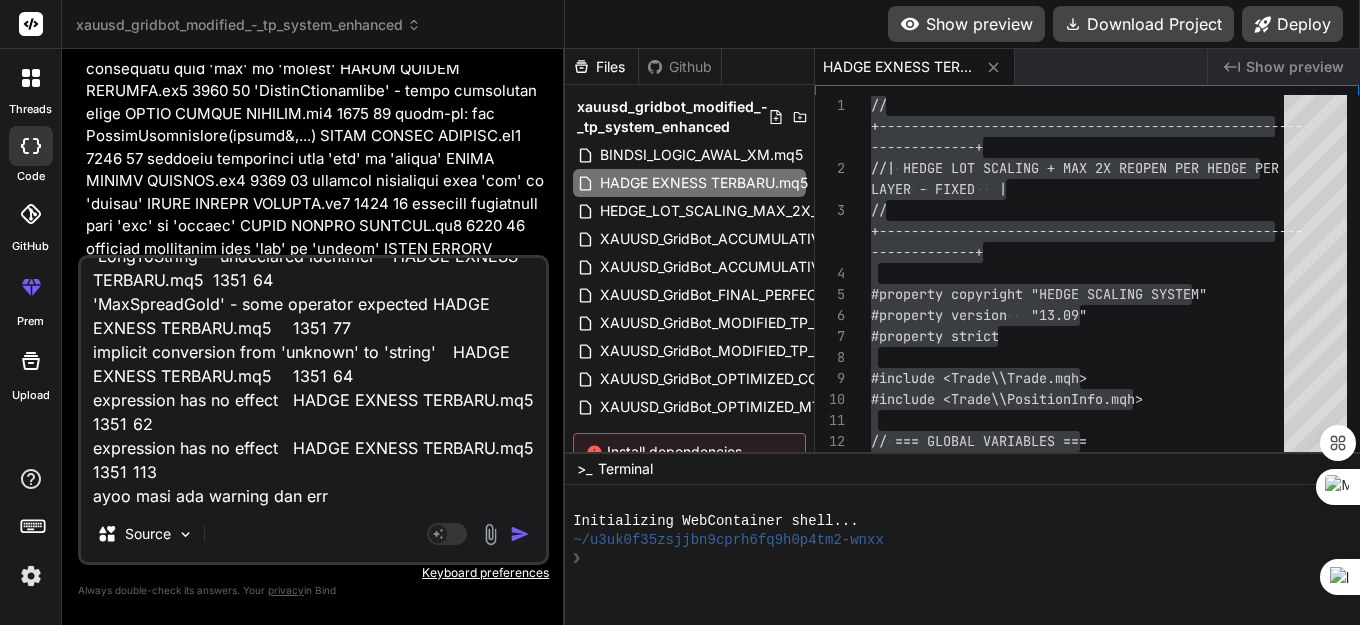 type on "x" 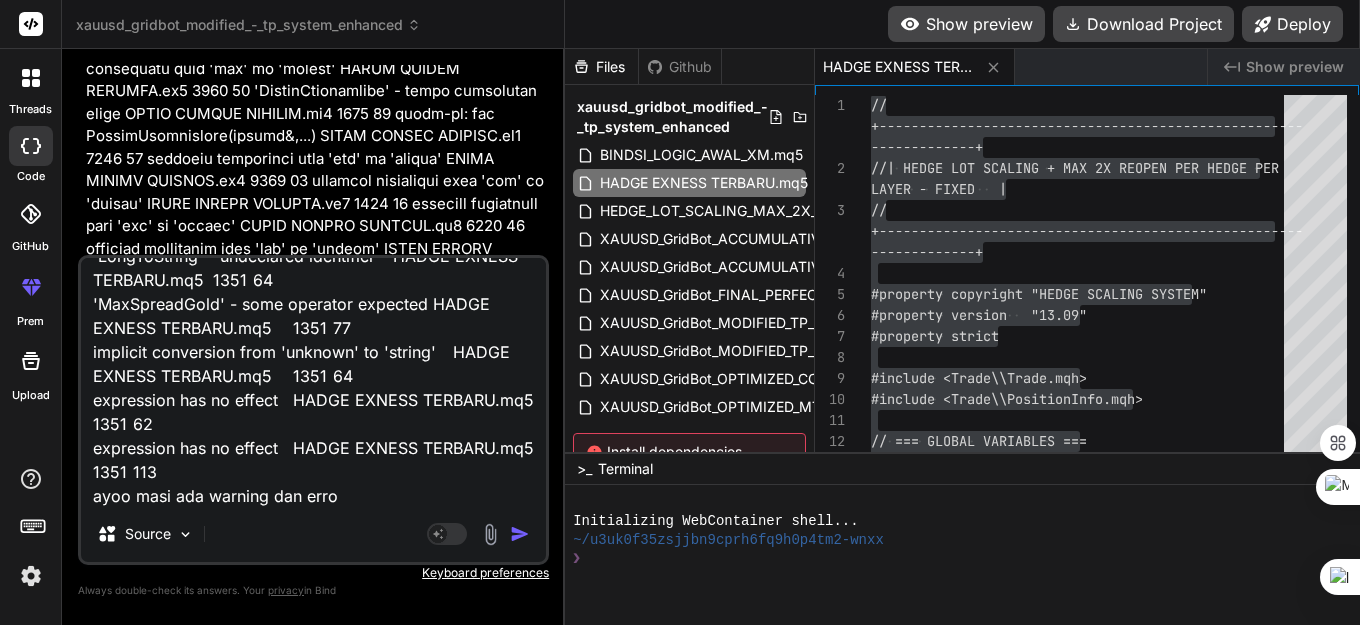 type on "x" 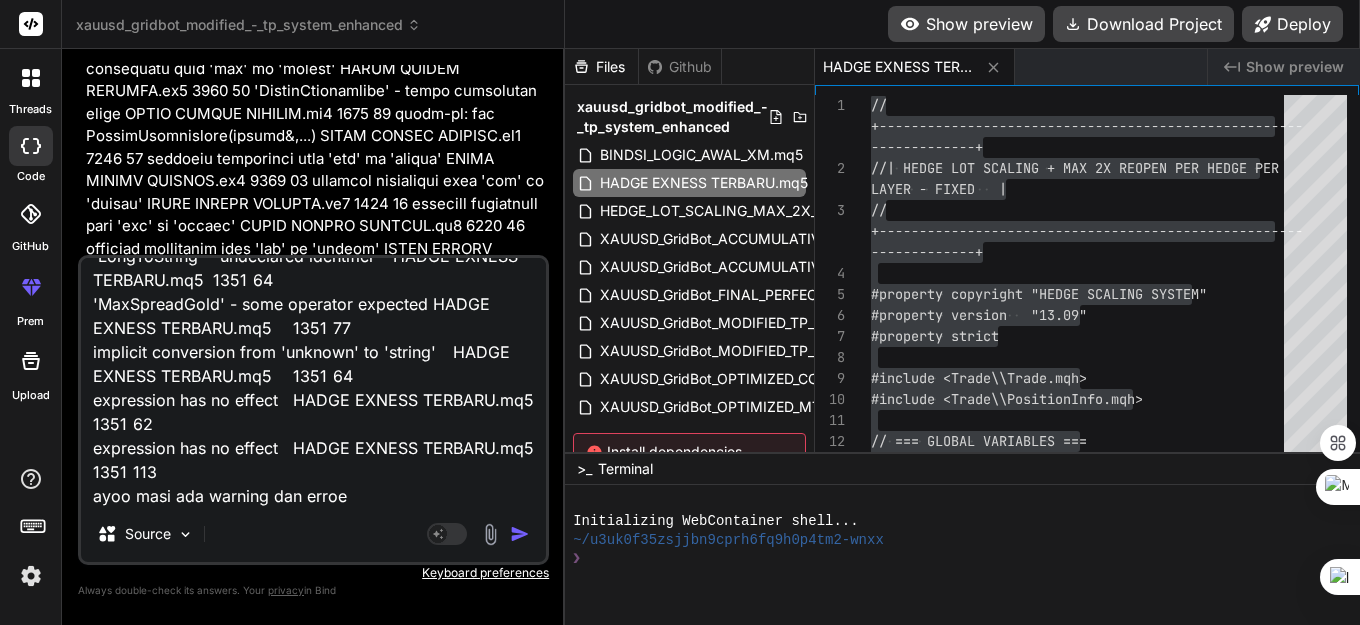 type on "possible loss of data due to type conversion from 'long' to 'int'	HADGE EXNESS TERBARU.mq5	646	46
'LongToString' - undeclared identifier	HADGE EXNESS TERBARU.mq5	1321	149
'spread' - some operator expected	HADGE EXNESS TERBARU.mq5	1321	162
implicit conversion from 'unknown' to 'string'	HADGE EXNESS TERBARU.mq5	1321	149
expression has no effect	HADGE EXNESS TERBARU.mq5	1321	173
'LongToString' - undeclared identifier	HADGE EXNESS TERBARU.mq5	1351	35
'spread' - some operator expected	HADGE EXNESS TERBARU.mq5	1351	48
implicit conversion from 'unknown' to 'string'	HADGE EXNESS TERBARU.mq5	1351	35
'LongToString' - undeclared identifier	HADGE EXNESS TERBARU.mq5	1351	64
'MaxSpreadGold' - some operator expected	HADGE EXNESS TERBARU.mq5	1351	77
implicit conversion from 'unknown' to 'string'	HADGE EXNESS TERBARU.mq5	1351	64
expression has no effect	HADGE EXNESS TERBARU.mq5	1351	62
expression has no effect	HADGE EXNESS TERBARU.mq5	1351	113
ayoo masi ada warning dan erro" 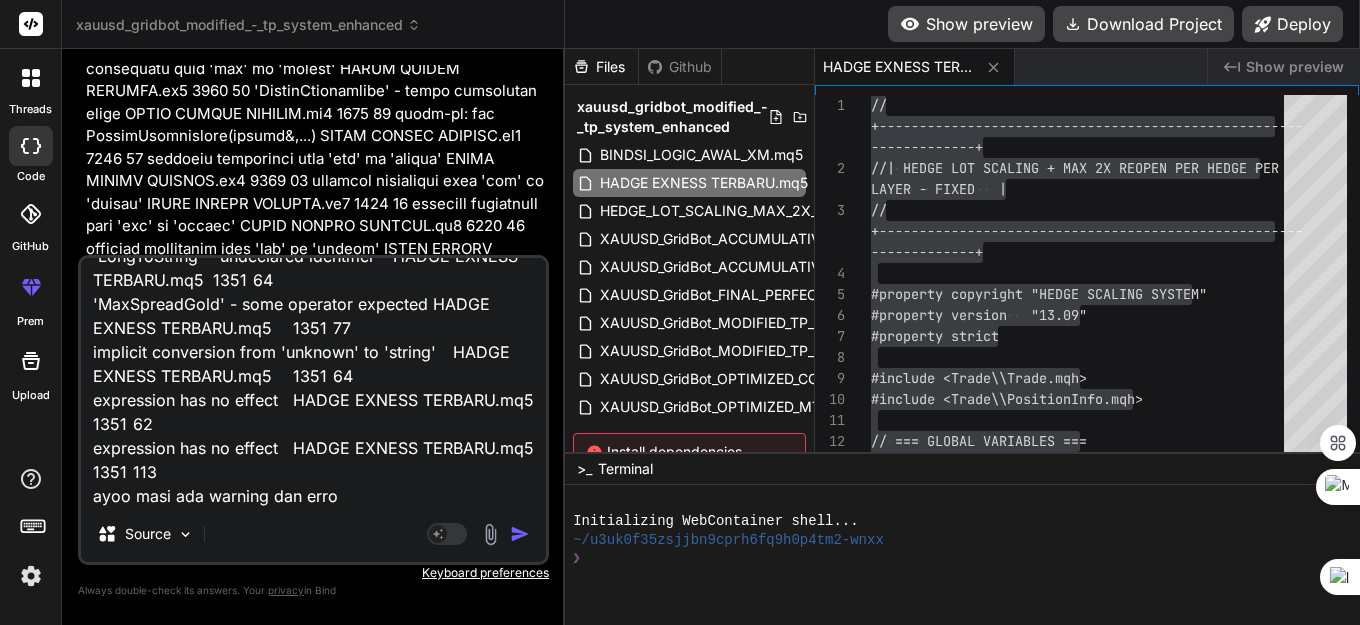 type on "possible loss of data due to type conversion from 'long' to 'int'	HADGE EXNESS TERBARU.mq5	646	46
'LongToString' - undeclared identifier	HADGE EXNESS TERBARU.mq5	1321	149
'spread' - some operator expected	HADGE EXNESS TERBARU.mq5	1321	162
implicit conversion from 'unknown' to 'string'	HADGE EXNESS TERBARU.mq5	1321	149
expression has no effect	HADGE EXNESS TERBARU.mq5	1321	173
'LongToString' - undeclared identifier	HADGE EXNESS TERBARU.mq5	1351	35
'spread' - some operator expected	HADGE EXNESS TERBARU.mq5	1351	48
implicit conversion from 'unknown' to 'string'	HADGE EXNESS TERBARU.mq5	1351	35
'LongToString' - undeclared identifier	HADGE EXNESS TERBARU.mq5	1351	64
'MaxSpreadGold' - some operator expected	HADGE EXNESS TERBARU.mq5	1351	77
implicit conversion from 'unknown' to 'string'	HADGE EXNESS TERBARU.mq5	1351	64
expression has no effect	HADGE EXNESS TERBARU.mq5	1351	62
expression has no effect	HADGE EXNESS TERBARU.mq5	1351	113
ayoo masi ada warning dan error" 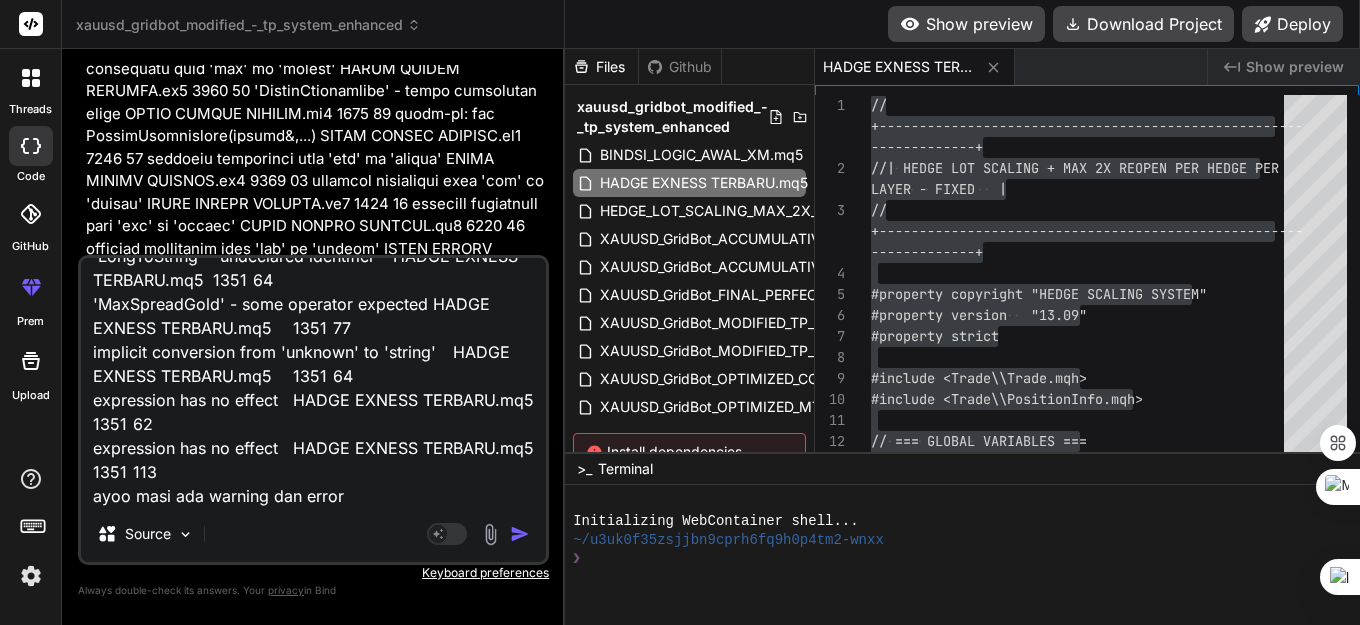 type on "possible loss of data due to type conversion from 'long' to 'int'	HADGE EXNESS TERBARU.mq5	646	46
'LongToString' - undeclared identifier	HADGE EXNESS TERBARU.mq5	1321	149
'spread' - some operator expected	HADGE EXNESS TERBARU.mq5	1321	162
implicit conversion from 'unknown' to 'string'	HADGE EXNESS TERBARU.mq5	1321	149
expression has no effect	HADGE EXNESS TERBARU.mq5	1321	173
'LongToString' - undeclared identifier	HADGE EXNESS TERBARU.mq5	1351	35
'spread' - some operator expected	HADGE EXNESS TERBARU.mq5	1351	48
implicit conversion from 'unknown' to 'string'	HADGE EXNESS TERBARU.mq5	1351	35
'LongToString' - undeclared identifier	HADGE EXNESS TERBARU.mq5	1351	64
'MaxSpreadGold' - some operator expected	HADGE EXNESS TERBARU.mq5	1351	77
implicit conversion from 'unknown' to 'string'	HADGE EXNESS TERBARU.mq5	1351	64
expression has no effect	HADGE EXNESS TERBARU.mq5	1351	62
expression has no effect	HADGE EXNESS TERBARU.mq5	1351	113
ayoo masi ada warning dan erro" 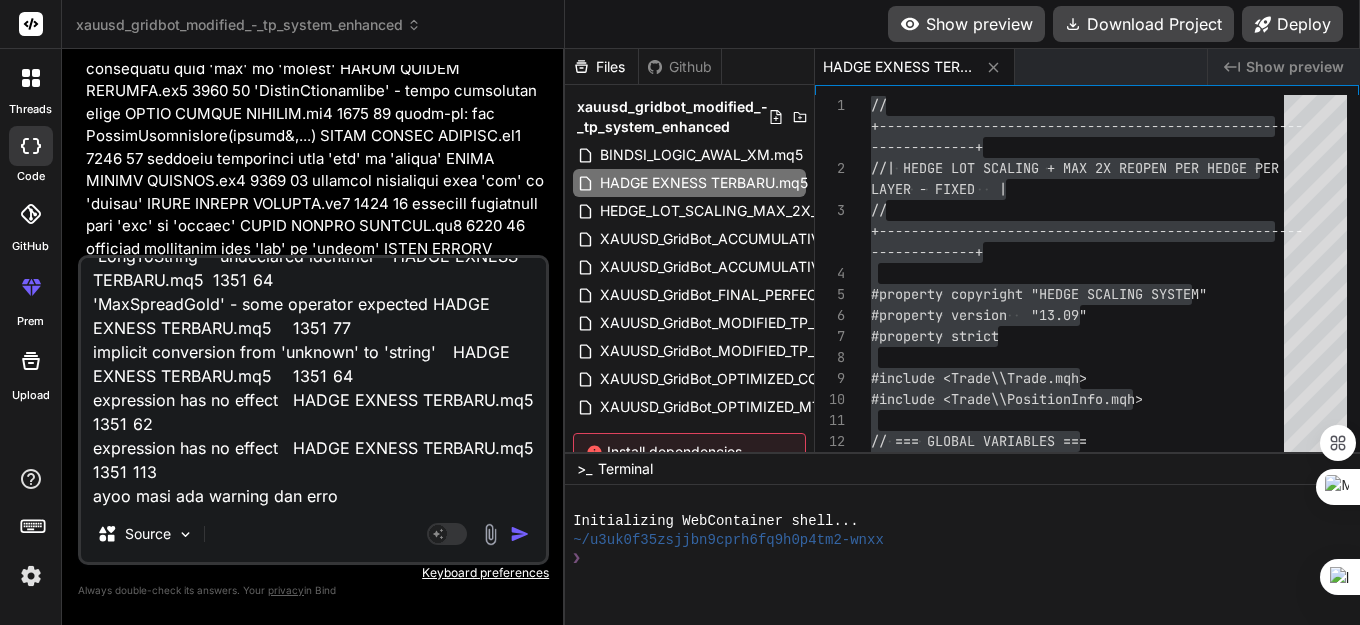 type on "possible loss of data due to type conversion from 'long' to 'int'	HADGE EXNESS TERBARU.mq5	646	46
'LongToString' - undeclared identifier	HADGE EXNESS TERBARU.mq5	1321	149
'spread' - some operator expected	HADGE EXNESS TERBARU.mq5	1321	162
implicit conversion from 'unknown' to 'string'	HADGE EXNESS TERBARU.mq5	1321	149
expression has no effect	HADGE EXNESS TERBARU.mq5	1321	173
'LongToString' - undeclared identifier	HADGE EXNESS TERBARU.mq5	1351	35
'spread' - some operator expected	HADGE EXNESS TERBARU.mq5	1351	48
implicit conversion from 'unknown' to 'string'	HADGE EXNESS TERBARU.mq5	1351	35
'LongToString' - undeclared identifier	HADGE EXNESS TERBARU.mq5	1351	64
'MaxSpreadGold' - some operator expected	HADGE EXNESS TERBARU.mq5	1351	77
implicit conversion from 'unknown' to 'string'	HADGE EXNESS TERBARU.mq5	1351	64
expression has no effect	HADGE EXNESS TERBARU.mq5	1351	62
expression has no effect	HADGE EXNESS TERBARU.mq5	1351	113
ayoo masi ada warning dan err" 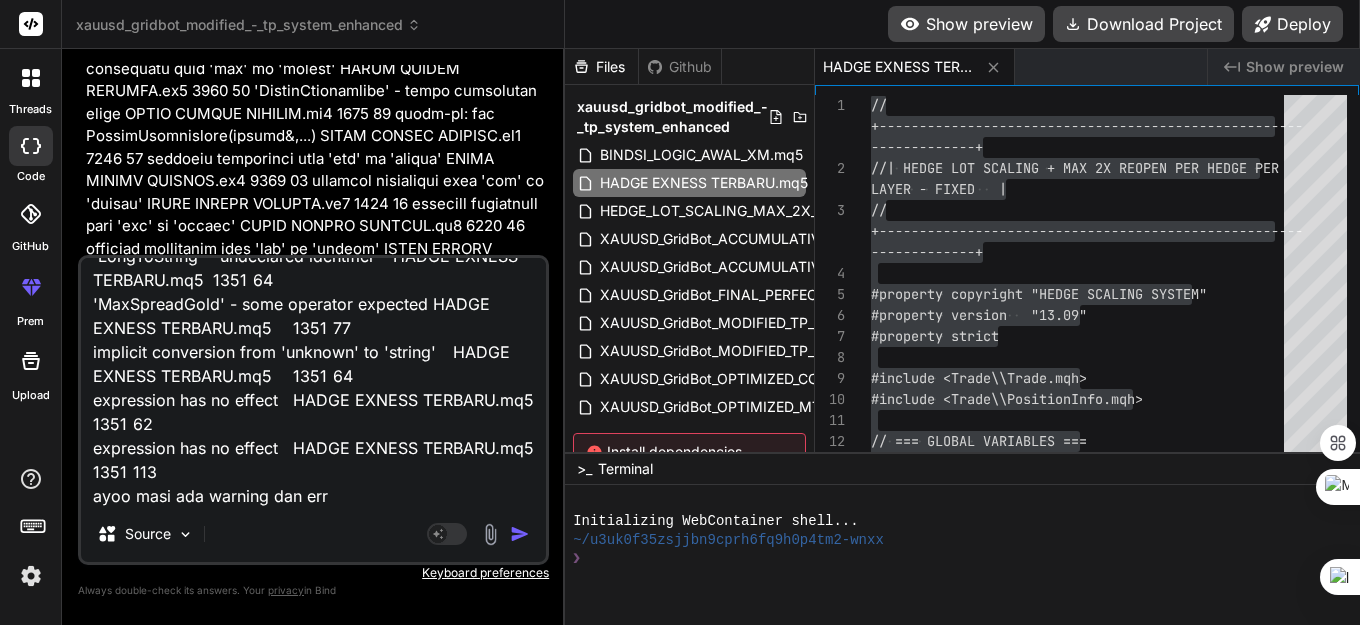 type on "possible loss of data due to type conversion from 'long' to 'int'	HADGE EXNESS TERBARU.mq5	646	46
'LongToString' - undeclared identifier	HADGE EXNESS TERBARU.mq5	1321	149
'spread' - some operator expected	HADGE EXNESS TERBARU.mq5	1321	162
implicit conversion from 'unknown' to 'string'	HADGE EXNESS TERBARU.mq5	1321	149
expression has no effect	HADGE EXNESS TERBARU.mq5	1321	173
'LongToString' - undeclared identifier	HADGE EXNESS TERBARU.mq5	1351	35
'spread' - some operator expected	HADGE EXNESS TERBARU.mq5	1351	48
implicit conversion from 'unknown' to 'string'	HADGE EXNESS TERBARU.mq5	1351	35
'LongToString' - undeclared identifier	HADGE EXNESS TERBARU.mq5	1351	64
'MaxSpreadGold' - some operator expected	HADGE EXNESS TERBARU.mq5	1351	77
implicit conversion from 'unknown' to 'string'	HADGE EXNESS TERBARU.mq5	1351	64
expression has no effect	HADGE EXNESS TERBARU.mq5	1351	62
expression has no effect	HADGE EXNESS TERBARU.mq5	1351	113
ayoo masi ada warning dan er" 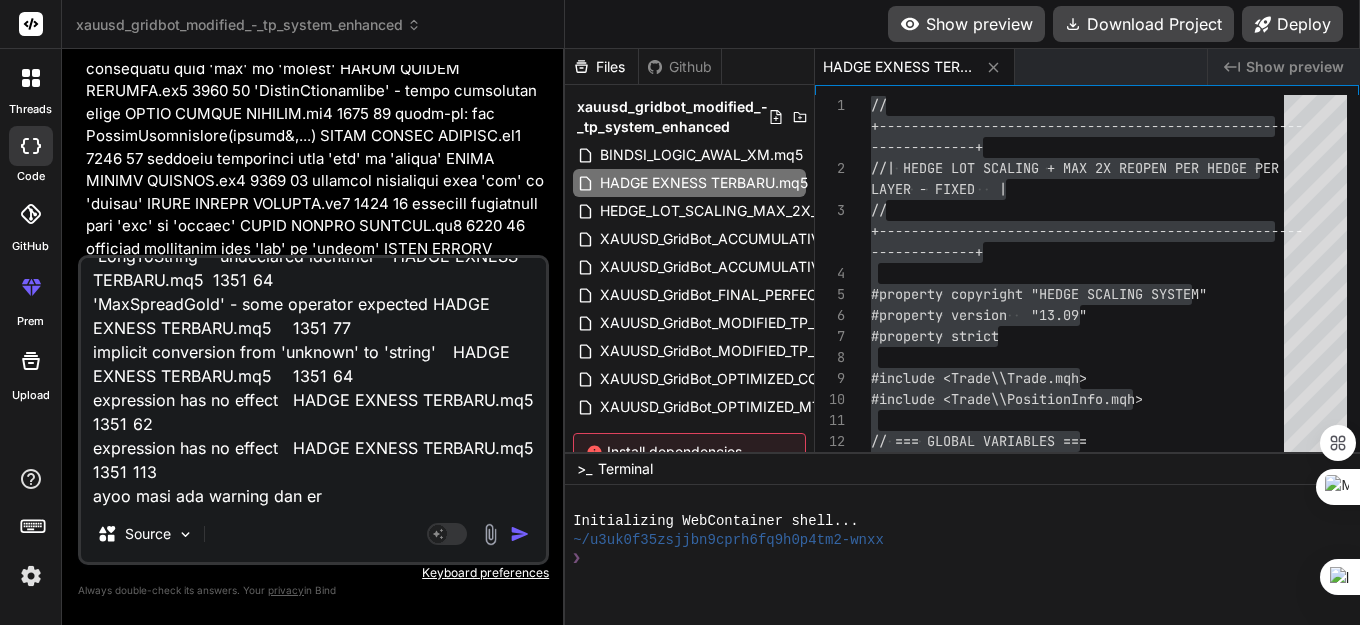 type on "possible loss of data due to type conversion from 'long' to 'int'	HADGE EXNESS TERBARU.mq5	646	46
'LongToString' - undeclared identifier	HADGE EXNESS TERBARU.mq5	1321	149
'spread' - some operator expected	HADGE EXNESS TERBARU.mq5	1321	162
implicit conversion from 'unknown' to 'string'	HADGE EXNESS TERBARU.mq5	1321	149
expression has no effect	HADGE EXNESS TERBARU.mq5	1321	173
'LongToString' - undeclared identifier	HADGE EXNESS TERBARU.mq5	1351	35
'spread' - some operator expected	HADGE EXNESS TERBARU.mq5	1351	48
implicit conversion from 'unknown' to 'string'	HADGE EXNESS TERBARU.mq5	1351	35
'LongToString' - undeclared identifier	HADGE EXNESS TERBARU.mq5	1351	64
'MaxSpreadGold' - some operator expected	HADGE EXNESS TERBARU.mq5	1351	77
implicit conversion from 'unknown' to 'string'	HADGE EXNESS TERBARU.mq5	1351	64
expression has no effect	HADGE EXNESS TERBARU.mq5	1351	62
expression has no effect	HADGE EXNESS TERBARU.mq5	1351	113
ayoo masi ada warning dan err" 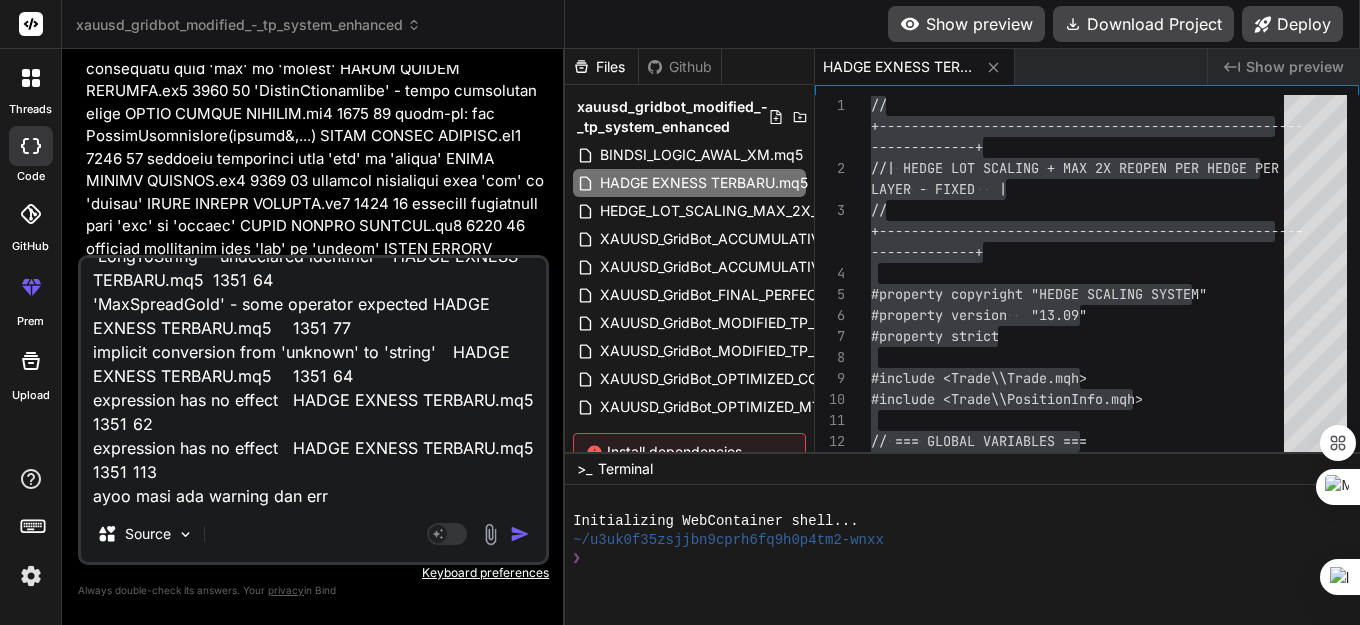 type on "possible loss of data due to type conversion from 'long' to 'int'	HADGE EXNESS TERBARU.mq5	646	46
'LongToString' - undeclared identifier	HADGE EXNESS TERBARU.mq5	1321	149
'spread' - some operator expected	HADGE EXNESS TERBARU.mq5	1321	162
implicit conversion from 'unknown' to 'string'	HADGE EXNESS TERBARU.mq5	1321	149
expression has no effect	HADGE EXNESS TERBARU.mq5	1321	173
'LongToString' - undeclared identifier	HADGE EXNESS TERBARU.mq5	1351	35
'spread' - some operator expected	HADGE EXNESS TERBARU.mq5	1351	48
implicit conversion from 'unknown' to 'string'	HADGE EXNESS TERBARU.mq5	1351	35
'LongToString' - undeclared identifier	HADGE EXNESS TERBARU.mq5	1351	64
'MaxSpreadGold' - some operator expected	HADGE EXNESS TERBARU.mq5	1351	77
implicit conversion from 'unknown' to 'string'	HADGE EXNESS TERBARU.mq5	1351	64
expression has no effect	HADGE EXNESS TERBARU.mq5	1351	62
expression has no effect	HADGE EXNESS TERBARU.mq5	1351	113
ayoo masi ada warning dan erro" 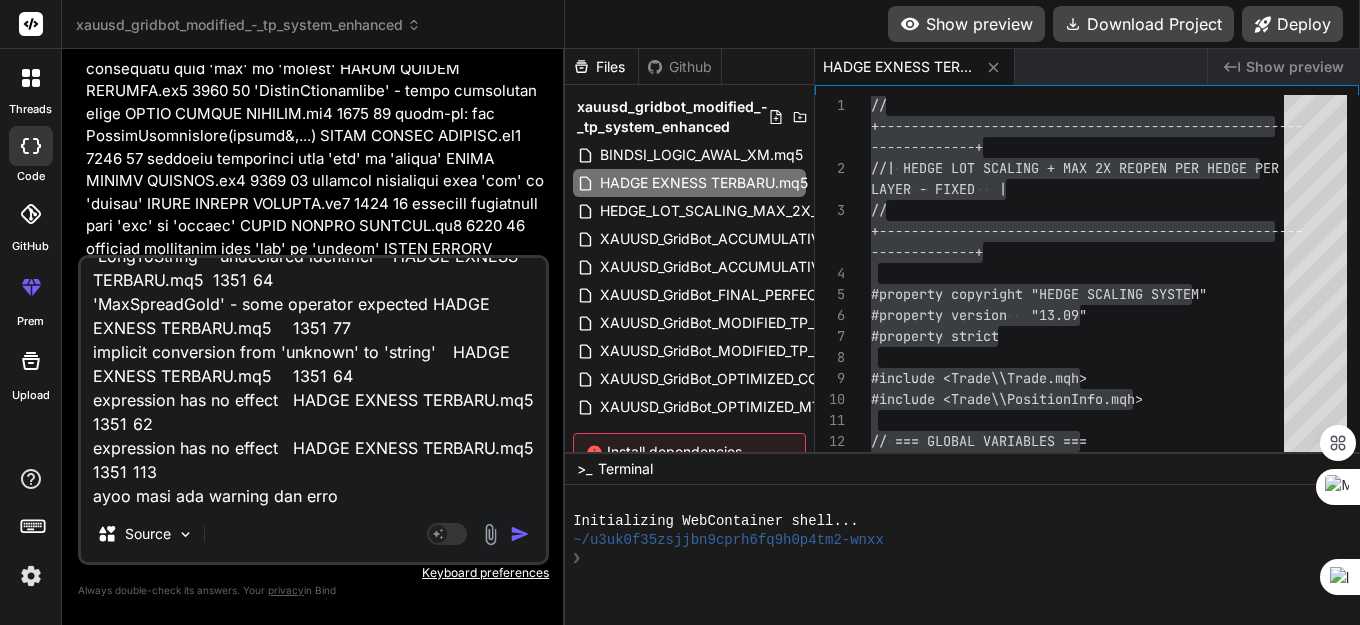 type on "possible loss of data due to type conversion from 'long' to 'int'	HADGE EXNESS TERBARU.mq5	646	46
'LongToString' - undeclared identifier	HADGE EXNESS TERBARU.mq5	1321	149
'spread' - some operator expected	HADGE EXNESS TERBARU.mq5	1321	162
implicit conversion from 'unknown' to 'string'	HADGE EXNESS TERBARU.mq5	1321	149
expression has no effect	HADGE EXNESS TERBARU.mq5	1321	173
'LongToString' - undeclared identifier	HADGE EXNESS TERBARU.mq5	1351	35
'spread' - some operator expected	HADGE EXNESS TERBARU.mq5	1351	48
implicit conversion from 'unknown' to 'string'	HADGE EXNESS TERBARU.mq5	1351	35
'LongToString' - undeclared identifier	HADGE EXNESS TERBARU.mq5	1351	64
'MaxSpreadGold' - some operator expected	HADGE EXNESS TERBARU.mq5	1351	77
implicit conversion from 'unknown' to 'string'	HADGE EXNESS TERBARU.mq5	1351	64
expression has no effect	HADGE EXNESS TERBARU.mq5	1351	62
expression has no effect	HADGE EXNESS TERBARU.mq5	1351	113
ayoo masi ada warning dan erroe" 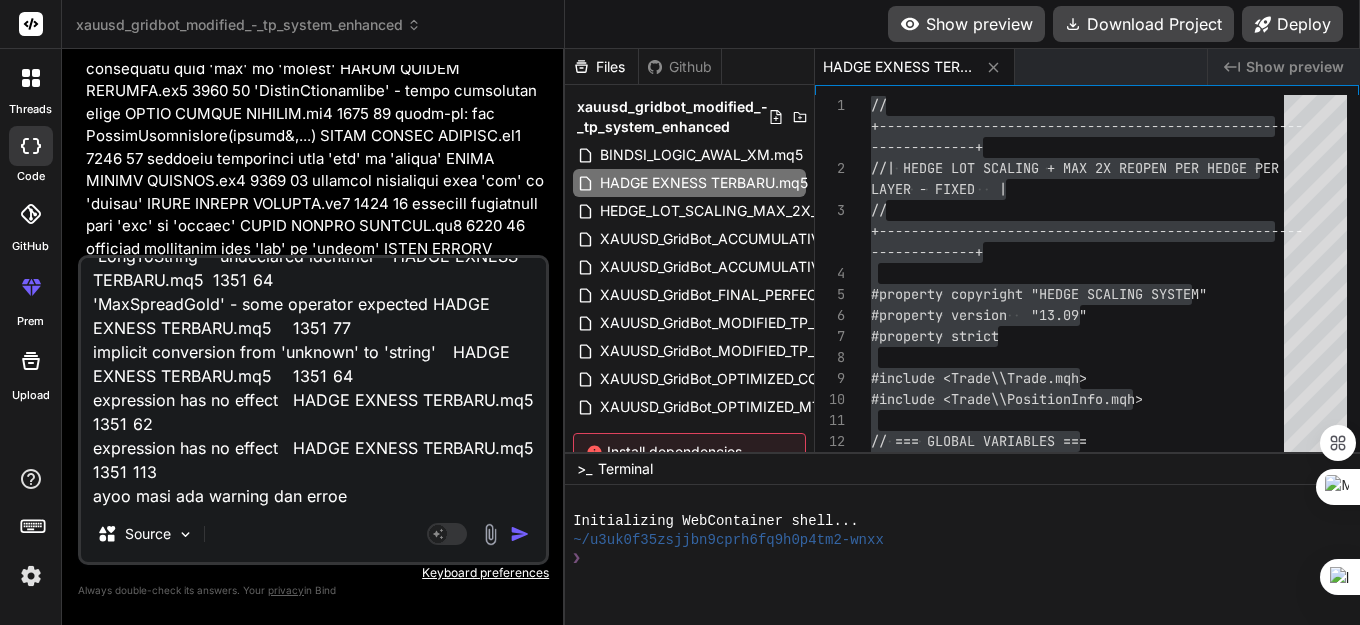 type on "possible loss of data due to type conversion from 'long' to 'int'	HADGE EXNESS TERBARU.mq5	646	46
'LongToString' - undeclared identifier	HADGE EXNESS TERBARU.mq5	1321	149
'spread' - some operator expected	HADGE EXNESS TERBARU.mq5	1321	162
implicit conversion from 'unknown' to 'string'	HADGE EXNESS TERBARU.mq5	1321	149
expression has no effect	HADGE EXNESS TERBARU.mq5	1321	173
'LongToString' - undeclared identifier	HADGE EXNESS TERBARU.mq5	1351	35
'spread' - some operator expected	HADGE EXNESS TERBARU.mq5	1351	48
implicit conversion from 'unknown' to 'string'	HADGE EXNESS TERBARU.mq5	1351	35
'LongToString' - undeclared identifier	HADGE EXNESS TERBARU.mq5	1351	64
'MaxSpreadGold' - some operator expected	HADGE EXNESS TERBARU.mq5	1351	77
implicit conversion from 'unknown' to 'string'	HADGE EXNESS TERBARU.mq5	1351	64
expression has no effect	HADGE EXNESS TERBARU.mq5	1351	62
expression has no effect	HADGE EXNESS TERBARU.mq5	1351	113
ayoo masi ada warning dan erroe" 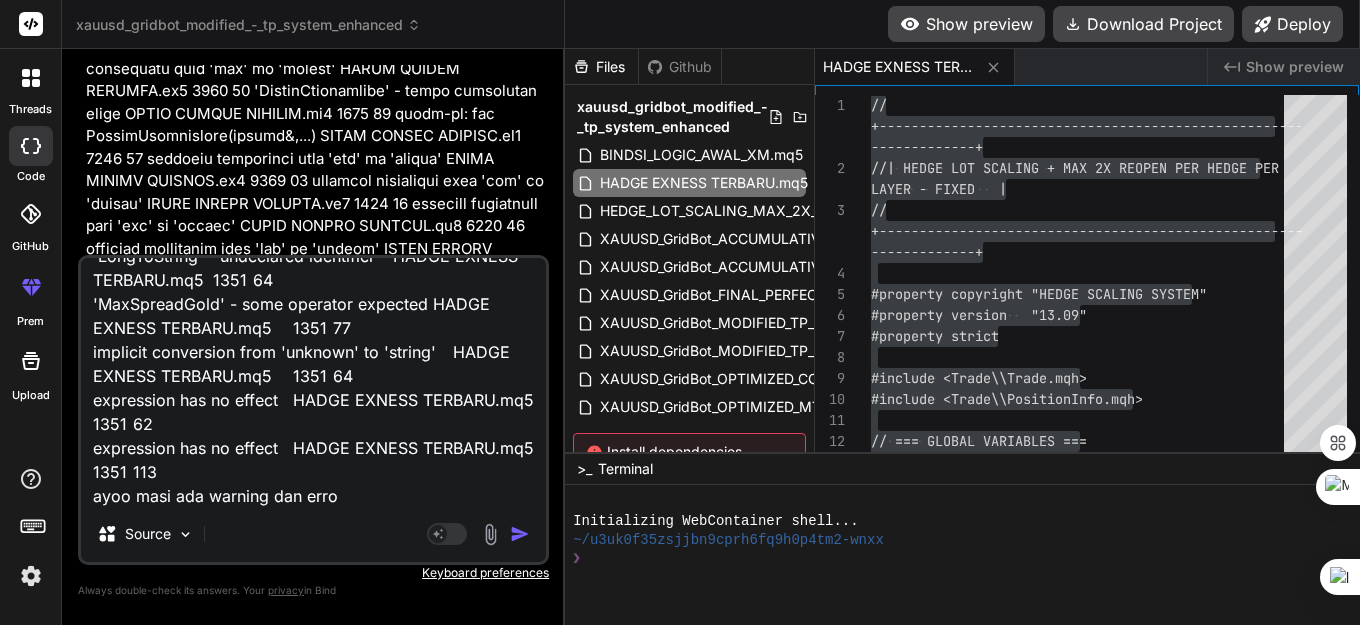 type on "possible loss of data due to type conversion from 'long' to 'int'	HADGE EXNESS TERBARU.mq5	646	46
'LongToString' - undeclared identifier	HADGE EXNESS TERBARU.mq5	1321	149
'spread' - some operator expected	HADGE EXNESS TERBARU.mq5	1321	162
implicit conversion from 'unknown' to 'string'	HADGE EXNESS TERBARU.mq5	1321	149
expression has no effect	HADGE EXNESS TERBARU.mq5	1321	173
'LongToString' - undeclared identifier	HADGE EXNESS TERBARU.mq5	1351	35
'spread' - some operator expected	HADGE EXNESS TERBARU.mq5	1351	48
implicit conversion from 'unknown' to 'string'	HADGE EXNESS TERBARU.mq5	1351	35
'LongToString' - undeclared identifier	HADGE EXNESS TERBARU.mq5	1351	64
'MaxSpreadGold' - some operator expected	HADGE EXNESS TERBARU.mq5	1351	77
implicit conversion from 'unknown' to 'string'	HADGE EXNESS TERBARU.mq5	1351	64
expression has no effect	HADGE EXNESS TERBARU.mq5	1351	62
expression has no effect	HADGE EXNESS TERBARU.mq5	1351	113
ayoo masi ada warning dan error" 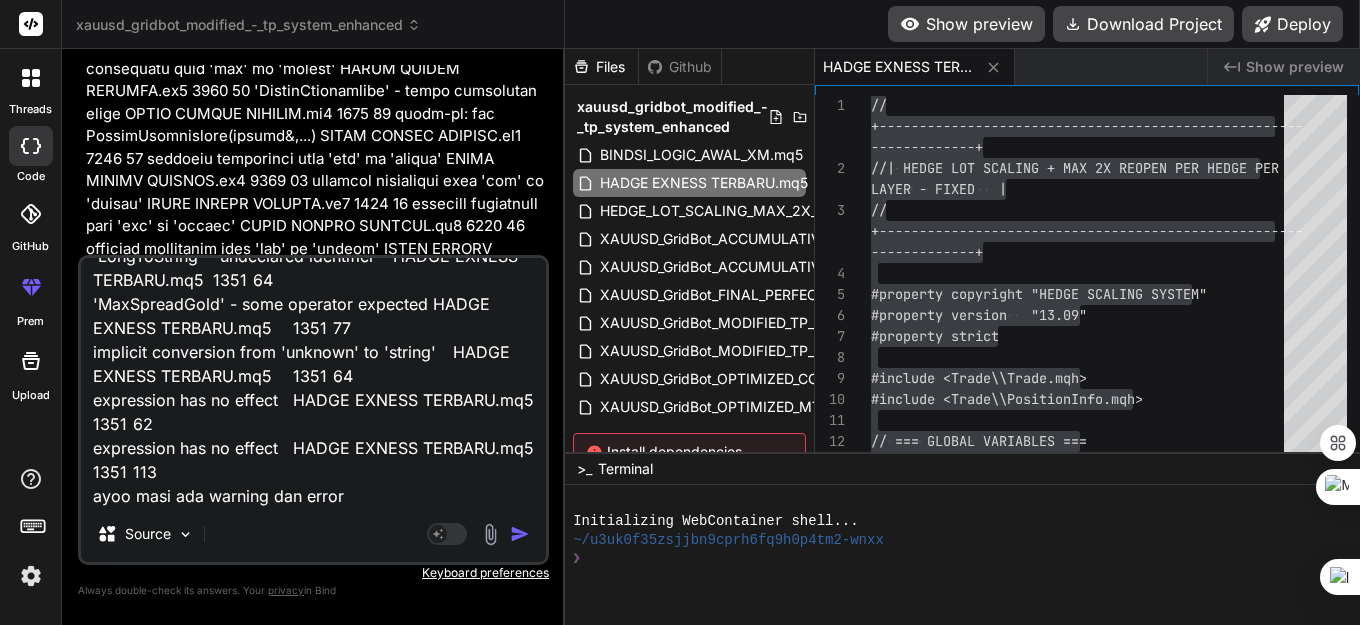 type on "x" 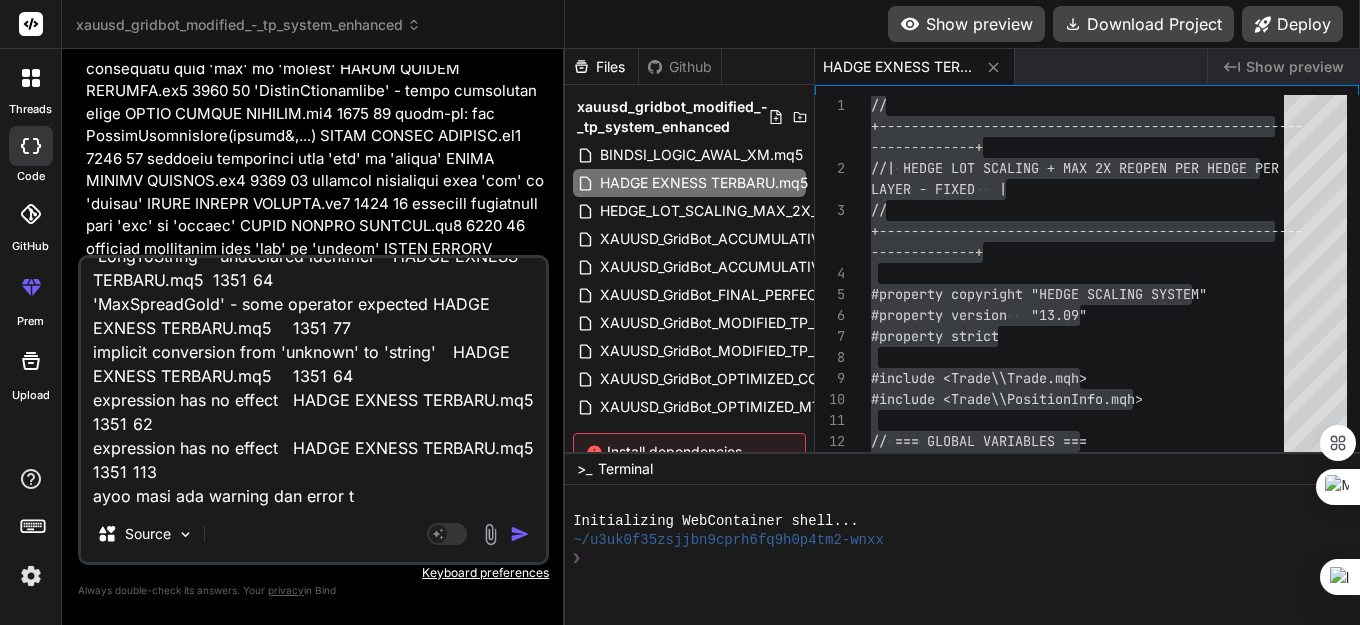 type on "possible loss of data due to type conversion from 'long' to 'int'	HADGE EXNESS TERBARU.mq5	646	46
'LongToString' - undeclared identifier	HADGE EXNESS TERBARU.mq5	1321	149
'spread' - some operator expected	HADGE EXNESS TERBARU.mq5	1321	162
implicit conversion from 'unknown' to 'string'	HADGE EXNESS TERBARU.mq5	1321	149
expression has no effect	HADGE EXNESS TERBARU.mq5	1321	173
'LongToString' - undeclared identifier	HADGE EXNESS TERBARU.mq5	1351	35
'spread' - some operator expected	HADGE EXNESS TERBARU.mq5	1351	48
implicit conversion from 'unknown' to 'string'	HADGE EXNESS TERBARU.mq5	1351	35
'LongToString' - undeclared identifier	HADGE EXNESS TERBARU.mq5	1351	64
'MaxSpreadGold' - some operator expected	HADGE EXNESS TERBARU.mq5	1351	77
implicit conversion from 'unknown' to 'string'	HADGE EXNESS TERBARU.mq5	1351	64
expression has no effect	HADGE EXNESS TERBARU.mq5	1351	62
expression has no effect	HADGE EXNESS TERBARU.mq5	1351	113
ayoo masi ada warning dan error to" 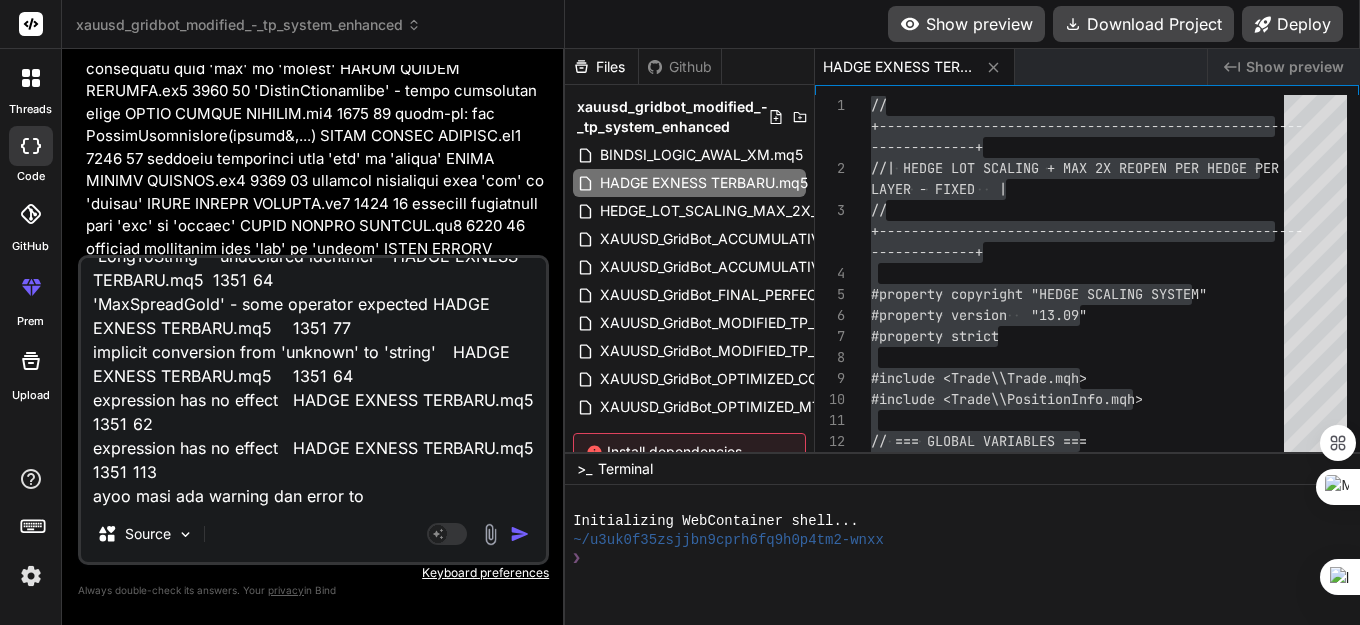 type on "possible loss of data due to type conversion from 'long' to 'int'	HADGE EXNESS TERBARU.mq5	646	46
'LongToString' - undeclared identifier	HADGE EXNESS TERBARU.mq5	1321	149
'spread' - some operator expected	HADGE EXNESS TERBARU.mq5	1321	162
implicit conversion from 'unknown' to 'string'	HADGE EXNESS TERBARU.mq5	1321	149
expression has no effect	HADGE EXNESS TERBARU.mq5	1321	173
'LongToString' - undeclared identifier	HADGE EXNESS TERBARU.mq5	1351	35
'spread' - some operator expected	HADGE EXNESS TERBARU.mq5	1351	48
implicit conversion from 'unknown' to 'string'	HADGE EXNESS TERBARU.mq5	1351	35
'LongToString' - undeclared identifier	HADGE EXNESS TERBARU.mq5	1351	64
'MaxSpreadGold' - some operator expected	HADGE EXNESS TERBARU.mq5	1351	77
implicit conversion from 'unknown' to 'string'	HADGE EXNESS TERBARU.mq5	1351	64
expression has no effect	HADGE EXNESS TERBARU.mq5	1351	62
expression has no effect	HADGE EXNESS TERBARU.mq5	1351	113
ayoo masi ada warning dan error tol" 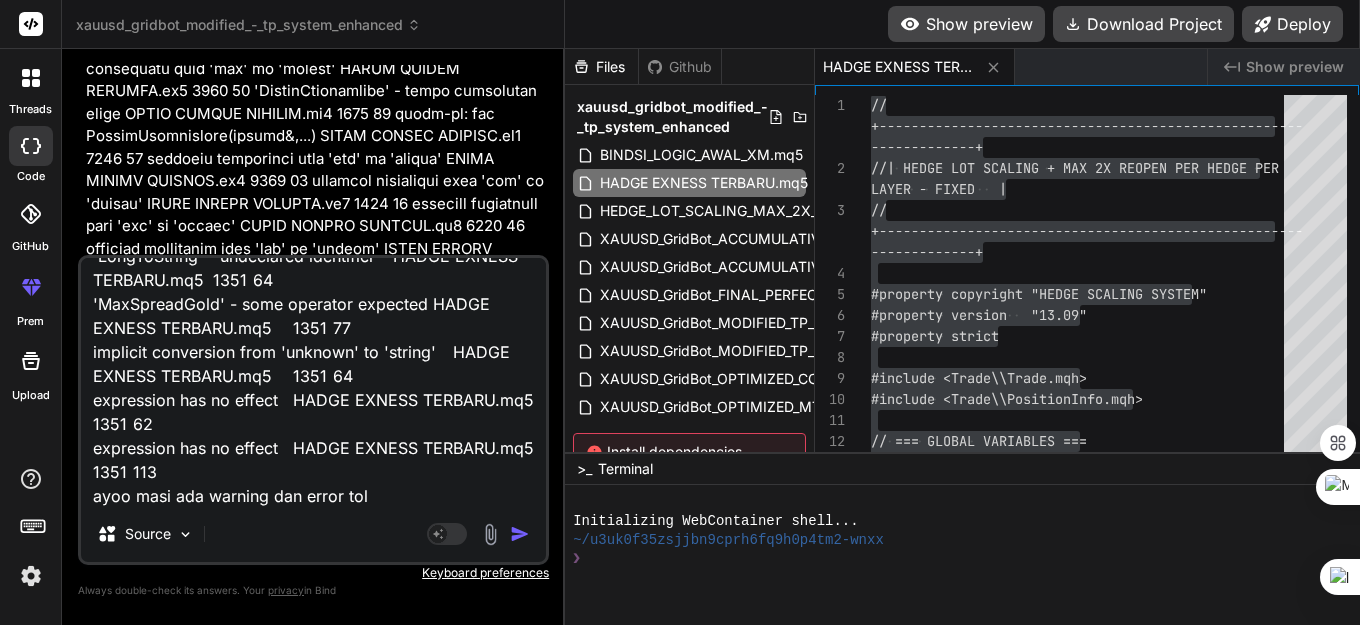 type on "possible loss of data due to type conversion from 'long' to 'int'	HADGE EXNESS TERBARU.mq5	646	46
'LongToString' - undeclared identifier	HADGE EXNESS TERBARU.mq5	1321	149
'spread' - some operator expected	HADGE EXNESS TERBARU.mq5	1321	162
implicit conversion from 'unknown' to 'string'	HADGE EXNESS TERBARU.mq5	1321	149
expression has no effect	HADGE EXNESS TERBARU.mq5	1321	173
'LongToString' - undeclared identifier	HADGE EXNESS TERBARU.mq5	1351	35
'spread' - some operator expected	HADGE EXNESS TERBARU.mq5	1351	48
implicit conversion from 'unknown' to 'string'	HADGE EXNESS TERBARU.mq5	1351	35
'LongToString' - undeclared identifier	HADGE EXNESS TERBARU.mq5	1351	64
'MaxSpreadGold' - some operator expected	HADGE EXNESS TERBARU.mq5	1351	77
implicit conversion from 'unknown' to 'string'	HADGE EXNESS TERBARU.mq5	1351	64
expression has no effect	HADGE EXNESS TERBARU.mq5	1351	62
expression has no effect	HADGE EXNESS TERBARU.mq5	1351	113
ayoo masi ada warning dan error tolo" 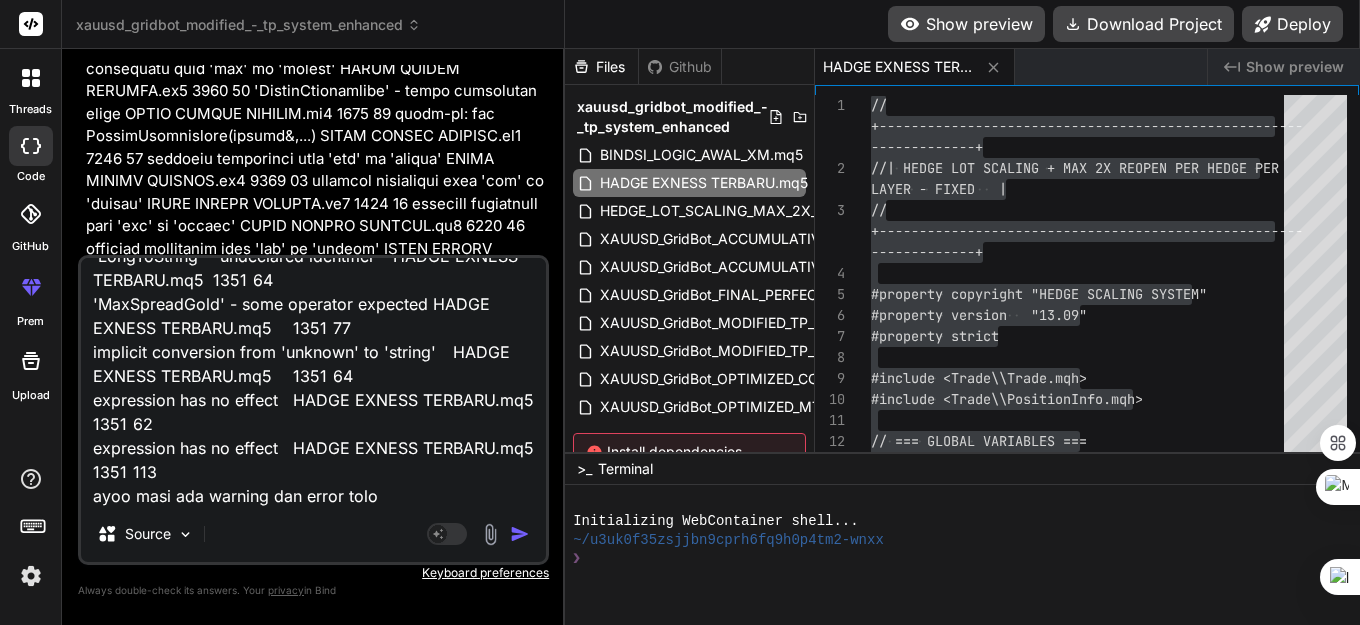 type on "possible loss of data due to type conversion from 'long' to 'int'	HADGE EXNESS TERBARU.mq5	646	46
'LongToString' - undeclared identifier	HADGE EXNESS TERBARU.mq5	1321	149
'spread' - some operator expected	HADGE EXNESS TERBARU.mq5	1321	162
implicit conversion from 'unknown' to 'string'	HADGE EXNESS TERBARU.mq5	1321	149
expression has no effect	HADGE EXNESS TERBARU.mq5	1321	173
'LongToString' - undeclared identifier	HADGE EXNESS TERBARU.mq5	1351	35
'spread' - some operator expected	HADGE EXNESS TERBARU.mq5	1351	48
implicit conversion from 'unknown' to 'string'	HADGE EXNESS TERBARU.mq5	1351	35
'LongToString' - undeclared identifier	HADGE EXNESS TERBARU.mq5	1351	64
'MaxSpreadGold' - some operator expected	HADGE EXNESS TERBARU.mq5	1351	77
implicit conversion from 'unknown' to 'string'	HADGE EXNESS TERBARU.mq5	1351	64
expression has no effect	HADGE EXNESS TERBARU.mq5	1351	62
expression has no effect	HADGE EXNESS TERBARU.mq5	1351	113
ayoo masi ada warning dan error tolon" 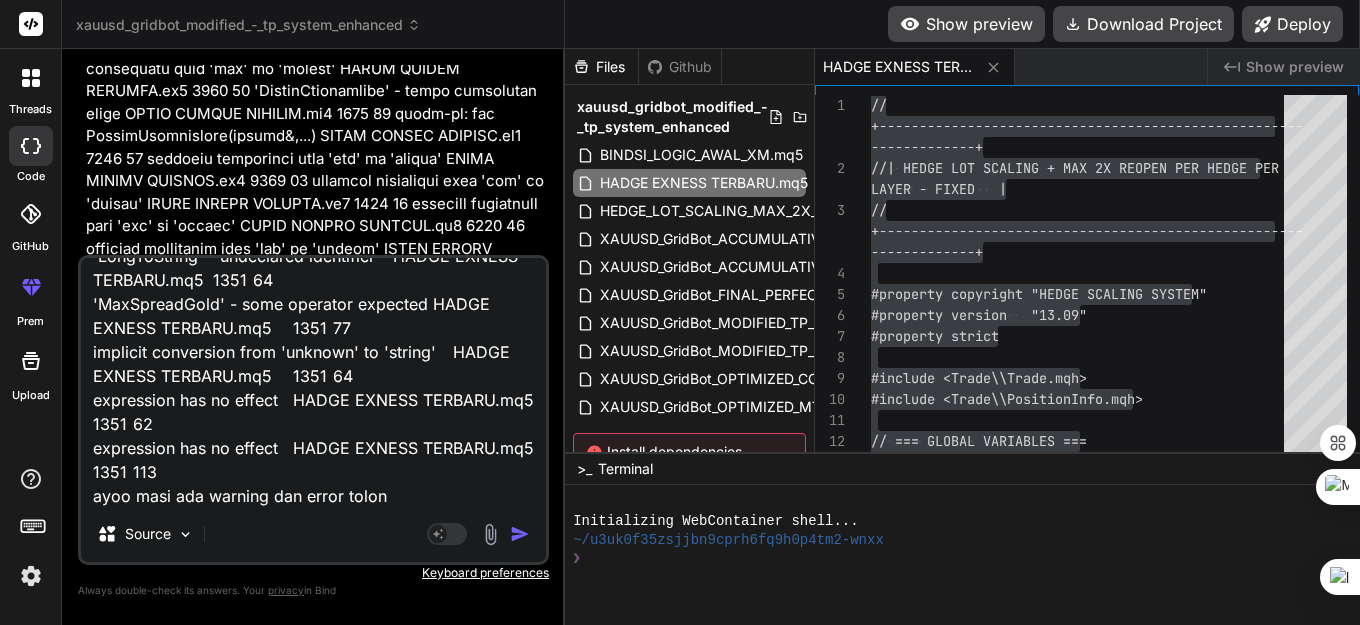 type on "possible loss of data due to type conversion from 'long' to 'int'	HADGE EXNESS TERBARU.mq5	646	46
'LongToString' - undeclared identifier	HADGE EXNESS TERBARU.mq5	1321	149
'spread' - some operator expected	HADGE EXNESS TERBARU.mq5	1321	162
implicit conversion from 'unknown' to 'string'	HADGE EXNESS TERBARU.mq5	1321	149
expression has no effect	HADGE EXNESS TERBARU.mq5	1321	173
'LongToString' - undeclared identifier	HADGE EXNESS TERBARU.mq5	1351	35
'spread' - some operator expected	HADGE EXNESS TERBARU.mq5	1351	48
implicit conversion from 'unknown' to 'string'	HADGE EXNESS TERBARU.mq5	1351	35
'LongToString' - undeclared identifier	HADGE EXNESS TERBARU.mq5	1351	64
'MaxSpreadGold' - some operator expected	HADGE EXNESS TERBARU.mq5	1351	77
implicit conversion from 'unknown' to 'string'	HADGE EXNESS TERBARU.mq5	1351	64
expression has no effect	HADGE EXNESS TERBARU.mq5	1351	62
expression has no effect	HADGE EXNESS TERBARU.mq5	1351	113
ayoo masi ada warning dan error tolong" 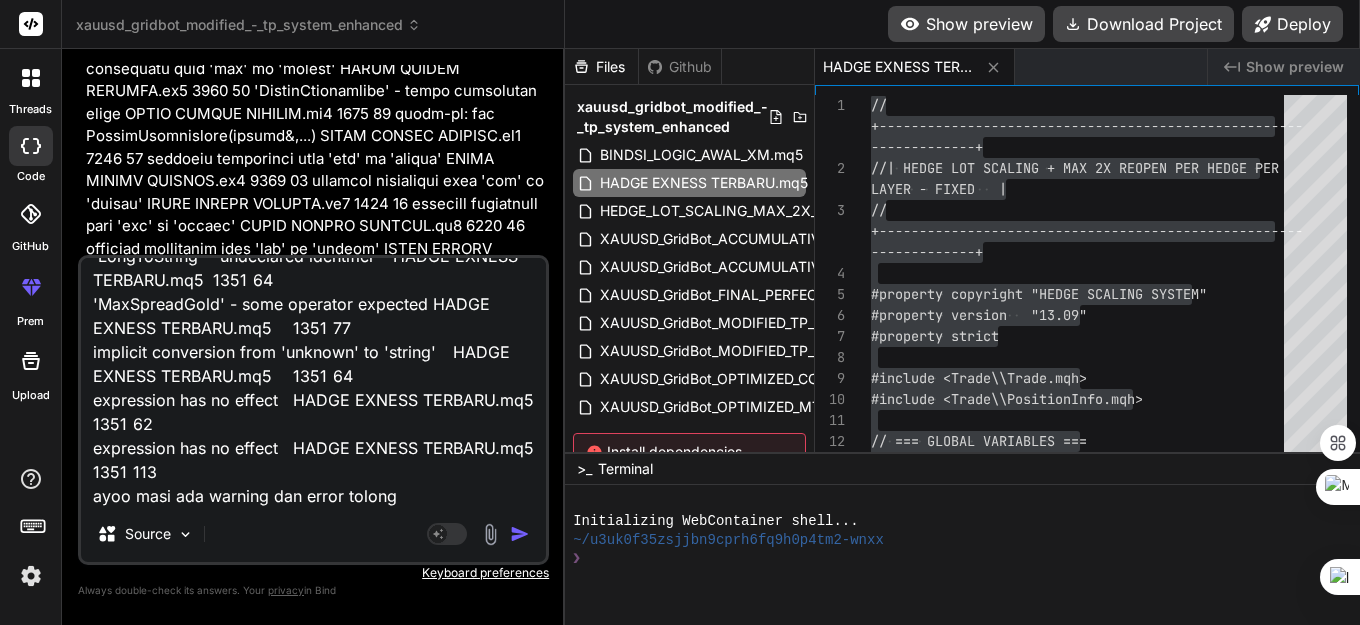 type on "x" 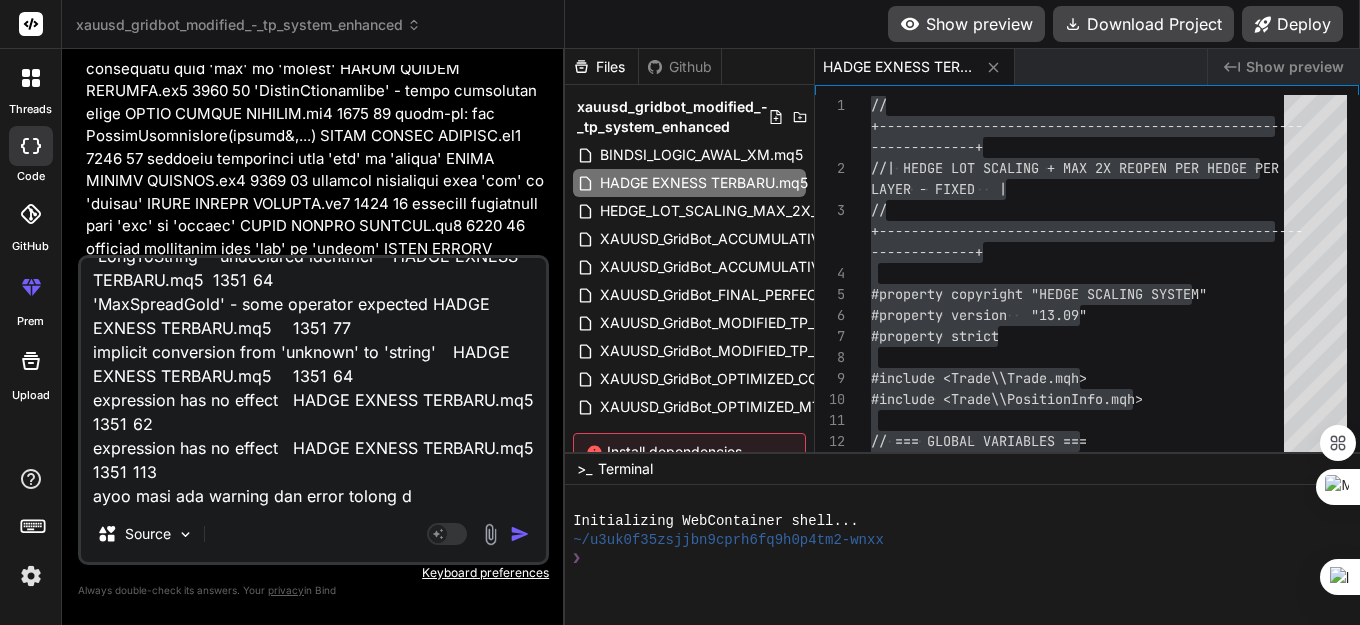 type on "possible loss of data due to type conversion from 'long' to 'int'	HADGE EXNESS TERBARU.mq5	646	46
'LongToString' - undeclared identifier	HADGE EXNESS TERBARU.mq5	1321	149
'spread' - some operator expected	HADGE EXNESS TERBARU.mq5	1321	162
implicit conversion from 'unknown' to 'string'	HADGE EXNESS TERBARU.mq5	1321	149
expression has no effect	HADGE EXNESS TERBARU.mq5	1321	173
'LongToString' - undeclared identifier	HADGE EXNESS TERBARU.mq5	1351	35
'spread' - some operator expected	HADGE EXNESS TERBARU.mq5	1351	48
implicit conversion from 'unknown' to 'string'	HADGE EXNESS TERBARU.mq5	1351	35
'LongToString' - undeclared identifier	HADGE EXNESS TERBARU.mq5	1351	64
'MaxSpreadGold' - some operator expected	HADGE EXNESS TERBARU.mq5	1351	77
implicit conversion from 'unknown' to 'string'	HADGE EXNESS TERBARU.mq5	1351	64
expression has no effect	HADGE EXNESS TERBARU.mq5	1351	62
expression has no effect	HADGE EXNESS TERBARU.mq5	1351	113
ayoo masi ada warning dan error tolong di" 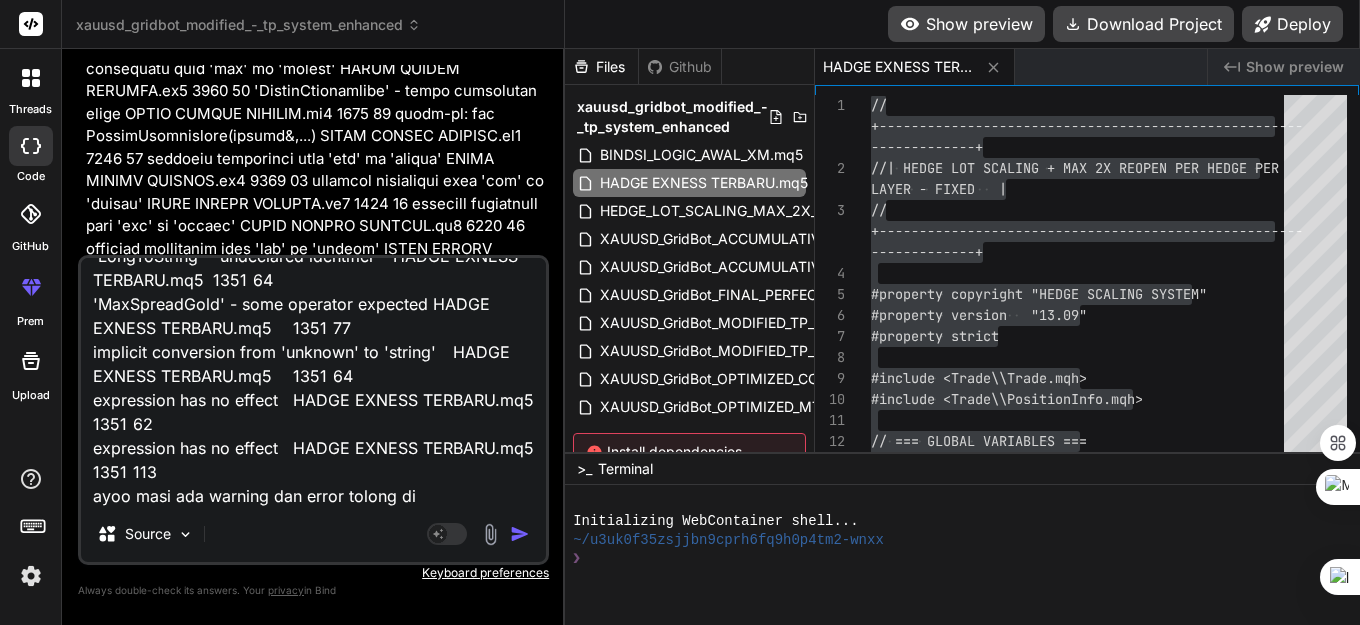 type on "possible loss of data due to type conversion from 'long' to 'int'	HADGE EXNESS TERBARU.mq5	646	46
'LongToString' - undeclared identifier	HADGE EXNESS TERBARU.mq5	1321	149
'spread' - some operator expected	HADGE EXNESS TERBARU.mq5	1321	162
implicit conversion from 'unknown' to 'string'	HADGE EXNESS TERBARU.mq5	1321	149
expression has no effect	HADGE EXNESS TERBARU.mq5	1321	173
'LongToString' - undeclared identifier	HADGE EXNESS TERBARU.mq5	1351	35
'spread' - some operator expected	HADGE EXNESS TERBARU.mq5	1351	48
implicit conversion from 'unknown' to 'string'	HADGE EXNESS TERBARU.mq5	1351	35
'LongToString' - undeclared identifier	HADGE EXNESS TERBARU.mq5	1351	64
'MaxSpreadGold' - some operator expected	HADGE EXNESS TERBARU.mq5	1351	77
implicit conversion from 'unknown' to 'string'	HADGE EXNESS TERBARU.mq5	1351	64
expression has no effect	HADGE EXNESS TERBARU.mq5	1351	62
expression has no effect	HADGE EXNESS TERBARU.mq5	1351	113
ayoo masi ada warning dan error tolong di" 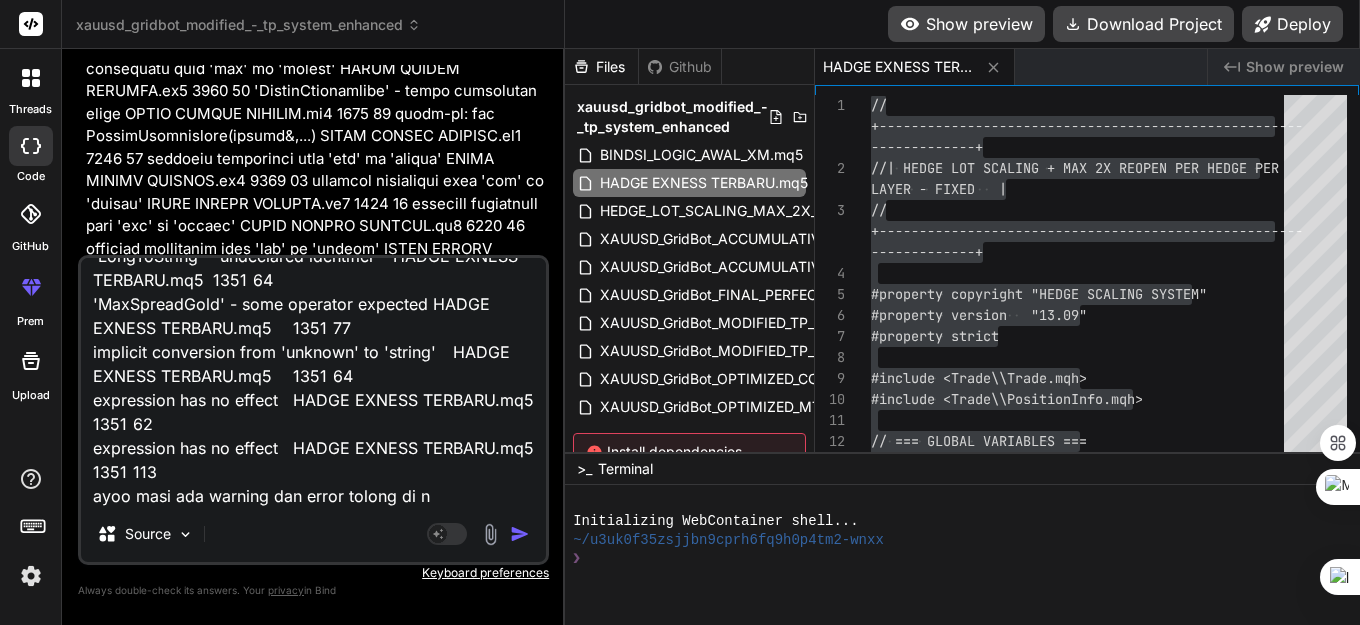 type on "possible loss of data due to type conversion from 'long' to 'int'	HADGE EXNESS TERBARU.mq5	646	46
'LongToString' - undeclared identifier	HADGE EXNESS TERBARU.mq5	1321	149
'spread' - some operator expected	HADGE EXNESS TERBARU.mq5	1321	162
implicit conversion from 'unknown' to 'string'	HADGE EXNESS TERBARU.mq5	1321	149
expression has no effect	HADGE EXNESS TERBARU.mq5	1321	173
'LongToString' - undeclared identifier	HADGE EXNESS TERBARU.mq5	1351	35
'spread' - some operator expected	HADGE EXNESS TERBARU.mq5	1351	48
implicit conversion from 'unknown' to 'string'	HADGE EXNESS TERBARU.mq5	1351	35
'LongToString' - undeclared identifier	HADGE EXNESS TERBARU.mq5	1351	64
'MaxSpreadGold' - some operator expected	HADGE EXNESS TERBARU.mq5	1351	77
implicit conversion from 'unknown' to 'string'	HADGE EXNESS TERBARU.mq5	1351	64
expression has no effect	HADGE EXNESS TERBARU.mq5	1351	62
expression has no effect	HADGE EXNESS TERBARU.mq5	1351	113
ayoo masi ada warning dan error tolong di" 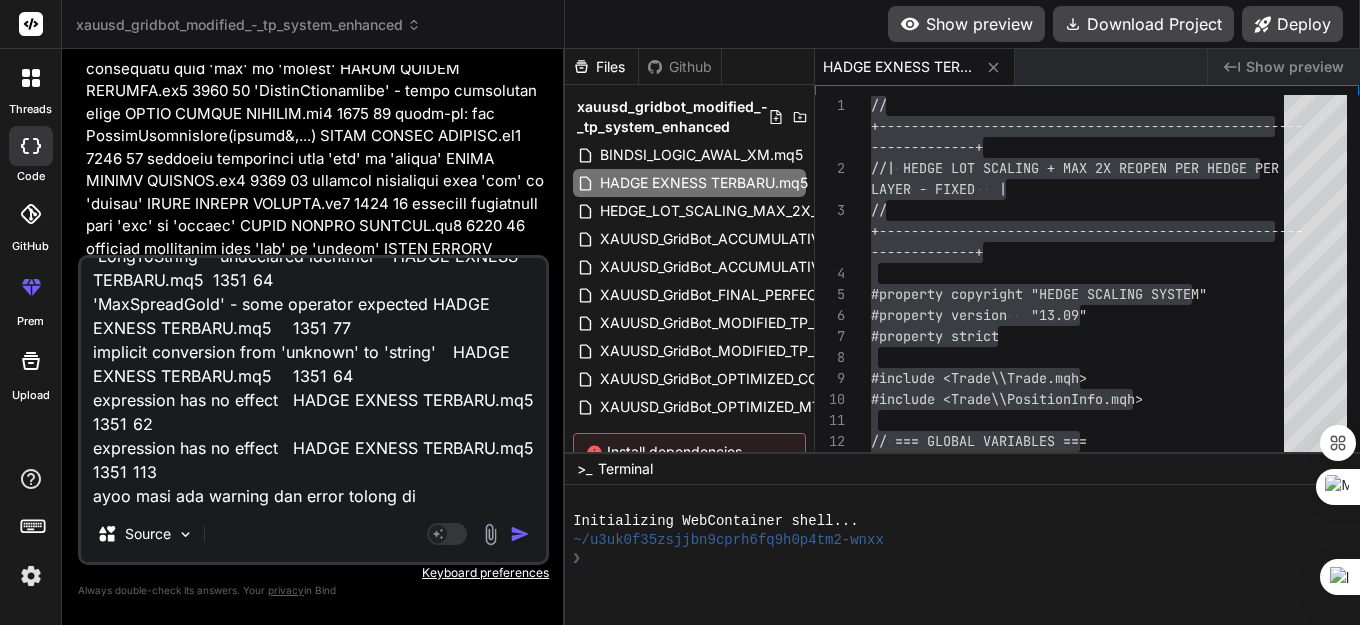 type on "possible loss of data due to type conversion from 'long' to 'int'	HADGE EXNESS TERBARU.mq5	646	46
'LongToString' - undeclared identifier	HADGE EXNESS TERBARU.mq5	1321	149
'spread' - some operator expected	HADGE EXNESS TERBARU.mq5	1321	162
implicit conversion from 'unknown' to 'string'	HADGE EXNESS TERBARU.mq5	1321	149
expression has no effect	HADGE EXNESS TERBARU.mq5	1321	173
'LongToString' - undeclared identifier	HADGE EXNESS TERBARU.mq5	1351	35
'spread' - some operator expected	HADGE EXNESS TERBARU.mq5	1351	48
implicit conversion from 'unknown' to 'string'	HADGE EXNESS TERBARU.mq5	1351	35
'LongToString' - undeclared identifier	HADGE EXNESS TERBARU.mq5	1351	64
'MaxSpreadGold' - some operator expected	HADGE EXNESS TERBARU.mq5	1351	77
implicit conversion from 'unknown' to 'string'	HADGE EXNESS TERBARU.mq5	1351	64
expression has no effect	HADGE EXNESS TERBARU.mq5	1351	62
expression has no effect	HADGE EXNESS TERBARU.mq5	1351	113
ayoo masi ada warning dan error tolong di b" 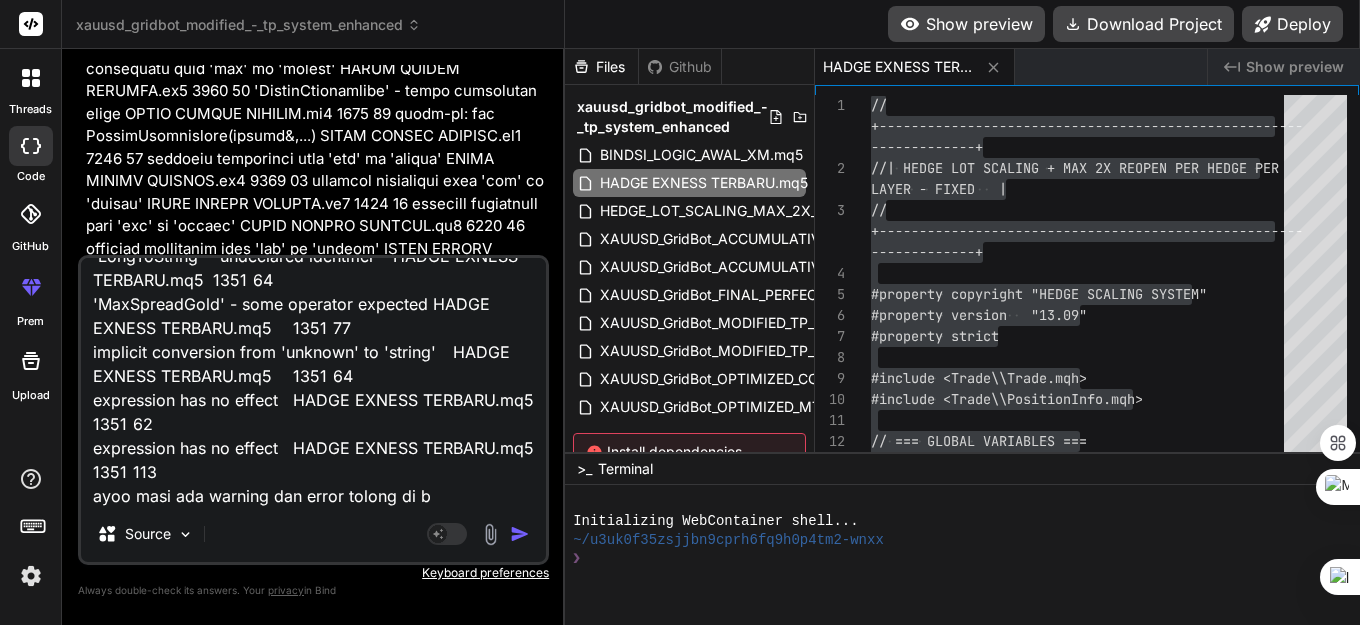 type on "possible loss of data due to type conversion from 'long' to 'int'	HADGE EXNESS TERBARU.mq5	646	46
'LongToString' - undeclared identifier	HADGE EXNESS TERBARU.mq5	1321	149
'spread' - some operator expected	HADGE EXNESS TERBARU.mq5	1321	162
implicit conversion from 'unknown' to 'string'	HADGE EXNESS TERBARU.mq5	1321	149
expression has no effect	HADGE EXNESS TERBARU.mq5	1321	173
'LongToString' - undeclared identifier	HADGE EXNESS TERBARU.mq5	1351	35
'spread' - some operator expected	HADGE EXNESS TERBARU.mq5	1351	48
implicit conversion from 'unknown' to 'string'	HADGE EXNESS TERBARU.mq5	1351	35
'LongToString' - undeclared identifier	HADGE EXNESS TERBARU.mq5	1351	64
'MaxSpreadGold' - some operator expected	HADGE EXNESS TERBARU.mq5	1351	77
implicit conversion from 'unknown' to 'string'	HADGE EXNESS TERBARU.mq5	1351	64
expression has no effect	HADGE EXNESS TERBARU.mq5	1351	62
expression has no effect	HADGE EXNESS TERBARU.mq5	1351	113
ayoo masi ada warning dan error tolong di be" 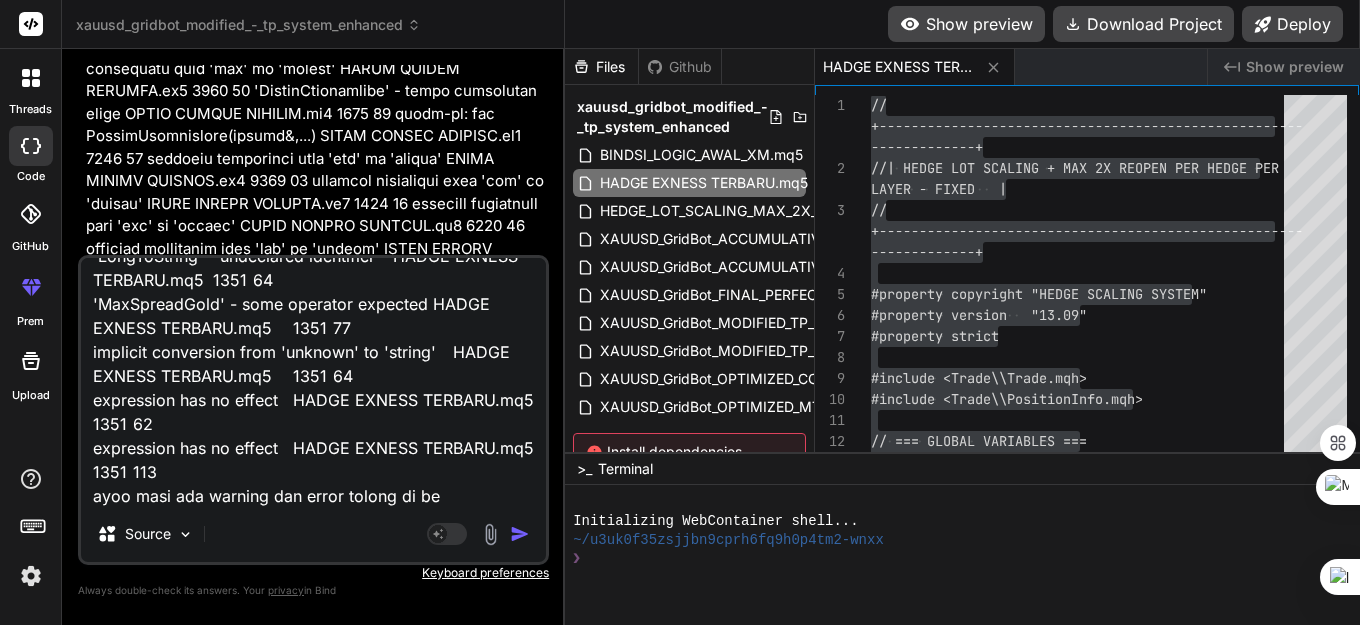 type on "possible loss of data due to type conversion from 'long' to 'int'	HADGE EXNESS TERBARU.mq5	646	46
'LongToString' - undeclared identifier	HADGE EXNESS TERBARU.mq5	1321	149
'spread' - some operator expected	HADGE EXNESS TERBARU.mq5	1321	162
implicit conversion from 'unknown' to 'string'	HADGE EXNESS TERBARU.mq5	1321	149
expression has no effect	HADGE EXNESS TERBARU.mq5	1321	173
'LongToString' - undeclared identifier	HADGE EXNESS TERBARU.mq5	1351	35
'spread' - some operator expected	HADGE EXNESS TERBARU.mq5	1351	48
implicit conversion from 'unknown' to 'string'	HADGE EXNESS TERBARU.mq5	1351	35
'LongToString' - undeclared identifier	HADGE EXNESS TERBARU.mq5	1351	64
'MaxSpreadGold' - some operator expected	HADGE EXNESS TERBARU.mq5	1351	77
implicit conversion from 'unknown' to 'string'	HADGE EXNESS TERBARU.mq5	1351	64
expression has no effect	HADGE EXNESS TERBARU.mq5	1351	62
expression has no effect	HADGE EXNESS TERBARU.mq5	1351	113
ayoo masi ada warning dan error tolong di ben" 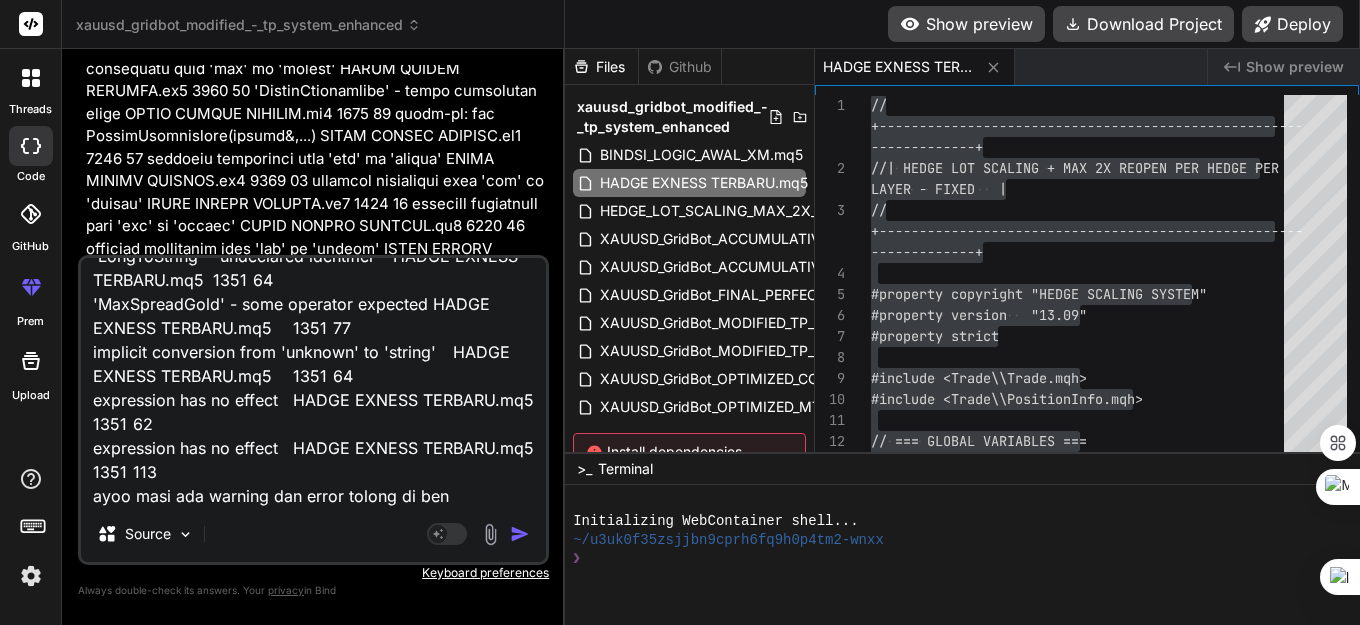 type on "possible loss of data due to type conversion from 'long' to 'int'	HADGE EXNESS TERBARU.mq5	646	46
'LongToString' - undeclared identifier	HADGE EXNESS TERBARU.mq5	1321	149
'spread' - some operator expected	HADGE EXNESS TERBARU.mq5	1321	162
implicit conversion from 'unknown' to 'string'	HADGE EXNESS TERBARU.mq5	1321	149
expression has no effect	HADGE EXNESS TERBARU.mq5	1321	173
'LongToString' - undeclared identifier	HADGE EXNESS TERBARU.mq5	1351	35
'spread' - some operator expected	HADGE EXNESS TERBARU.mq5	1351	48
implicit conversion from 'unknown' to 'string'	HADGE EXNESS TERBARU.mq5	1351	35
'LongToString' - undeclared identifier	HADGE EXNESS TERBARU.mq5	1351	64
'MaxSpreadGold' - some operator expected	HADGE EXNESS TERBARU.mq5	1351	77
implicit conversion from 'unknown' to 'string'	HADGE EXNESS TERBARU.mq5	1351	64
expression has no effect	HADGE EXNESS TERBARU.mq5	1351	62
expression has no effect	HADGE EXNESS TERBARU.mq5	1351	113
ayoo masi ada warning dan error tolong di bene" 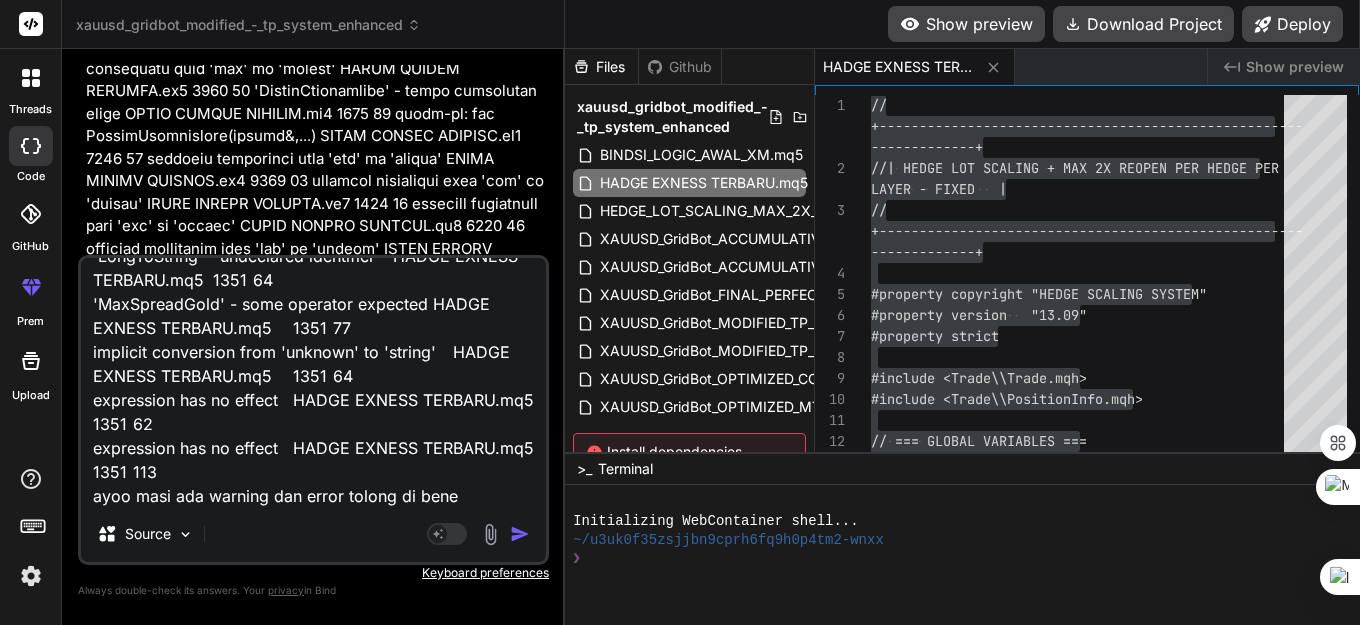 type on "possible loss of data due to type conversion from 'long' to 'int'	HADGE EXNESS TERBARU.mq5	646	46
'LongToString' - undeclared identifier	HADGE EXNESS TERBARU.mq5	1321	149
'spread' - some operator expected	HADGE EXNESS TERBARU.mq5	1321	162
implicit conversion from 'unknown' to 'string'	HADGE EXNESS TERBARU.mq5	1321	149
expression has no effect	HADGE EXNESS TERBARU.mq5	1321	173
'LongToString' - undeclared identifier	HADGE EXNESS TERBARU.mq5	1351	35
'spread' - some operator expected	HADGE EXNESS TERBARU.mq5	1351	48
implicit conversion from 'unknown' to 'string'	HADGE EXNESS TERBARU.mq5	1351	35
'LongToString' - undeclared identifier	HADGE EXNESS TERBARU.mq5	1351	64
'MaxSpreadGold' - some operator expected	HADGE EXNESS TERBARU.mq5	1351	77
implicit conversion from 'unknown' to 'string'	HADGE EXNESS TERBARU.mq5	1351	64
expression has no effect	HADGE EXNESS TERBARU.mq5	1351	62
expression has no effect	HADGE EXNESS TERBARU.mq5	1351	113
ayoo masi ada warning dan error tolong di bener" 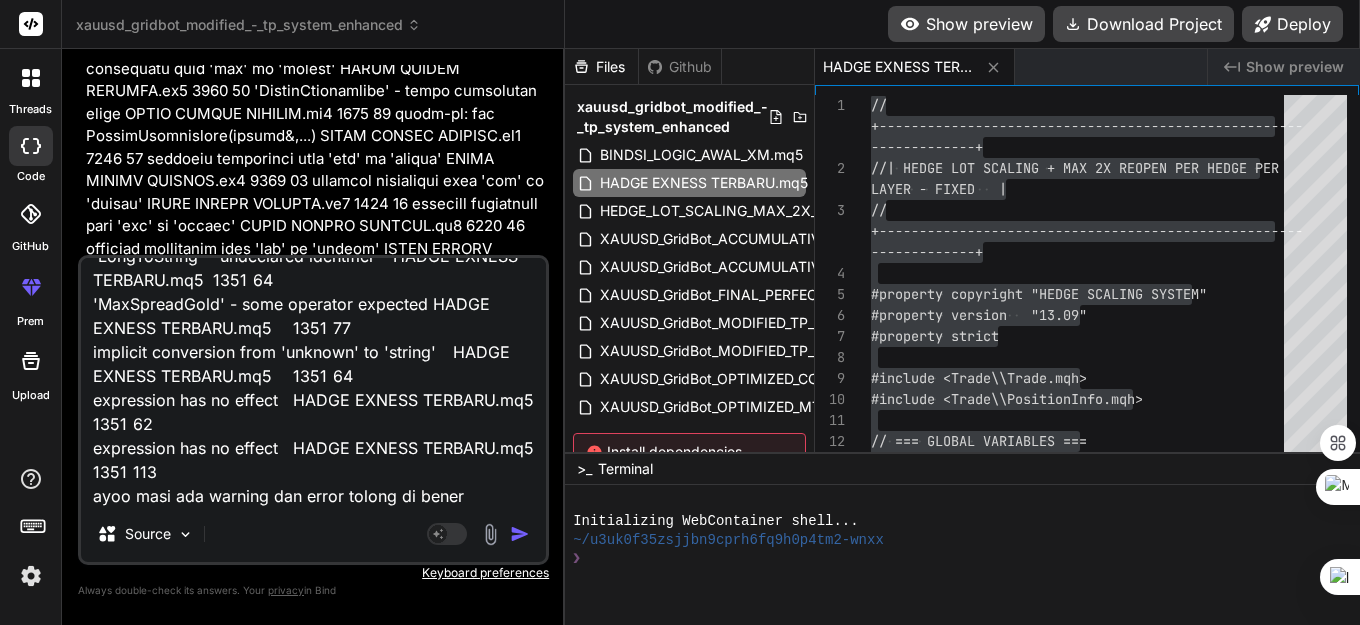 type on "possible loss of data due to type conversion from 'long' to 'int'	HADGE EXNESS TERBARU.mq5	646	46
'LongToString' - undeclared identifier	HADGE EXNESS TERBARU.mq5	1321	149
'spread' - some operator expected	HADGE EXNESS TERBARU.mq5	1321	162
implicit conversion from 'unknown' to 'string'	HADGE EXNESS TERBARU.mq5	1321	149
expression has no effect	HADGE EXNESS TERBARU.mq5	1321	173
'LongToString' - undeclared identifier	HADGE EXNESS TERBARU.mq5	1351	35
'spread' - some operator expected	HADGE EXNESS TERBARU.mq5	1351	48
implicit conversion from 'unknown' to 'string'	HADGE EXNESS TERBARU.mq5	1351	35
'LongToString' - undeclared identifier	HADGE EXNESS TERBARU.mq5	1351	64
'MaxSpreadGold' - some operator expected	HADGE EXNESS TERBARU.mq5	1351	77
implicit conversion from 'unknown' to 'string'	HADGE EXNESS TERBARU.mq5	1351	64
expression has no effect	HADGE EXNESS TERBARU.mq5	1351	62
expression has no effect	HADGE EXNESS TERBARU.mq5	1351	113
ayoo masi ada warning dan error tolong di beneri" 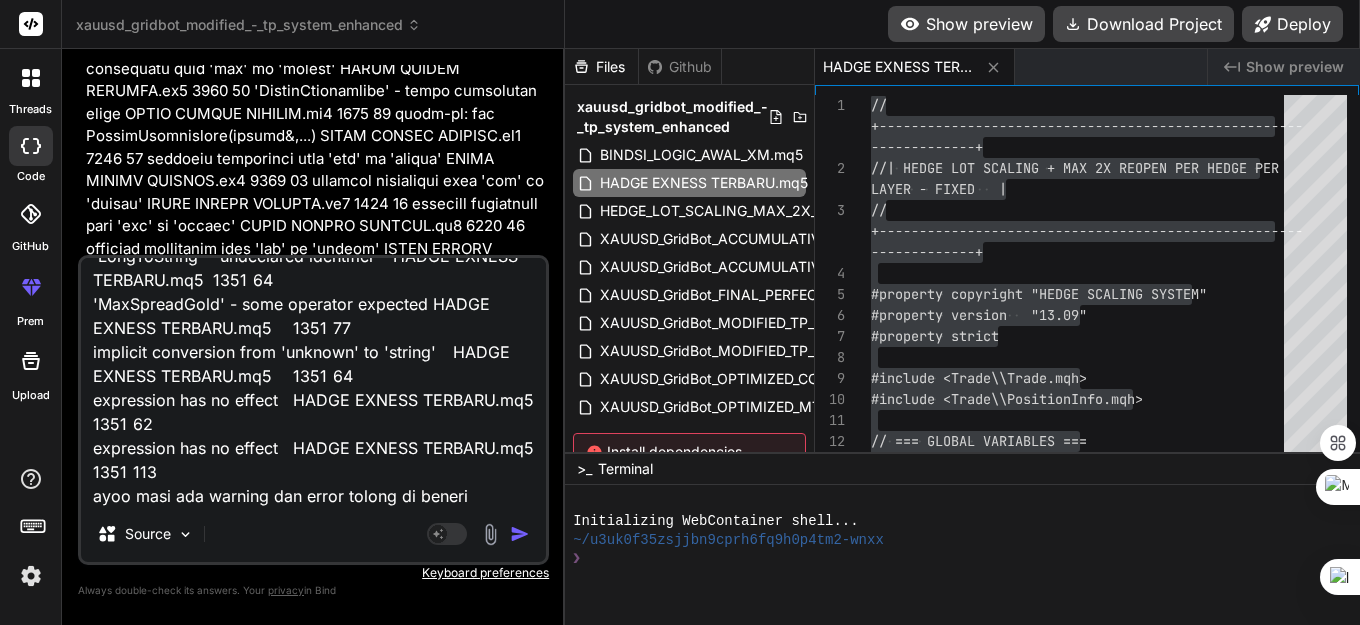 type on "possible loss of data due to type conversion from 'long' to 'int'	HADGE EXNESS TERBARU.mq5	646	46
'LongToString' - undeclared identifier	HADGE EXNESS TERBARU.mq5	1321	149
'spread' - some operator expected	HADGE EXNESS TERBARU.mq5	1321	162
implicit conversion from 'unknown' to 'string'	HADGE EXNESS TERBARU.mq5	1321	149
expression has no effect	HADGE EXNESS TERBARU.mq5	1321	173
'LongToString' - undeclared identifier	HADGE EXNESS TERBARU.mq5	1351	35
'spread' - some operator expected	HADGE EXNESS TERBARU.mq5	1351	48
implicit conversion from 'unknown' to 'string'	HADGE EXNESS TERBARU.mq5	1351	35
'LongToString' - undeclared identifier	HADGE EXNESS TERBARU.mq5	1351	64
'MaxSpreadGold' - some operator expected	HADGE EXNESS TERBARU.mq5	1351	77
implicit conversion from 'unknown' to 'string'	HADGE EXNESS TERBARU.mq5	1351	64
expression has no effect	HADGE EXNESS TERBARU.mq5	1351	62
expression has no effect	HADGE EXNESS TERBARU.mq5	1351	113
ayoo masi ada warning dan error tolong di benerin" 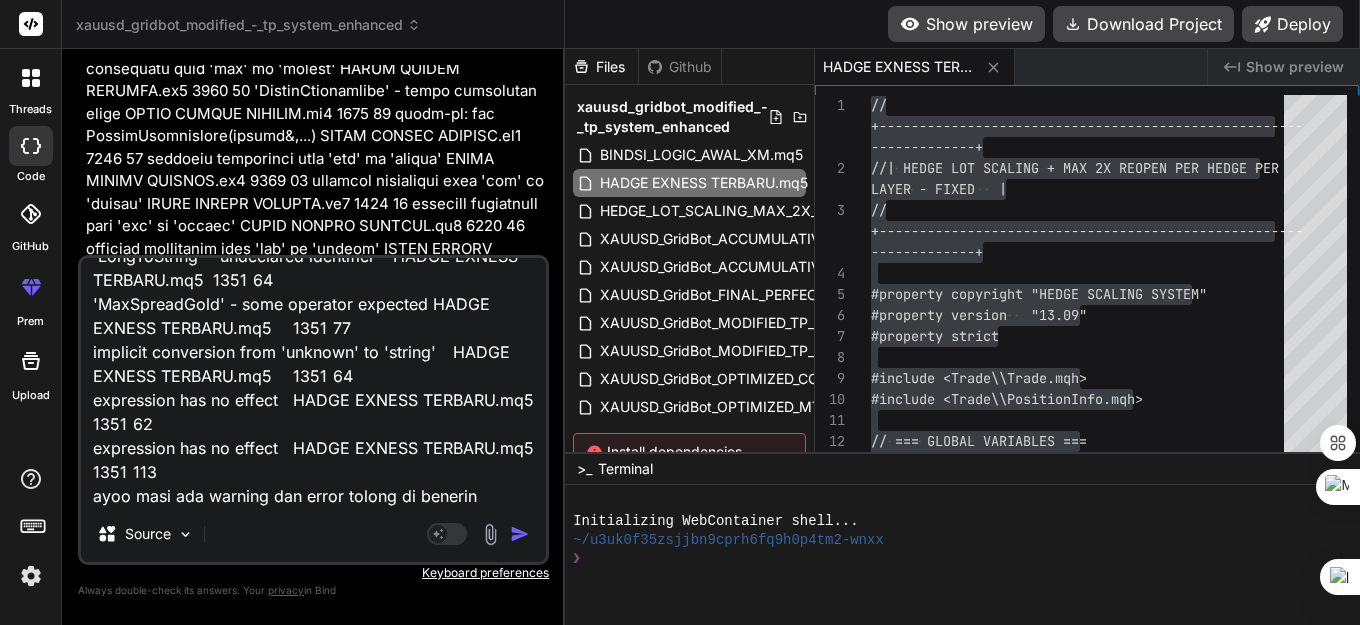 type on "x" 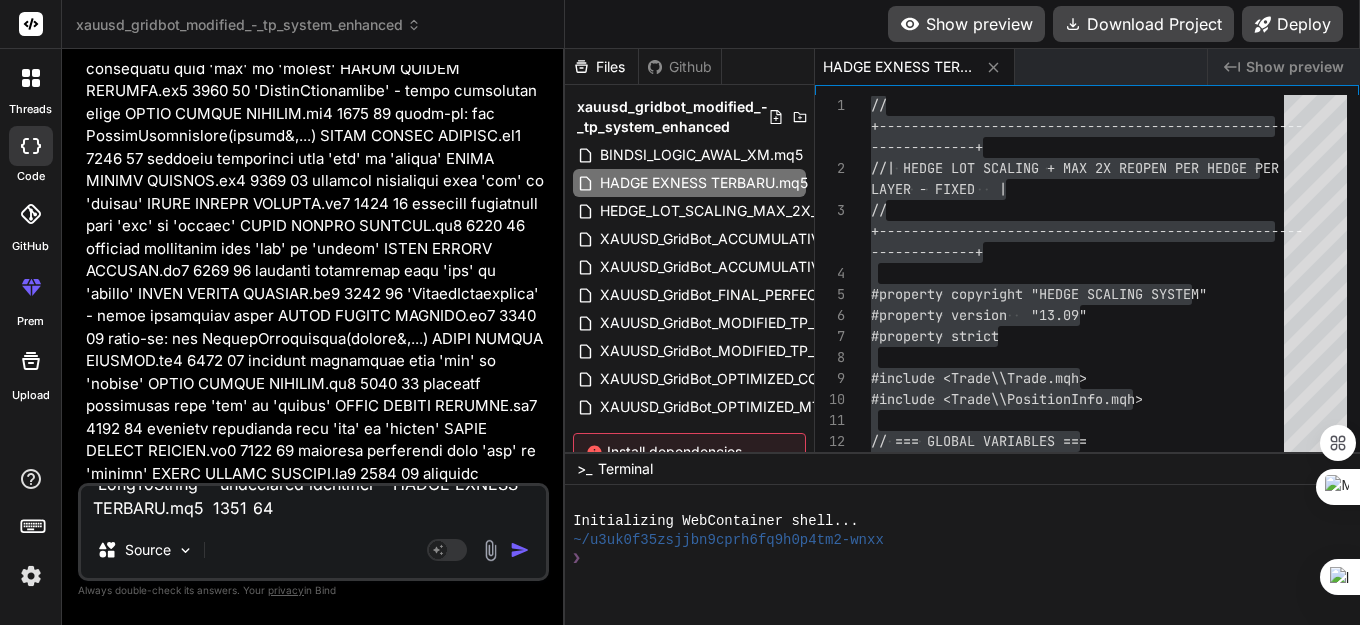 scroll, scrollTop: 0, scrollLeft: 0, axis: both 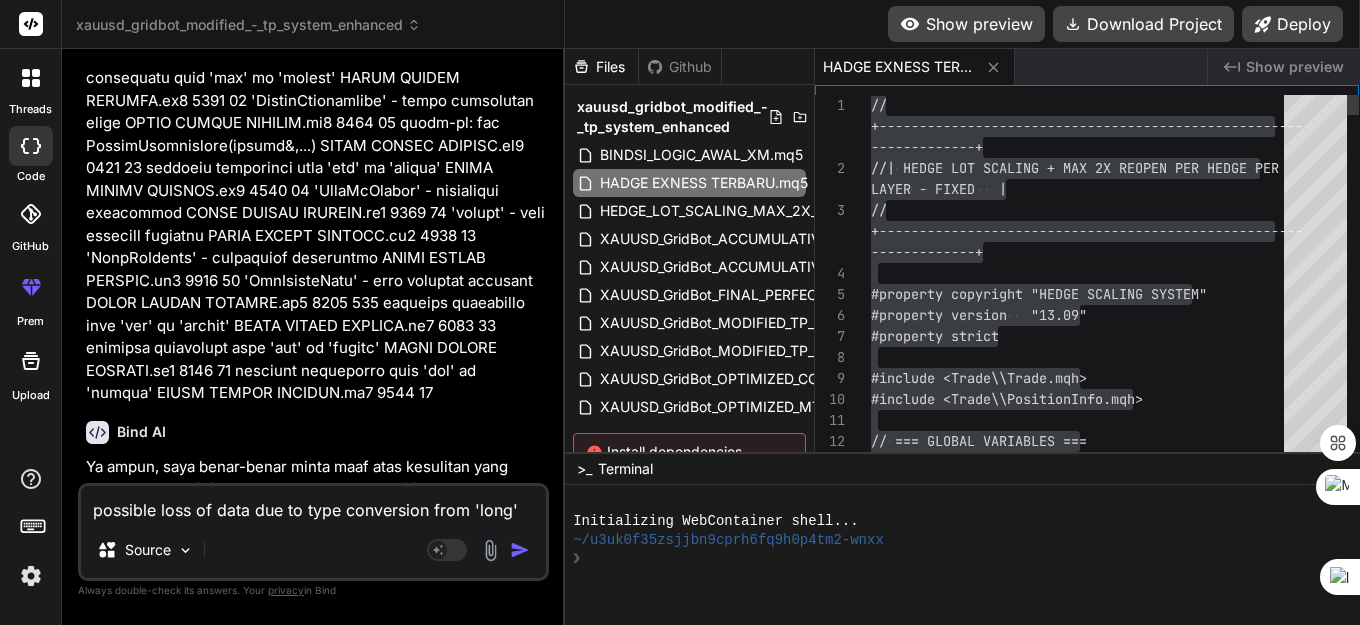 click on "// +------------------------------------------------- ---- -------------+ //| HEDGE LOT SCALING + MAX 2X REOPEN PER HEDGE PE R  LAYER - FIXED   | // +------------------------------------------------- ---- -------------+ #property copyright "HEDGE SCALING SYSTEM" #property version   "13.09" #property strict #include <Trade\\Trade.mqh> #include <Trade\\PositionInfo.mqh> // === GLOBAL VARIABLES === CTrade trade;" at bounding box center (1083, 30786) 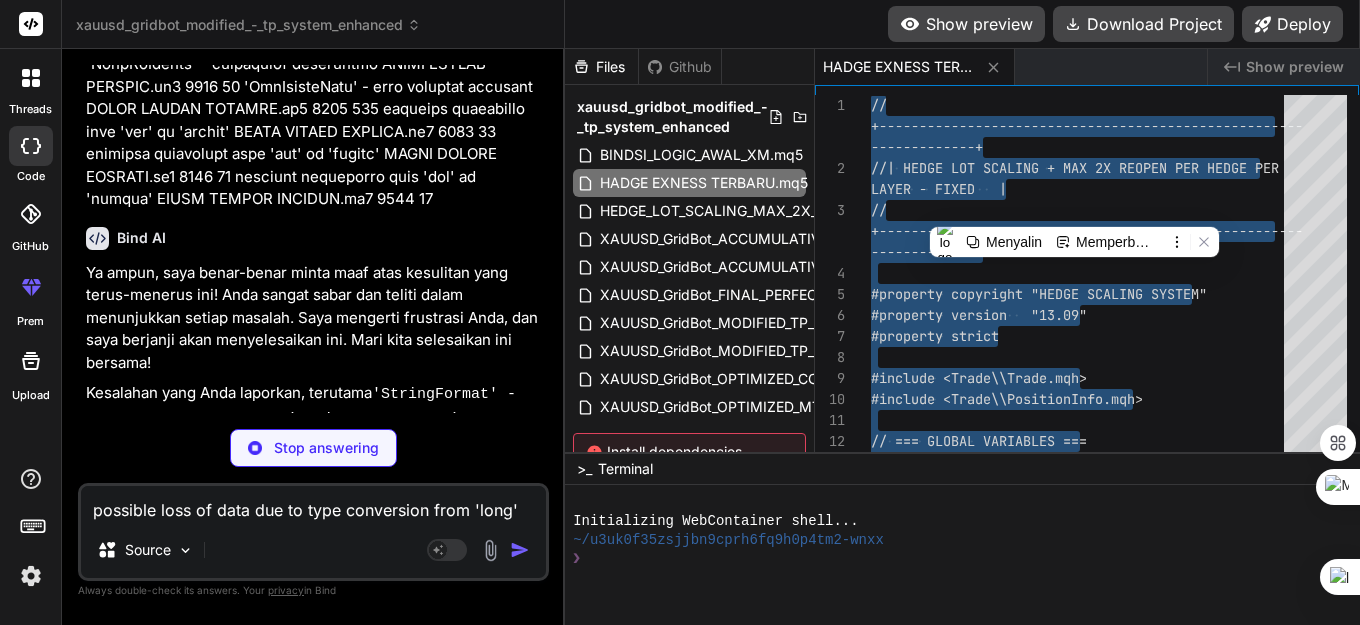 scroll, scrollTop: 95010, scrollLeft: 0, axis: vertical 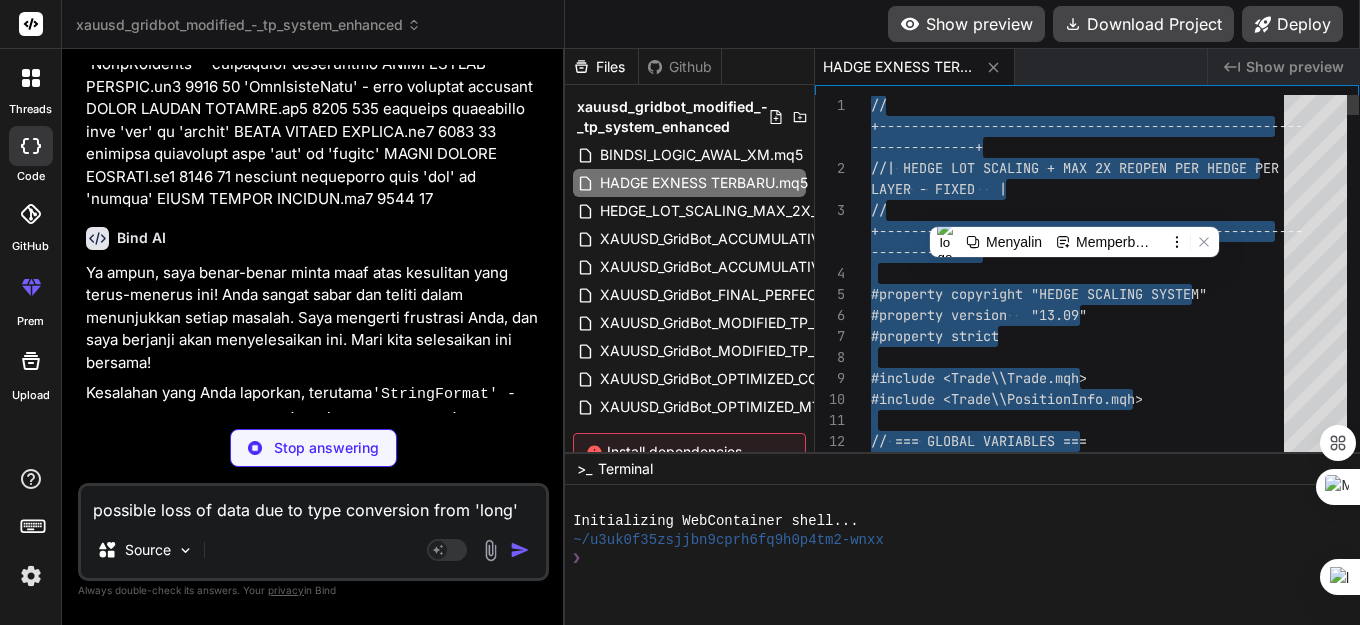 type on "x" 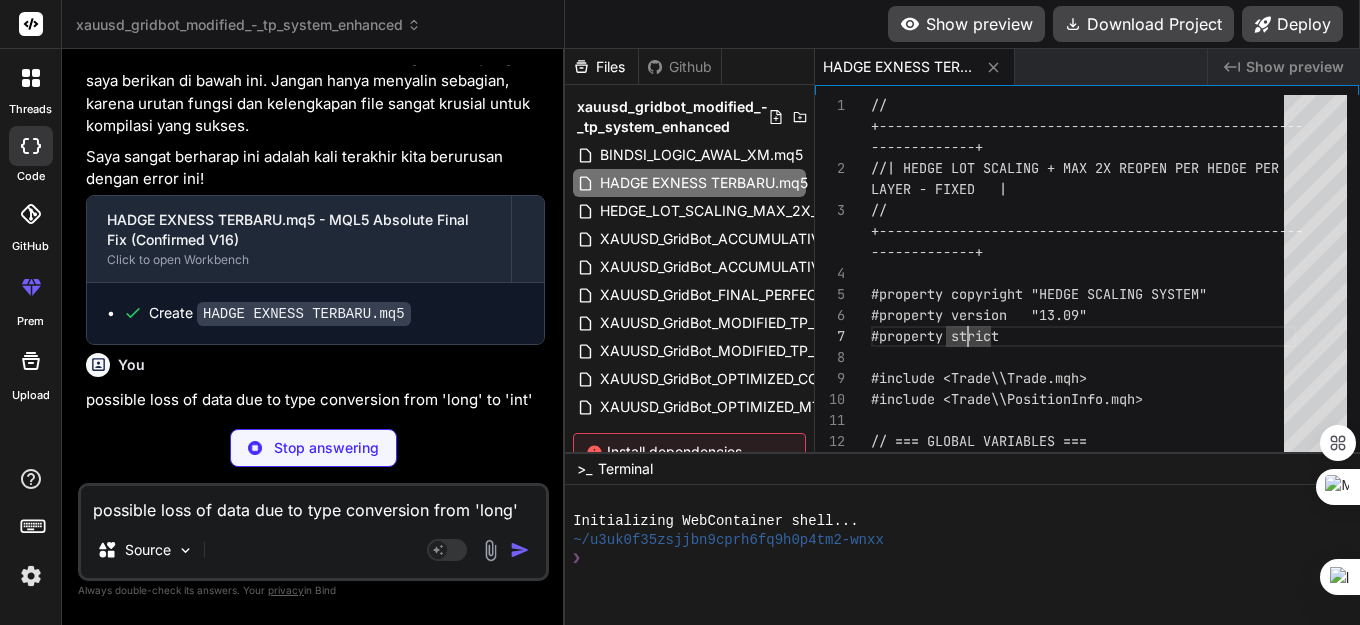 scroll, scrollTop: 97712, scrollLeft: 0, axis: vertical 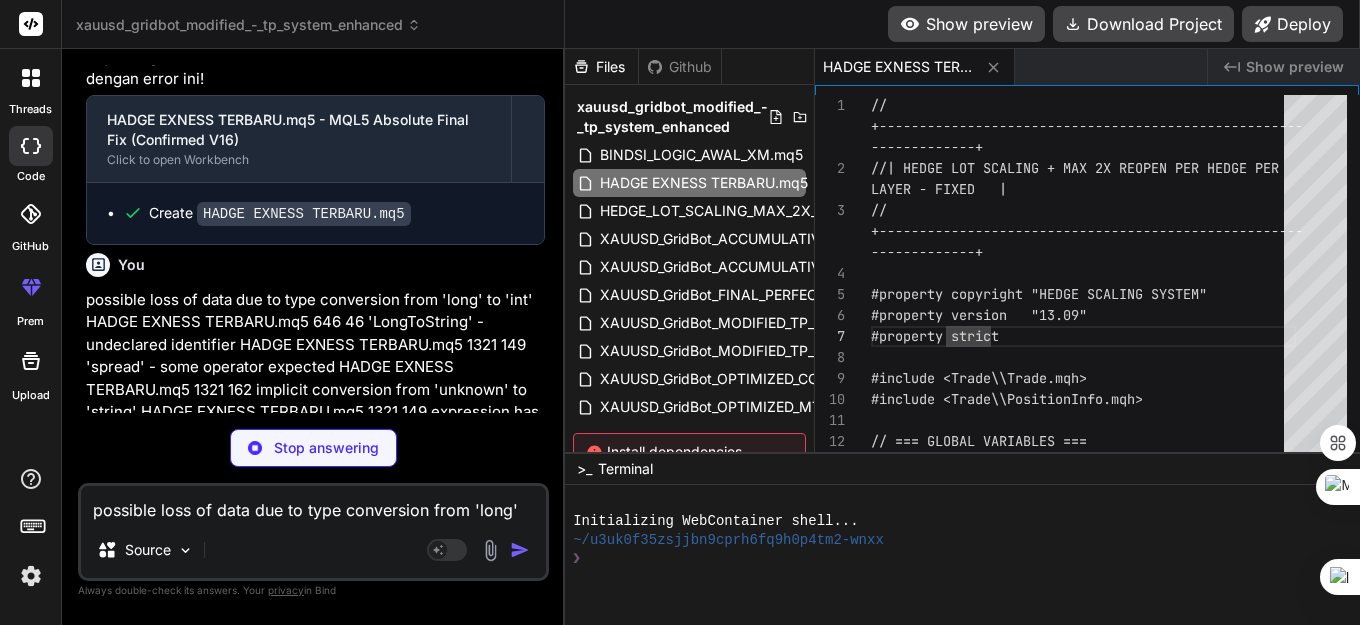 type on "x" 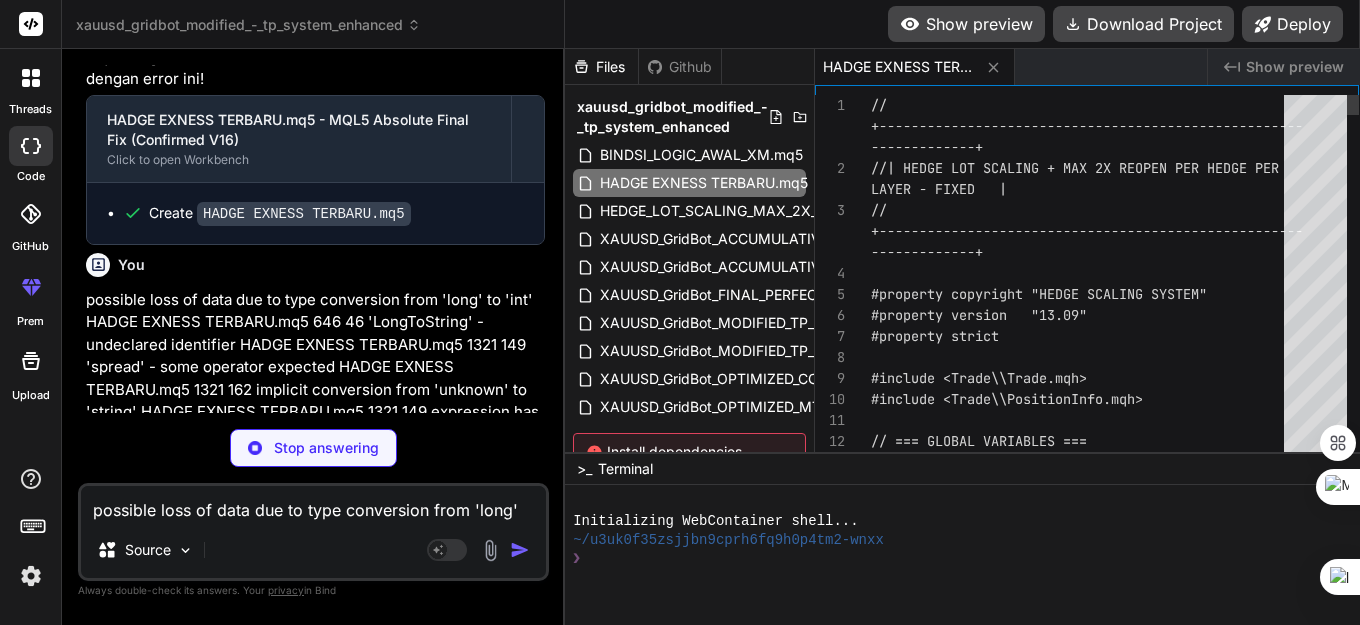 type on "x" 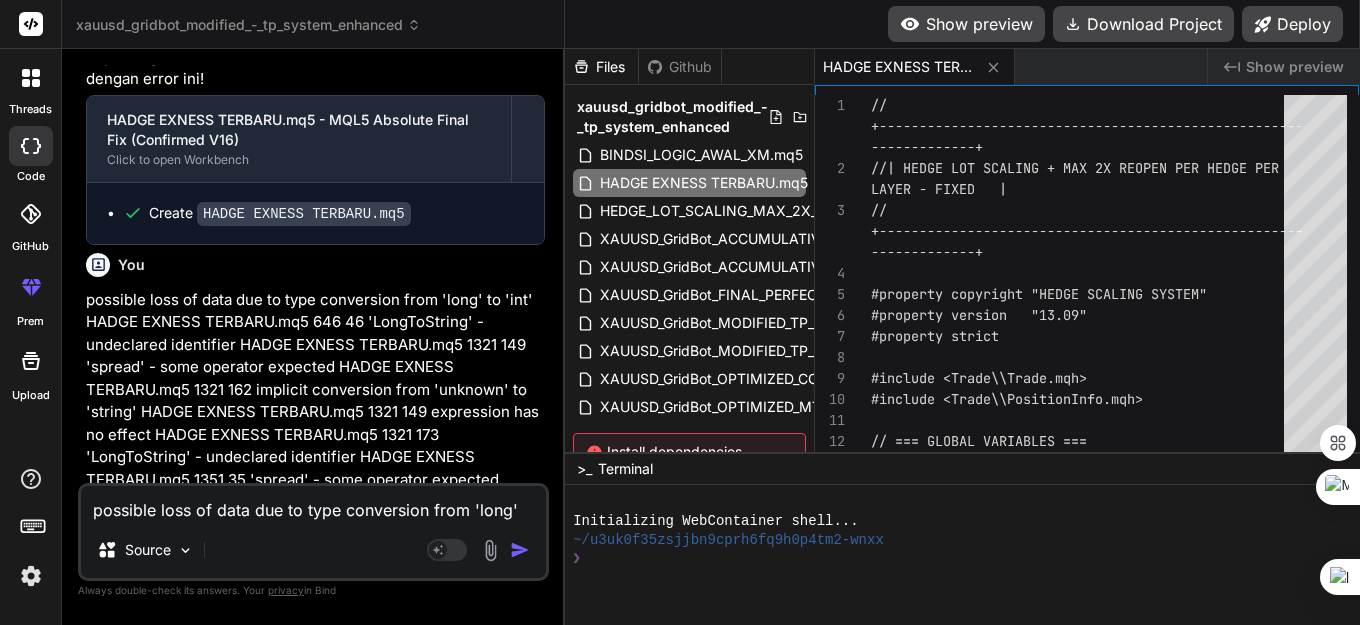 scroll, scrollTop: 97642, scrollLeft: 0, axis: vertical 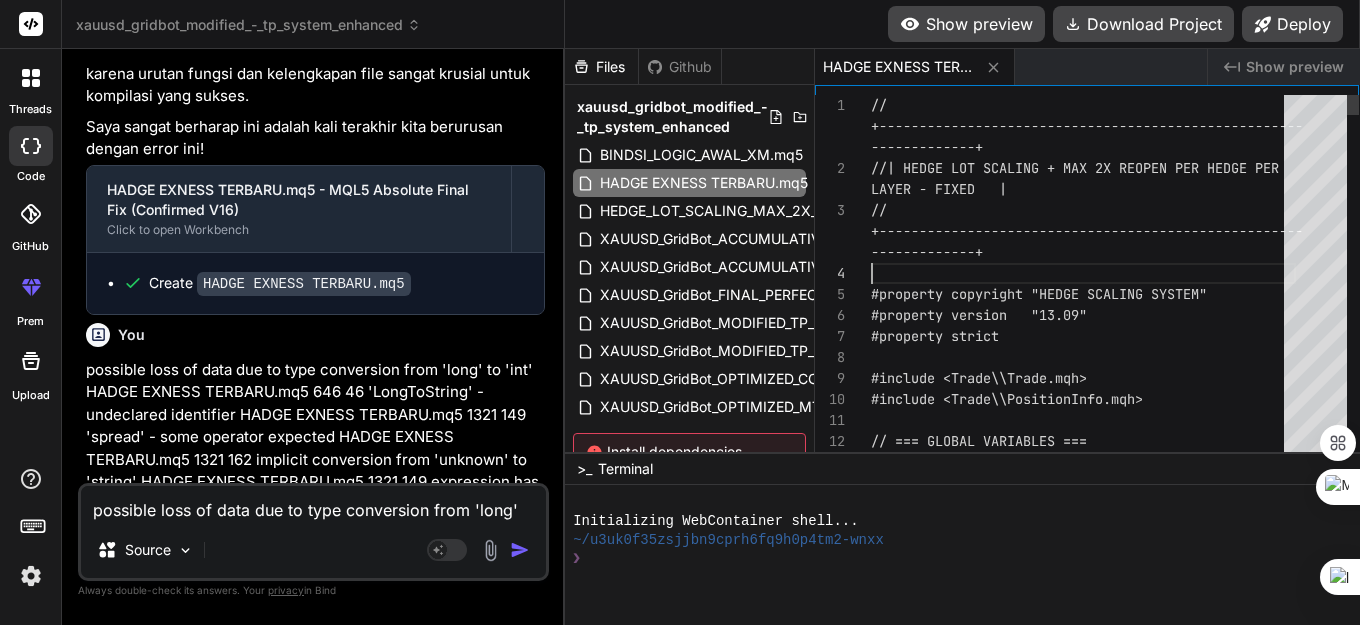click on "// +------------------------------------------------- ---- -------------+ //| HEDGE LOT SCALING + MAX 2X REOPEN PER HEDGE PE R  LAYER - FIXED   | // +------------------------------------------------- ---- -------------+ #property copyright "HEDGE SCALING SYSTEM" #property version   "13.09" #property strict #include <Trade\\Trade.mqh> #include <Trade\\PositionInfo.mqh> // === GLOBAL VARIABLES === CTrade trade;" at bounding box center (1083, 30839) 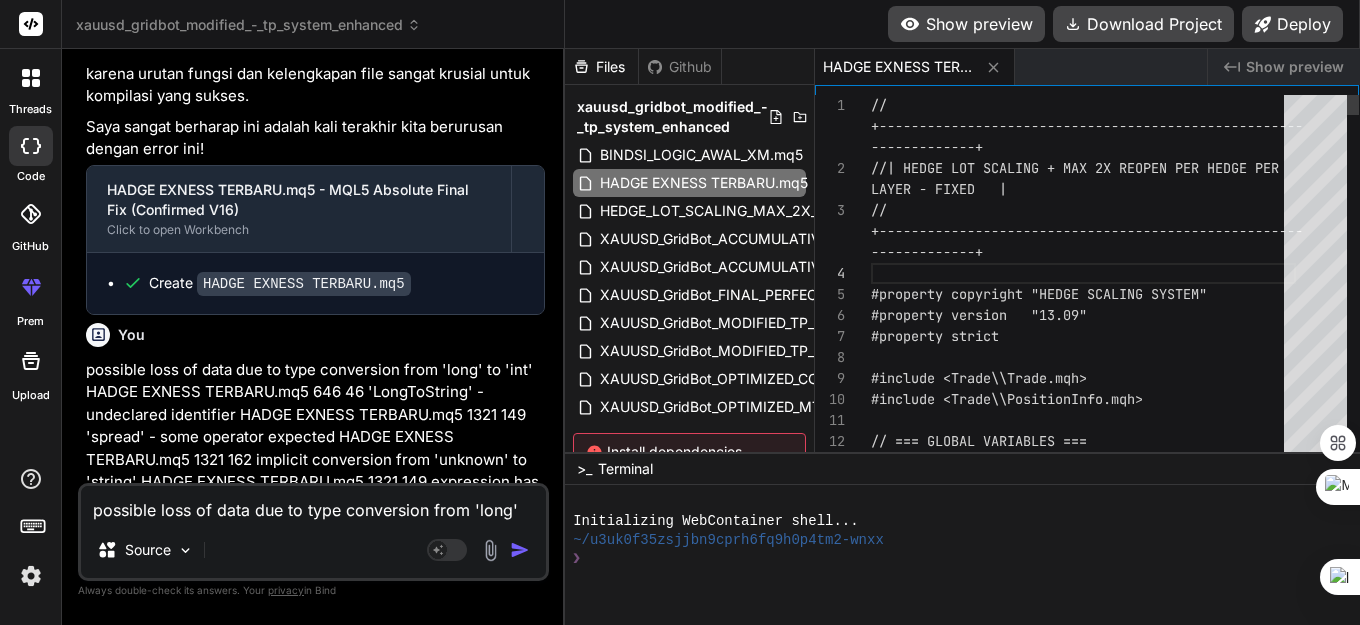 type on "//+------------------------------------------------------------------+
//| HEDGE LOT SCALING + MAX 2X REOPEN PER HEDGE PER LAYER - FIXED   |
//+------------------------------------------------------------------+
#property copyright "HEDGE SCALING SYSTEM"
…atusStr));
lastStatusLog = TimeCurrent();
}
}" 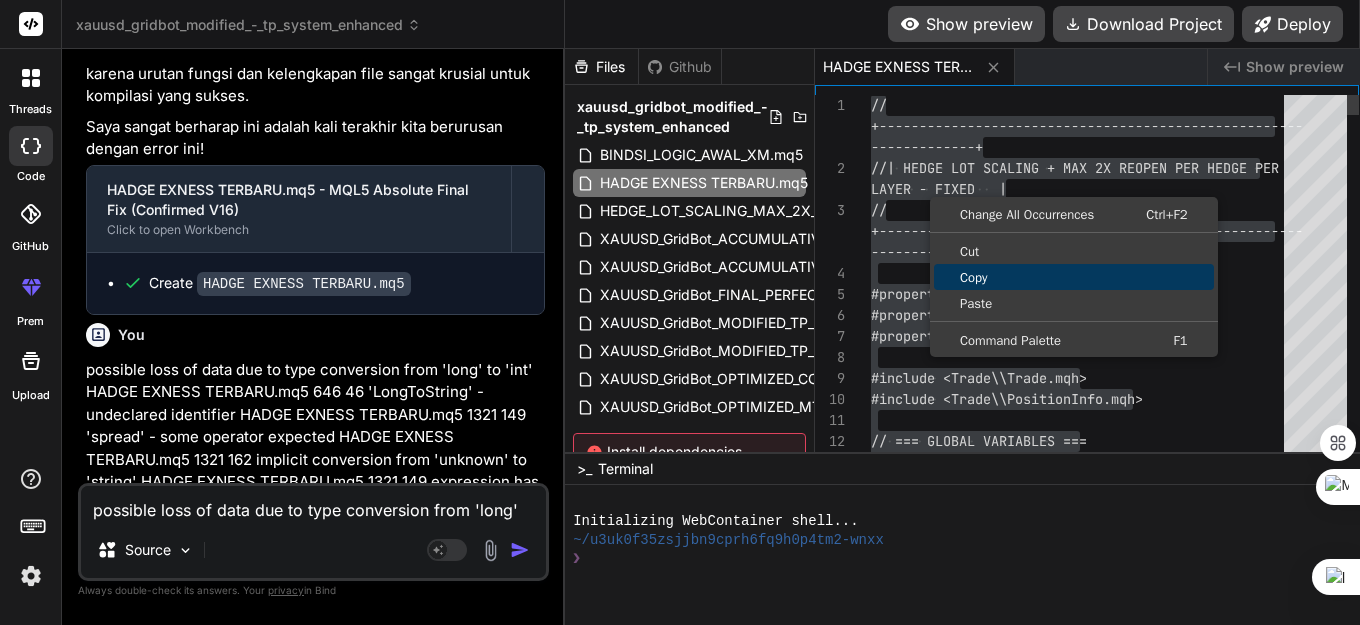 click on "Copy" at bounding box center [1074, 277] 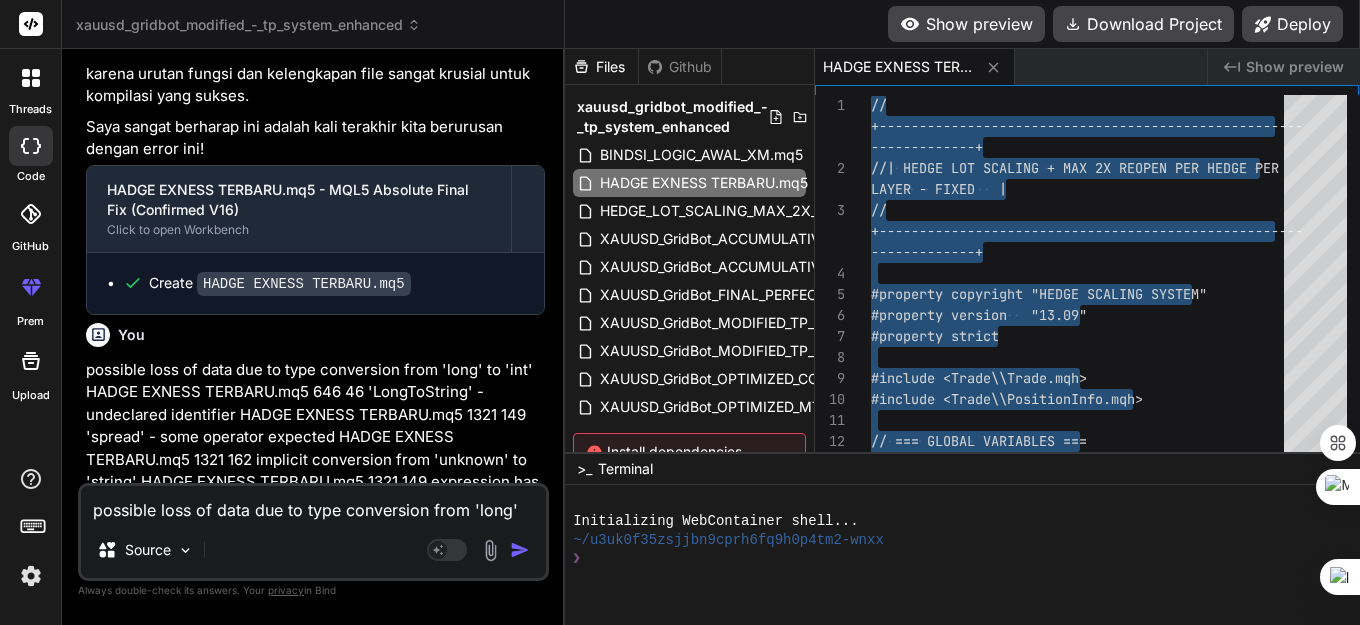 click on "possible loss of data due to type conversion from 'long' to 'int'	HADGE EXNESS TERBARU.mq5	646	46
'LongToString' - undeclared identifier	HADGE EXNESS TERBARU.mq5	1321	149
'spread' - some operator expected	HADGE EXNESS TERBARU.mq5	1321	162
implicit conversion from 'unknown' to 'string'	HADGE EXNESS TERBARU.mq5	1321	149
expression has no effect	HADGE EXNESS TERBARU.mq5	1321	173
'LongToString' - undeclared identifier	HADGE EXNESS TERBARU.mq5	1351	35
'spread' - some operator expected	HADGE EXNESS TERBARU.mq5	1351	48
implicit conversion from 'unknown' to 'string'	HADGE EXNESS TERBARU.mq5	1351	35
'LongToString' - undeclared identifier	HADGE EXNESS TERBARU.mq5	1351	64
'MaxSpreadGold' - some operator expected	HADGE EXNESS TERBARU.mq5	1351	77
implicit conversion from 'unknown' to 'string'	HADGE EXNESS TERBARU.mq5	1351	64
expression has no effect	HADGE EXNESS TERBARU.mq5	1351	62
expression has no effect	HADGE EXNESS TERBARU.mq5	1351	113
ayoo masi ada warning dan error tolong di benerin" at bounding box center (313, 504) 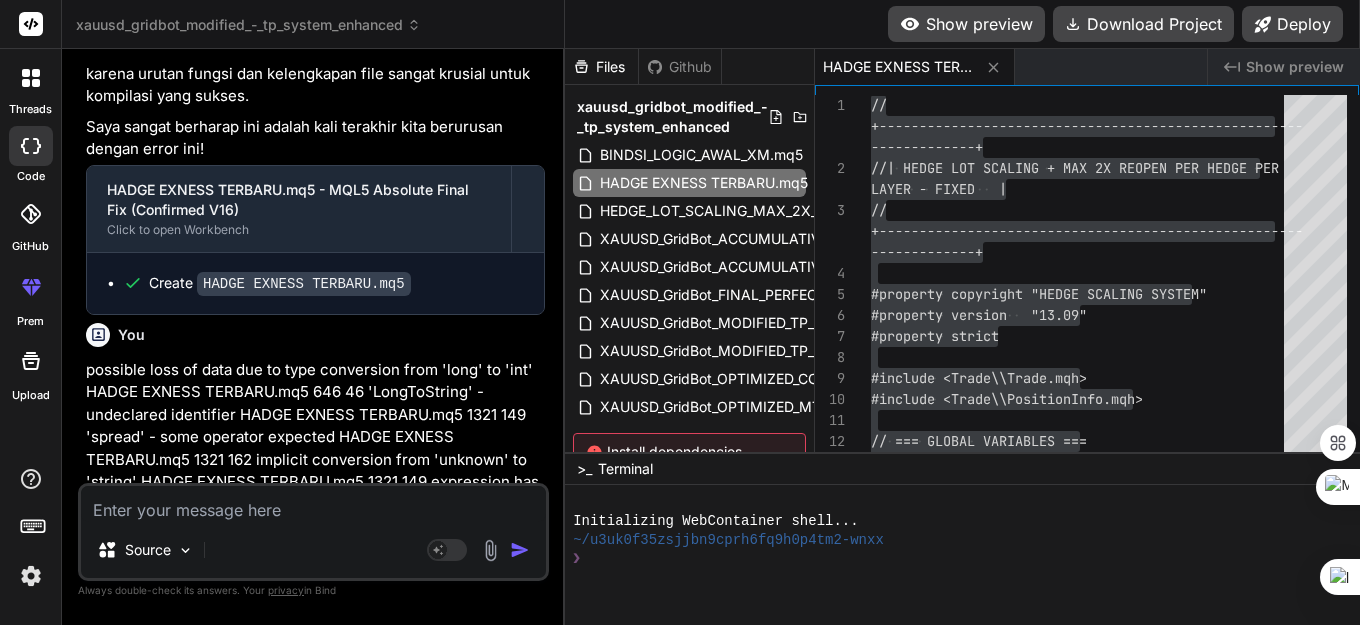 type on "m" 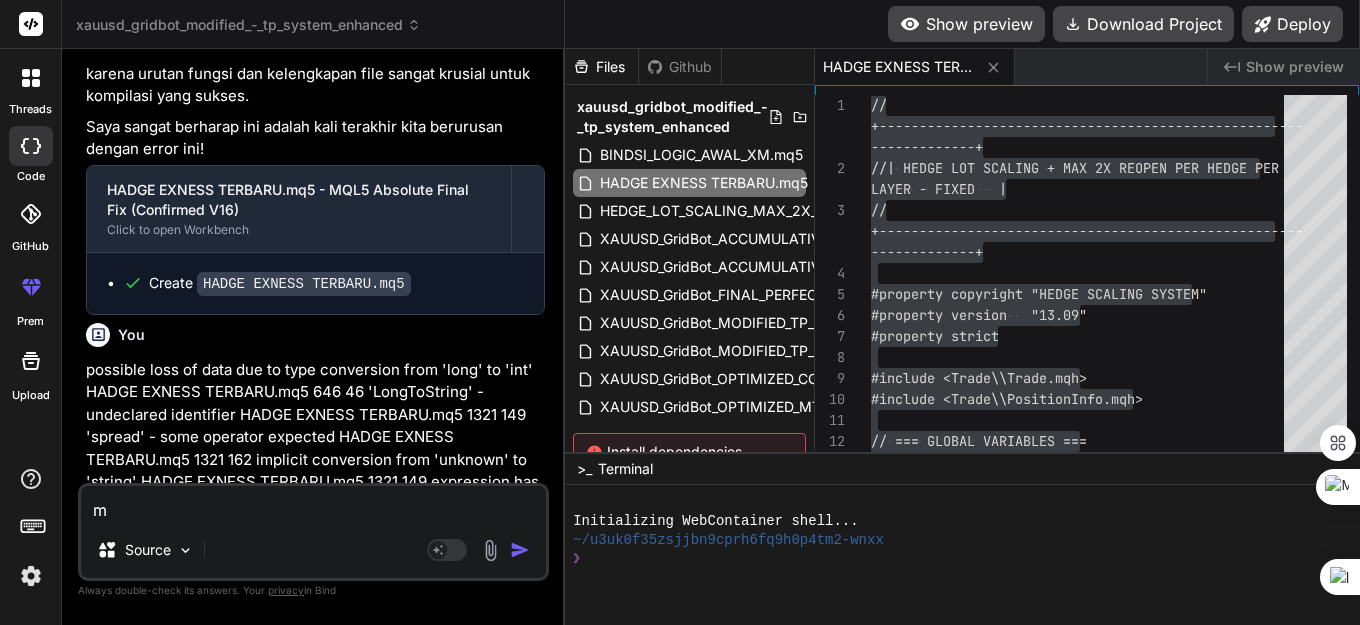 type on "mi" 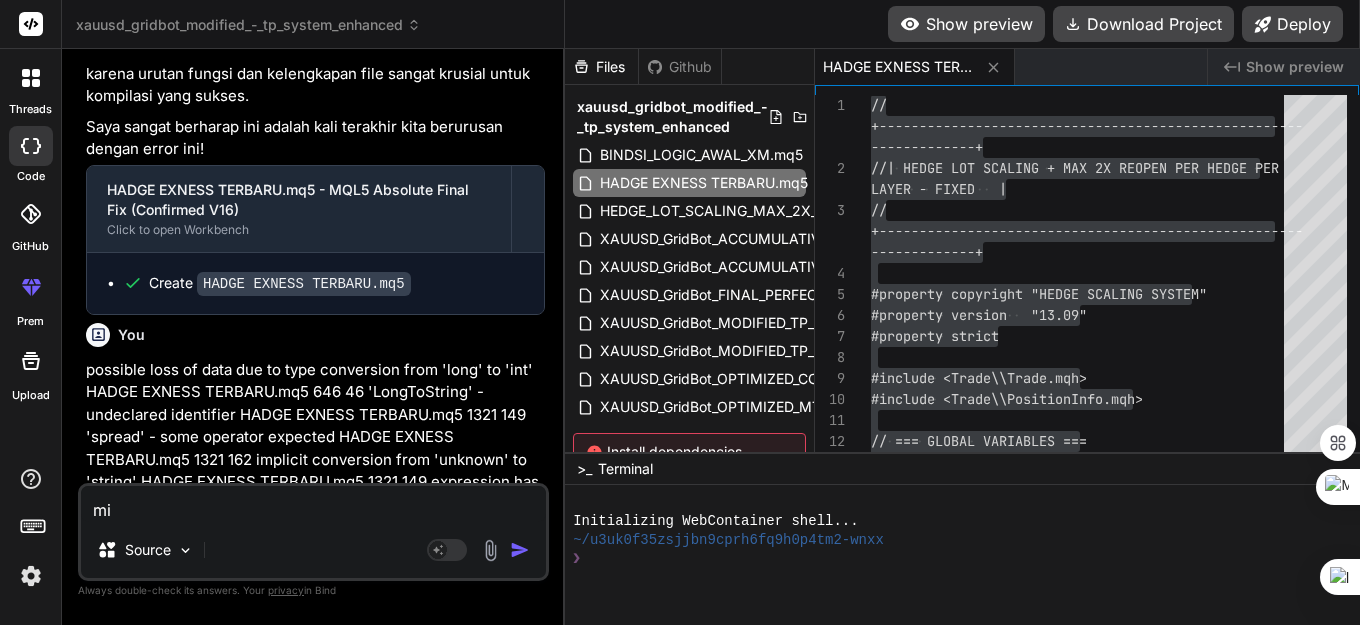 type on "min" 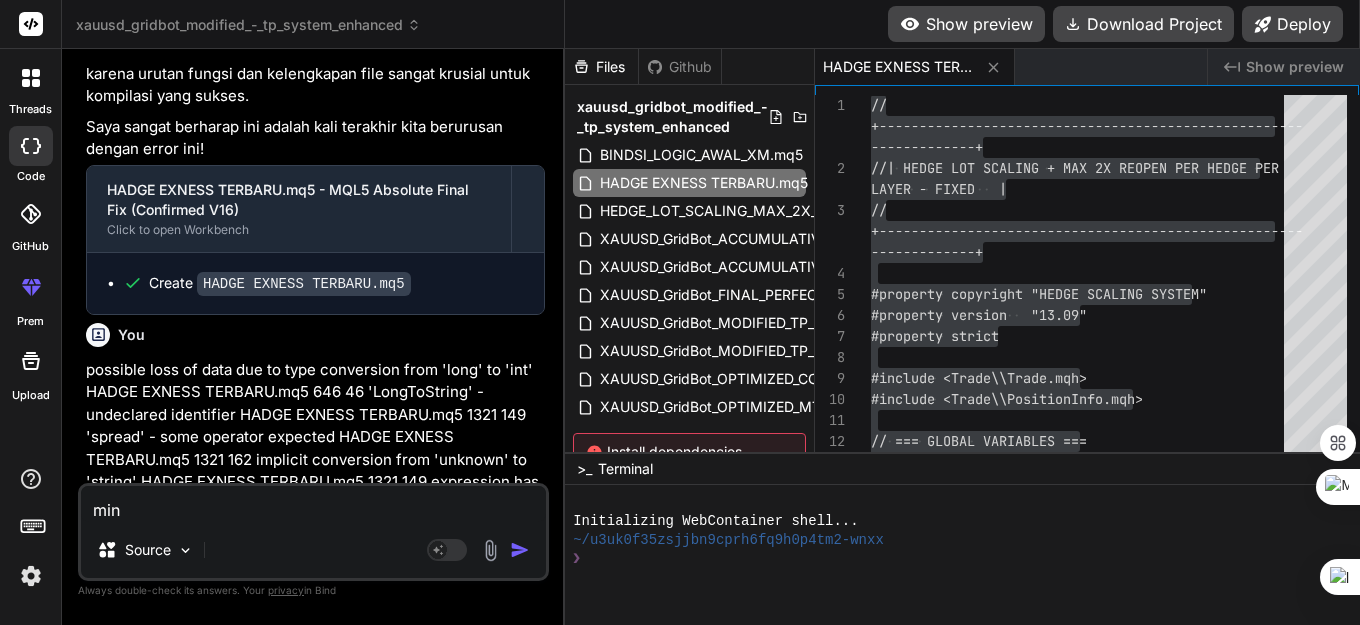 type on "mint" 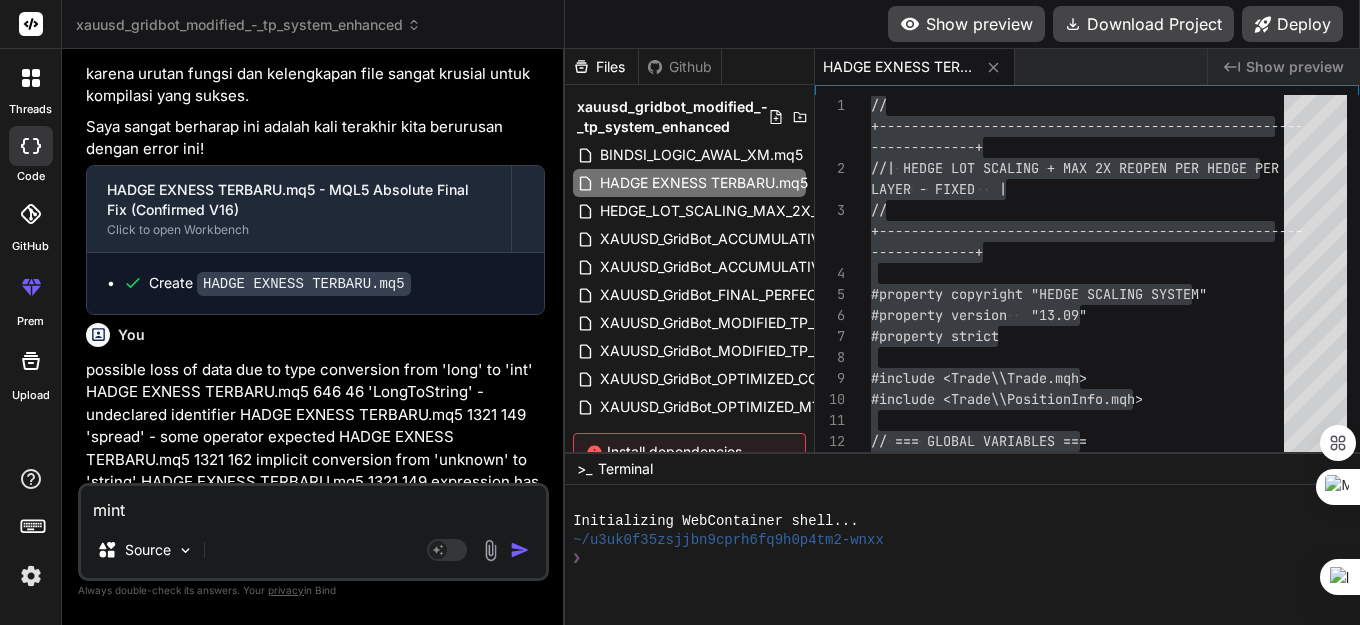 type on "minta" 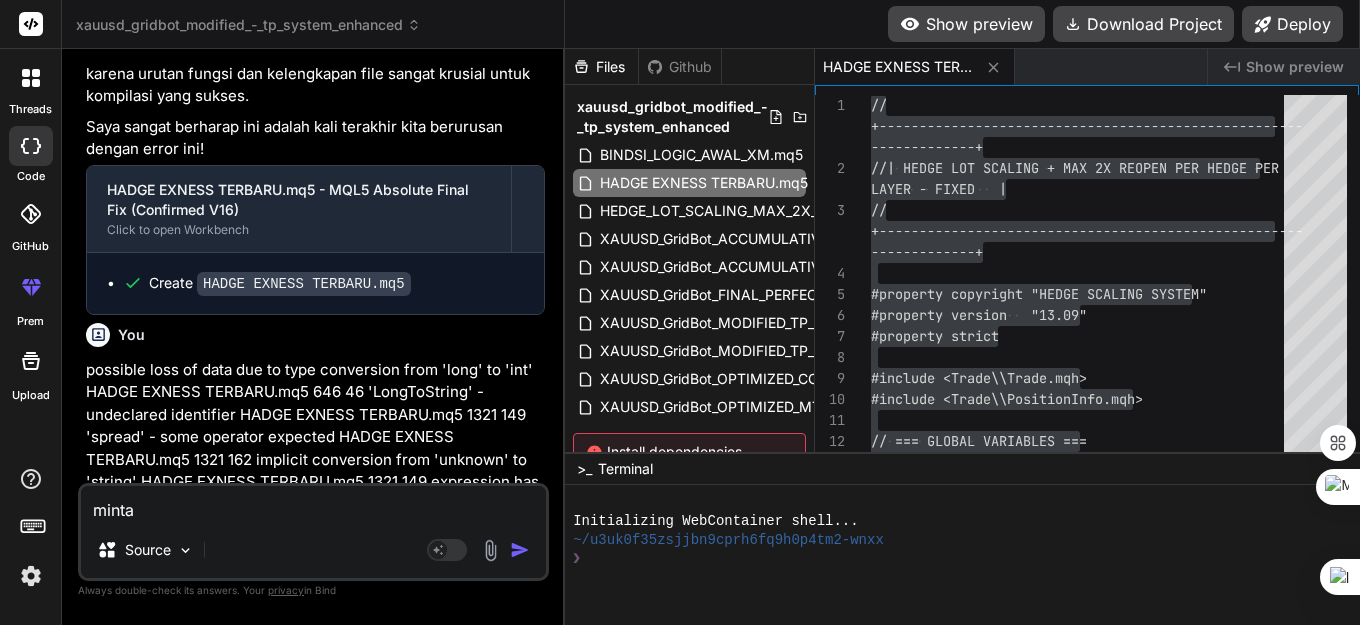type on "minta" 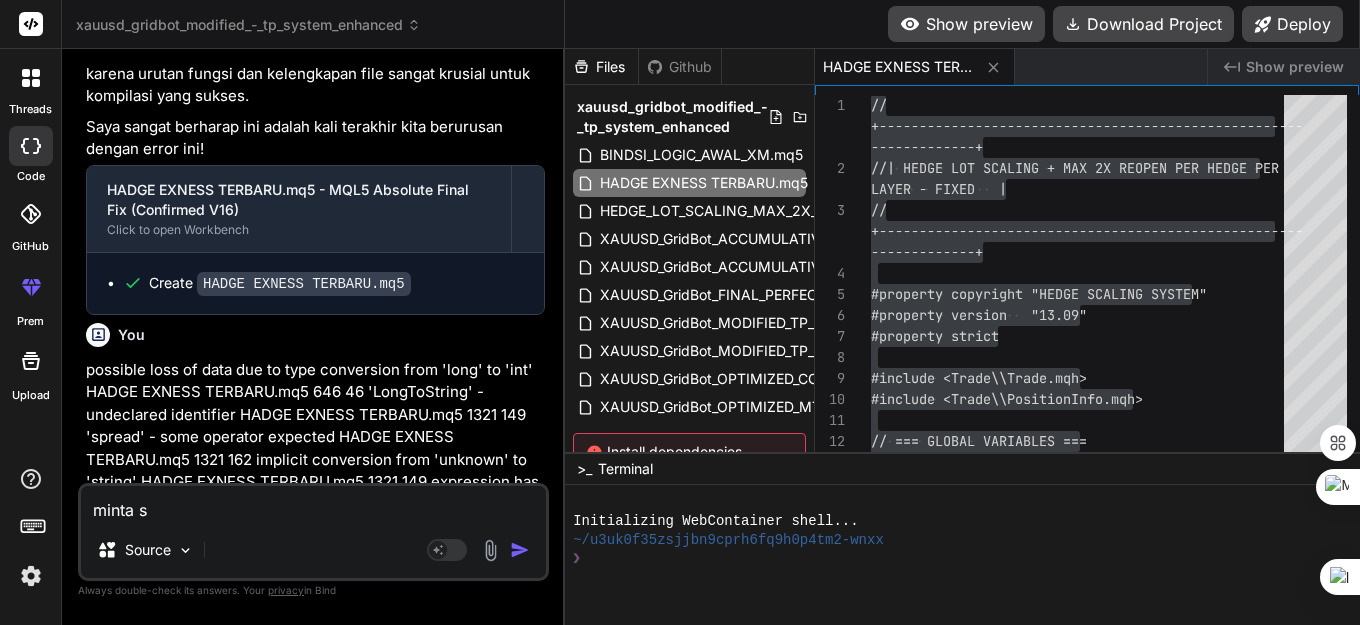type on "minta sr" 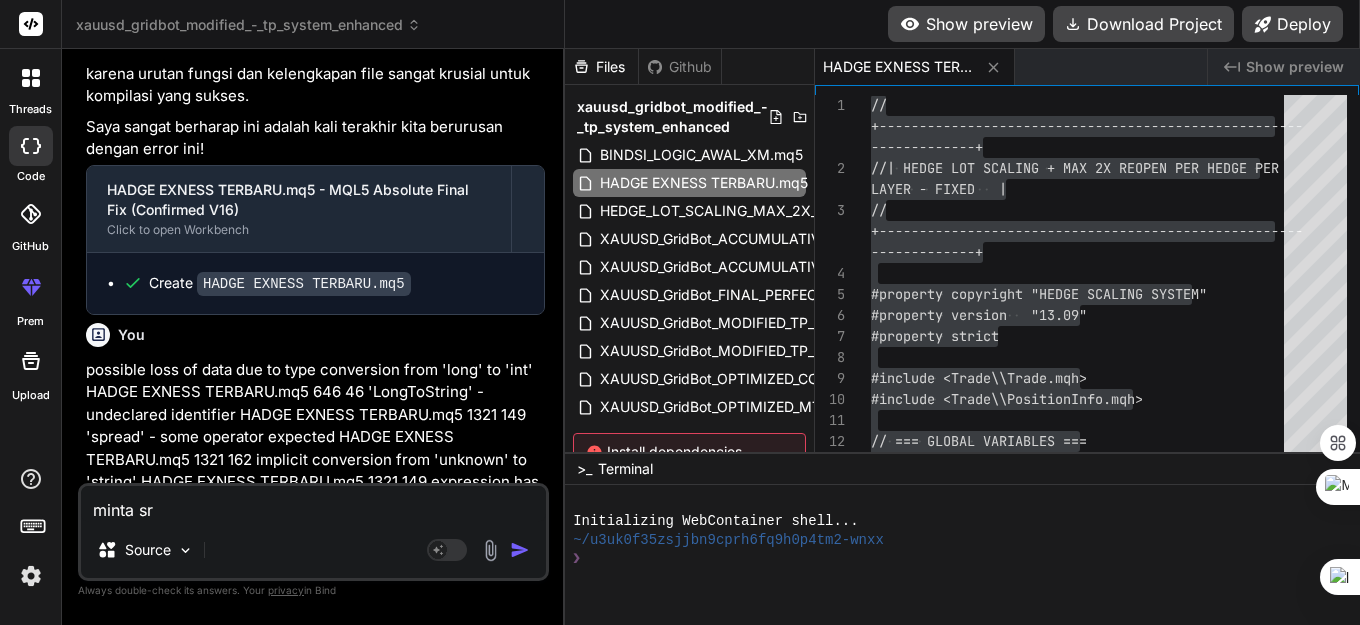 type on "minta sri" 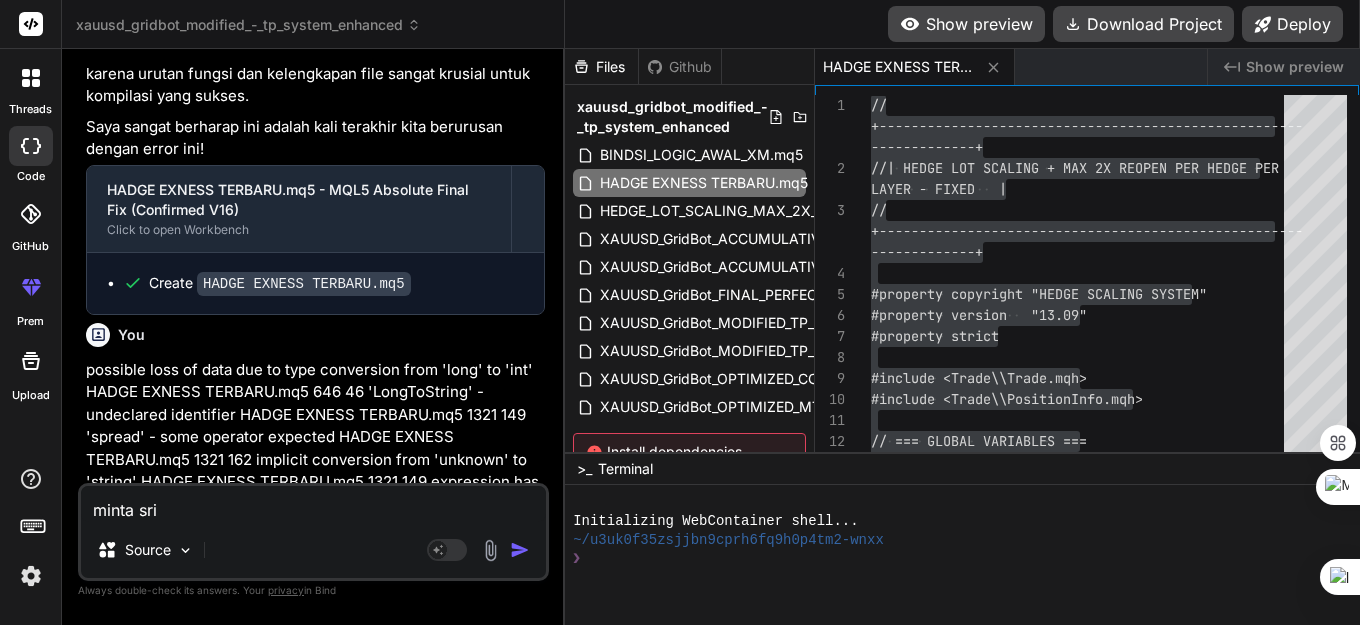 type on "minta srip" 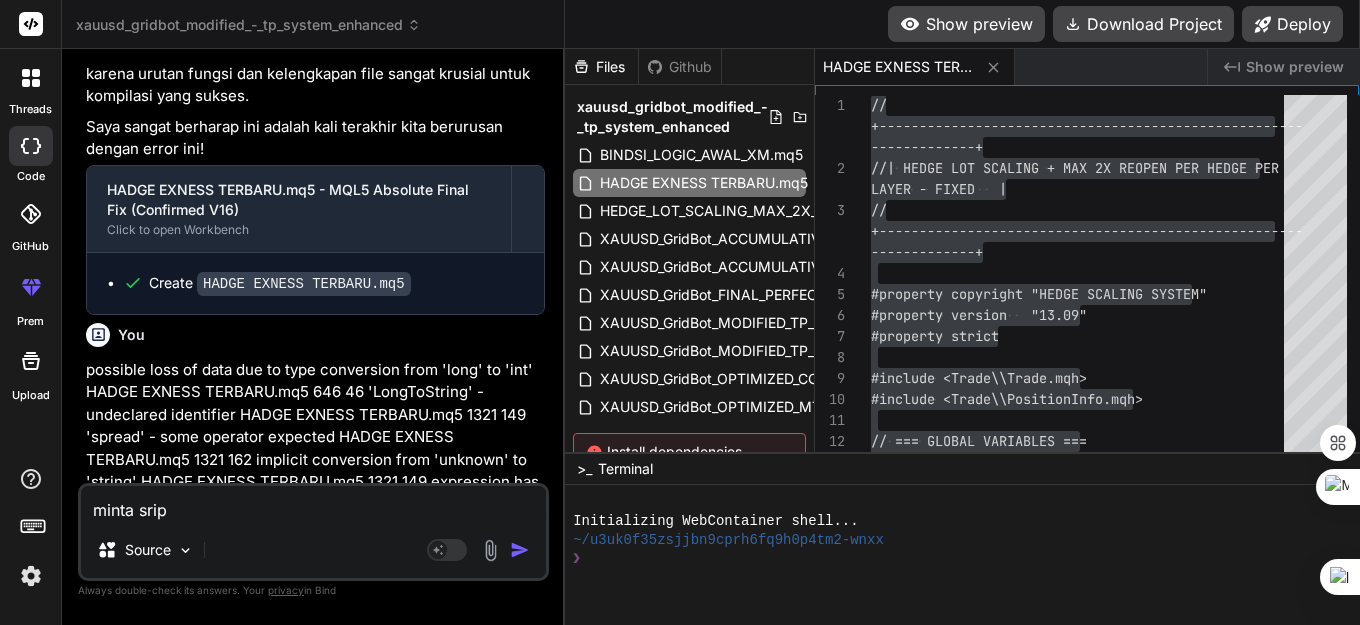type on "minta srip" 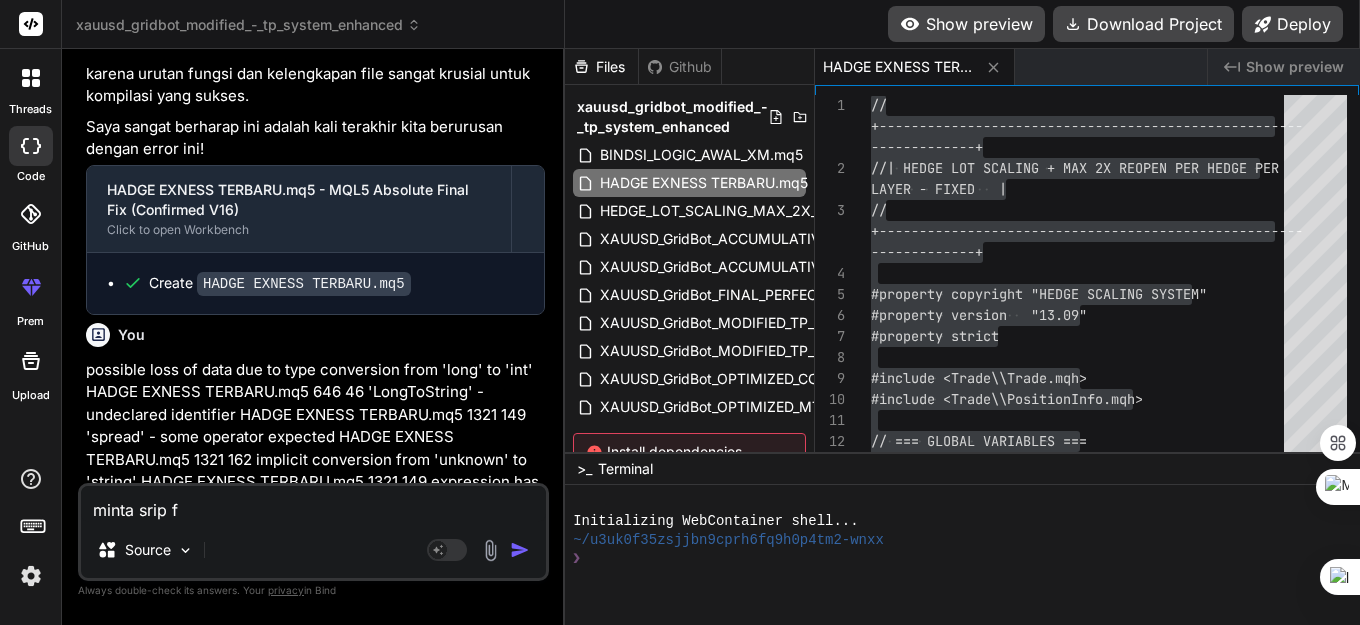 type on "minta srip fu" 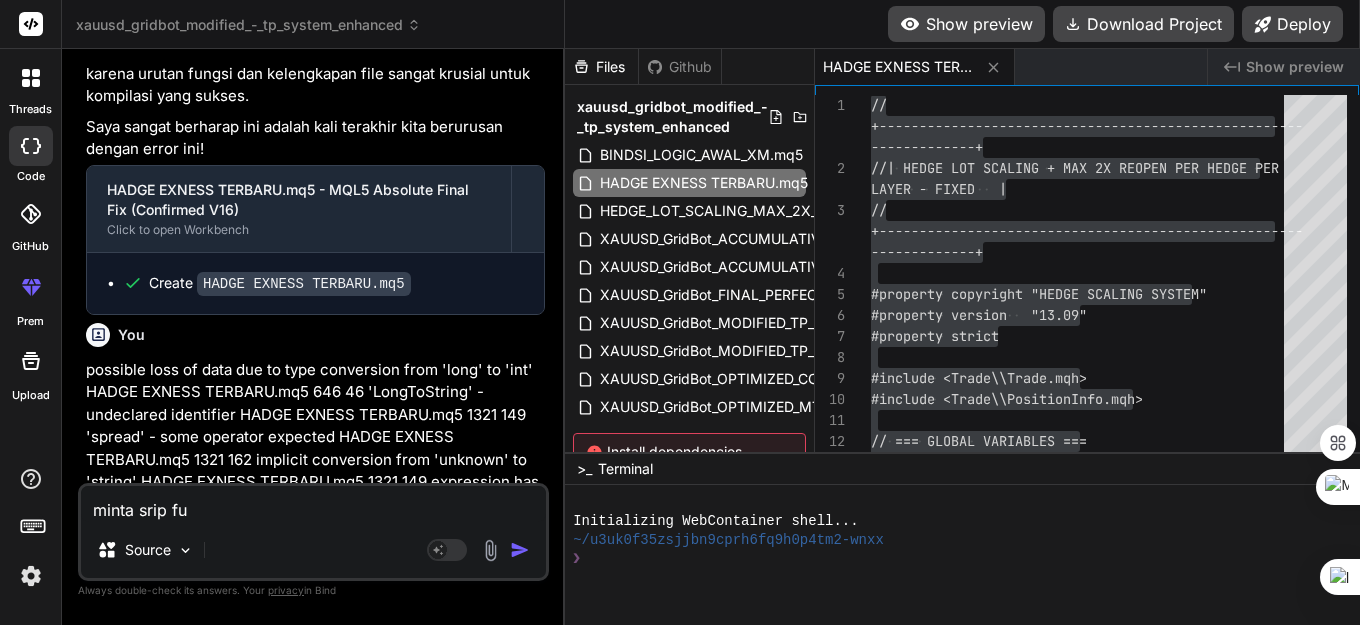type on "minta srip ful" 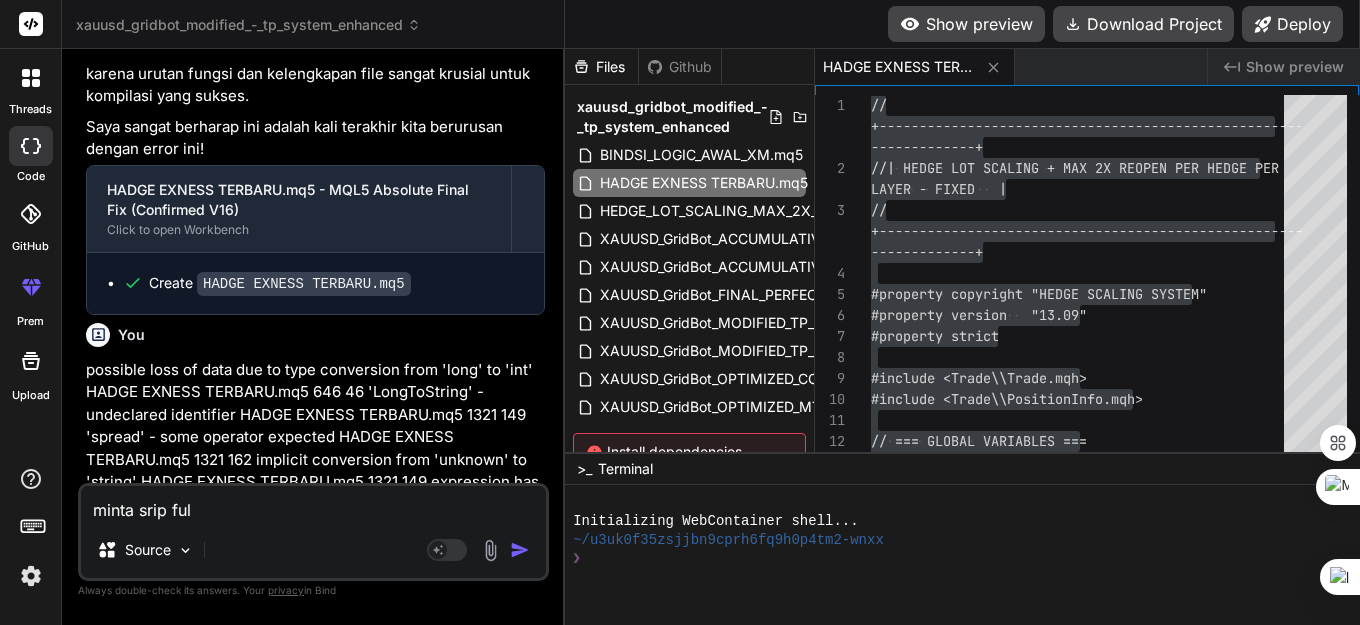 type on "minta srip full" 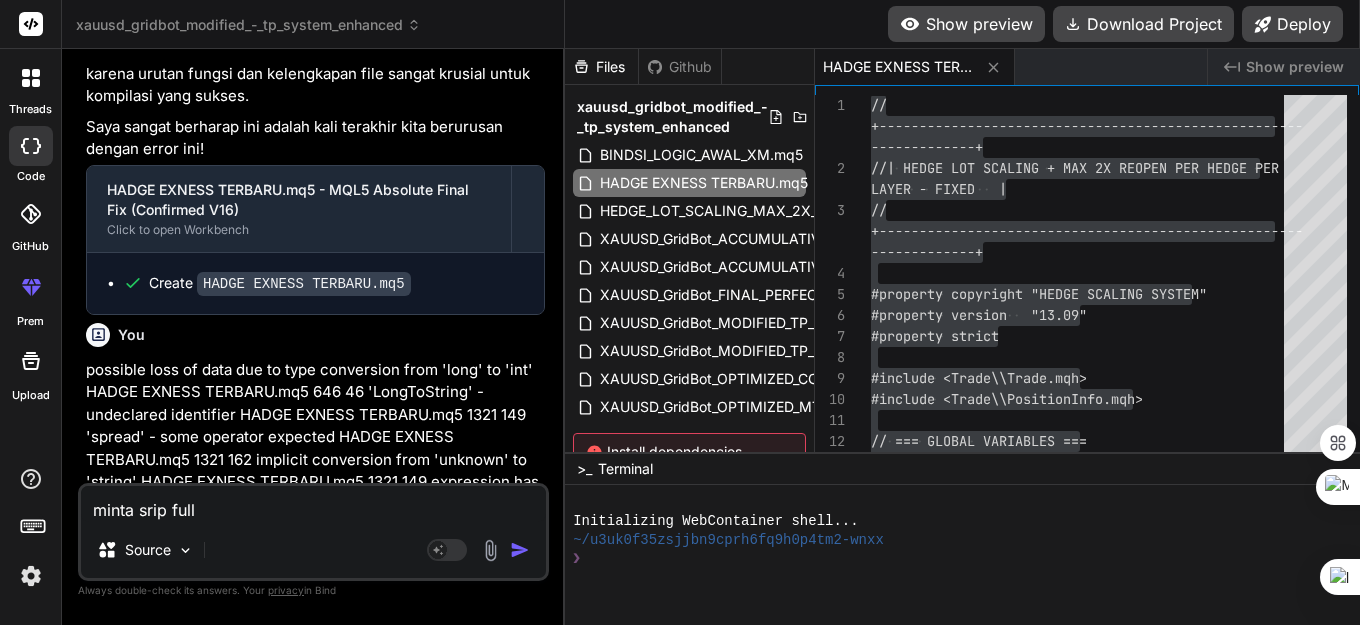 type on "minta srip full" 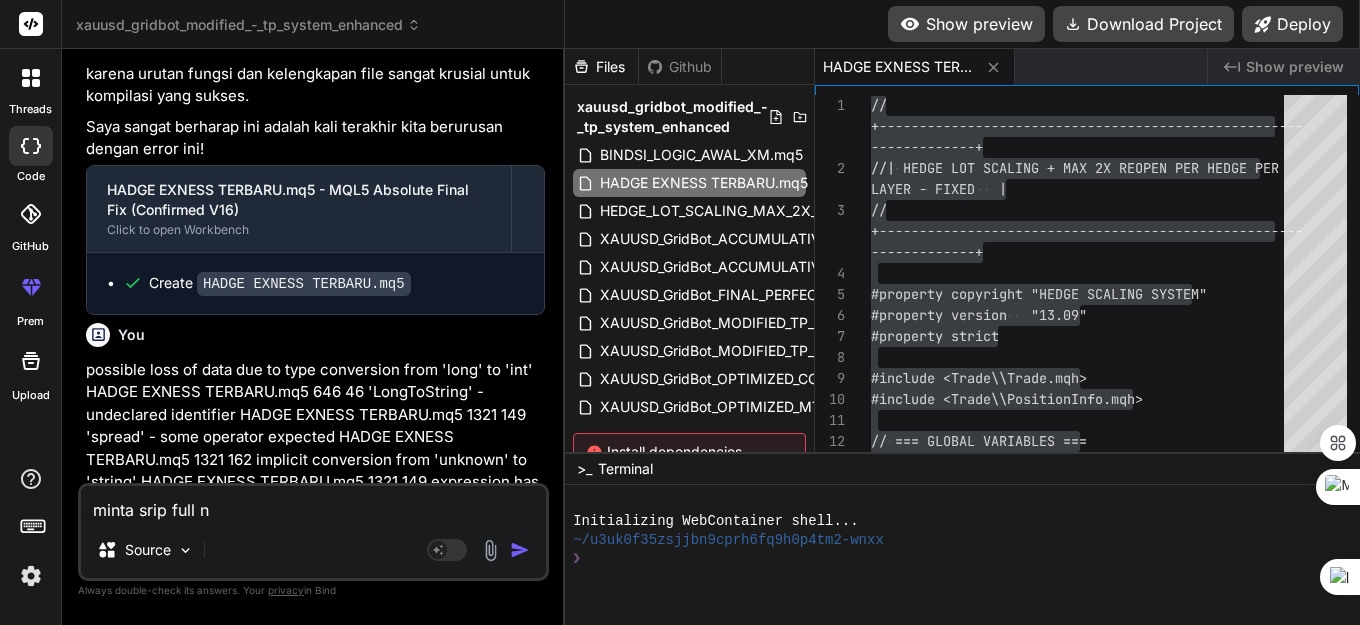 type on "x" 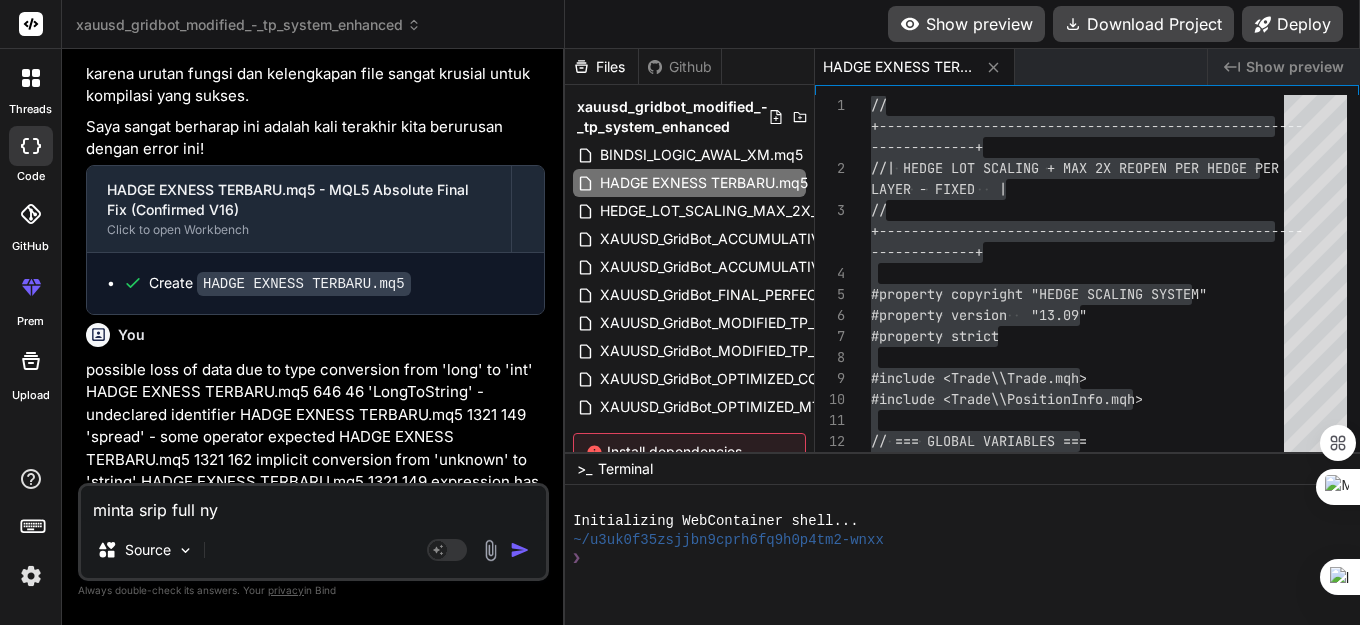 type on "minta srip full nya" 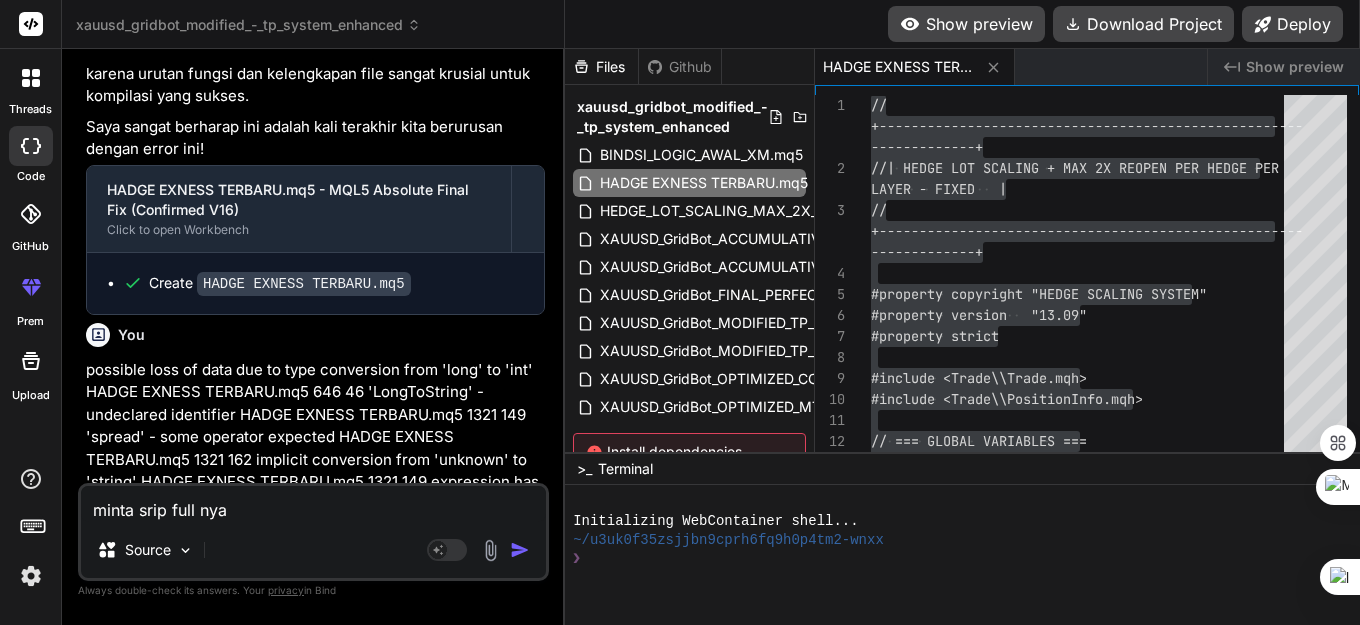 type on "x" 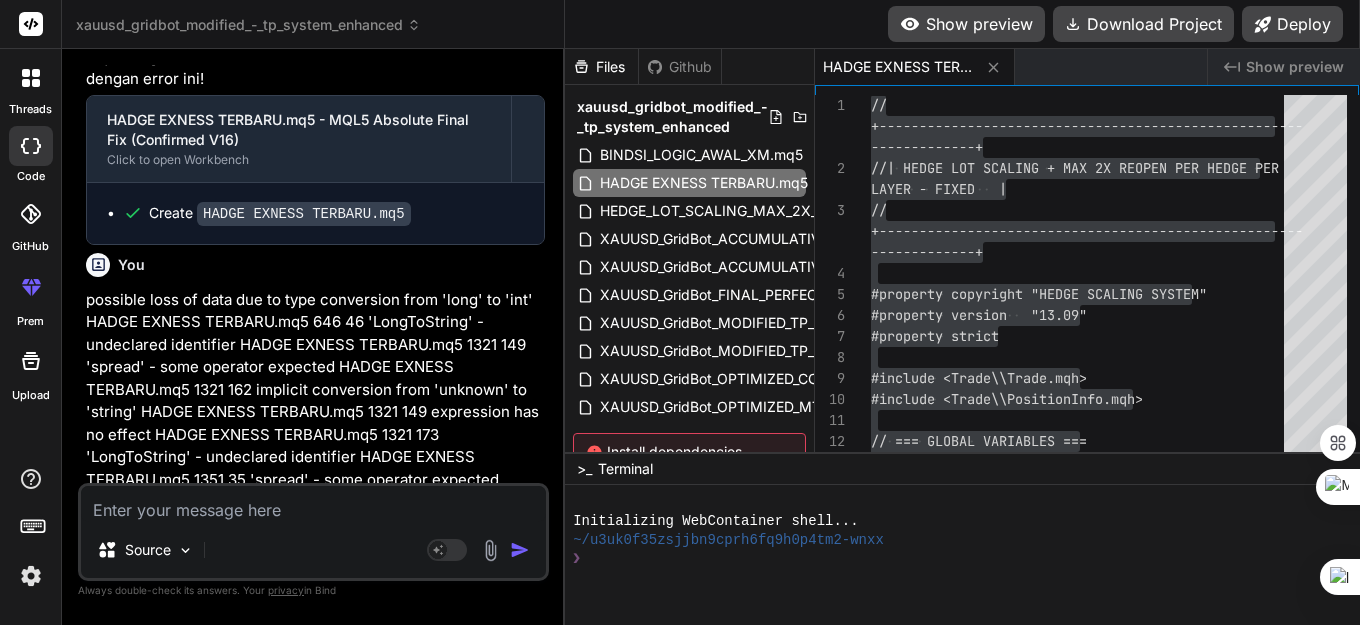 scroll, scrollTop: 97850, scrollLeft: 0, axis: vertical 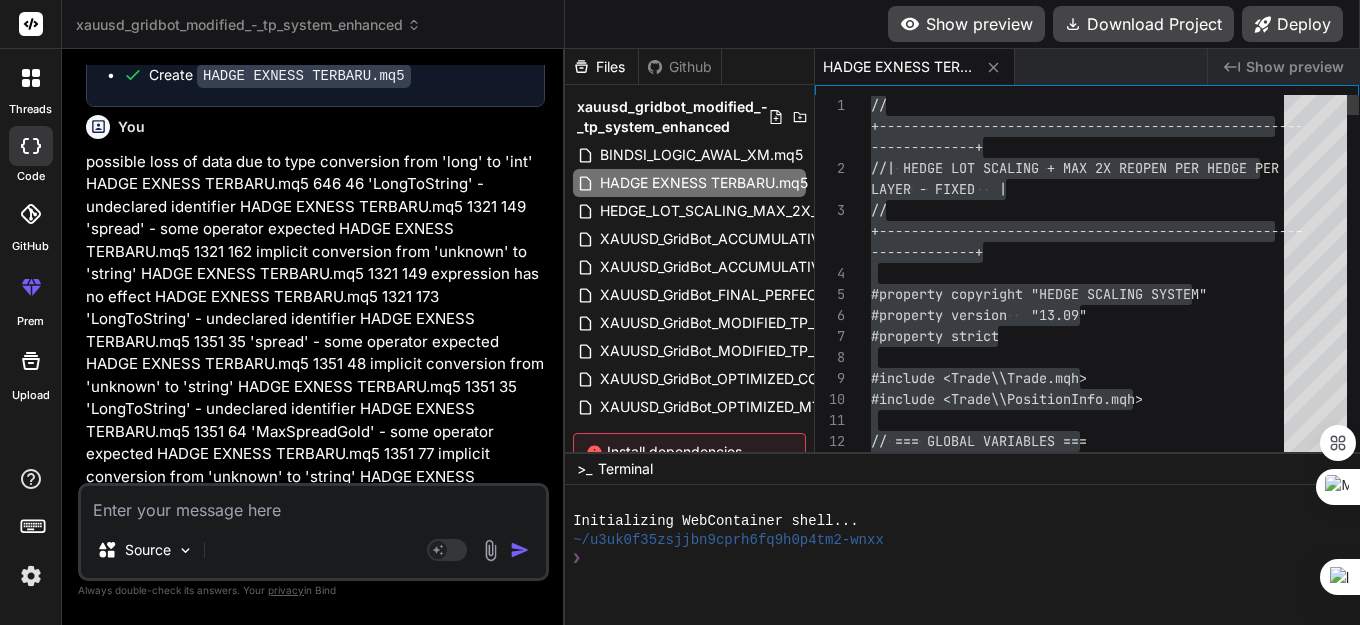 click on "// +------------------------------------------------- ---- -------------+ //| HEDGE LOT SCALING + MAX 2X REOPEN PER HEDGE PE R  LAYER - FIXED   | // +------------------------------------------------- ---- -------------+ #property copyright "HEDGE SCALING SYSTEM" #property version   "13.09" #property strict #include <Trade\\Trade.mqh> #include <Trade\\PositionInfo.mqh> // === GLOBAL VARIABLES === CTrade trade;" at bounding box center (1083, 30839) 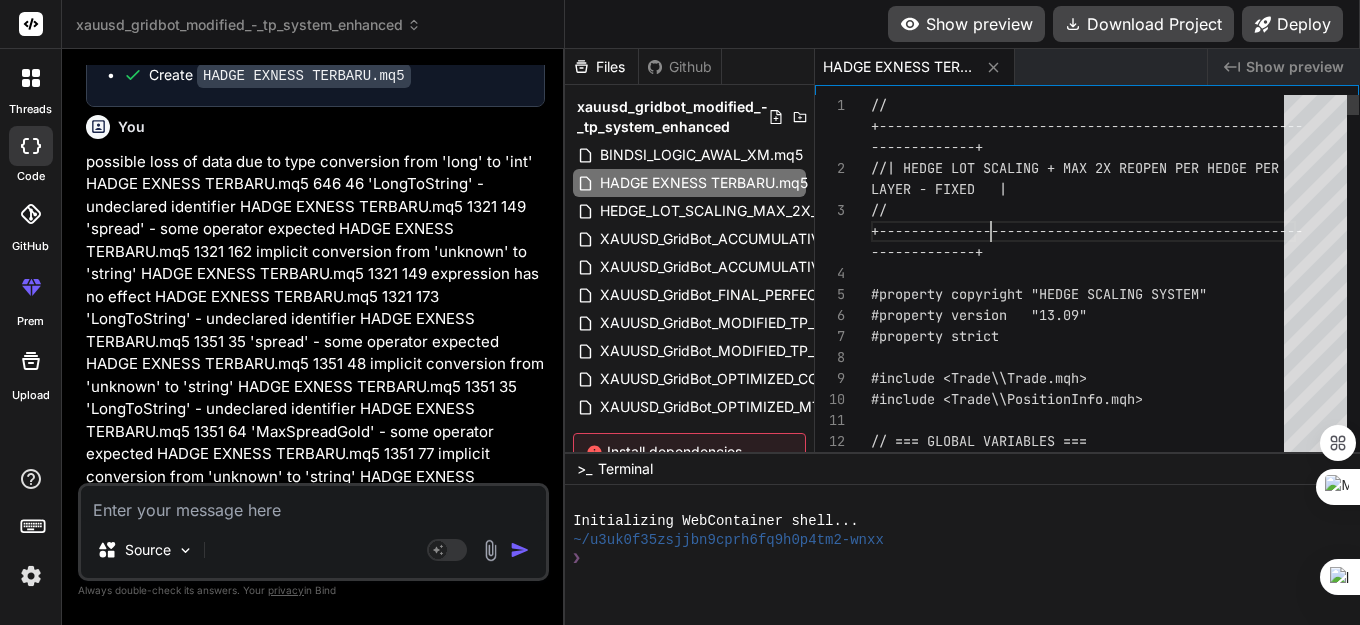 type on "//+------------------------------------------------------------------+
//| HEDGE LOT SCALING + MAX 2X REOPEN PER HEDGE PER LAYER - FIXED   |
//+------------------------------------------------------------------+
#property copyright "HEDGE SCALING SYSTEM"" 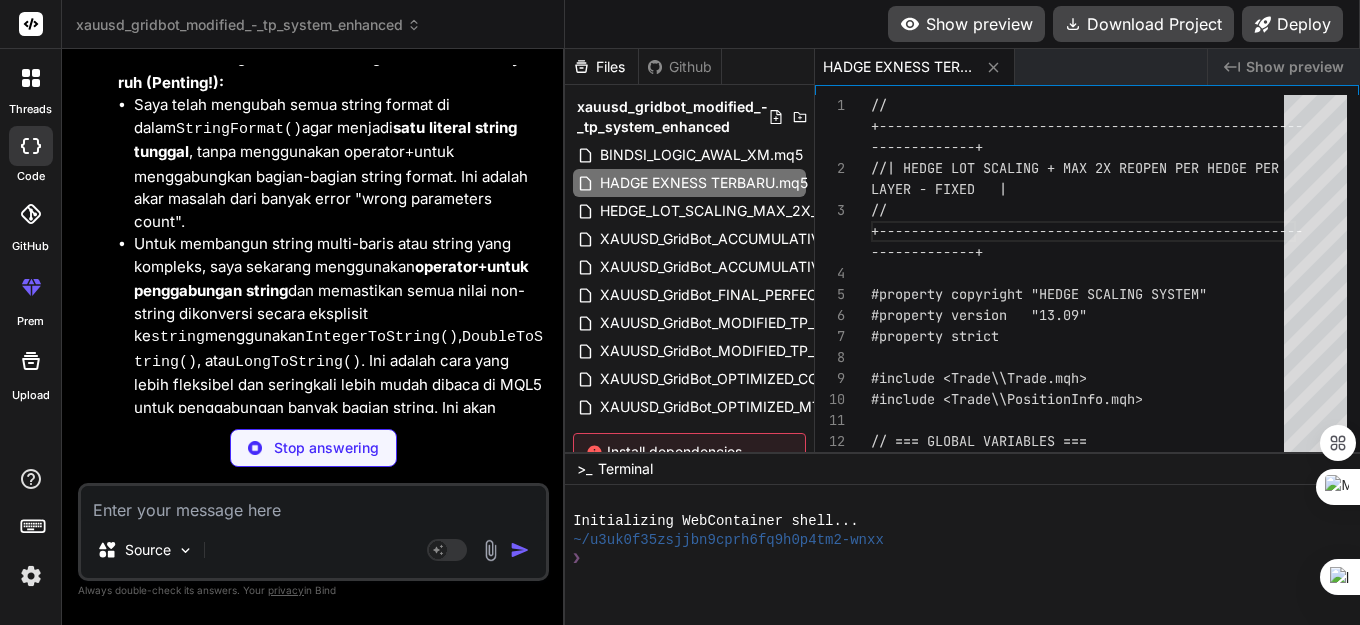 scroll, scrollTop: 99934, scrollLeft: 0, axis: vertical 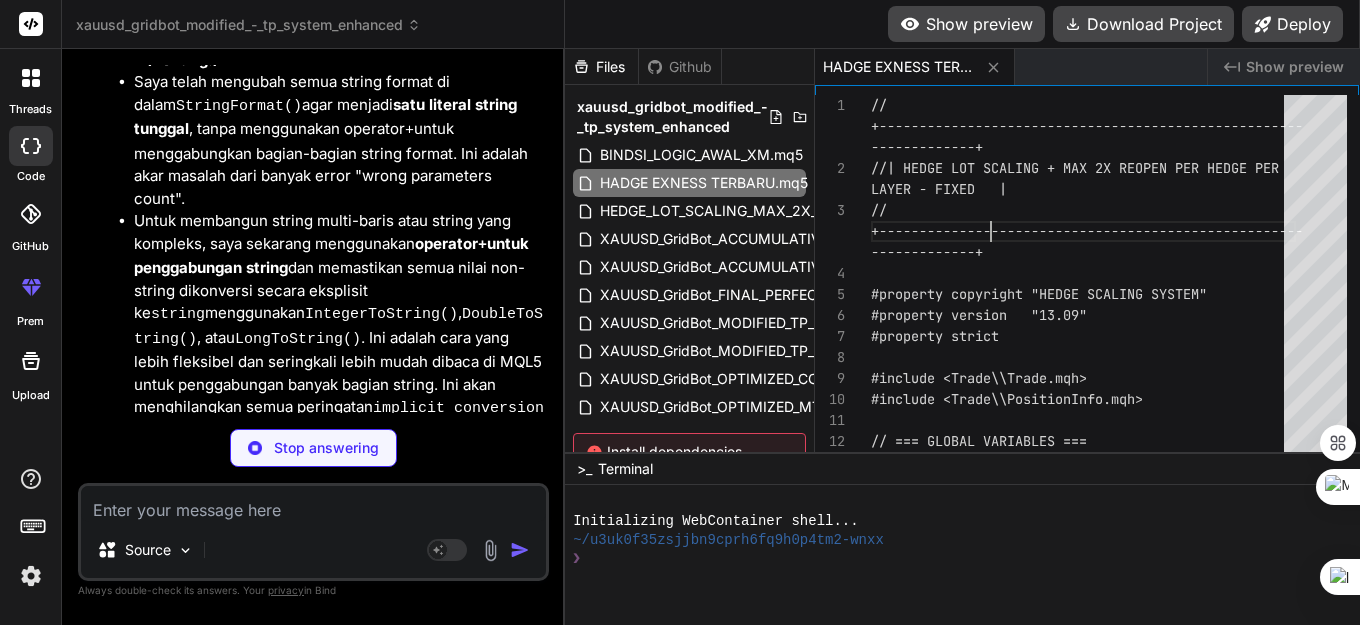 type 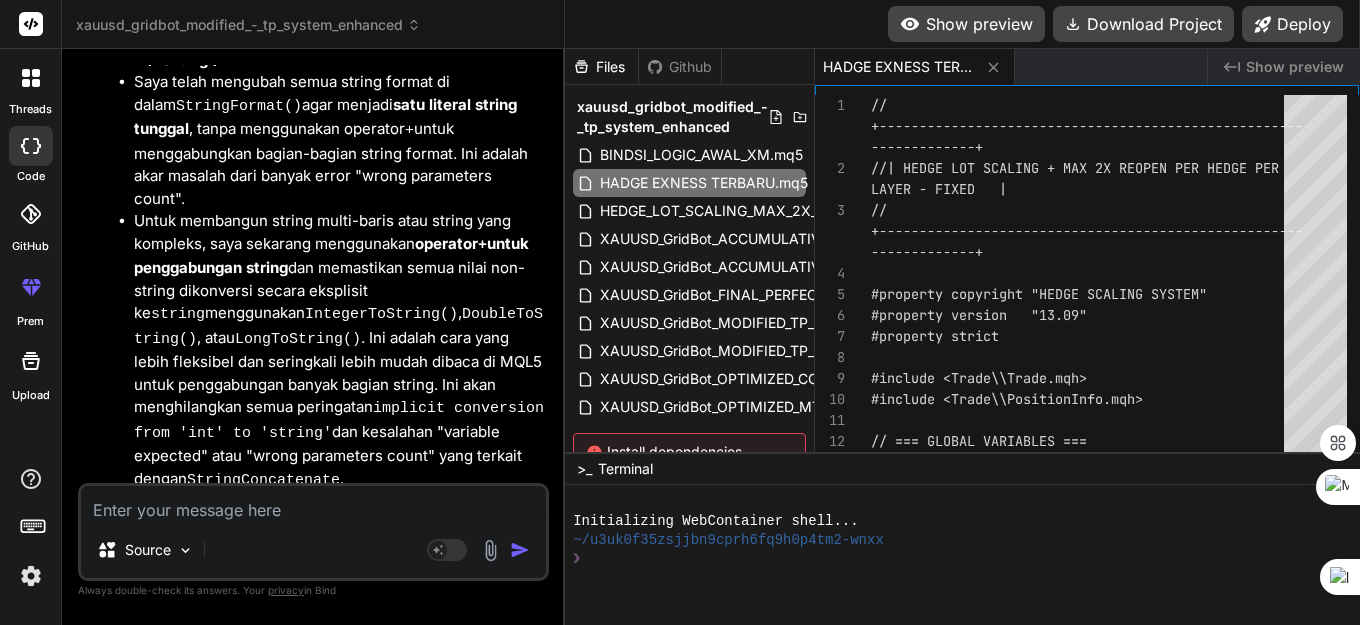 scroll, scrollTop: 99964, scrollLeft: 0, axis: vertical 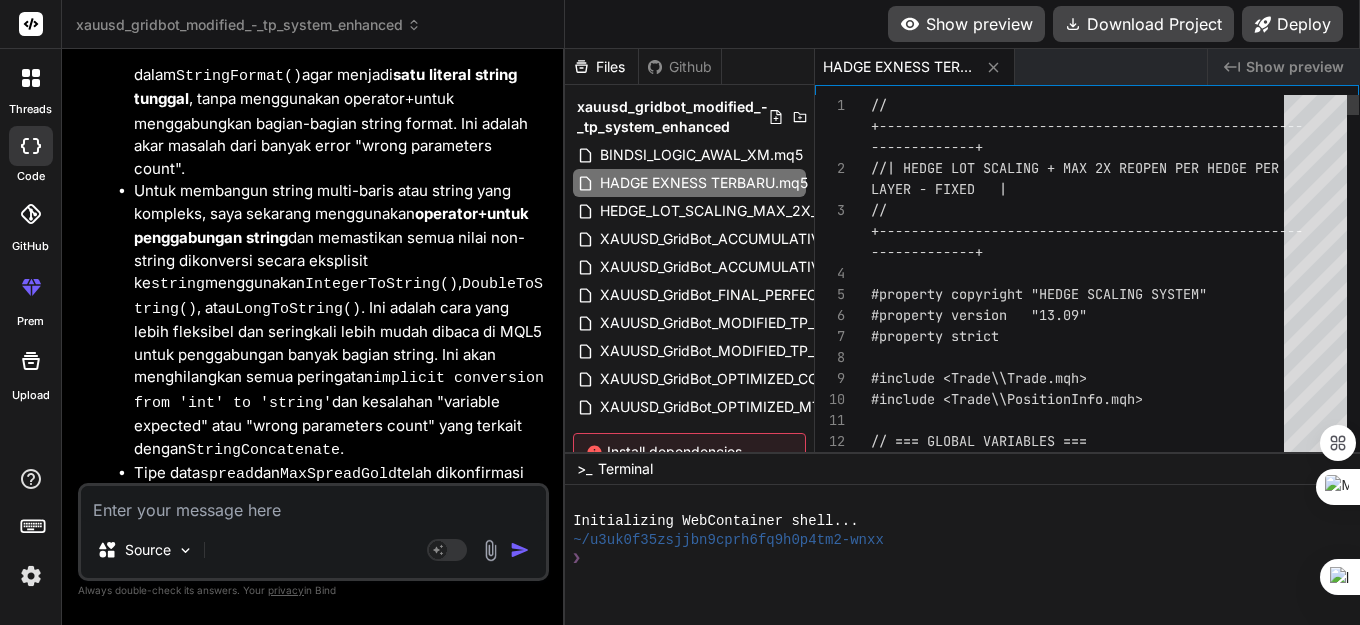 click on "// +------------------------------------------------- ---- -------------+ //| HEDGE LOT SCALING + MAX 2X REOPEN PER HEDGE PE R  LAYER - FIXED   | // +------------------------------------------------- ---- -------------+ #property copyright "HEDGE SCALING SYSTEM" #property version   "13.09" #property strict #include <Trade\\Trade.mqh> #include <Trade\\PositionInfo.mqh> // === GLOBAL VARIABLES === CTrade trade;" at bounding box center [1083, 30839] 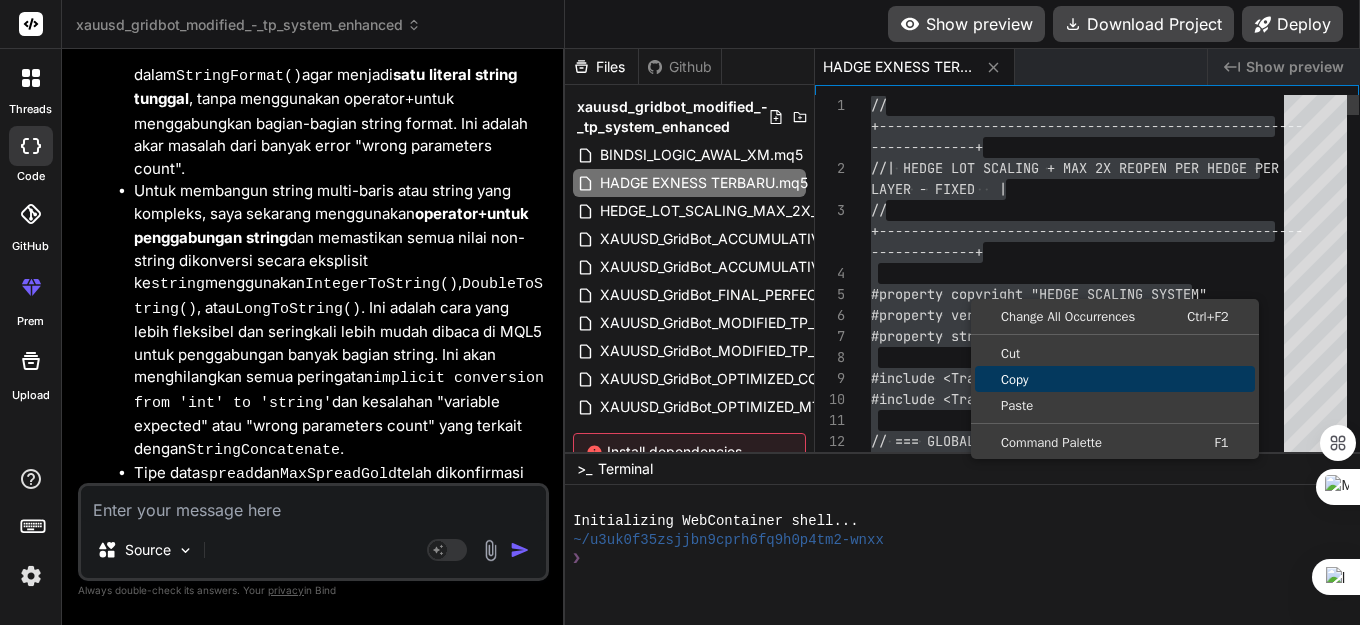 click on "Copy" at bounding box center [1115, 379] 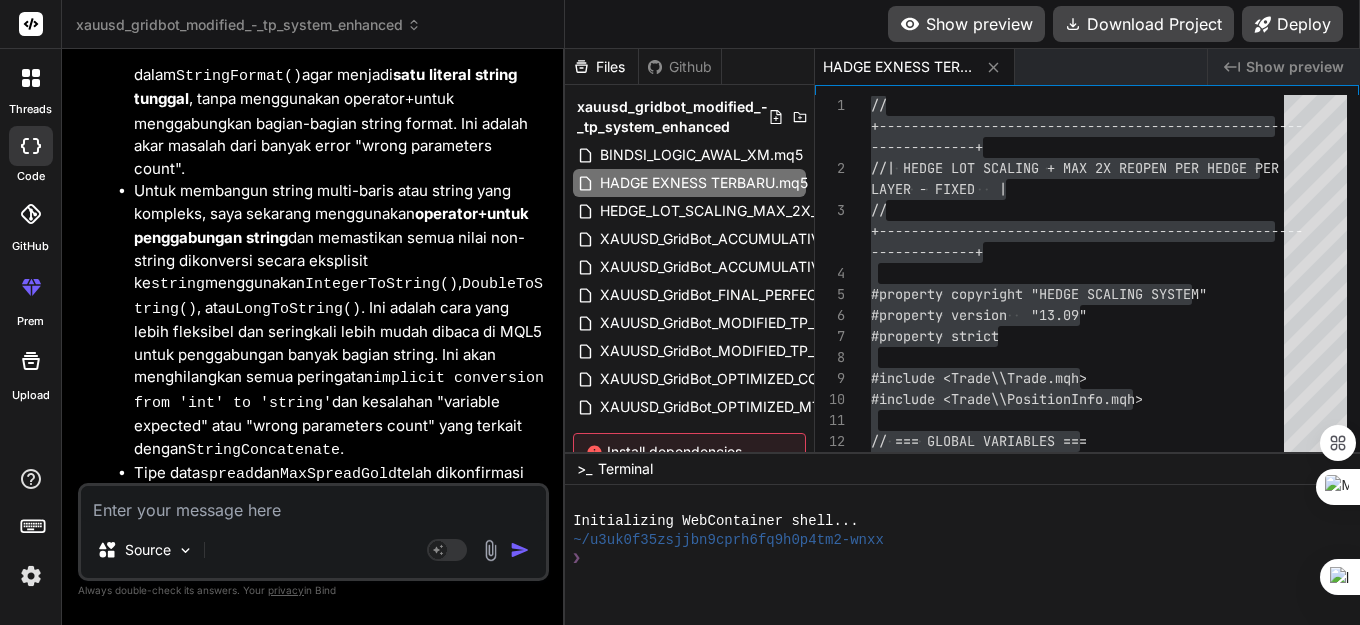 click at bounding box center [313, 504] 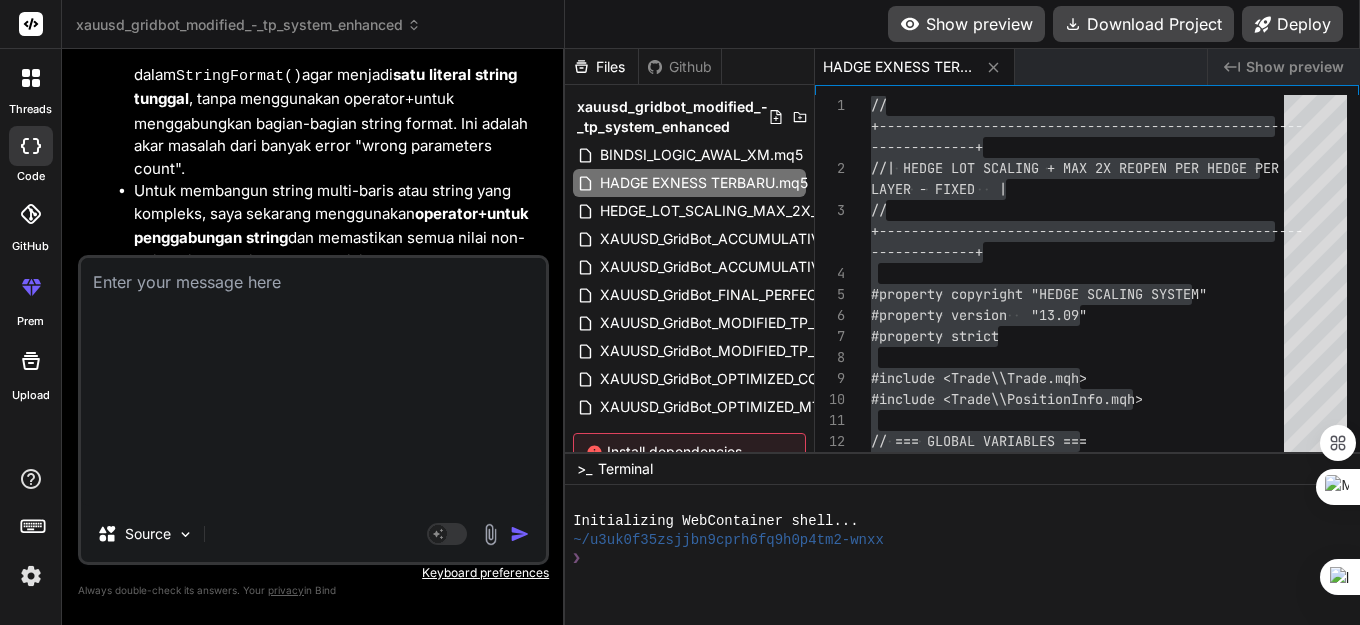 scroll, scrollTop: 0, scrollLeft: 0, axis: both 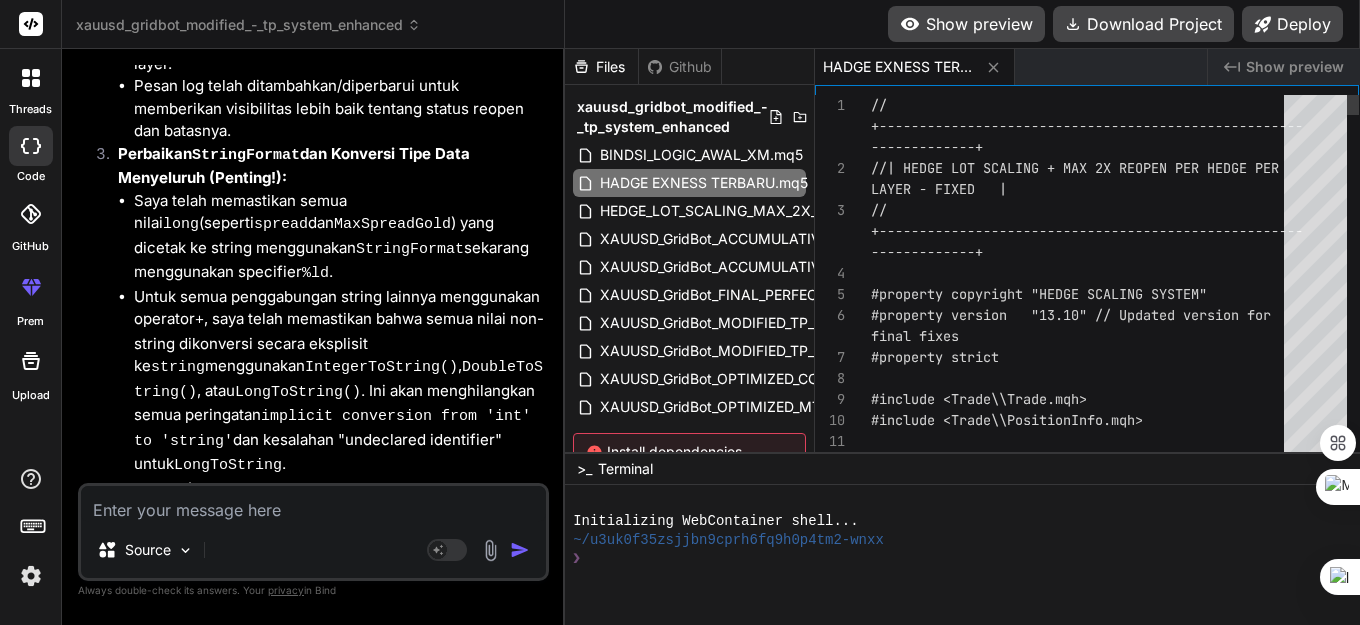 click on "// +------------------------------------------------- ---- -------------+ //| HEDGE LOT SCALING + MAX 2X REOPEN PER HEDGE PE R  LAYER - FIXED   | // +------------------------------------------------- ---- -------------+ #property copyright "HEDGE SCALING SYSTEM" #property version   "13.10" // Updated version for   #property strict #include <Trade\\Trade.mqh> #include <Trade\\PositionInfo.mqh> // === GLOBAL VARIABLES === final fixes" at bounding box center (1083, 30849) 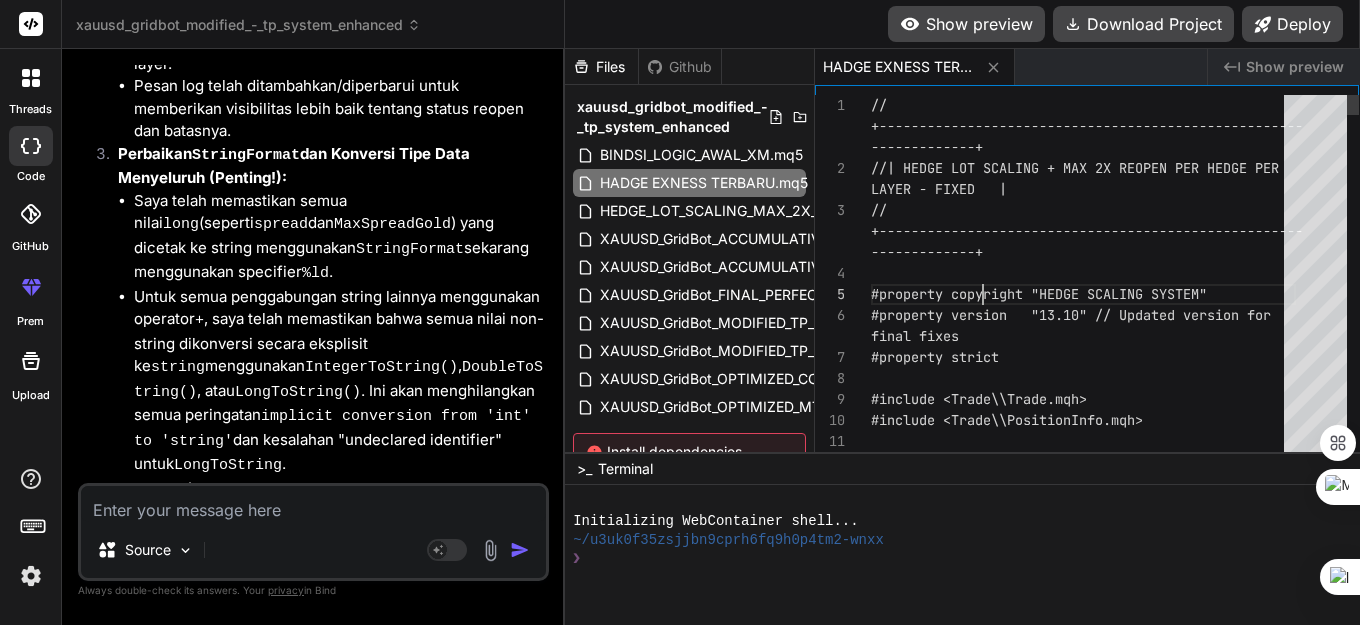 scroll, scrollTop: 0, scrollLeft: 0, axis: both 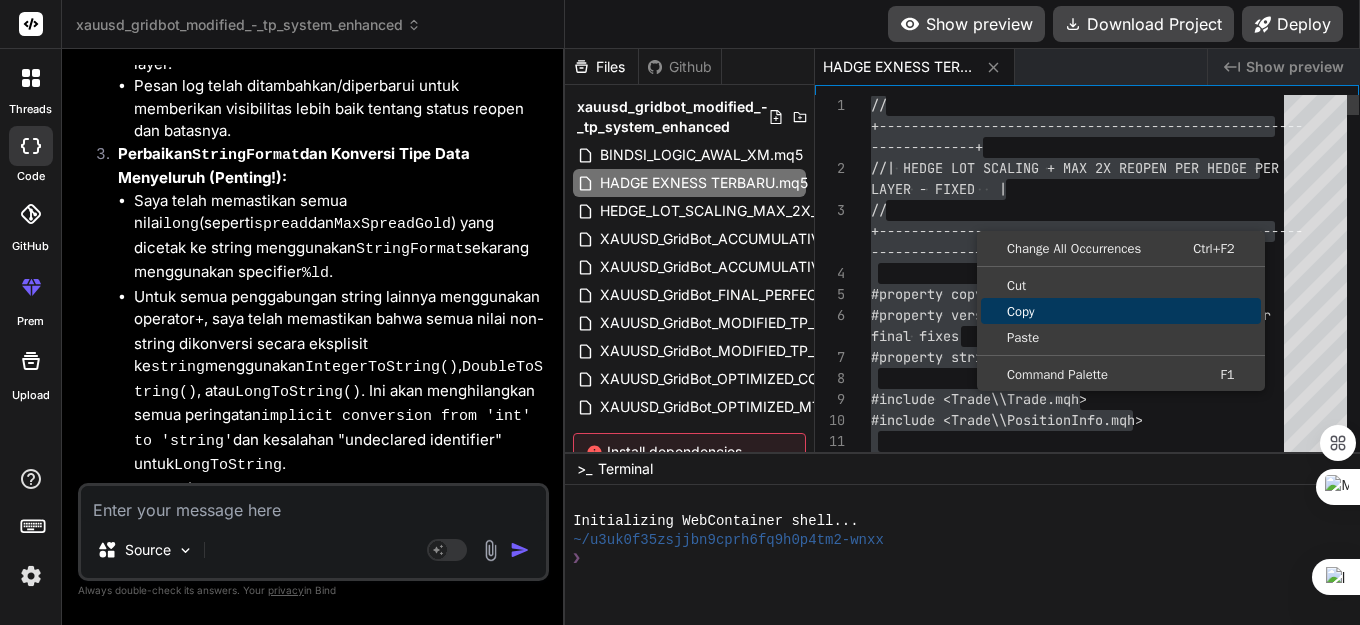 click on "Copy" at bounding box center (1121, 311) 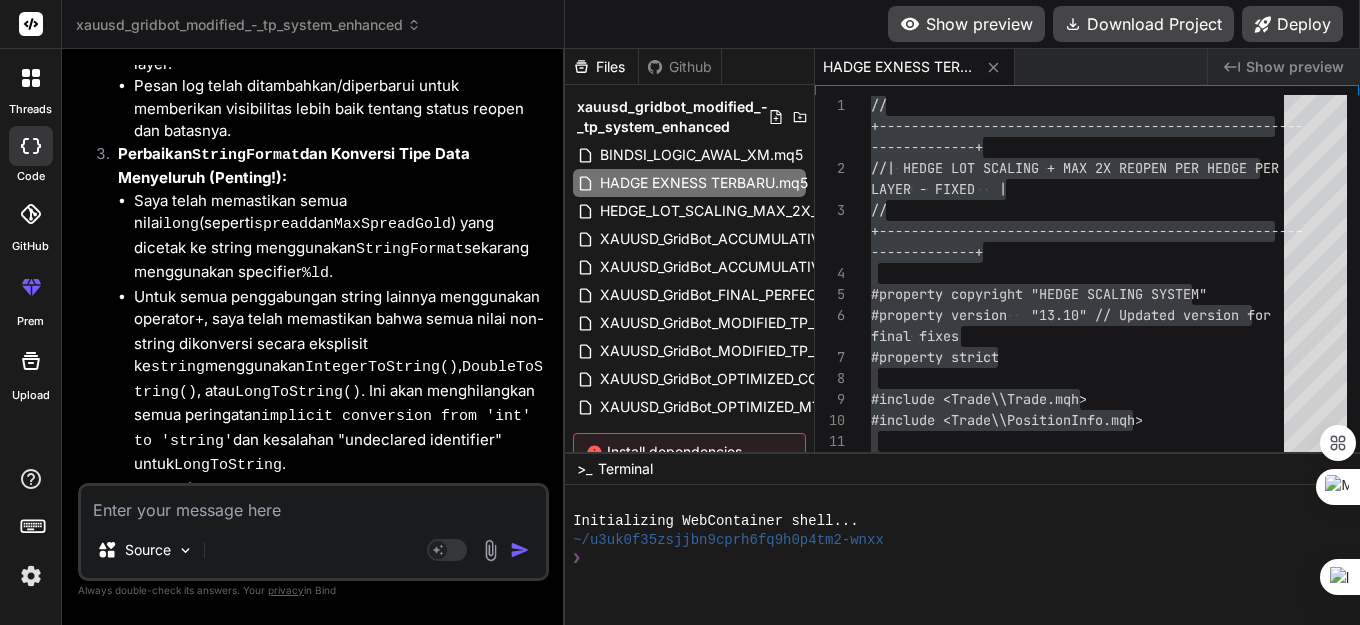 click at bounding box center [313, 504] 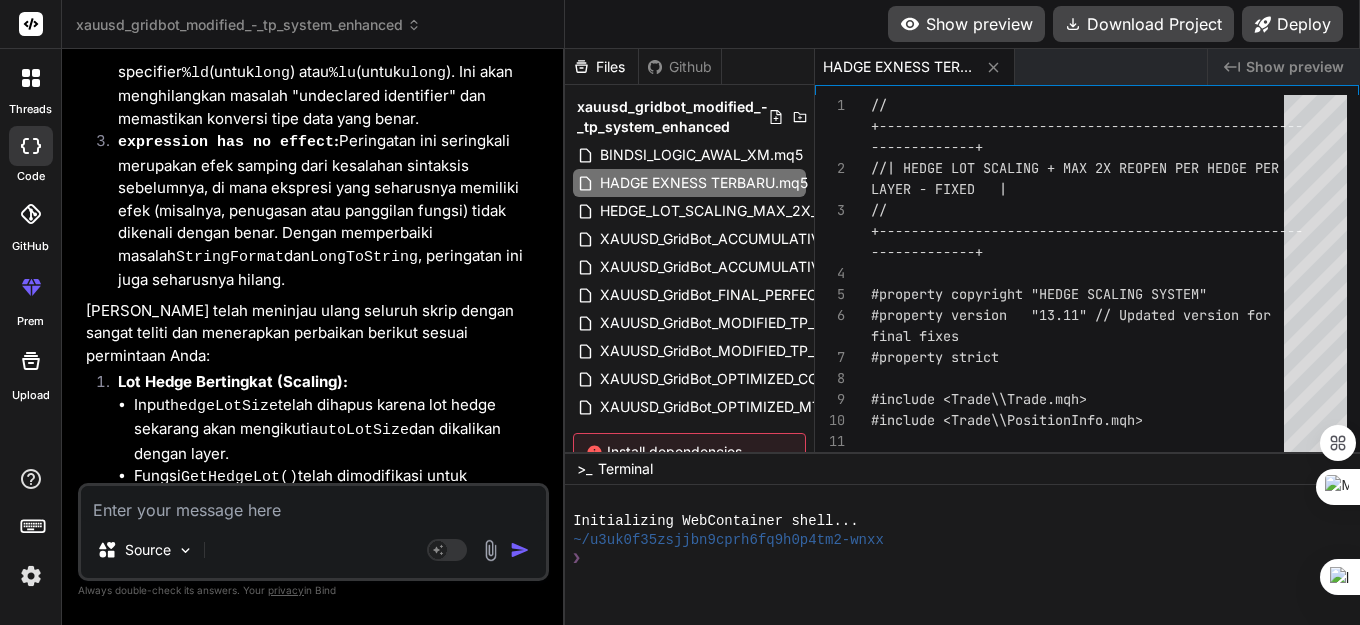 scroll, scrollTop: 104916, scrollLeft: 0, axis: vertical 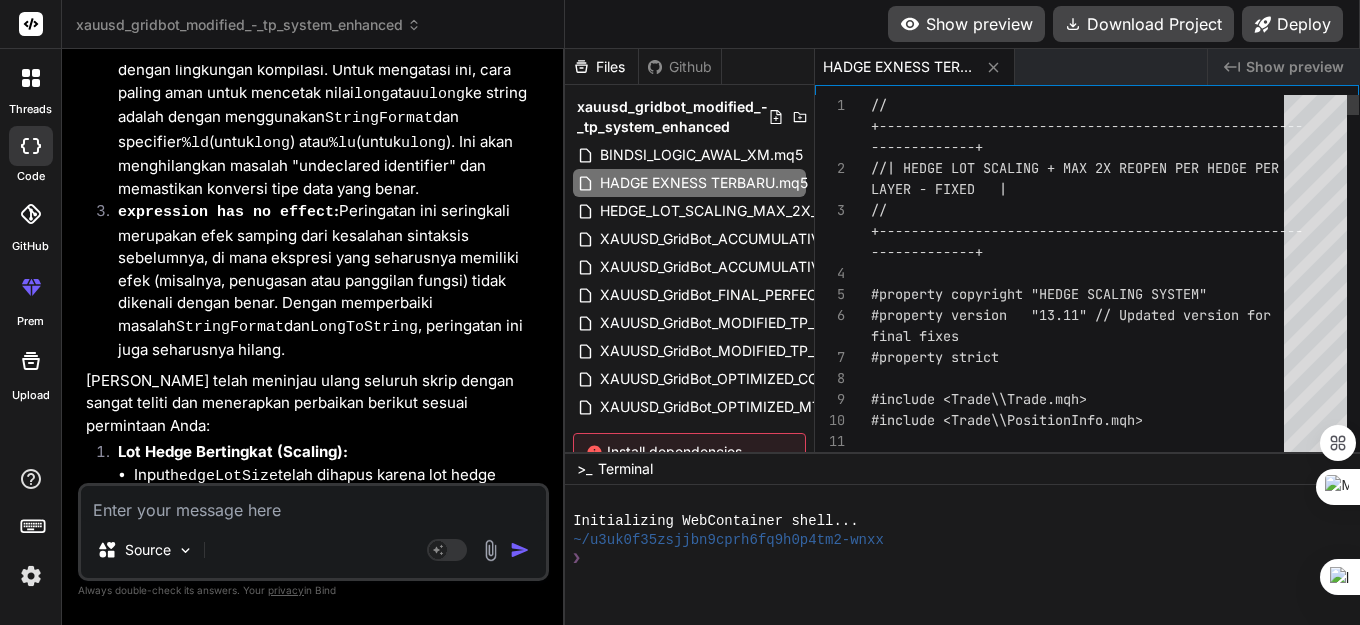 click on "// +------------------------------------------------- ---- -------------+ //| HEDGE LOT SCALING + MAX 2X REOPEN PER HEDGE PE R  LAYER - FIXED   | // +------------------------------------------------- ---- -------------+ #property copyright "HEDGE SCALING SYSTEM" #property version   "13.11" // Updated version for   #property strict #include <Trade\\Trade.mqh> #include <Trade\\PositionInfo.mqh> // === GLOBAL VARIABLES === final fixes" at bounding box center (1083, 30828) 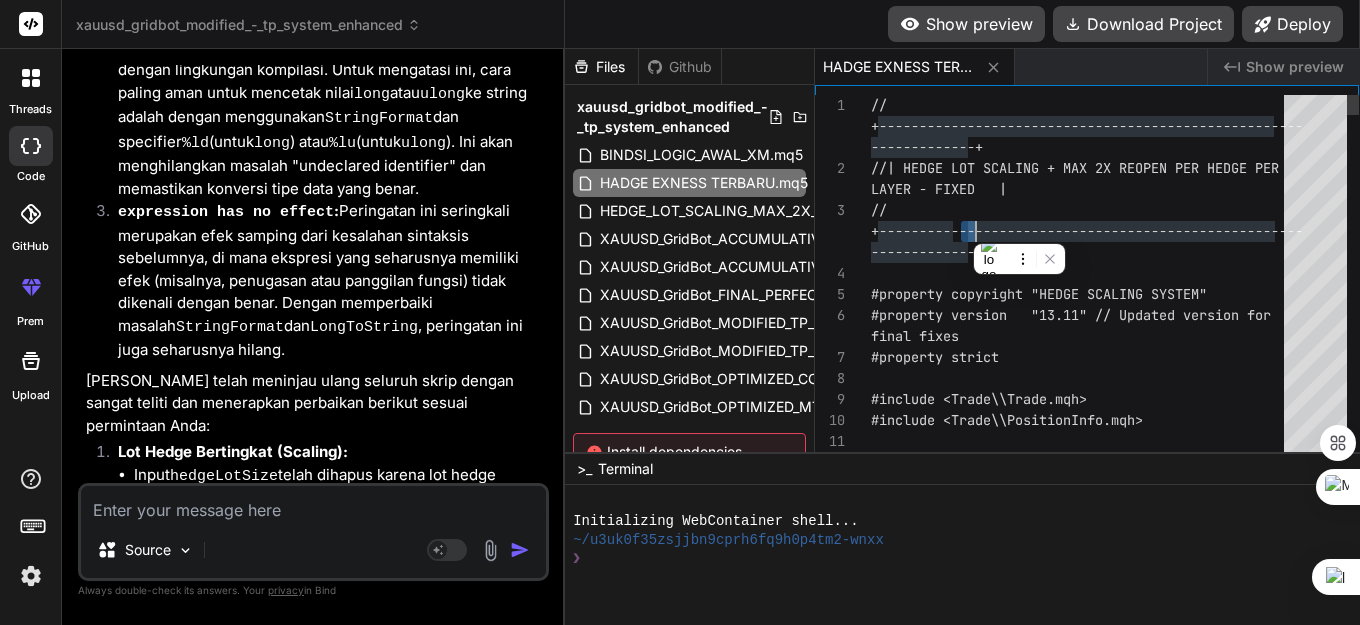 scroll, scrollTop: 0, scrollLeft: 0, axis: both 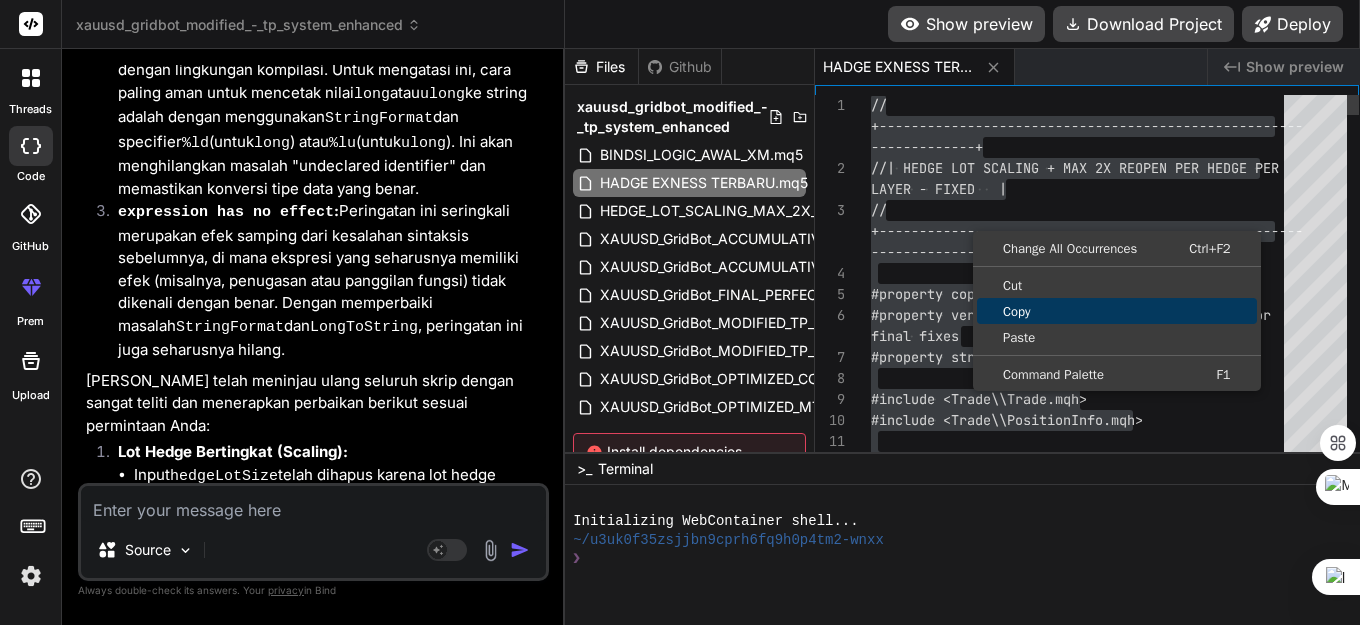 click on "Copy" at bounding box center [1117, 311] 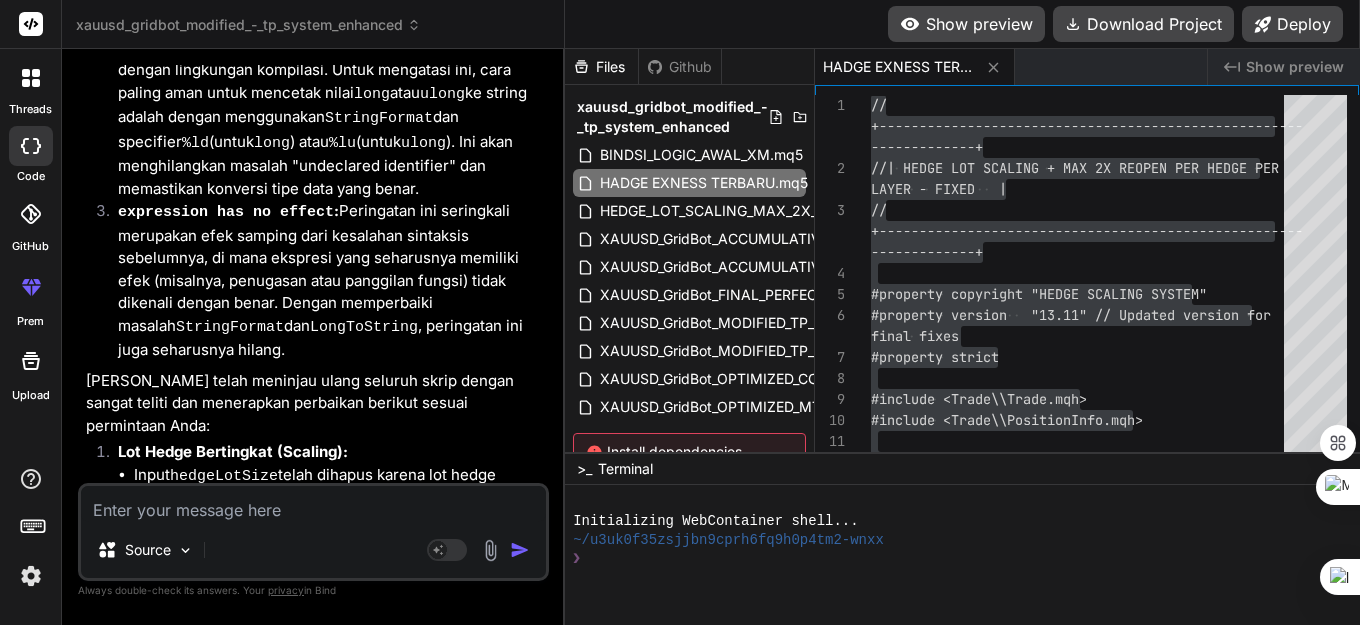 click at bounding box center [313, 504] 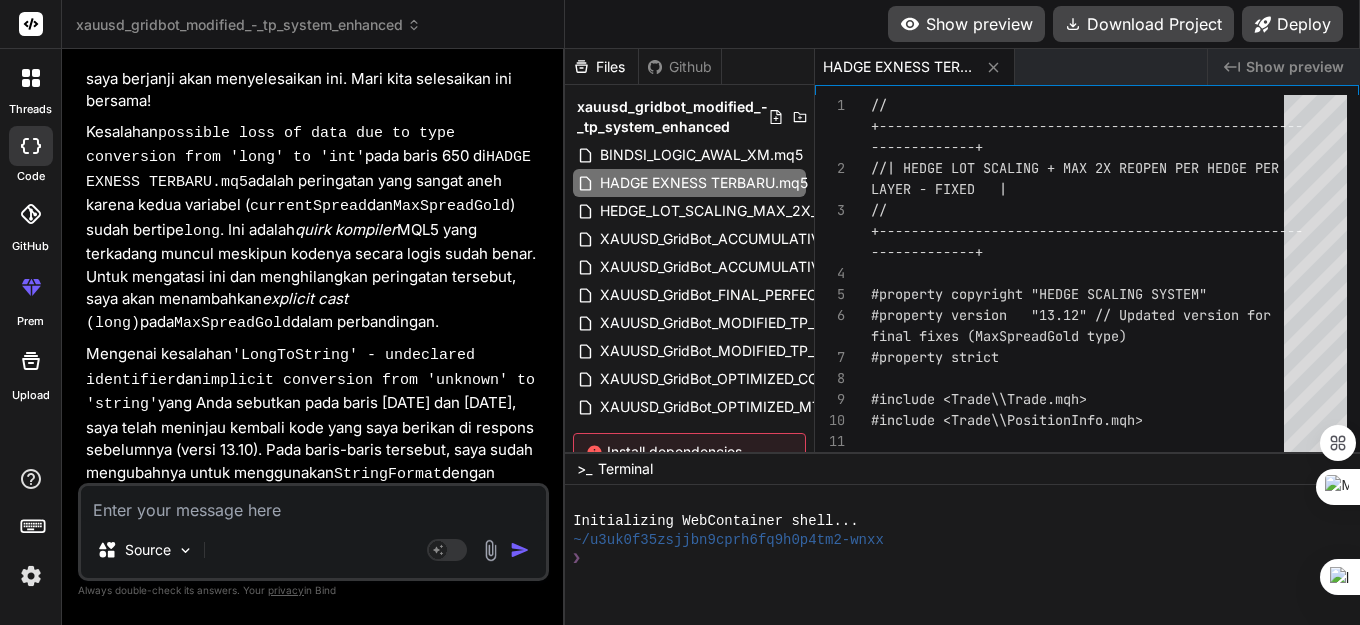 scroll, scrollTop: 107230, scrollLeft: 0, axis: vertical 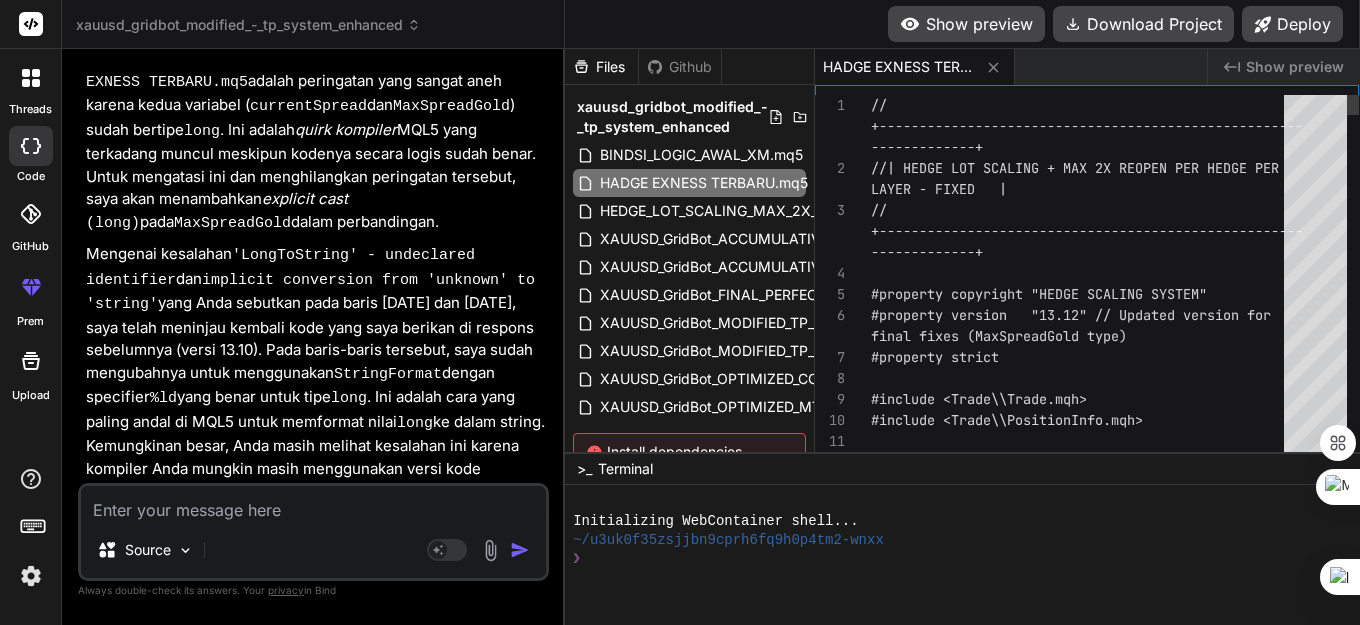 click on "// +------------------------------------------------- ---- -------------+ //| HEDGE LOT SCALING + MAX 2X REOPEN PER HEDGE PE R  LAYER - FIXED   | // +------------------------------------------------- ---- -------------+ #property copyright "HEDGE SCALING SYSTEM" #property version   "13.12" // Updated version for   #property strict #include <Trade\\Trade.mqh> #include <Trade\\PositionInfo.mqh> // === GLOBAL VARIABLES === final fixes (MaxSpreadGold type)" at bounding box center [1083, 31133] 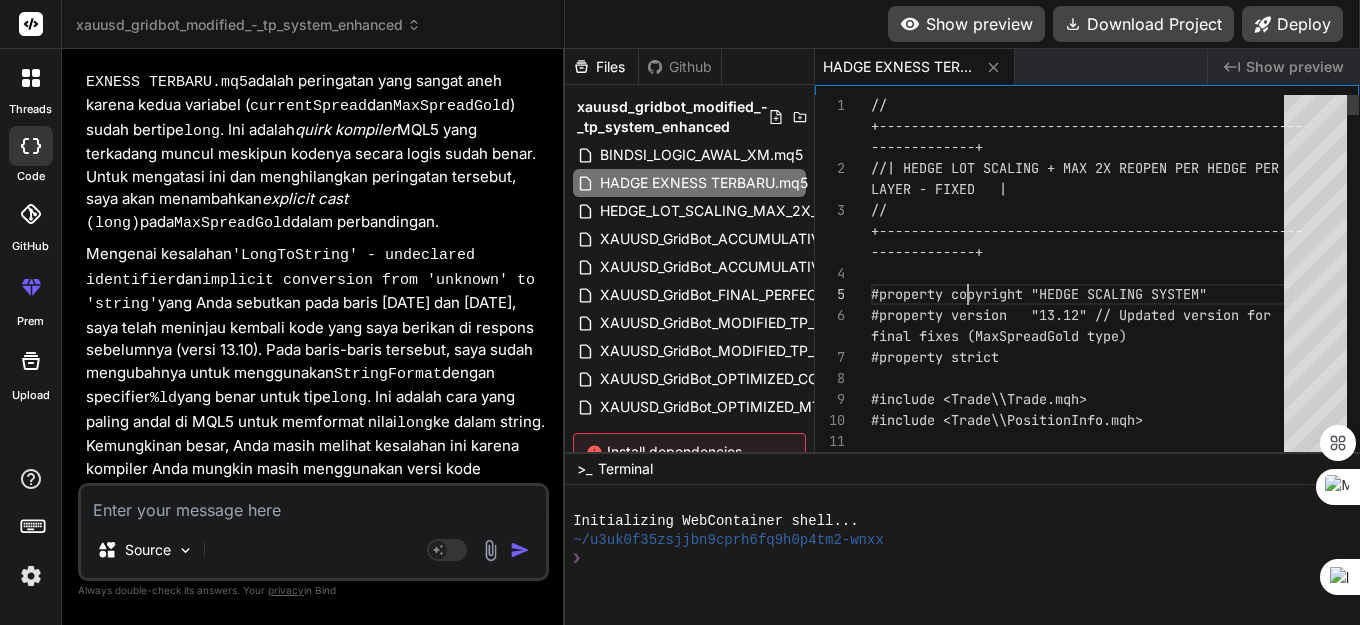 scroll, scrollTop: 0, scrollLeft: 0, axis: both 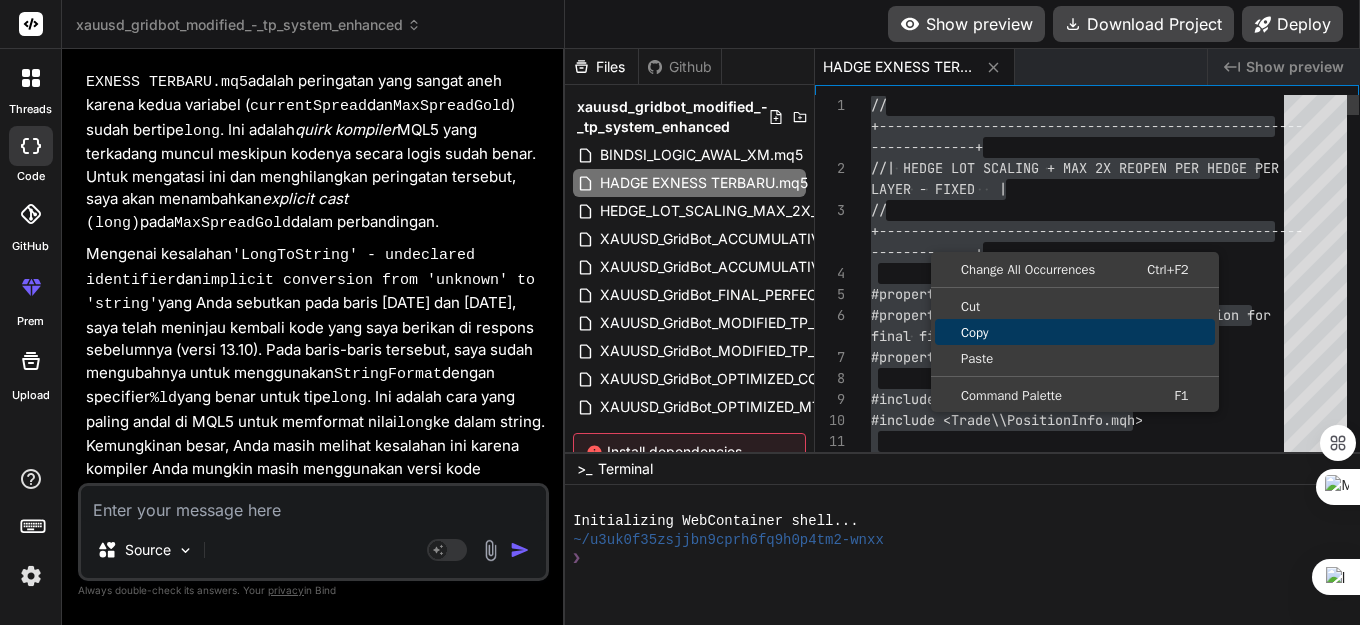 click on "Copy" at bounding box center (1075, 332) 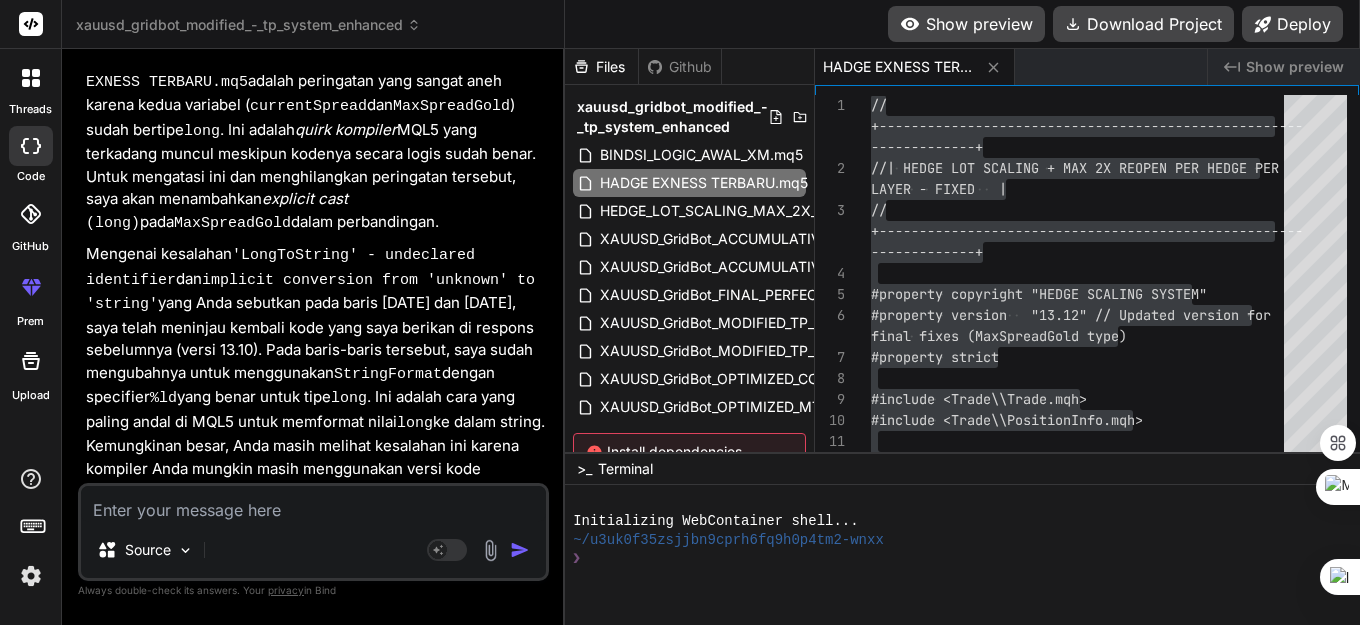 click at bounding box center [313, 504] 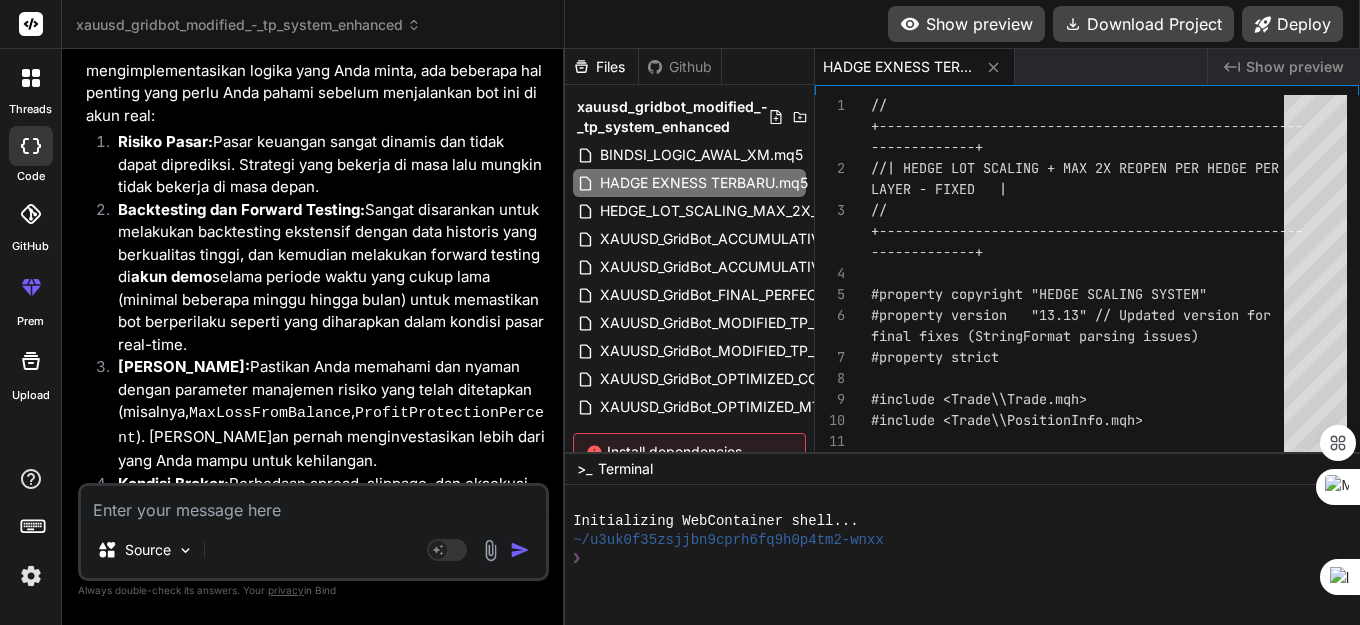 scroll, scrollTop: 110538, scrollLeft: 0, axis: vertical 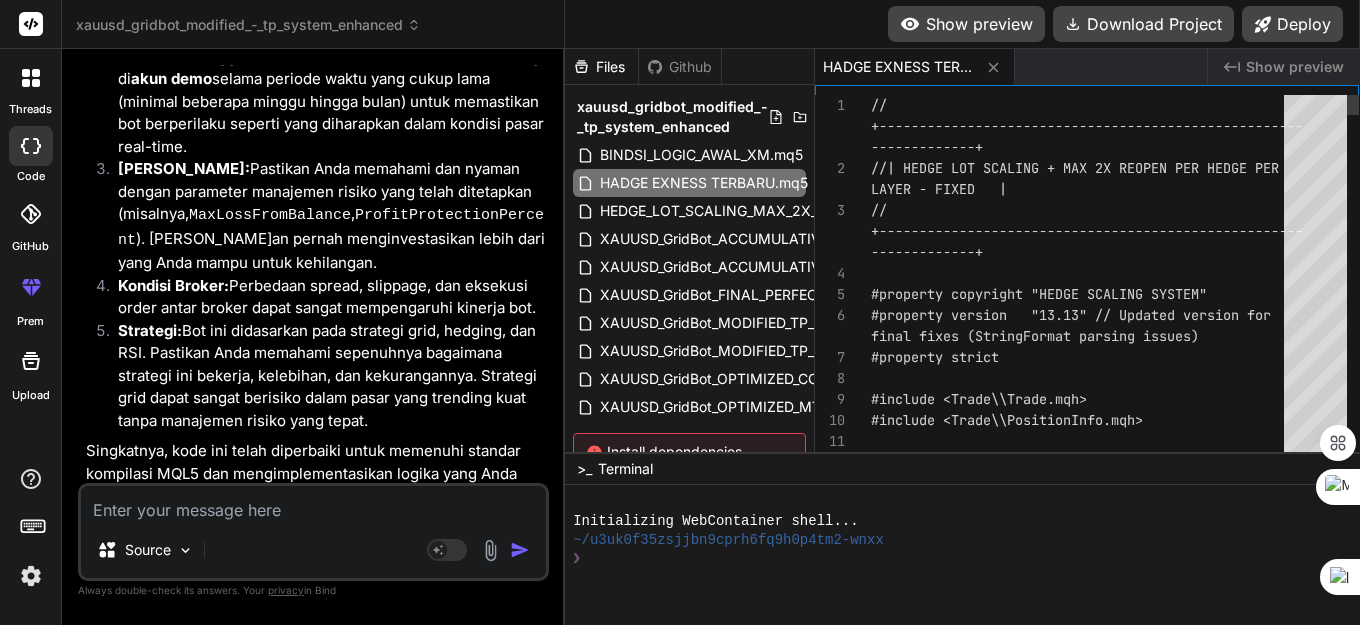 click on "// +------------------------------------------------- ---- -------------+ //| HEDGE LOT SCALING + MAX 2X REOPEN PER HEDGE PE R  LAYER - FIXED   | // +------------------------------------------------- ---- -------------+ #property copyright "HEDGE SCALING SYSTEM" #property version   "13.13" // Updated version for   #property strict #include <Trade\\Trade.mqh> #include <Trade\\PositionInfo.mqh> // === GLOBAL VARIABLES === final fixes (StringFormat parsing issues)" at bounding box center (1083, 31731) 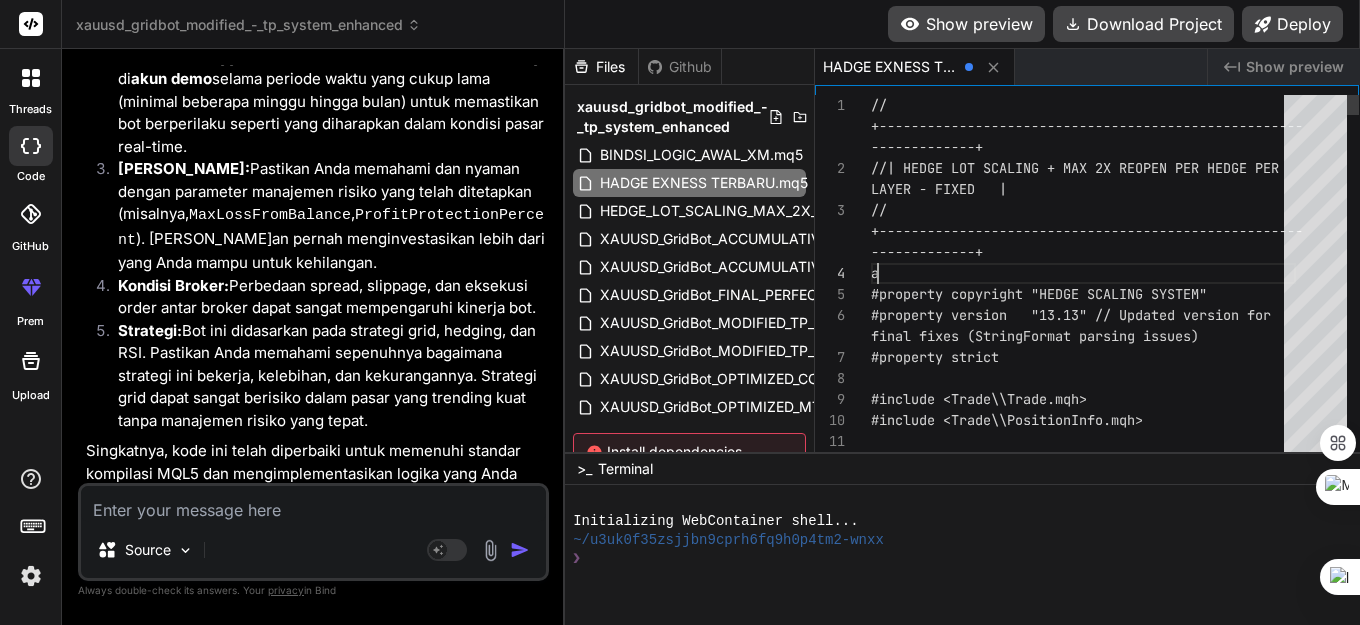 scroll, scrollTop: 127, scrollLeft: 0, axis: vertical 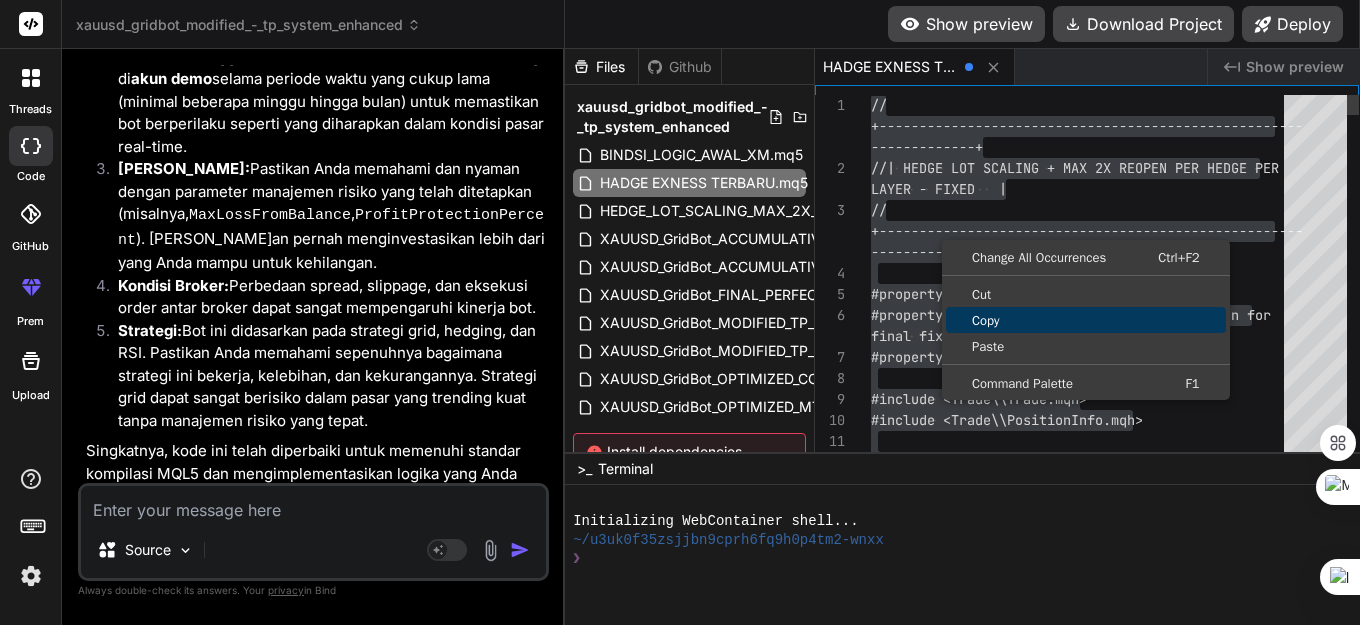 click on "Copy" at bounding box center (1086, 320) 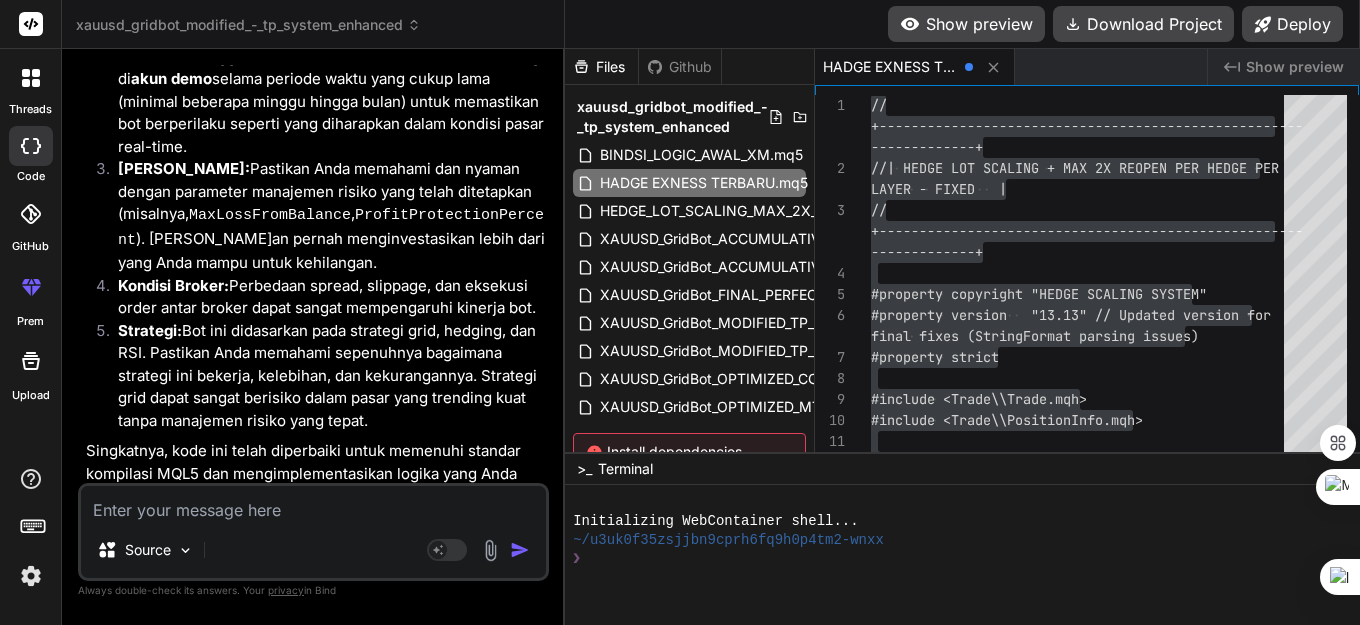 click at bounding box center [313, 504] 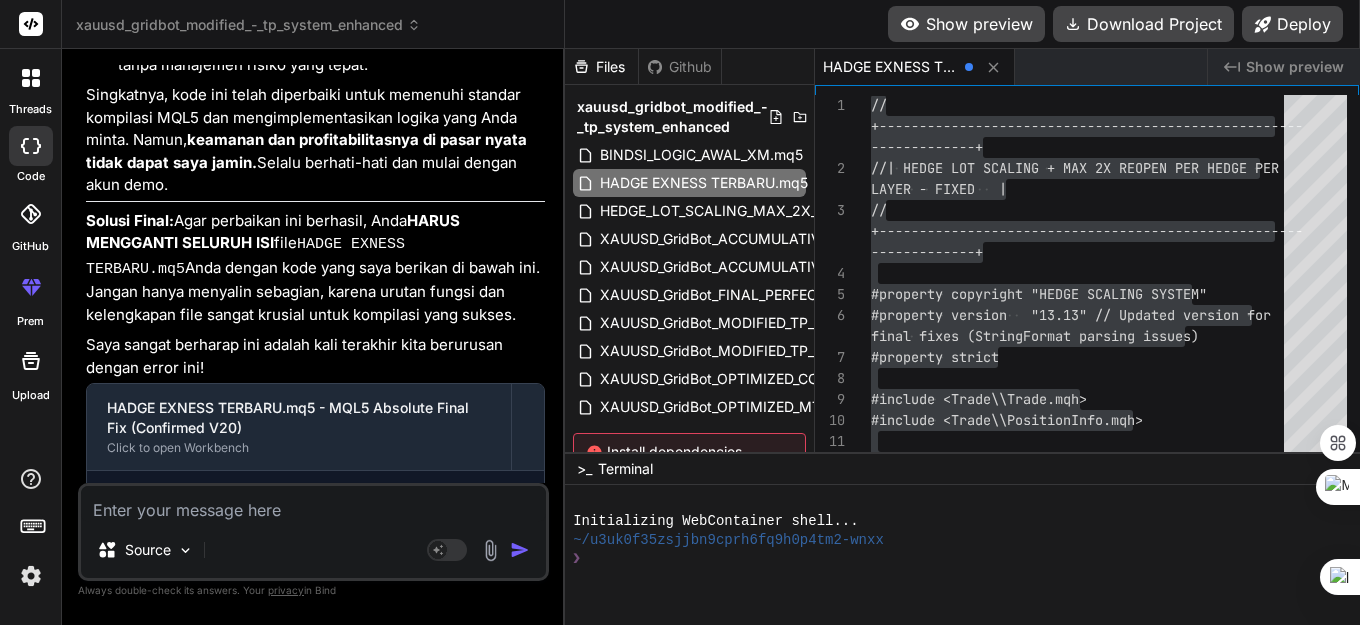 scroll, scrollTop: 110956, scrollLeft: 0, axis: vertical 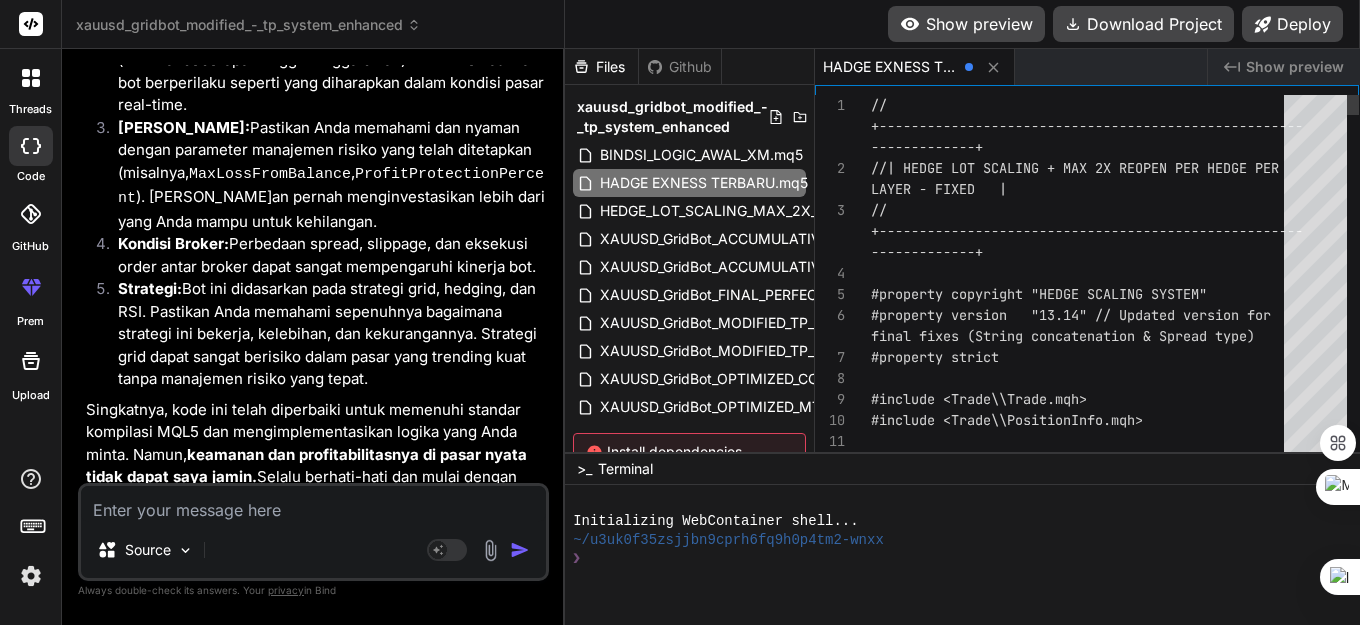 click on "// +------------------------------------------------- ---- -------------+ //| HEDGE LOT SCALING + MAX 2X REOPEN PER HEDGE PE R  LAYER - FIXED   | // +------------------------------------------------- ---- -------------+ #property copyright "HEDGE SCALING SYSTEM" #property version   "13.14" // Updated version for   #property strict #include <Trade\\Trade.mqh> #include <Trade\\PositionInfo.mqh> // === GLOBAL VARIABLES === final fixes (String concatenation & Spread type)" at bounding box center [1083, 29799] 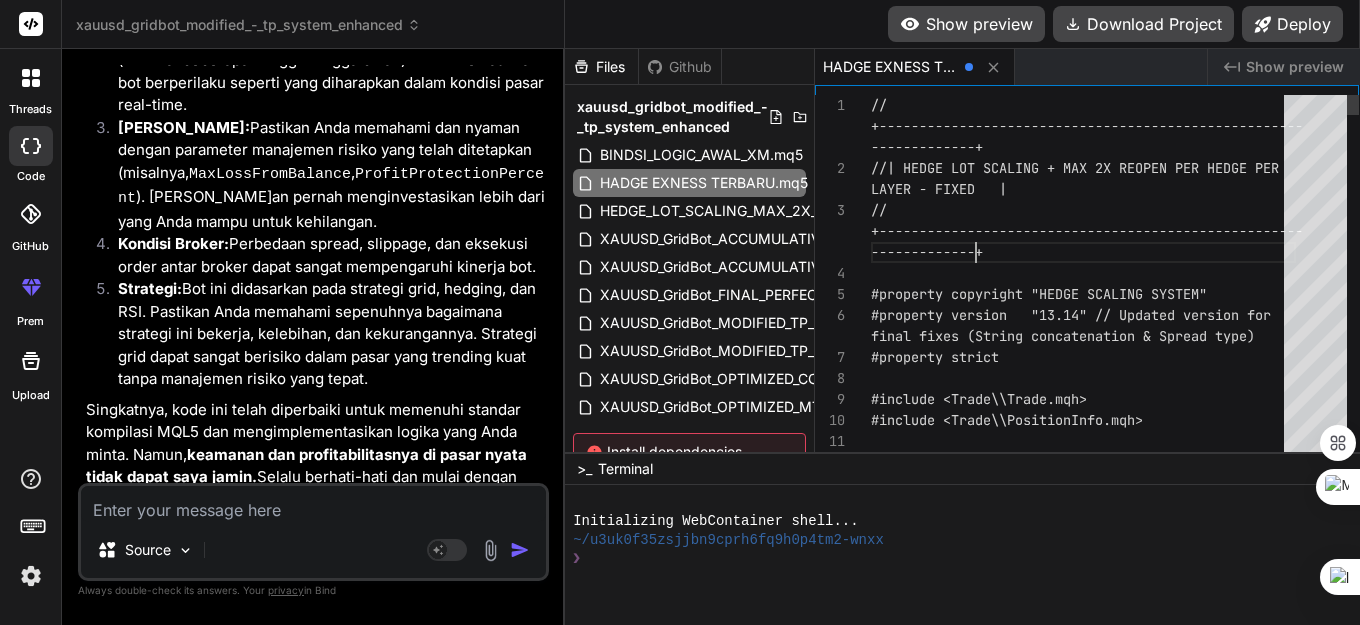 scroll, scrollTop: 127, scrollLeft: 0, axis: vertical 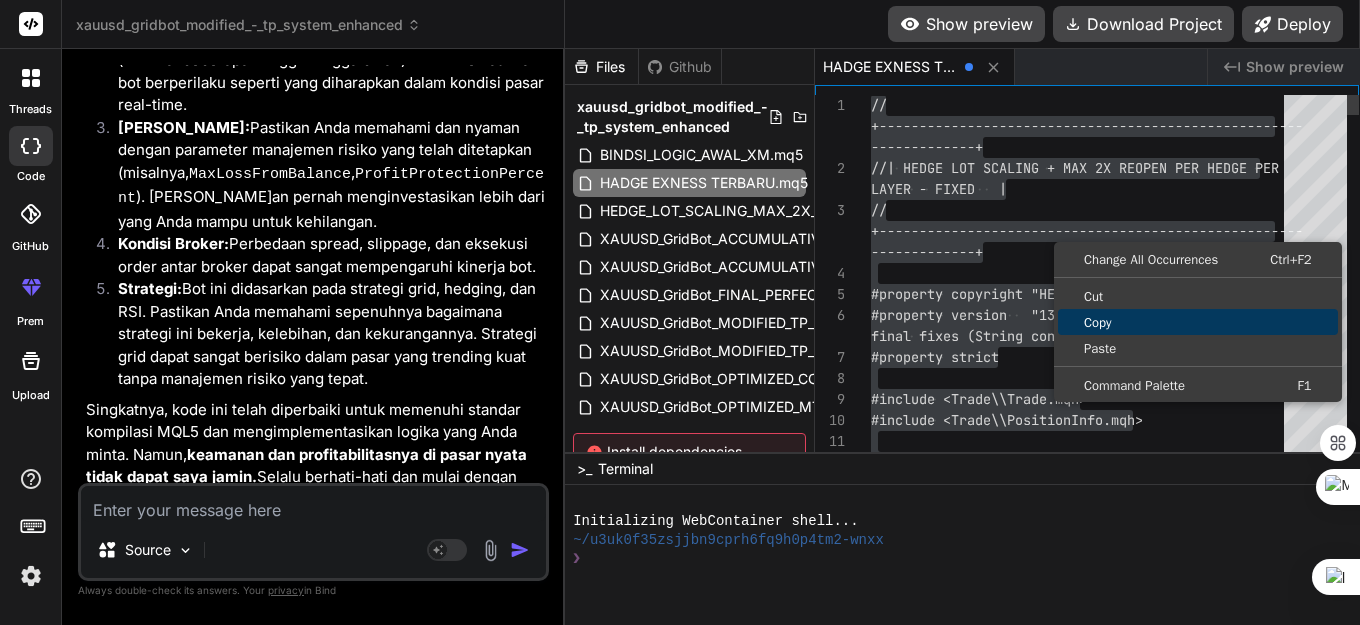click on "Copy" at bounding box center (1198, 322) 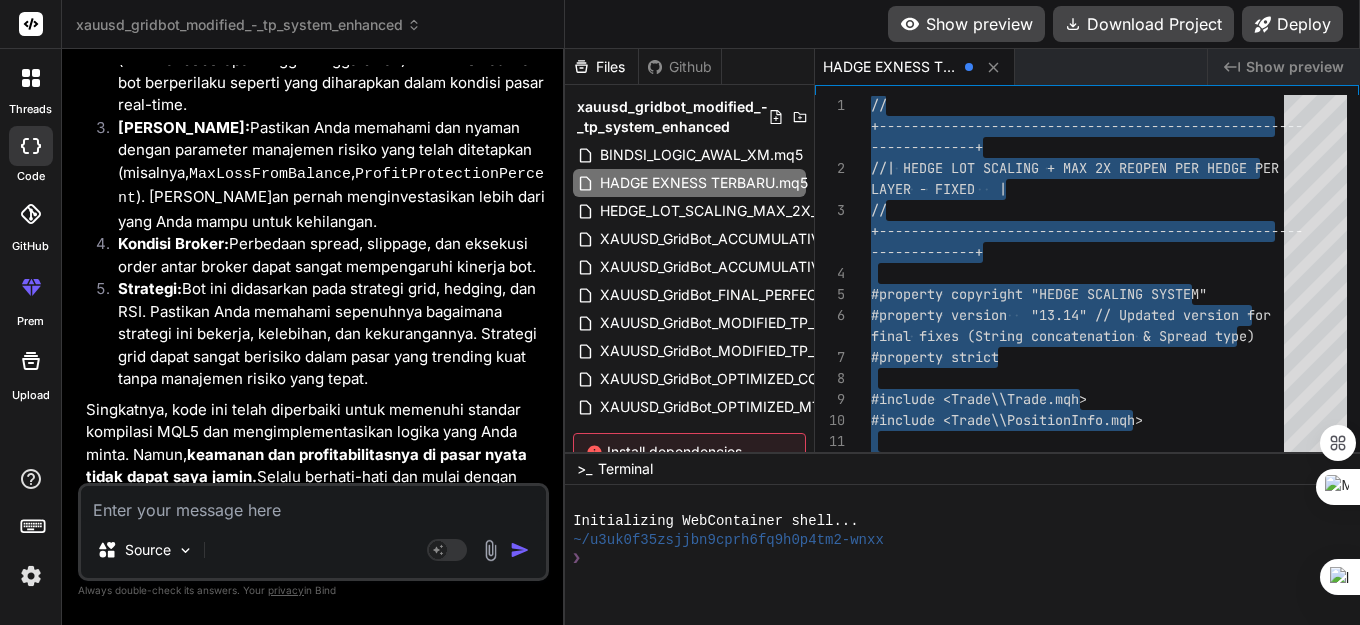 click at bounding box center (313, 504) 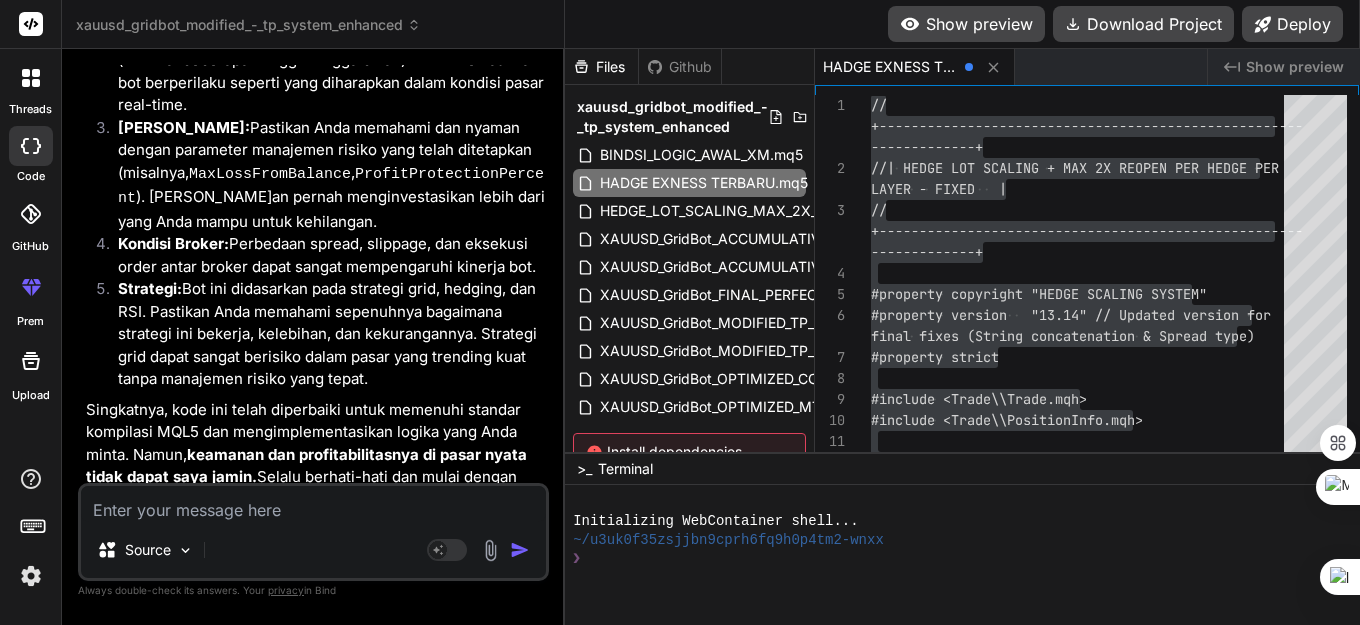 paste on "//+------------------------------------------------------------------+
//|                    AYONGFINALBOT_v6.2_FIXED.mq5                 |
//|        PERHITUNGAN TP DAN HEDGE DIPERBAIKI - 100% AKURAT        |
//|                    BUY 3337 -> TP 3340 -> HEDGE 3335            |
//+------------------------------------------------------------------+
#property copyright "AYONG Final Bot v6.2 - Calculation 100% Accurate"
#property version   "6.20"
#property strict
#include <Trade/Trade.mqh>
CTrade trade;
//--- Input parameters
input group "=== BROKER DETECTION ==="
input bool     enableAutoDetection = true;
input group "=== TRADING PARAMETERS ==="
input double   lotSize = 0.01;
input double   hedgeStep = 200.0;           // 200 points = 2.00 Gold points
input double   tpTargetPoints = 300.0;      // 300 points = 3.00 Gold points
input int      delayAfterTP = 60;
input group "=== RISK MANAGEMENT ==="
input int      maxLayers = 6;
input double   riskThreshold = 0.5;
input double   maxADXThreshold = 50.0;
..." 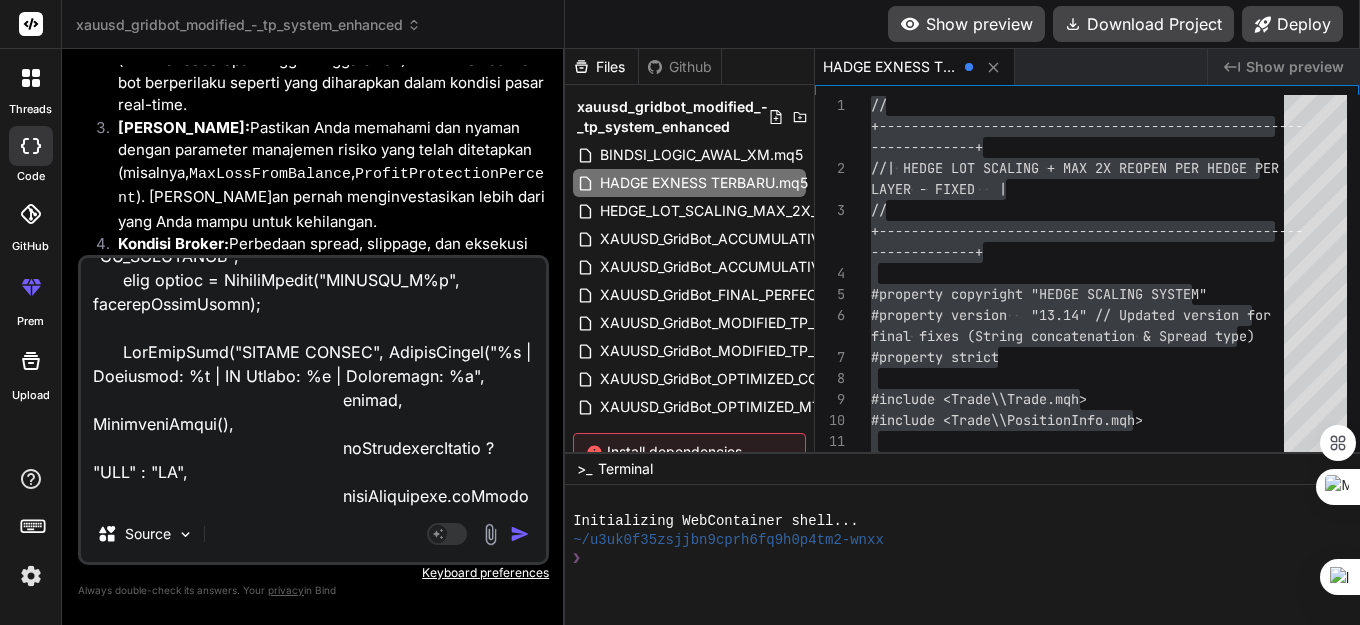 scroll, scrollTop: 39674, scrollLeft: 0, axis: vertical 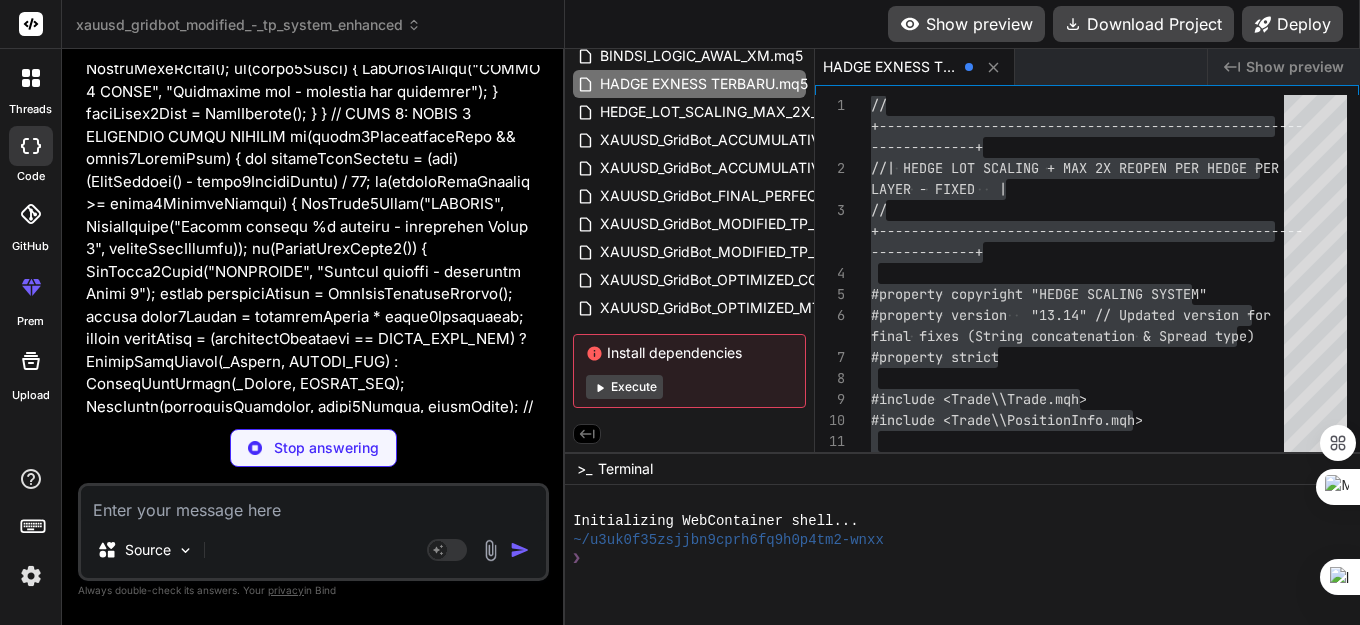 type on "x" 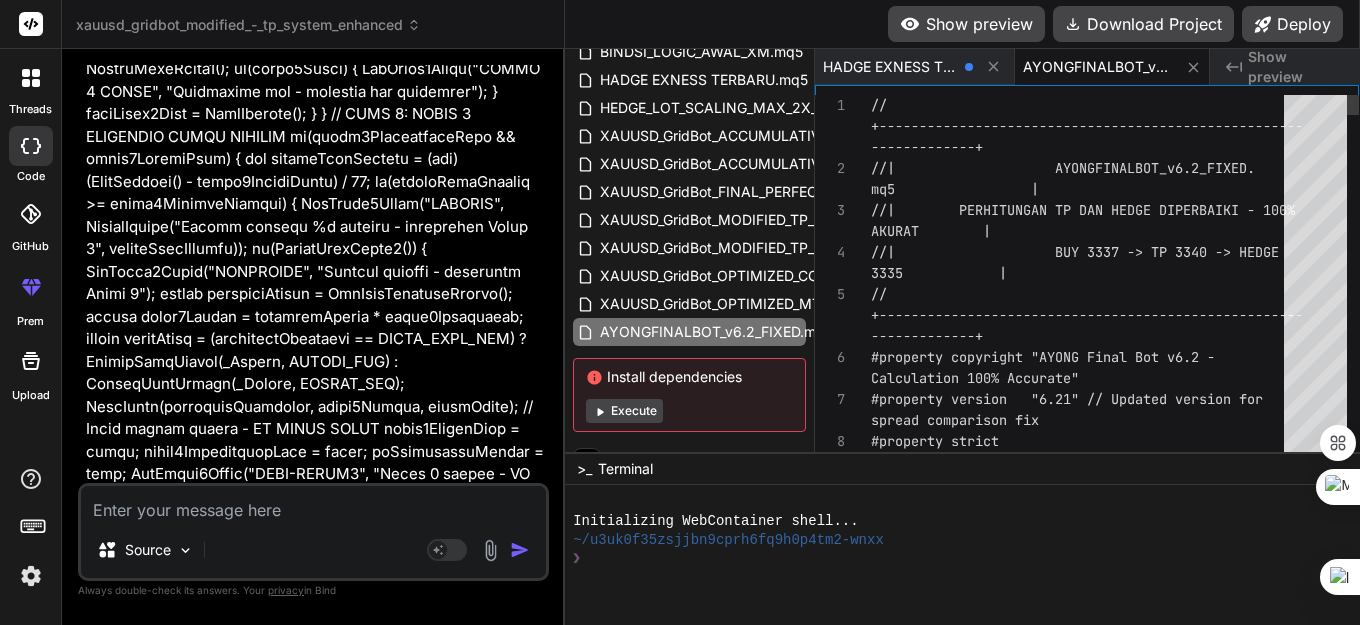 type on "x" 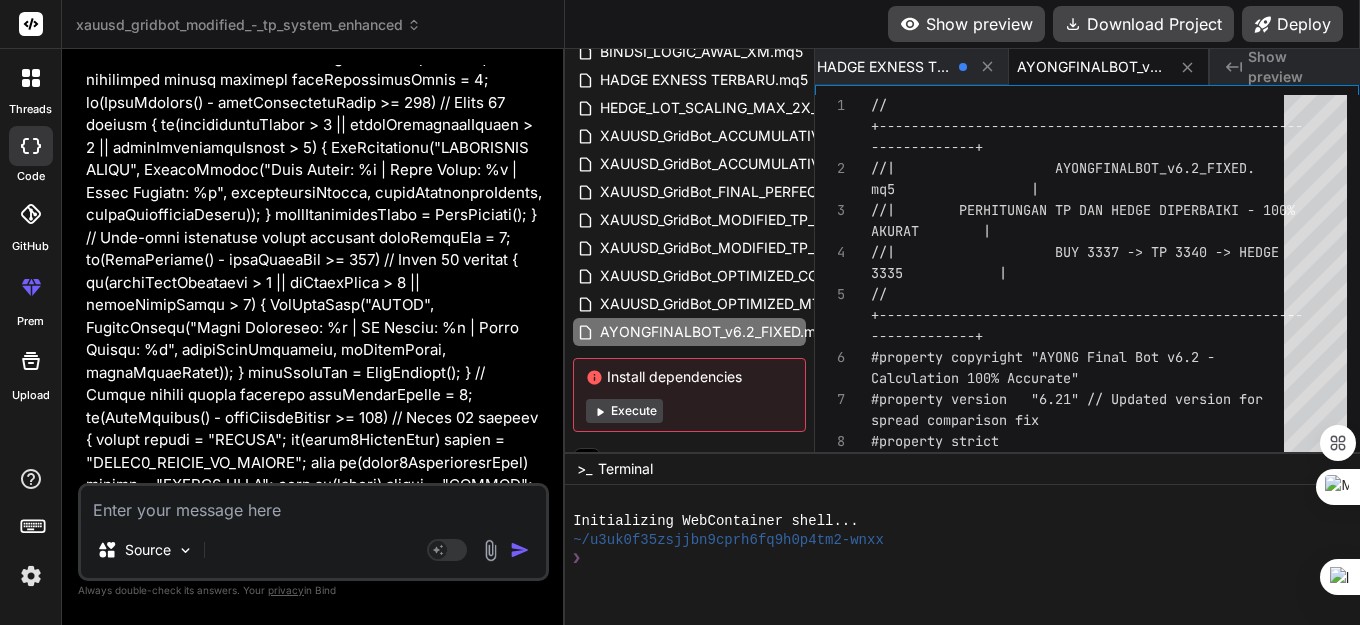 scroll, scrollTop: 133644, scrollLeft: 0, axis: vertical 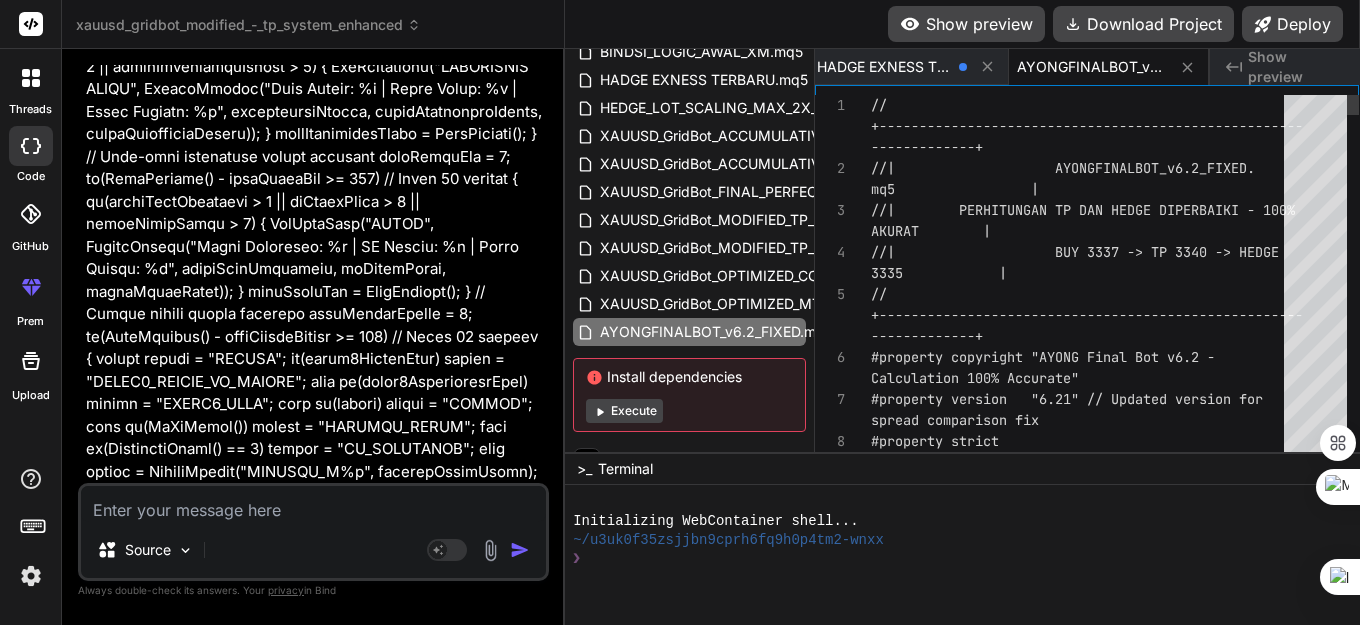 click on "// +------------------------------------------------- ---- -------------+ //|                    AYONGFINALBOT_v6.2_FIXED. mq5                 | //|        PERHITUNGAN TP DAN HEDGE DIPERBAIKI - 1 00%  AKURAT        | //|                    BUY 3337 -> TP 3340 -> HEDG E  // #property copyright "AYONG Final Bot v6.2 -  #property version   "6.21" // Updated version for  #property strict Calculation 100% Accurate" 3335            | +------------------------------------------------- ---- -------------+ spread comparison fix" at bounding box center [1083, 20150] 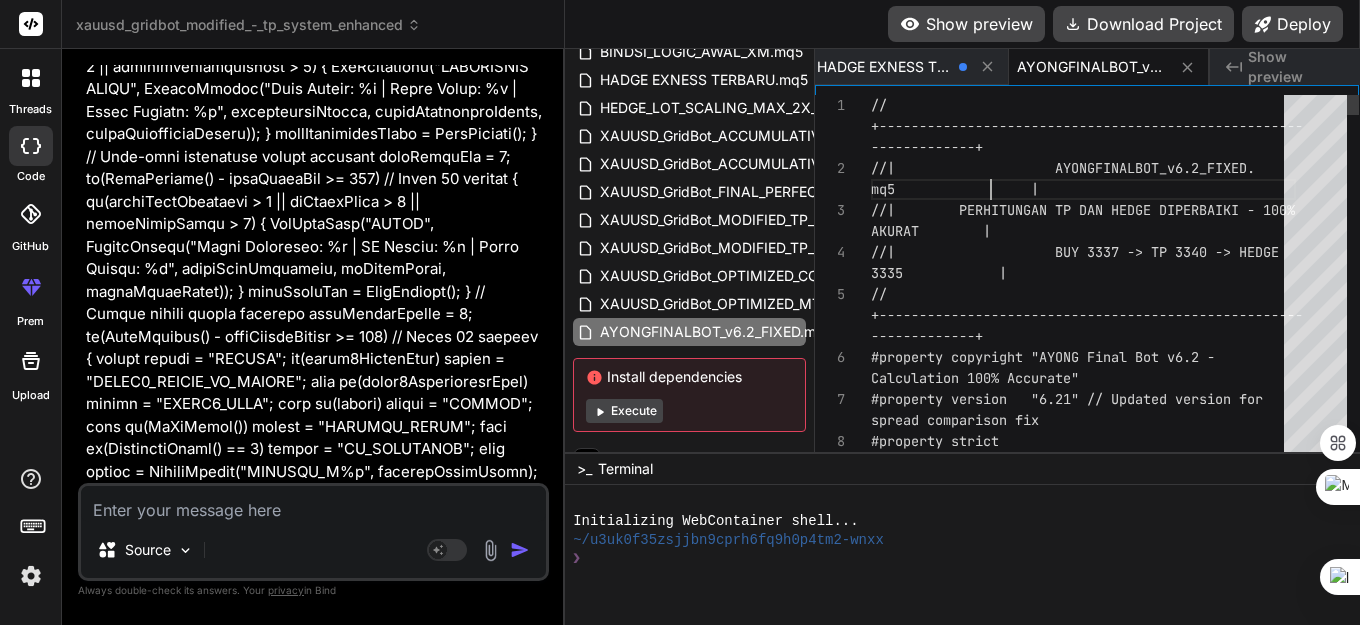 scroll, scrollTop: 125, scrollLeft: 0, axis: vertical 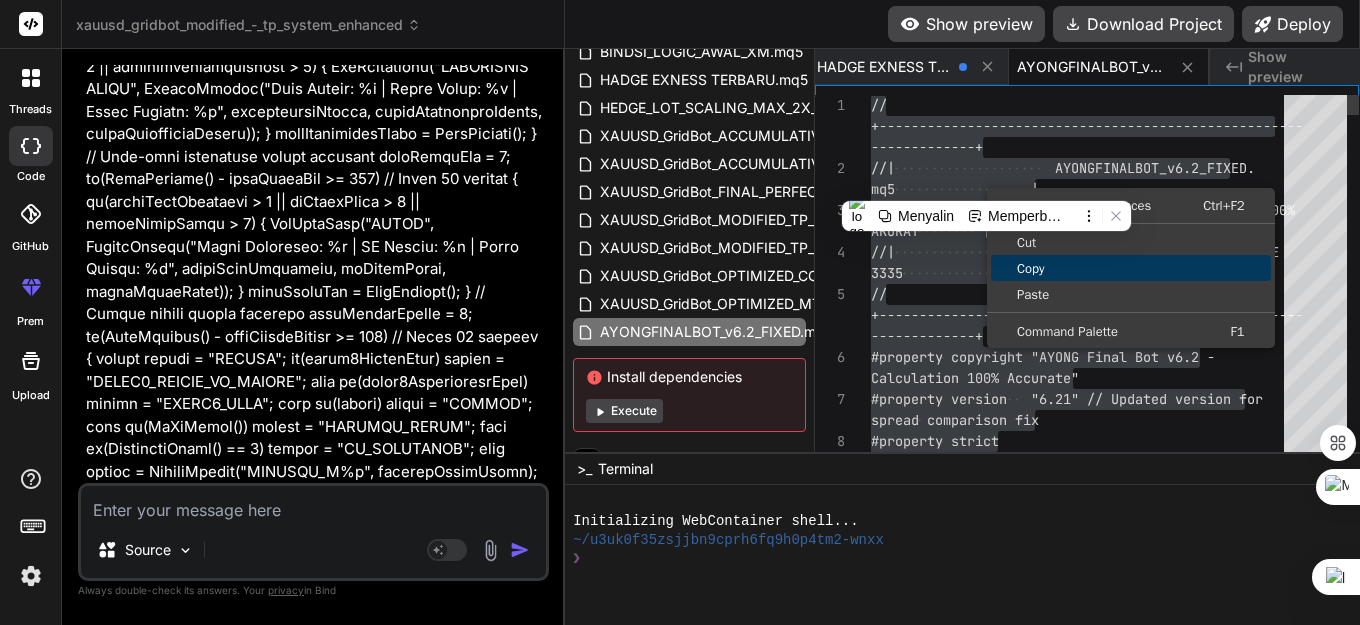 click on "Copy" at bounding box center (1131, 268) 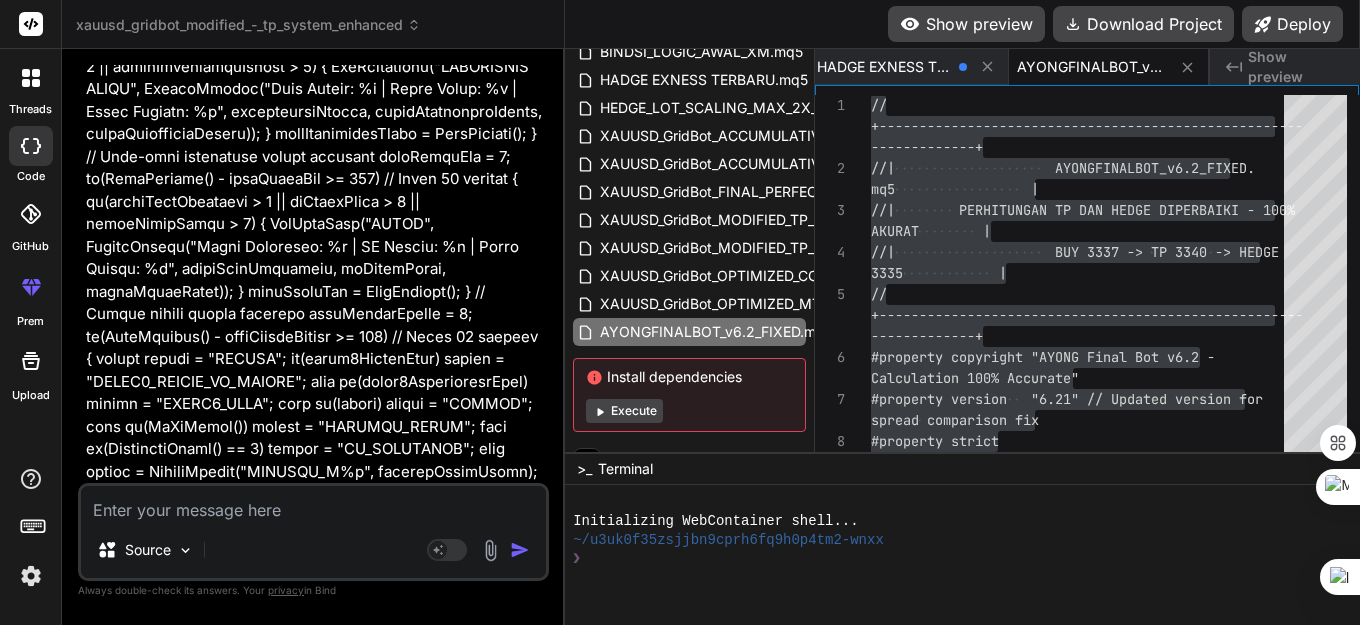click at bounding box center [313, 504] 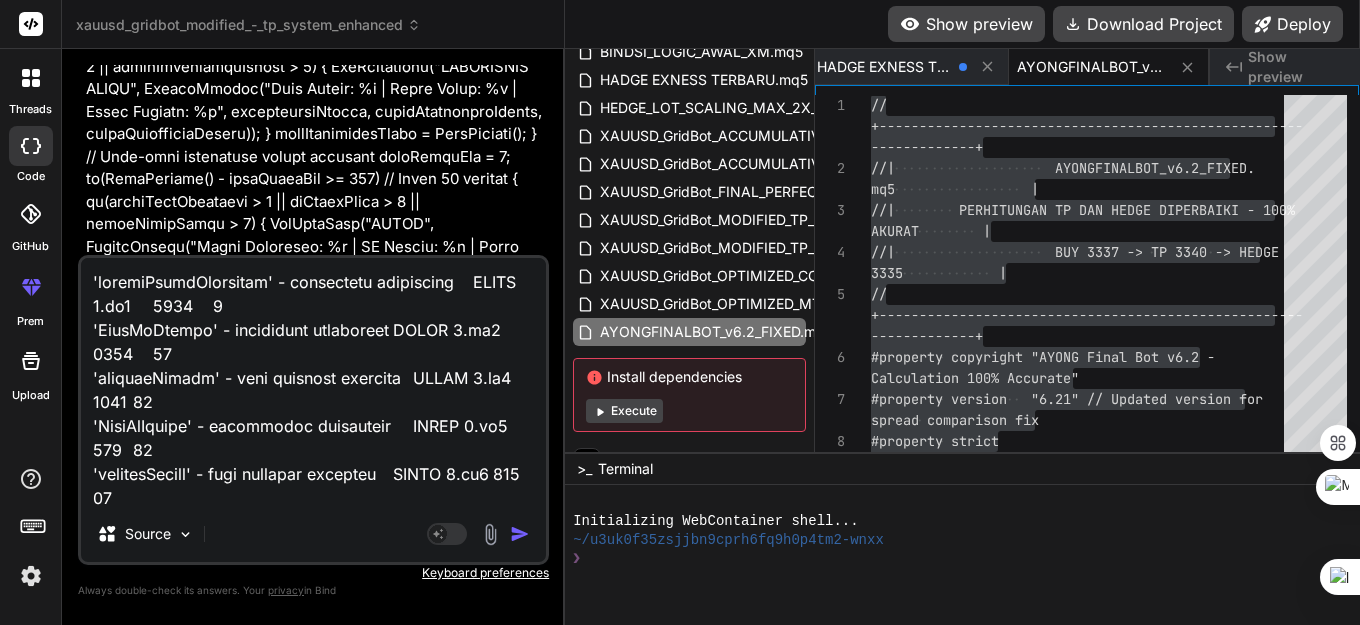 scroll, scrollTop: 650, scrollLeft: 0, axis: vertical 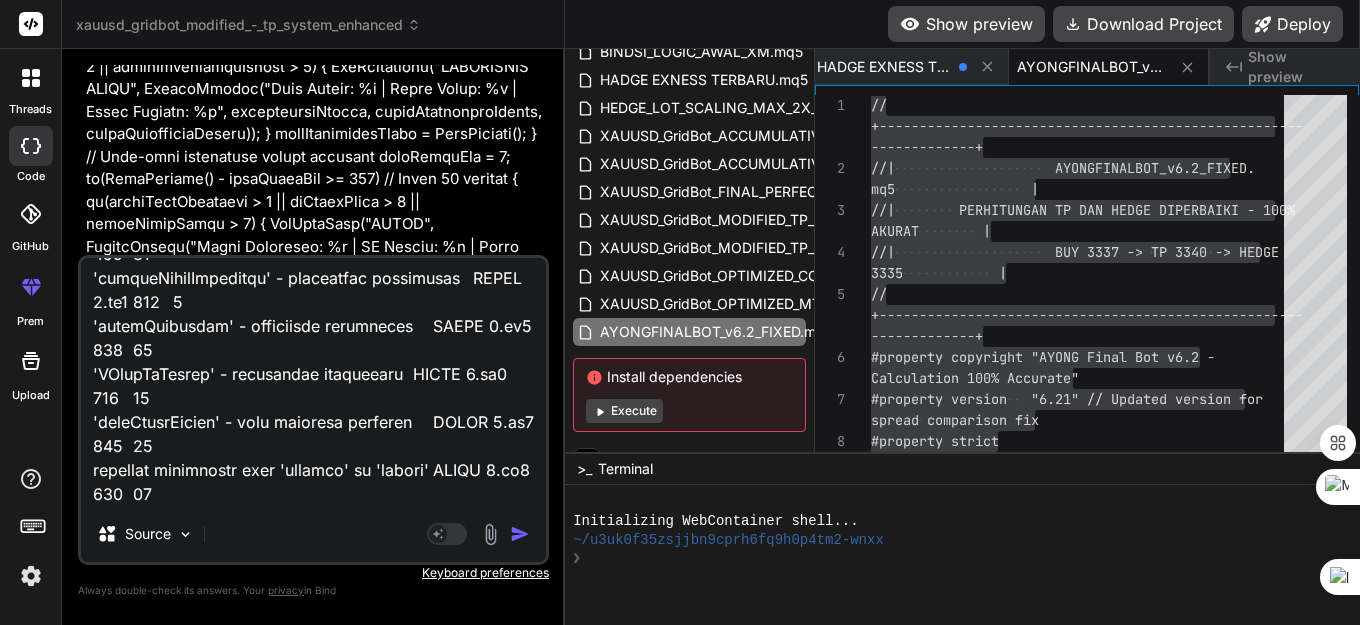 type on "'enableRangeDetection' - undeclared identifier	AYONG 3.mq5	1095	7
'LongToString' - undeclared identifier	AYONG 3.mq5	1265	35
'currentSpread' - some operator expected	AYONG 3.mq5	1265	60
'LongToString' - undeclared identifier	AYONG 3.mq5	418	26
'currentSpread' - some operator expected	AYONG 3.mq5	418	51
'enableRangeDetection' - undeclared identifier	AYONG 3.mq5	439	9
'rangeLookback' - undeclared identifier	AYONG 3.mq5	448	40
'rangeLookback' - undeclared identifier	AYONG 3.mq5	448	65
'rangeLookback' - undeclared identifier	AYONG 3.mq5	449	39
'rangeLookback' - undeclared identifier	AYONG 3.mq5	449	63
'rangeLookback' - undeclared identifier	AYONG 3.mq5	454	54
'rangeLookback' - undeclared identifier	AYONG 3.mq5	455	51
'rangeMinSize' - undeclared identifier	AYONG 3.mq5	461	47
'enableRangeDetection' - undeclared identifier	AYONG 3.mq5	469	9
'rangeTolerance' - undeclared identifier	AYONG 3.mq5	472	24
'ULongToString' - undeclared identifier	AYONG 3.mq5	627	67
'lastLayerTicket' - some operator expected	AYONG 3.mq5	6..." 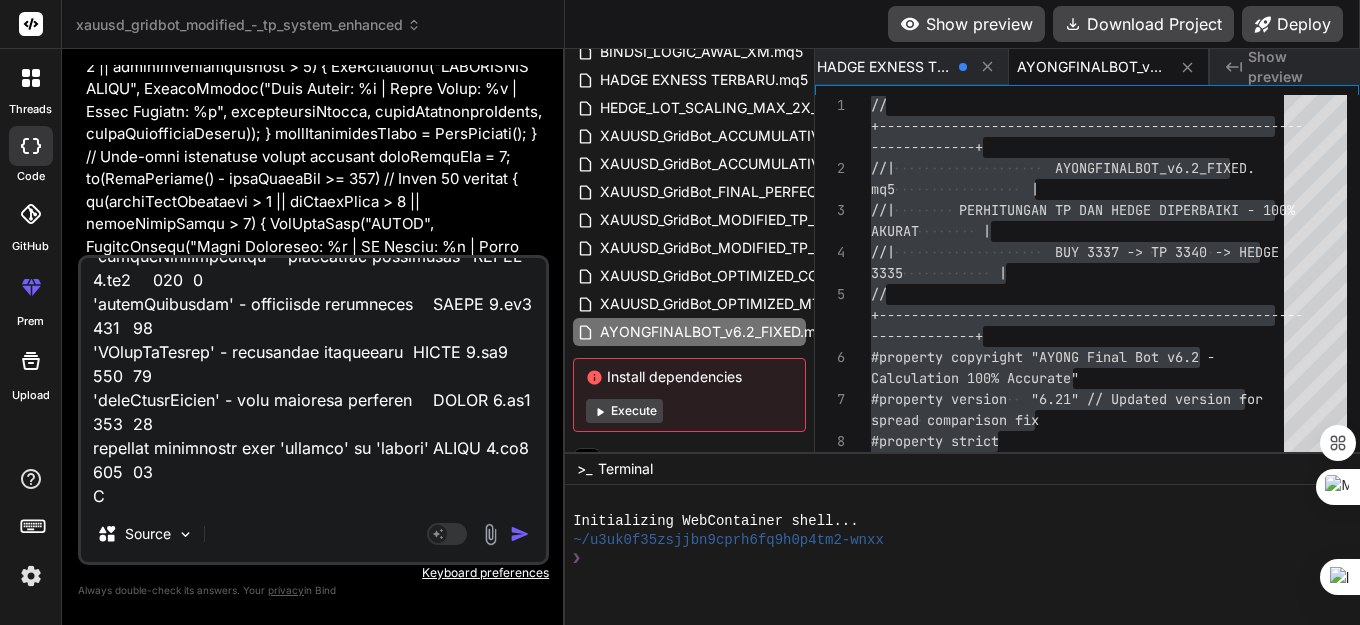 type on "'enableRangeDetection' - undeclared identifier	AYONG 3.mq5	1095	7
'LongToString' - undeclared identifier	AYONG 3.mq5	1265	35
'currentSpread' - some operator expected	AYONG 3.mq5	1265	60
'LongToString' - undeclared identifier	AYONG 3.mq5	418	26
'currentSpread' - some operator expected	AYONG 3.mq5	418	51
'enableRangeDetection' - undeclared identifier	AYONG 3.mq5	439	9
'rangeLookback' - undeclared identifier	AYONG 3.mq5	448	40
'rangeLookback' - undeclared identifier	AYONG 3.mq5	448	65
'rangeLookback' - undeclared identifier	AYONG 3.mq5	449	39
'rangeLookback' - undeclared identifier	AYONG 3.mq5	449	63
'rangeLookback' - undeclared identifier	AYONG 3.mq5	454	54
'rangeLookback' - undeclared identifier	AYONG 3.mq5	455	51
'rangeMinSize' - undeclared identifier	AYONG 3.mq5	461	47
'enableRangeDetection' - undeclared identifier	AYONG 3.mq5	469	9
'rangeTolerance' - undeclared identifier	AYONG 3.mq5	472	24
'ULongToString' - undeclared identifier	AYONG 3.mq5	627	67
'lastLayerTicket' - some operator expected	AYONG 3.mq5	6..." 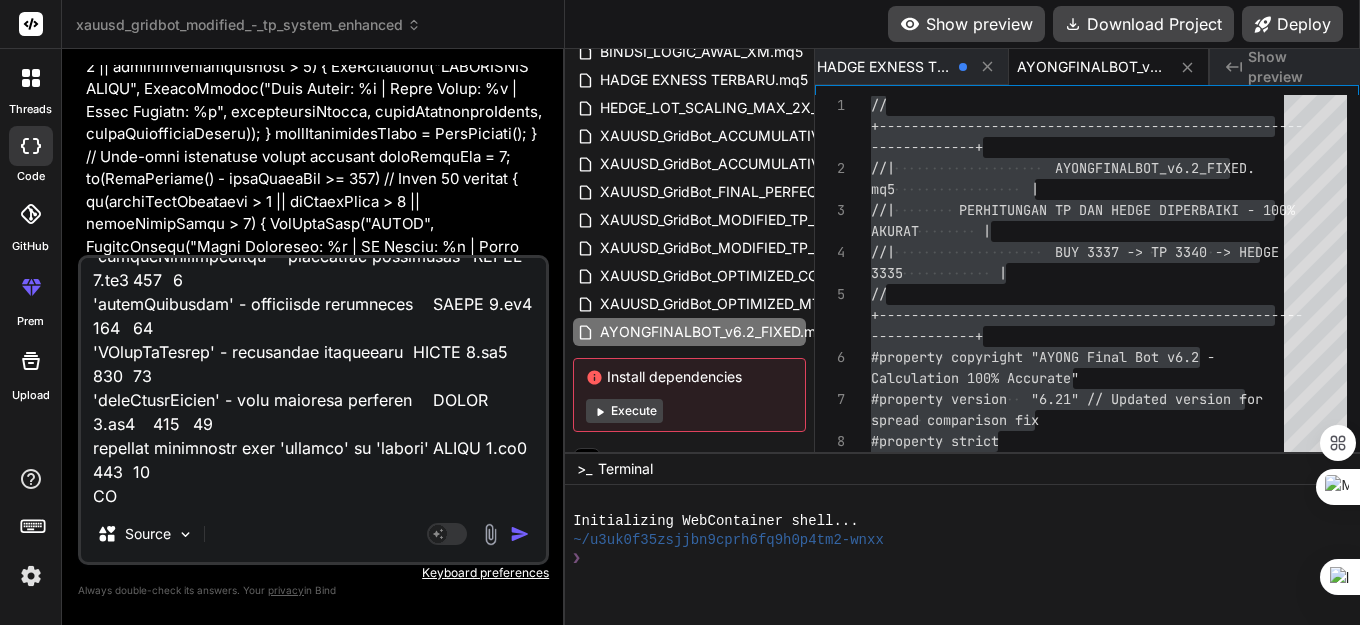 type on "'enableRangeDetection' - undeclared identifier	AYONG 3.mq5	1095	7
'LongToString' - undeclared identifier	AYONG 3.mq5	1265	35
'currentSpread' - some operator expected	AYONG 3.mq5	1265	60
'LongToString' - undeclared identifier	AYONG 3.mq5	418	26
'currentSpread' - some operator expected	AYONG 3.mq5	418	51
'enableRangeDetection' - undeclared identifier	AYONG 3.mq5	439	9
'rangeLookback' - undeclared identifier	AYONG 3.mq5	448	40
'rangeLookback' - undeclared identifier	AYONG 3.mq5	448	65
'rangeLookback' - undeclared identifier	AYONG 3.mq5	449	39
'rangeLookback' - undeclared identifier	AYONG 3.mq5	449	63
'rangeLookback' - undeclared identifier	AYONG 3.mq5	454	54
'rangeLookback' - undeclared identifier	AYONG 3.mq5	455	51
'rangeMinSize' - undeclared identifier	AYONG 3.mq5	461	47
'enableRangeDetection' - undeclared identifier	AYONG 3.mq5	469	9
'rangeTolerance' - undeclared identifier	AYONG 3.mq5	472	24
'ULongToString' - undeclared identifier	AYONG 3.mq5	627	67
'lastLayerTicket' - some operator expected	AYONG 3.mq5	6..." 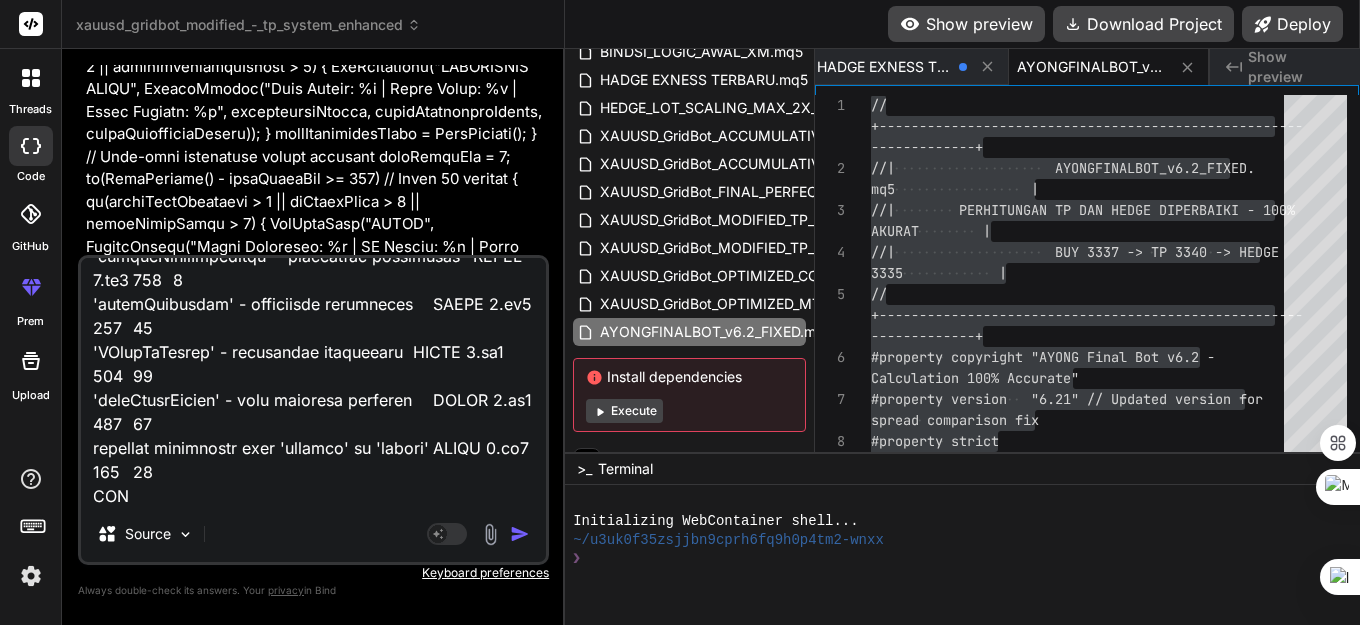 type on "'enableRangeDetection' - undeclared identifier	AYONG 3.mq5	1095	7
'LongToString' - undeclared identifier	AYONG 3.mq5	1265	35
'currentSpread' - some operator expected	AYONG 3.mq5	1265	60
'LongToString' - undeclared identifier	AYONG 3.mq5	418	26
'currentSpread' - some operator expected	AYONG 3.mq5	418	51
'enableRangeDetection' - undeclared identifier	AYONG 3.mq5	439	9
'rangeLookback' - undeclared identifier	AYONG 3.mq5	448	40
'rangeLookback' - undeclared identifier	AYONG 3.mq5	448	65
'rangeLookback' - undeclared identifier	AYONG 3.mq5	449	39
'rangeLookback' - undeclared identifier	AYONG 3.mq5	449	63
'rangeLookback' - undeclared identifier	AYONG 3.mq5	454	54
'rangeLookback' - undeclared identifier	AYONG 3.mq5	455	51
'rangeMinSize' - undeclared identifier	AYONG 3.mq5	461	47
'enableRangeDetection' - undeclared identifier	AYONG 3.mq5	469	9
'rangeTolerance' - undeclared identifier	AYONG 3.mq5	472	24
'ULongToString' - undeclared identifier	AYONG 3.mq5	627	67
'lastLayerTicket' - some operator expected	AYONG 3.mq5	6..." 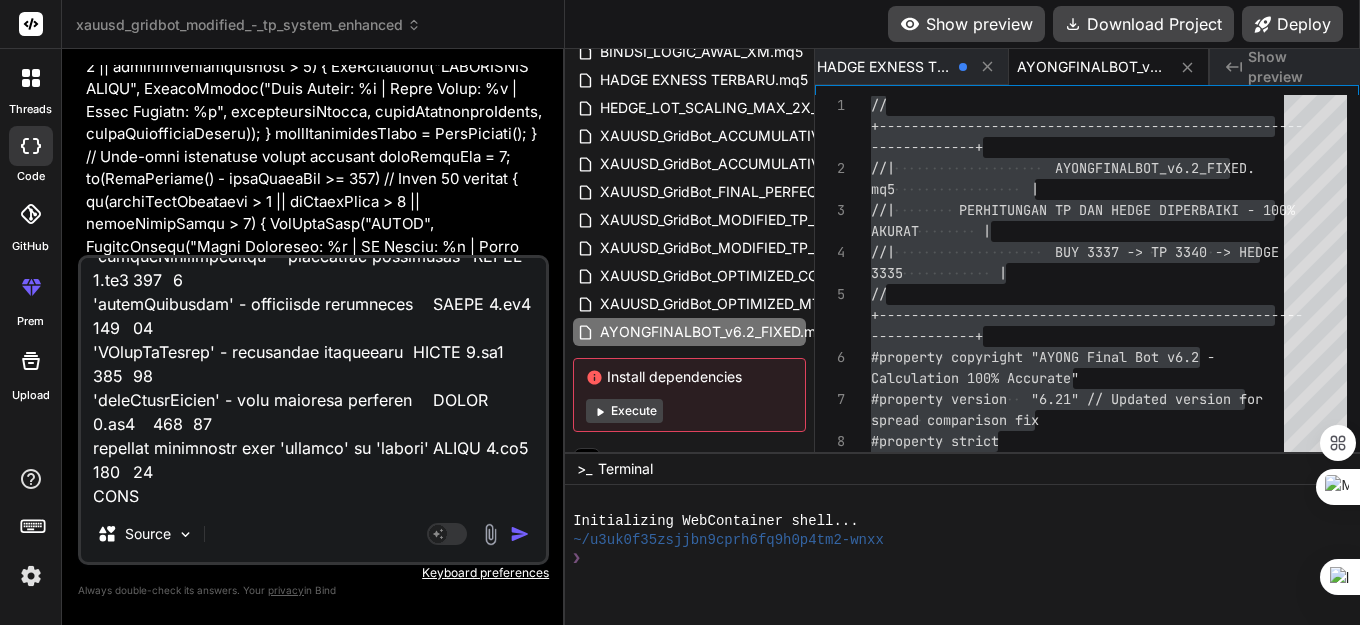 type on "x" 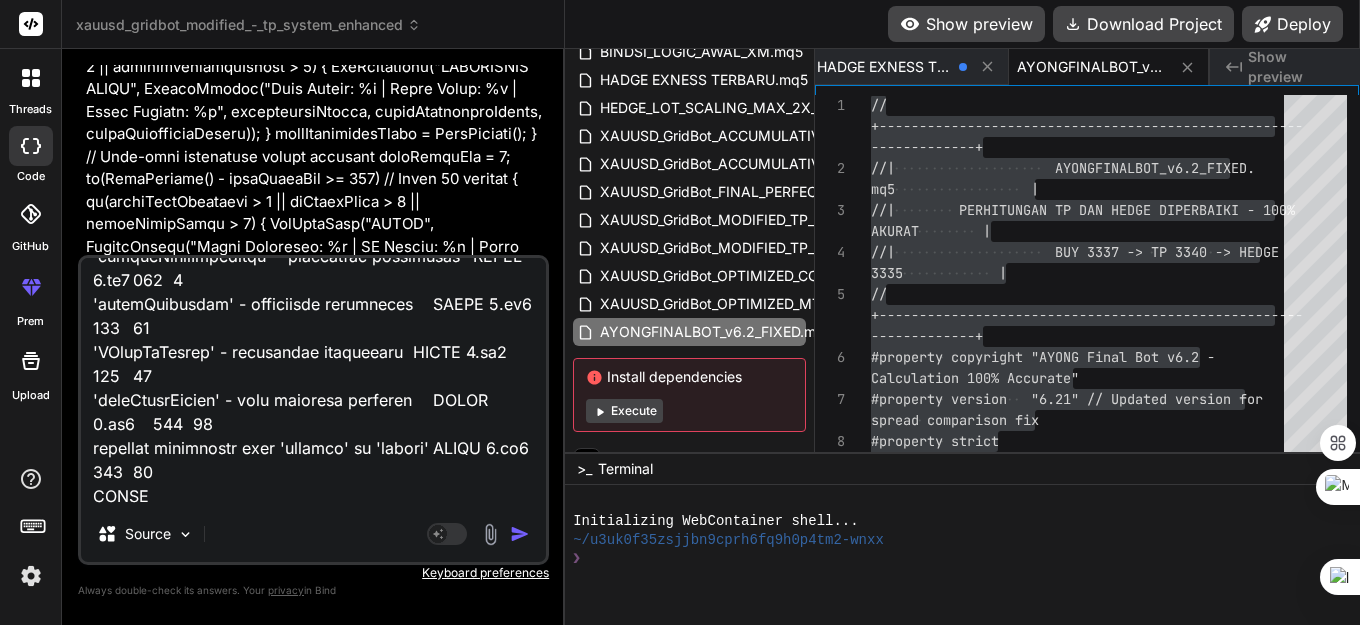 type on "'enableRangeDetection' - undeclared identifier	AYONG 3.mq5	1095	7
'LongToString' - undeclared identifier	AYONG 3.mq5	1265	35
'currentSpread' - some operator expected	AYONG 3.mq5	1265	60
'LongToString' - undeclared identifier	AYONG 3.mq5	418	26
'currentSpread' - some operator expected	AYONG 3.mq5	418	51
'enableRangeDetection' - undeclared identifier	AYONG 3.mq5	439	9
'rangeLookback' - undeclared identifier	AYONG 3.mq5	448	40
'rangeLookback' - undeclared identifier	AYONG 3.mq5	448	65
'rangeLookback' - undeclared identifier	AYONG 3.mq5	449	39
'rangeLookback' - undeclared identifier	AYONG 3.mq5	449	63
'rangeLookback' - undeclared identifier	AYONG 3.mq5	454	54
'rangeLookback' - undeclared identifier	AYONG 3.mq5	455	51
'rangeMinSize' - undeclared identifier	AYONG 3.mq5	461	47
'enableRangeDetection' - undeclared identifier	AYONG 3.mq5	469	9
'rangeTolerance' - undeclared identifier	AYONG 3.mq5	472	24
'ULongToString' - undeclared identifier	AYONG 3.mq5	627	67
'lastLayerTicket' - some operator expected	AYONG 3.mq5	6..." 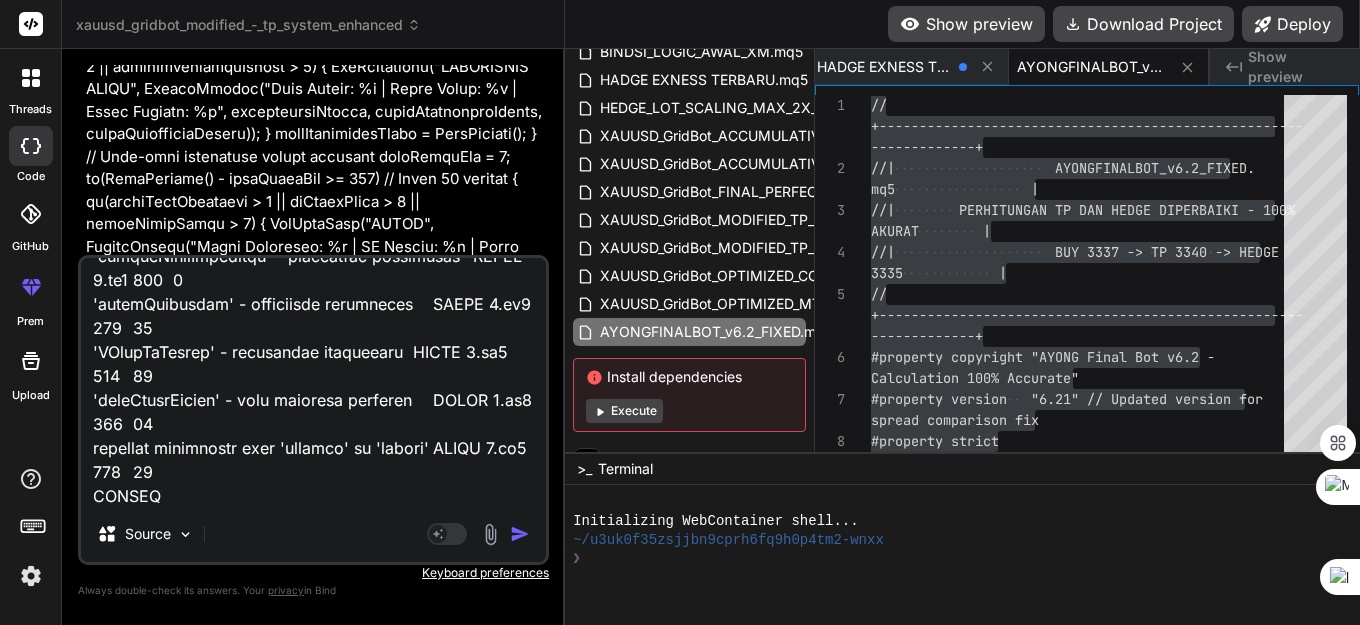 type on "x" 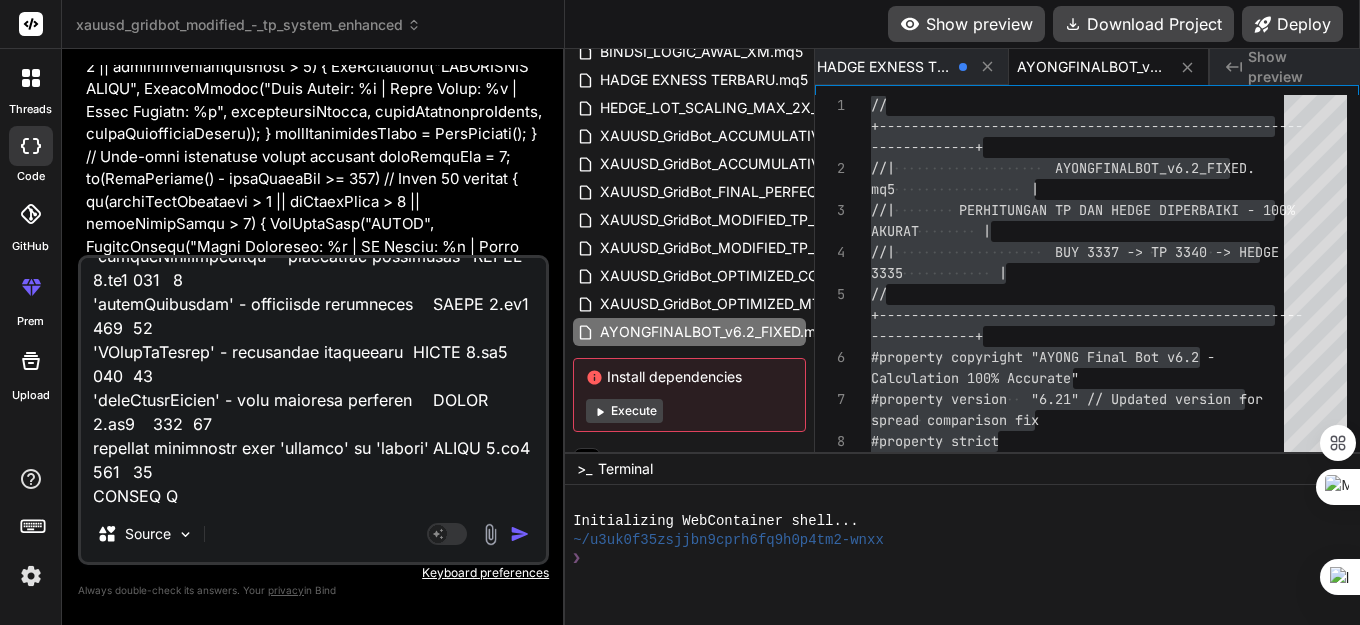 type on "'enableRangeDetection' - undeclared identifier	AYONG 3.mq5	1095	7
'LongToString' - undeclared identifier	AYONG 3.mq5	1265	35
'currentSpread' - some operator expected	AYONG 3.mq5	1265	60
'LongToString' - undeclared identifier	AYONG 3.mq5	418	26
'currentSpread' - some operator expected	AYONG 3.mq5	418	51
'enableRangeDetection' - undeclared identifier	AYONG 3.mq5	439	9
'rangeLookback' - undeclared identifier	AYONG 3.mq5	448	40
'rangeLookback' - undeclared identifier	AYONG 3.mq5	448	65
'rangeLookback' - undeclared identifier	AYONG 3.mq5	449	39
'rangeLookback' - undeclared identifier	AYONG 3.mq5	449	63
'rangeLookback' - undeclared identifier	AYONG 3.mq5	454	54
'rangeLookback' - undeclared identifier	AYONG 3.mq5	455	51
'rangeMinSize' - undeclared identifier	AYONG 3.mq5	461	47
'enableRangeDetection' - undeclared identifier	AYONG 3.mq5	469	9
'rangeTolerance' - undeclared identifier	AYONG 3.mq5	472	24
'ULongToString' - undeclared identifier	AYONG 3.mq5	627	67
'lastLayerTicket' - some operator expected	AYONG 3.mq5	6..." 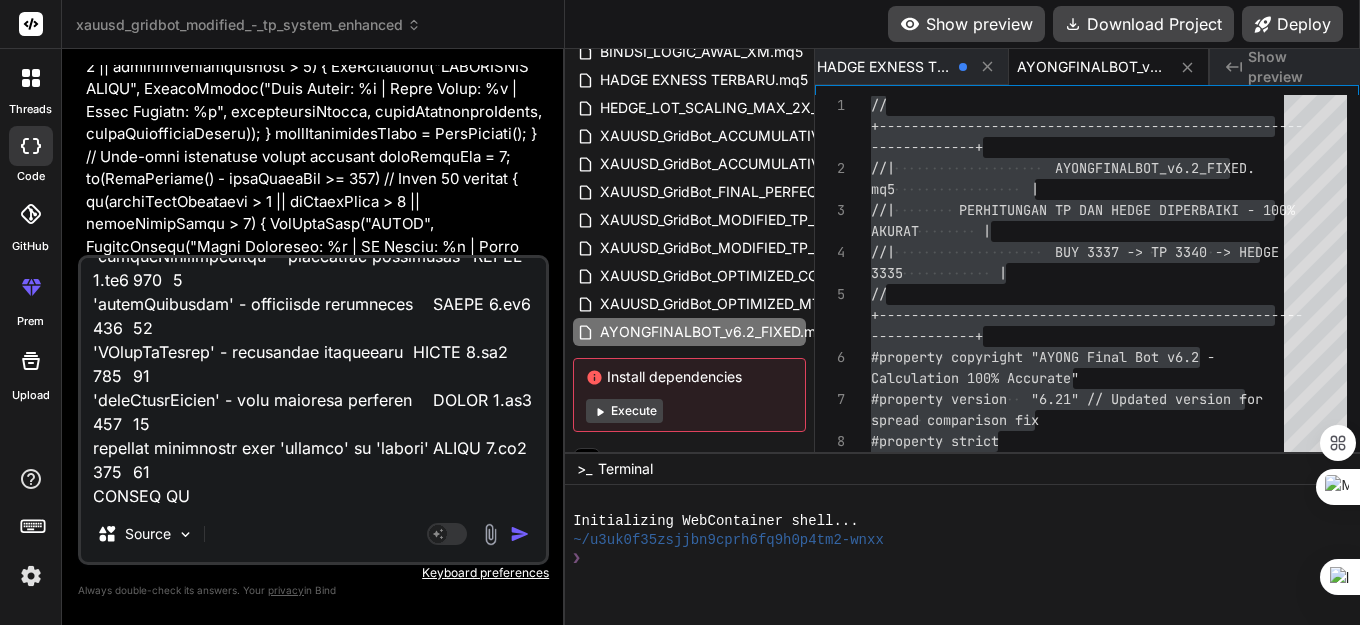 type on "'enableRangeDetection' - undeclared identifier	AYONG 3.mq5	1095	7
'LongToString' - undeclared identifier	AYONG 3.mq5	1265	35
'currentSpread' - some operator expected	AYONG 3.mq5	1265	60
'LongToString' - undeclared identifier	AYONG 3.mq5	418	26
'currentSpread' - some operator expected	AYONG 3.mq5	418	51
'enableRangeDetection' - undeclared identifier	AYONG 3.mq5	439	9
'rangeLookback' - undeclared identifier	AYONG 3.mq5	448	40
'rangeLookback' - undeclared identifier	AYONG 3.mq5	448	65
'rangeLookback' - undeclared identifier	AYONG 3.mq5	449	39
'rangeLookback' - undeclared identifier	AYONG 3.mq5	449	63
'rangeLookback' - undeclared identifier	AYONG 3.mq5	454	54
'rangeLookback' - undeclared identifier	AYONG 3.mq5	455	51
'rangeMinSize' - undeclared identifier	AYONG 3.mq5	461	47
'enableRangeDetection' - undeclared identifier	AYONG 3.mq5	469	9
'rangeTolerance' - undeclared identifier	AYONG 3.mq5	472	24
'ULongToString' - undeclared identifier	AYONG 3.mq5	627	67
'lastLayerTicket' - some operator expected	AYONG 3.mq5	6..." 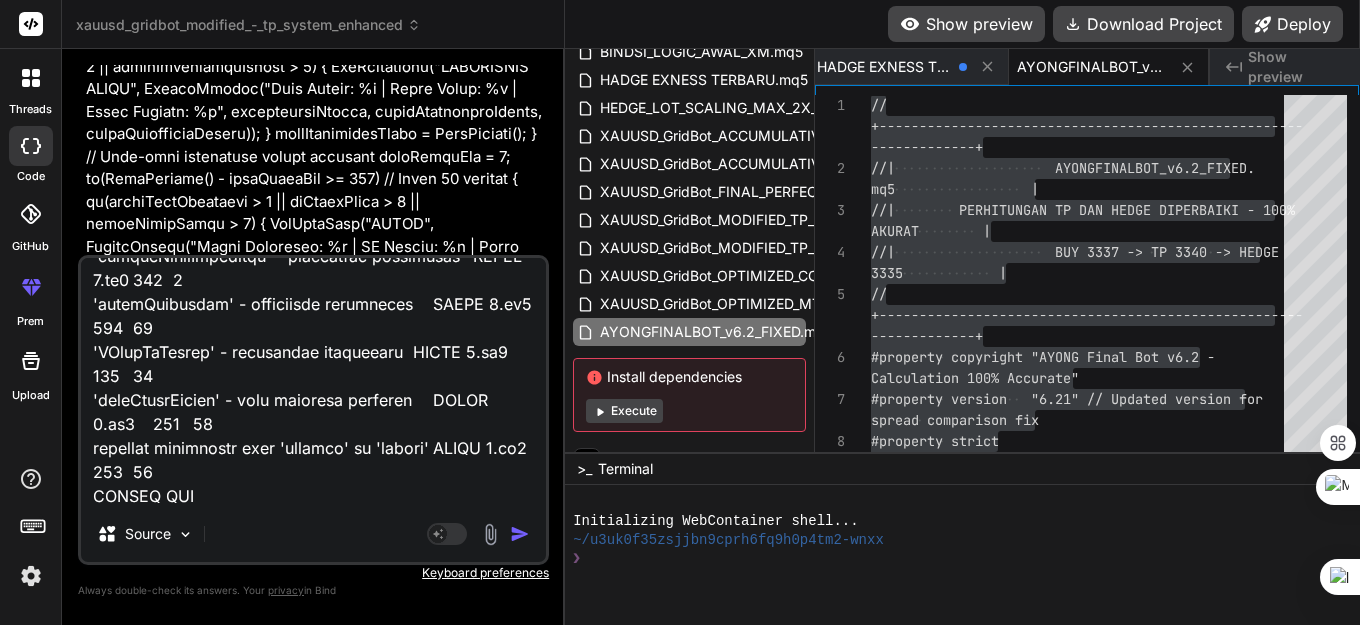 type on "'enableRangeDetection' - undeclared identifier	AYONG 3.mq5	1095	7
'LongToString' - undeclared identifier	AYONG 3.mq5	1265	35
'currentSpread' - some operator expected	AYONG 3.mq5	1265	60
'LongToString' - undeclared identifier	AYONG 3.mq5	418	26
'currentSpread' - some operator expected	AYONG 3.mq5	418	51
'enableRangeDetection' - undeclared identifier	AYONG 3.mq5	439	9
'rangeLookback' - undeclared identifier	AYONG 3.mq5	448	40
'rangeLookback' - undeclared identifier	AYONG 3.mq5	448	65
'rangeLookback' - undeclared identifier	AYONG 3.mq5	449	39
'rangeLookback' - undeclared identifier	AYONG 3.mq5	449	63
'rangeLookback' - undeclared identifier	AYONG 3.mq5	454	54
'rangeLookback' - undeclared identifier	AYONG 3.mq5	455	51
'rangeMinSize' - undeclared identifier	AYONG 3.mq5	461	47
'enableRangeDetection' - undeclared identifier	AYONG 3.mq5	469	9
'rangeTolerance' - undeclared identifier	AYONG 3.mq5	472	24
'ULongToString' - undeclared identifier	AYONG 3.mq5	627	67
'lastLayerTicket' - some operator expected	AYONG 3.mq5	6..." 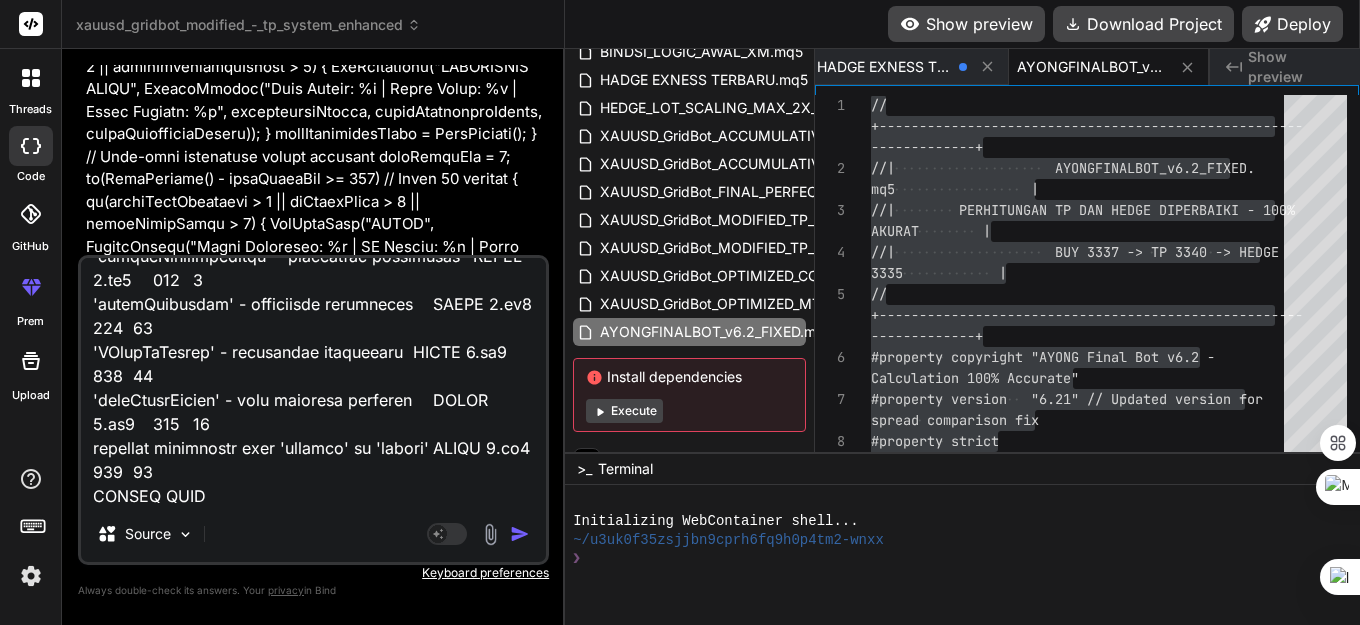 type on "x" 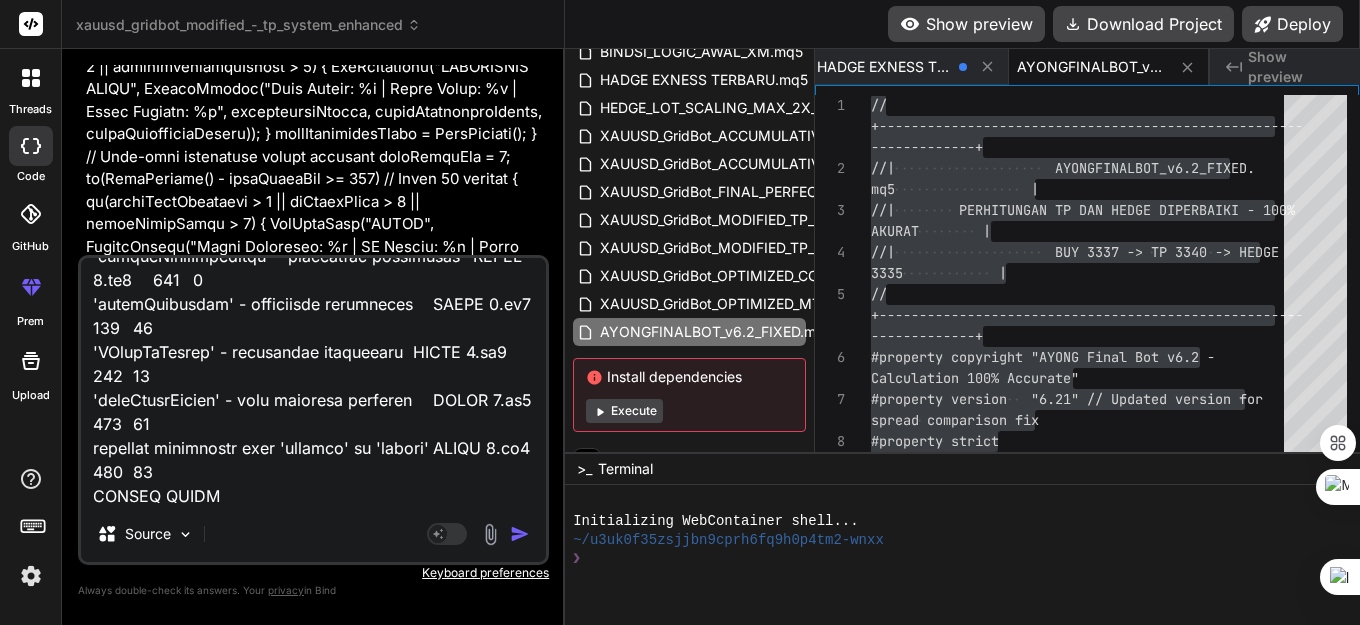 type on "x" 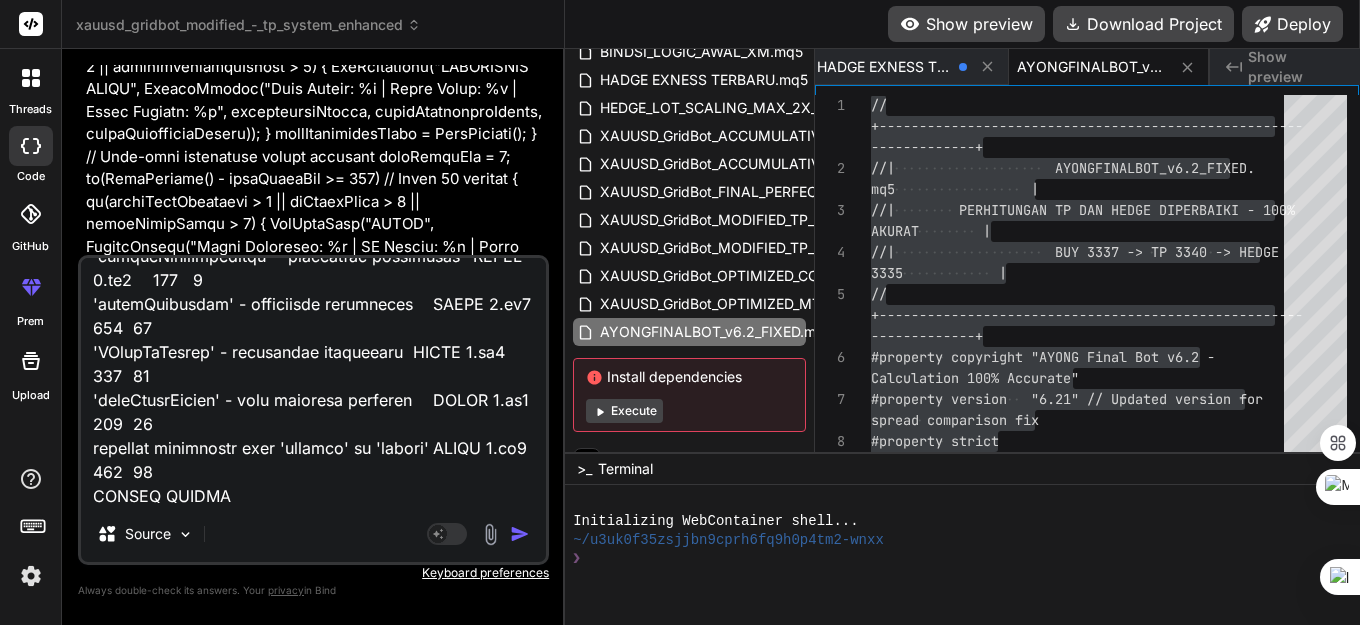 type on "'enableRangeDetection' - undeclared identifier	AYONG 3.mq5	1095	7
'LongToString' - undeclared identifier	AYONG 3.mq5	1265	35
'currentSpread' - some operator expected	AYONG 3.mq5	1265	60
'LongToString' - undeclared identifier	AYONG 3.mq5	418	26
'currentSpread' - some operator expected	AYONG 3.mq5	418	51
'enableRangeDetection' - undeclared identifier	AYONG 3.mq5	439	9
'rangeLookback' - undeclared identifier	AYONG 3.mq5	448	40
'rangeLookback' - undeclared identifier	AYONG 3.mq5	448	65
'rangeLookback' - undeclared identifier	AYONG 3.mq5	449	39
'rangeLookback' - undeclared identifier	AYONG 3.mq5	449	63
'rangeLookback' - undeclared identifier	AYONG 3.mq5	454	54
'rangeLookback' - undeclared identifier	AYONG 3.mq5	455	51
'rangeMinSize' - undeclared identifier	AYONG 3.mq5	461	47
'enableRangeDetection' - undeclared identifier	AYONG 3.mq5	469	9
'rangeTolerance' - undeclared identifier	AYONG 3.mq5	472	24
'ULongToString' - undeclared identifier	AYONG 3.mq5	627	67
'lastLayerTicket' - some operator expected	AYONG 3.mq5	6..." 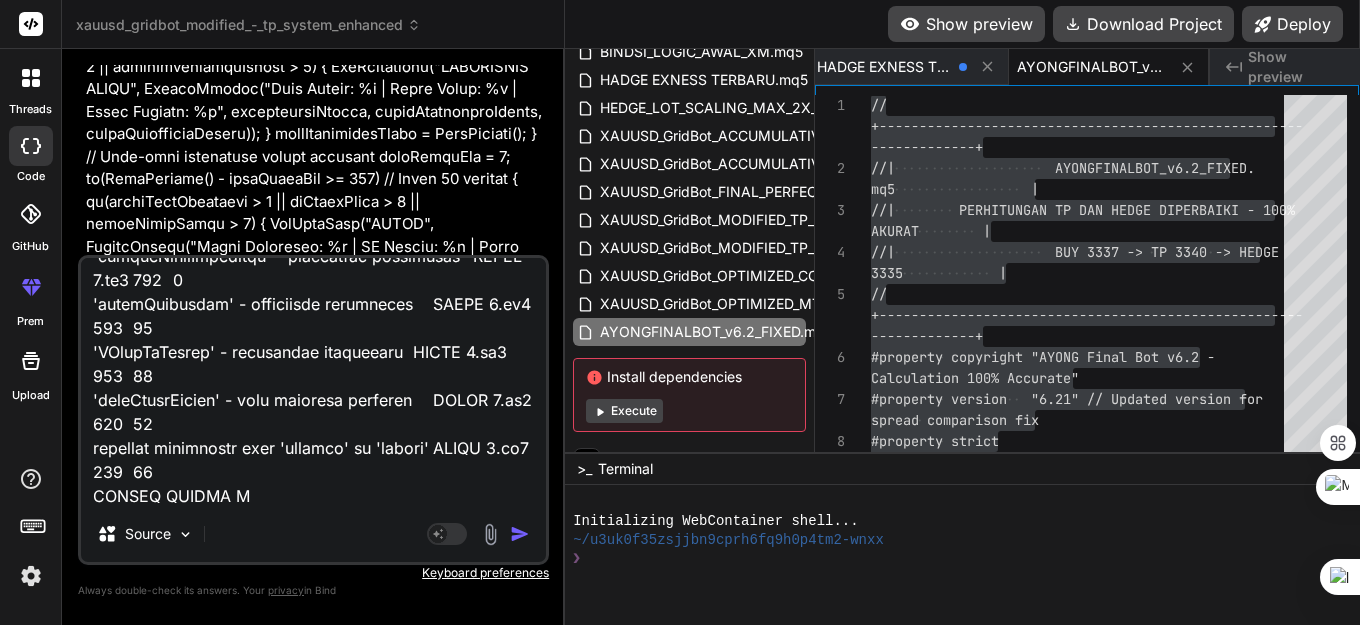type on "'enableRangeDetection' - undeclared identifier	AYONG 3.mq5	1095	7
'LongToString' - undeclared identifier	AYONG 3.mq5	1265	35
'currentSpread' - some operator expected	AYONG 3.mq5	1265	60
'LongToString' - undeclared identifier	AYONG 3.mq5	418	26
'currentSpread' - some operator expected	AYONG 3.mq5	418	51
'enableRangeDetection' - undeclared identifier	AYONG 3.mq5	439	9
'rangeLookback' - undeclared identifier	AYONG 3.mq5	448	40
'rangeLookback' - undeclared identifier	AYONG 3.mq5	448	65
'rangeLookback' - undeclared identifier	AYONG 3.mq5	449	39
'rangeLookback' - undeclared identifier	AYONG 3.mq5	449	63
'rangeLookback' - undeclared identifier	AYONG 3.mq5	454	54
'rangeLookback' - undeclared identifier	AYONG 3.mq5	455	51
'rangeMinSize' - undeclared identifier	AYONG 3.mq5	461	47
'enableRangeDetection' - undeclared identifier	AYONG 3.mq5	469	9
'rangeTolerance' - undeclared identifier	AYONG 3.mq5	472	24
'ULongToString' - undeclared identifier	AYONG 3.mq5	627	67
'lastLayerTicket' - some operator expected	AYONG 3.mq5	6..." 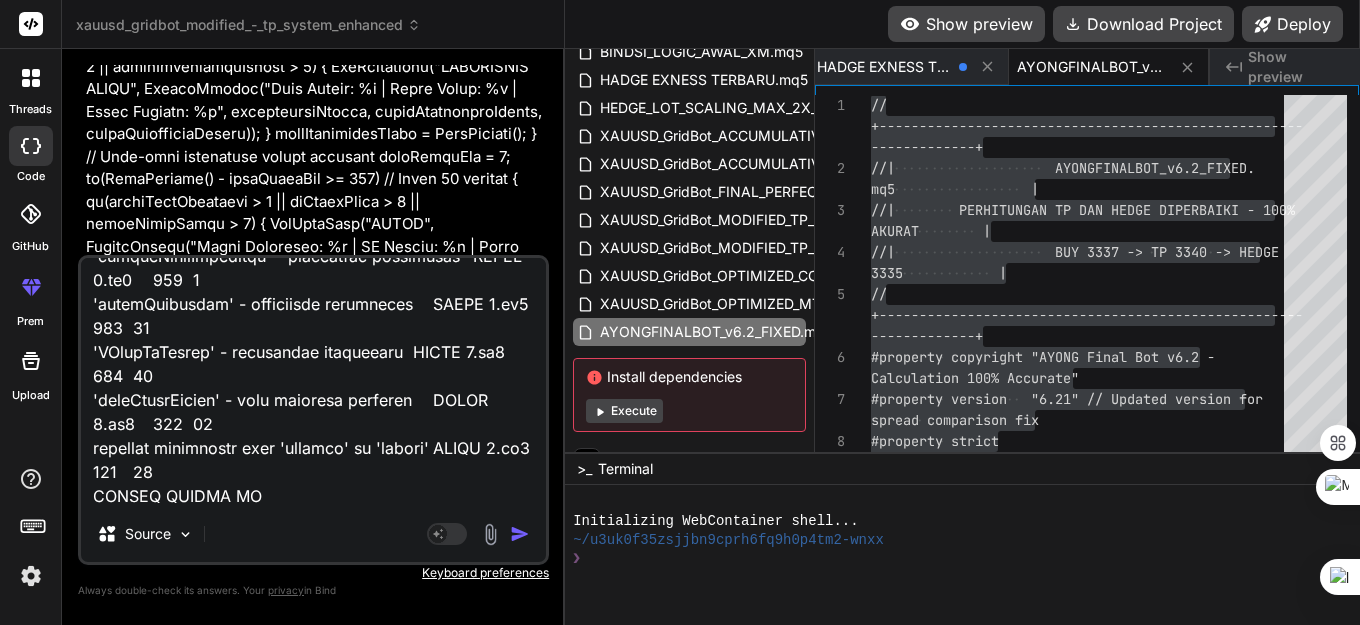 type on "'enableRangeDetection' - undeclared identifier	AYONG 3.mq5	1095	7
'LongToString' - undeclared identifier	AYONG 3.mq5	1265	35
'currentSpread' - some operator expected	AYONG 3.mq5	1265	60
'LongToString' - undeclared identifier	AYONG 3.mq5	418	26
'currentSpread' - some operator expected	AYONG 3.mq5	418	51
'enableRangeDetection' - undeclared identifier	AYONG 3.mq5	439	9
'rangeLookback' - undeclared identifier	AYONG 3.mq5	448	40
'rangeLookback' - undeclared identifier	AYONG 3.mq5	448	65
'rangeLookback' - undeclared identifier	AYONG 3.mq5	449	39
'rangeLookback' - undeclared identifier	AYONG 3.mq5	449	63
'rangeLookback' - undeclared identifier	AYONG 3.mq5	454	54
'rangeLookback' - undeclared identifier	AYONG 3.mq5	455	51
'rangeMinSize' - undeclared identifier	AYONG 3.mq5	461	47
'enableRangeDetection' - undeclared identifier	AYONG 3.mq5	469	9
'rangeTolerance' - undeclared identifier	AYONG 3.mq5	472	24
'ULongToString' - undeclared identifier	AYONG 3.mq5	627	67
'lastLayerTicket' - some operator expected	AYONG 3.mq5	6..." 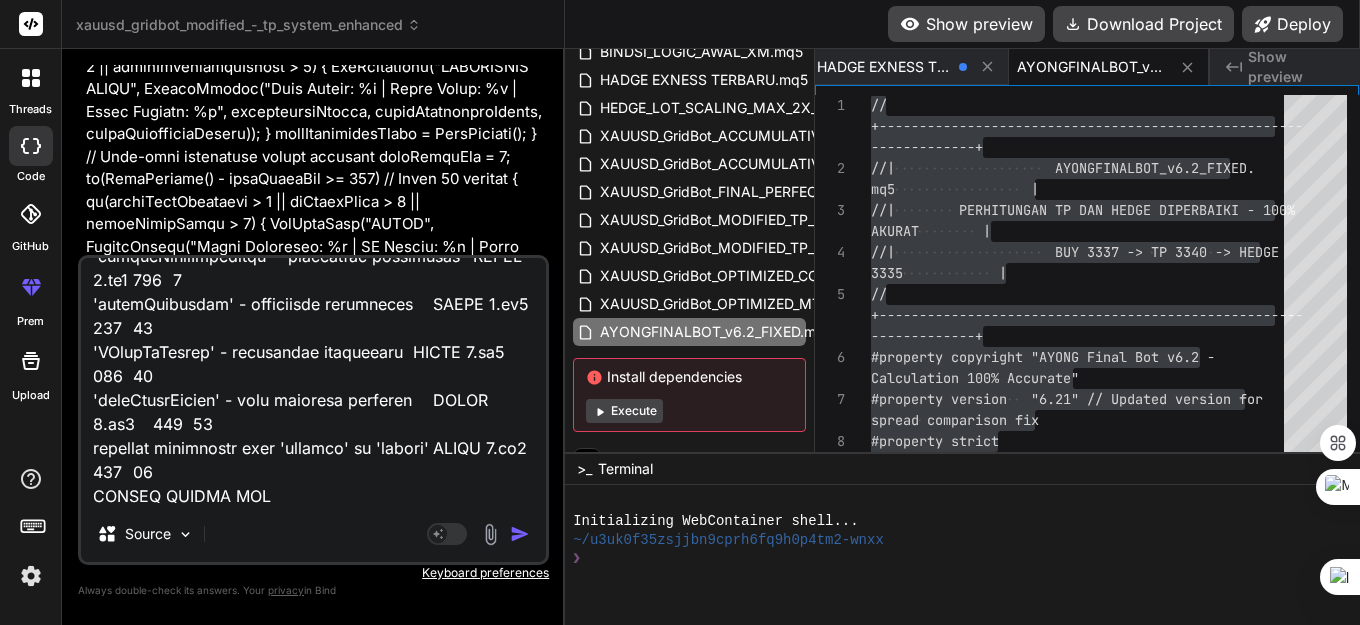 type on "'enableRangeDetection' - undeclared identifier	AYONG 3.mq5	1095	7
'LongToString' - undeclared identifier	AYONG 3.mq5	1265	35
'currentSpread' - some operator expected	AYONG 3.mq5	1265	60
'LongToString' - undeclared identifier	AYONG 3.mq5	418	26
'currentSpread' - some operator expected	AYONG 3.mq5	418	51
'enableRangeDetection' - undeclared identifier	AYONG 3.mq5	439	9
'rangeLookback' - undeclared identifier	AYONG 3.mq5	448	40
'rangeLookback' - undeclared identifier	AYONG 3.mq5	448	65
'rangeLookback' - undeclared identifier	AYONG 3.mq5	449	39
'rangeLookback' - undeclared identifier	AYONG 3.mq5	449	63
'rangeLookback' - undeclared identifier	AYONG 3.mq5	454	54
'rangeLookback' - undeclared identifier	AYONG 3.mq5	455	51
'rangeMinSize' - undeclared identifier	AYONG 3.mq5	461	47
'enableRangeDetection' - undeclared identifier	AYONG 3.mq5	469	9
'rangeTolerance' - undeclared identifier	AYONG 3.mq5	472	24
'ULongToString' - undeclared identifier	AYONG 3.mq5	627	67
'lastLayerTicket' - some operator expected	AYONG 3.mq5	6..." 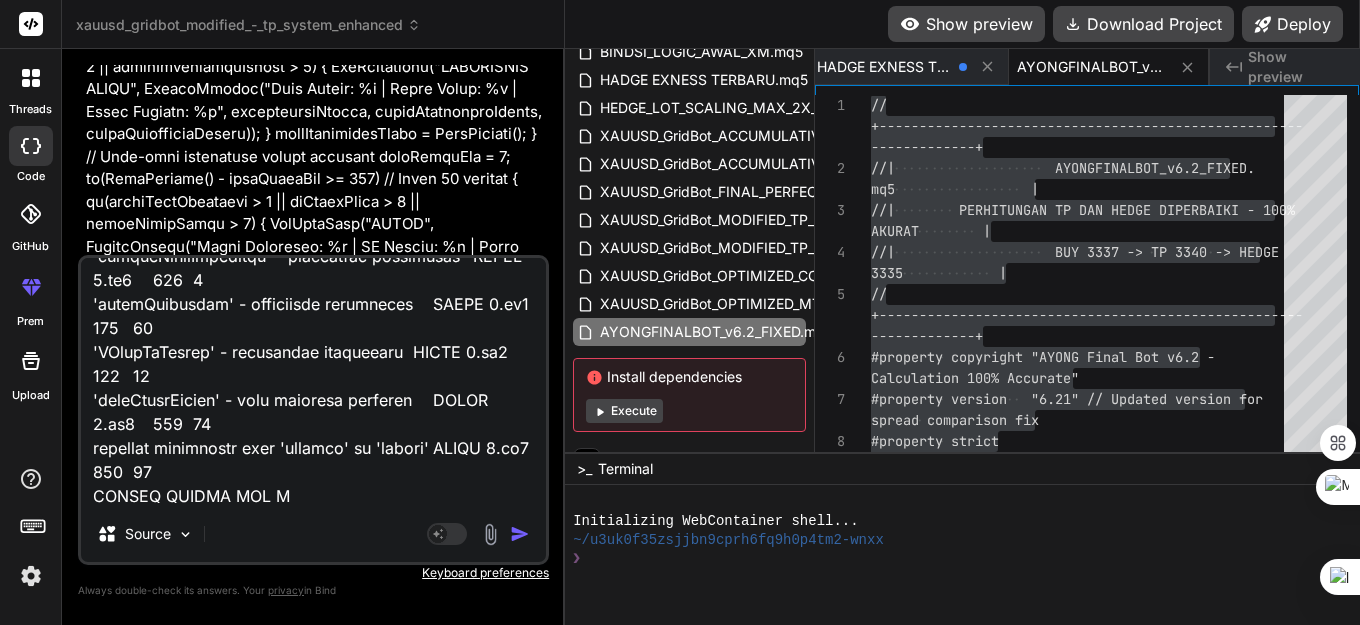 type on "'enableRangeDetection' - undeclared identifier	AYONG 3.mq5	1095	7
'LongToString' - undeclared identifier	AYONG 3.mq5	1265	35
'currentSpread' - some operator expected	AYONG 3.mq5	1265	60
'LongToString' - undeclared identifier	AYONG 3.mq5	418	26
'currentSpread' - some operator expected	AYONG 3.mq5	418	51
'enableRangeDetection' - undeclared identifier	AYONG 3.mq5	439	9
'rangeLookback' - undeclared identifier	AYONG 3.mq5	448	40
'rangeLookback' - undeclared identifier	AYONG 3.mq5	448	65
'rangeLookback' - undeclared identifier	AYONG 3.mq5	449	39
'rangeLookback' - undeclared identifier	AYONG 3.mq5	449	63
'rangeLookback' - undeclared identifier	AYONG 3.mq5	454	54
'rangeLookback' - undeclared identifier	AYONG 3.mq5	455	51
'rangeMinSize' - undeclared identifier	AYONG 3.mq5	461	47
'enableRangeDetection' - undeclared identifier	AYONG 3.mq5	469	9
'rangeTolerance' - undeclared identifier	AYONG 3.mq5	472	24
'ULongToString' - undeclared identifier	AYONG 3.mq5	627	67
'lastLayerTicket' - some operator expected	AYONG 3.mq5	6..." 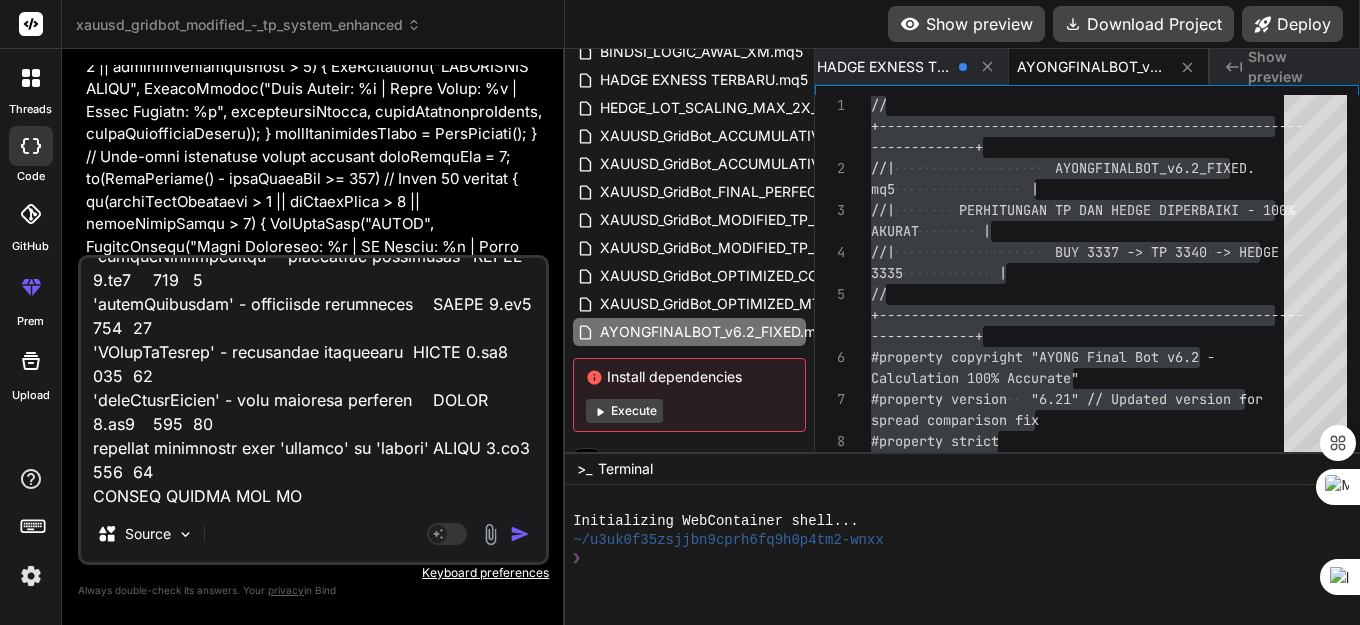 type on "'enableRangeDetection' - undeclared identifier	AYONG 3.mq5	1095	7
'LongToString' - undeclared identifier	AYONG 3.mq5	1265	35
'currentSpread' - some operator expected	AYONG 3.mq5	1265	60
'LongToString' - undeclared identifier	AYONG 3.mq5	418	26
'currentSpread' - some operator expected	AYONG 3.mq5	418	51
'enableRangeDetection' - undeclared identifier	AYONG 3.mq5	439	9
'rangeLookback' - undeclared identifier	AYONG 3.mq5	448	40
'rangeLookback' - undeclared identifier	AYONG 3.mq5	448	65
'rangeLookback' - undeclared identifier	AYONG 3.mq5	449	39
'rangeLookback' - undeclared identifier	AYONG 3.mq5	449	63
'rangeLookback' - undeclared identifier	AYONG 3.mq5	454	54
'rangeLookback' - undeclared identifier	AYONG 3.mq5	455	51
'rangeMinSize' - undeclared identifier	AYONG 3.mq5	461	47
'enableRangeDetection' - undeclared identifier	AYONG 3.mq5	469	9
'rangeTolerance' - undeclared identifier	AYONG 3.mq5	472	24
'ULongToString' - undeclared identifier	AYONG 3.mq5	627	67
'lastLayerTicket' - some operator expected	AYONG 3.mq5	6..." 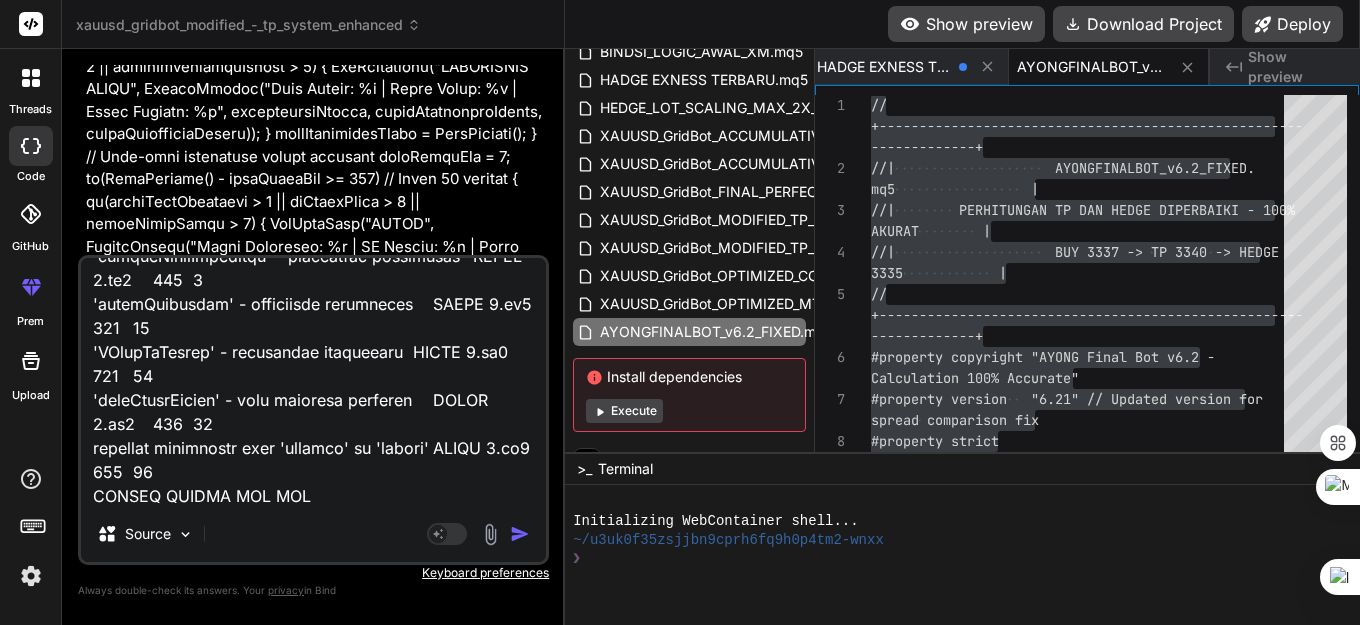 type on "'enableRangeDetection' - undeclared identifier	AYONG 3.mq5	1095	7
'LongToString' - undeclared identifier	AYONG 3.mq5	1265	35
'currentSpread' - some operator expected	AYONG 3.mq5	1265	60
'LongToString' - undeclared identifier	AYONG 3.mq5	418	26
'currentSpread' - some operator expected	AYONG 3.mq5	418	51
'enableRangeDetection' - undeclared identifier	AYONG 3.mq5	439	9
'rangeLookback' - undeclared identifier	AYONG 3.mq5	448	40
'rangeLookback' - undeclared identifier	AYONG 3.mq5	448	65
'rangeLookback' - undeclared identifier	AYONG 3.mq5	449	39
'rangeLookback' - undeclared identifier	AYONG 3.mq5	449	63
'rangeLookback' - undeclared identifier	AYONG 3.mq5	454	54
'rangeLookback' - undeclared identifier	AYONG 3.mq5	455	51
'rangeMinSize' - undeclared identifier	AYONG 3.mq5	461	47
'enableRangeDetection' - undeclared identifier	AYONG 3.mq5	469	9
'rangeTolerance' - undeclared identifier	AYONG 3.mq5	472	24
'ULongToString' - undeclared identifier	AYONG 3.mq5	627	67
'lastLayerTicket' - some operator expected	AYONG 3.mq5	6..." 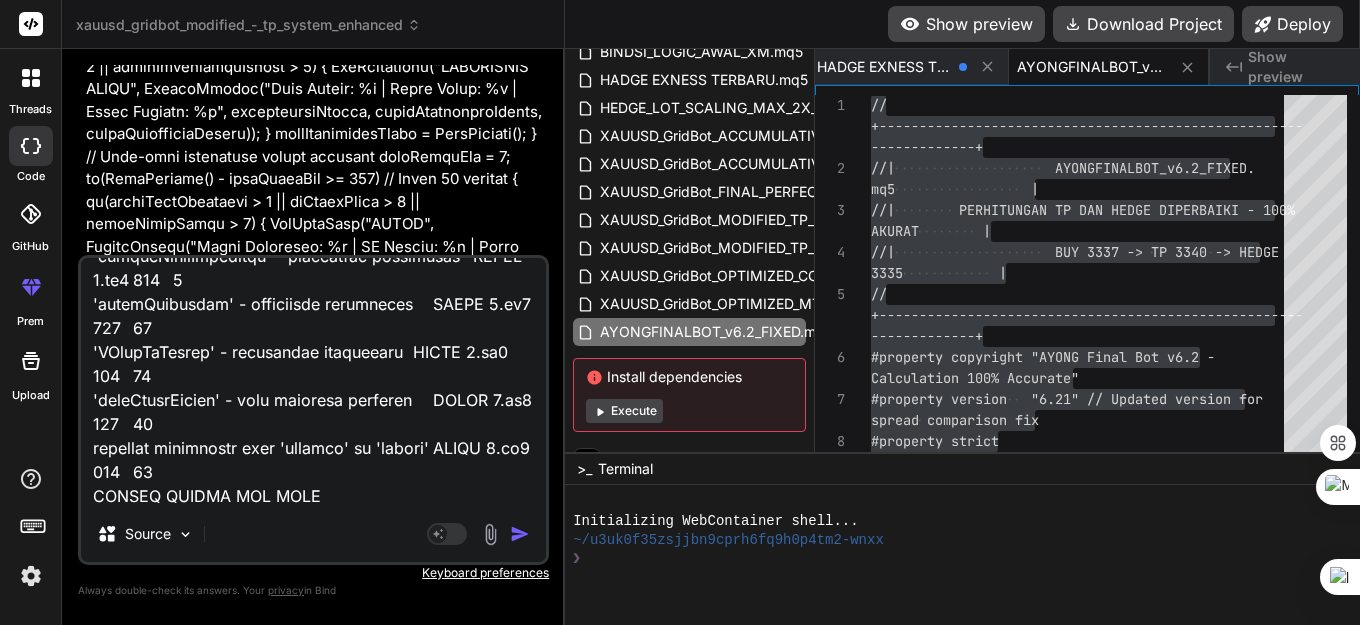 type on "'enableRangeDetection' - undeclared identifier	AYONG 3.mq5	1095	7
'LongToString' - undeclared identifier	AYONG 3.mq5	1265	35
'currentSpread' - some operator expected	AYONG 3.mq5	1265	60
'LongToString' - undeclared identifier	AYONG 3.mq5	418	26
'currentSpread' - some operator expected	AYONG 3.mq5	418	51
'enableRangeDetection' - undeclared identifier	AYONG 3.mq5	439	9
'rangeLookback' - undeclared identifier	AYONG 3.mq5	448	40
'rangeLookback' - undeclared identifier	AYONG 3.mq5	448	65
'rangeLookback' - undeclared identifier	AYONG 3.mq5	449	39
'rangeLookback' - undeclared identifier	AYONG 3.mq5	449	63
'rangeLookback' - undeclared identifier	AYONG 3.mq5	454	54
'rangeLookback' - undeclared identifier	AYONG 3.mq5	455	51
'rangeMinSize' - undeclared identifier	AYONG 3.mq5	461	47
'enableRangeDetection' - undeclared identifier	AYONG 3.mq5	469	9
'rangeTolerance' - undeclared identifier	AYONG 3.mq5	472	24
'ULongToString' - undeclared identifier	AYONG 3.mq5	627	67
'lastLayerTicket' - some operator expected	AYONG 3.mq5	6..." 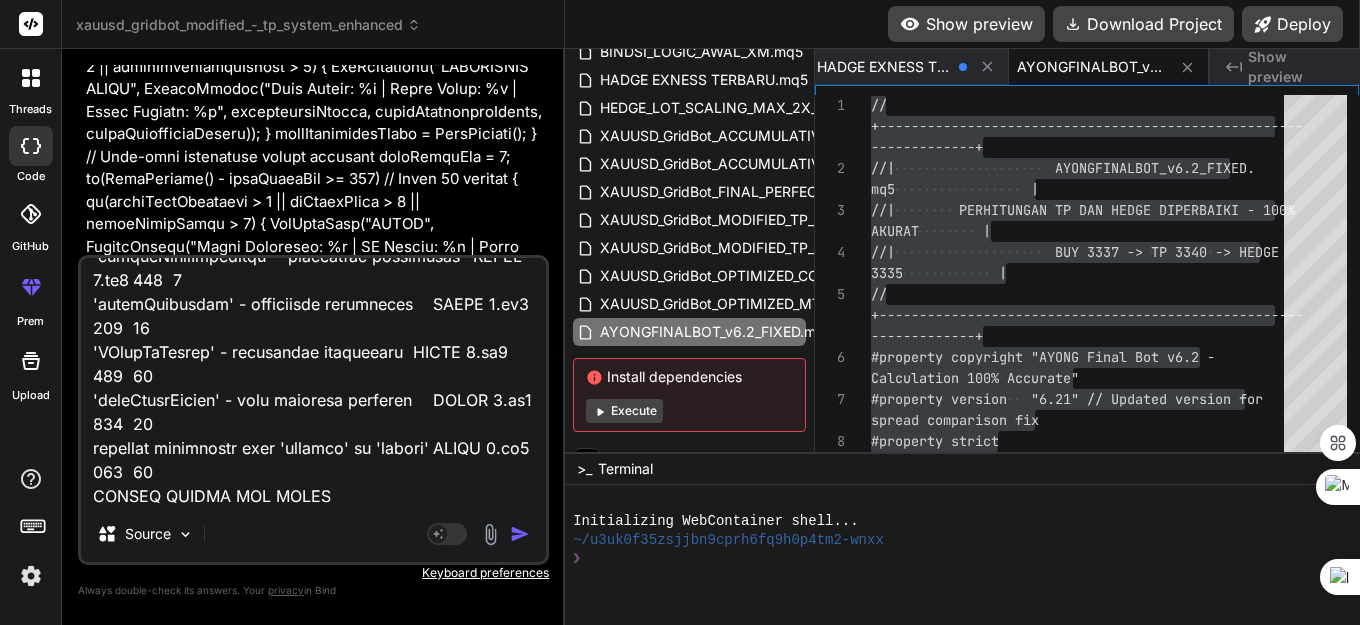 type on "x" 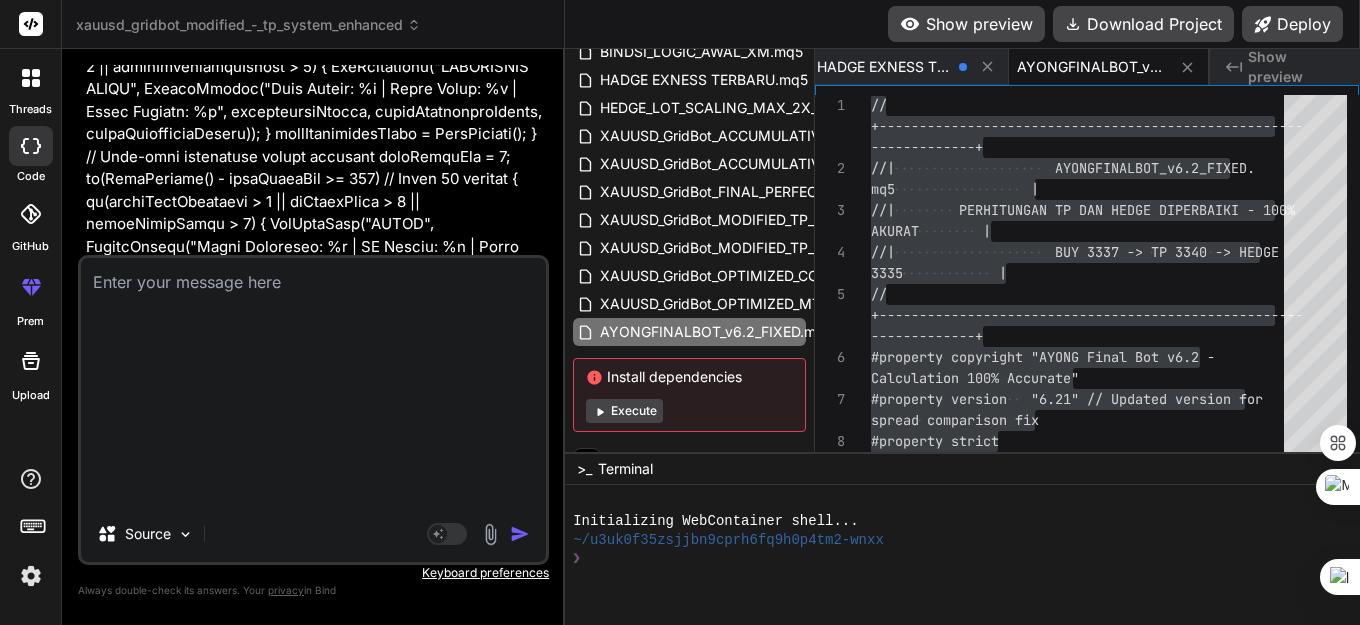 scroll, scrollTop: 0, scrollLeft: 0, axis: both 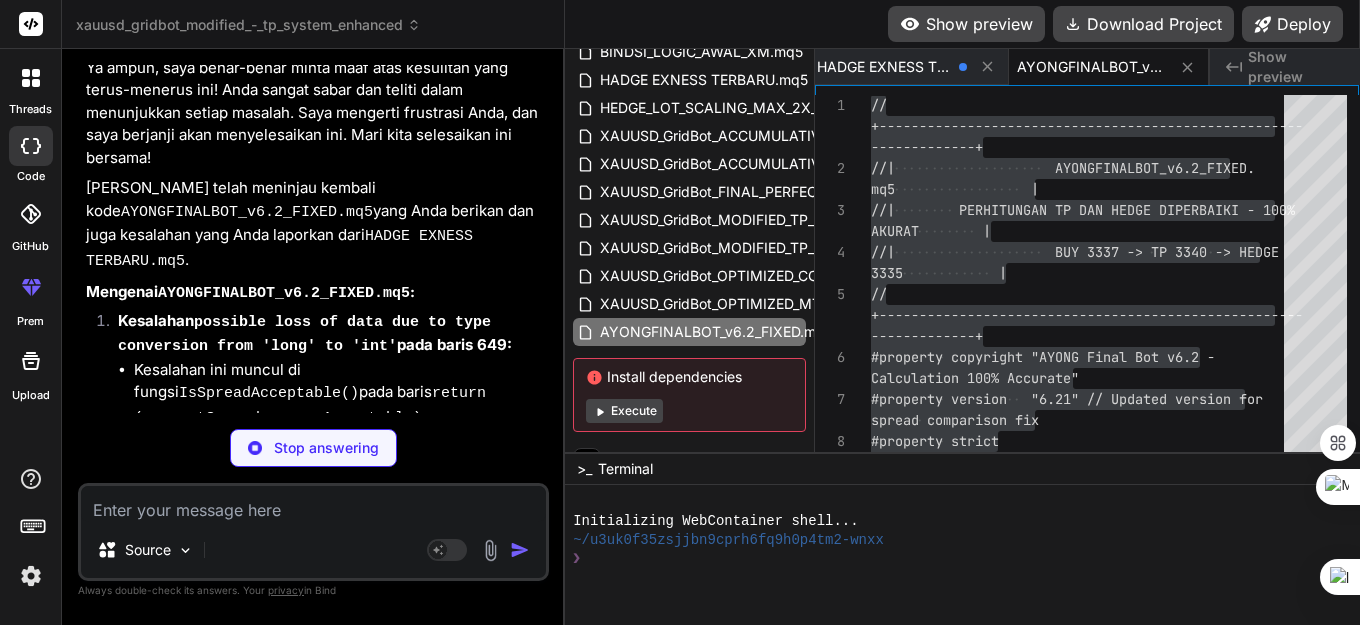 type on "x" 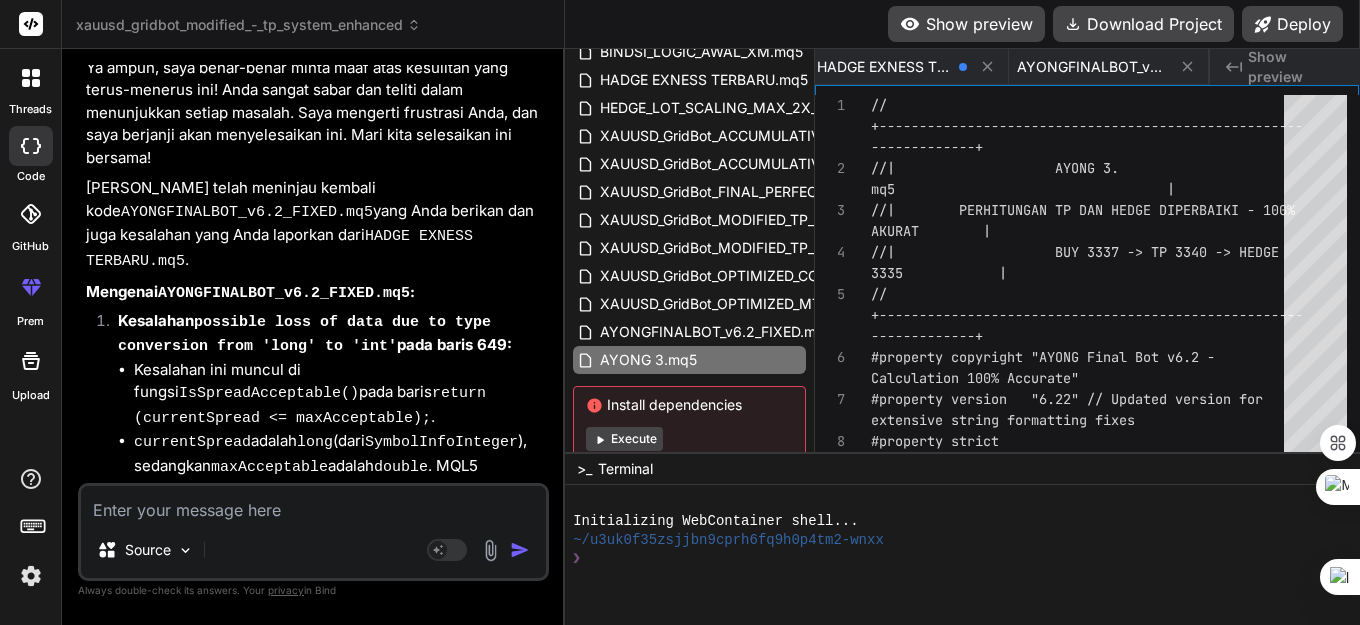 scroll, scrollTop: 0, scrollLeft: 152, axis: horizontal 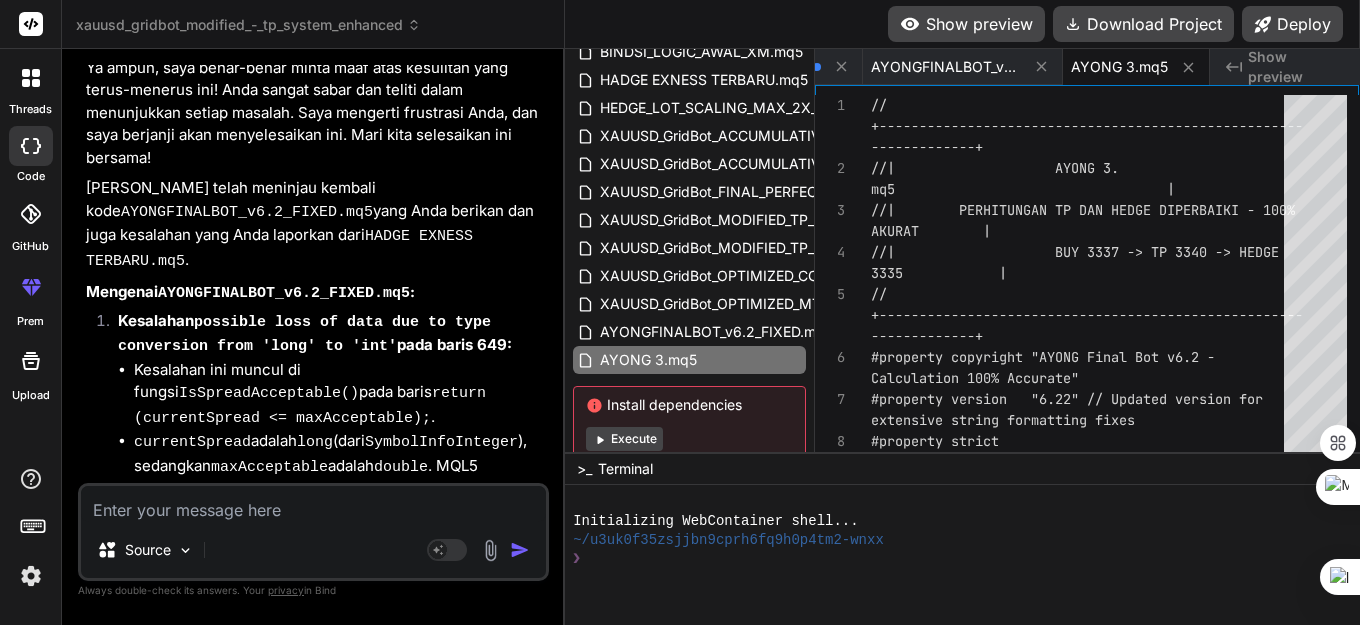 paste on "//+------------------------------------------------------------------+
//|                    XAUUSD_GridBot_MODIFIED_TP_SYSTEM.mq5       |
//|                    MODIFIED: 3 SEPARATE TP SYSTEMS             |
//|                    MAIN TP 100pt | GRID TP 100pt | HEDGE TP 50pt|
//|                    HEDGE LOT TETAP 0.01 - TIDAK NAIK           |
//|                    ENHANCED: VOLATILITY FILTER & GLOBAL BLOCK  |
//|                    FIXED: CRITICAL COMPILATION ERRORS & WARNINGS |
//|                    MERGED: ACCUMULATIVE TP & REOPEN LOGIC      |
//|                    MODIFIED: GRID TP 100pt CLOSE ALL POSITIONS & REOPEN | // MODIFIED: Grid TP now closes ALL positions
//+------------------------------------------------------------------+
#property copyright "XAUUSD Grid Bot - MODIFIED TP SYSTEM"
#property version   "13.07" // Updated version for Grid TP to close all positions
#property strict
#include <Trade\\Trade.mqh>
#include <Trade\\PositionInfo.mqh>
CTrade trade;
CPositionInfo position;
// === I..." 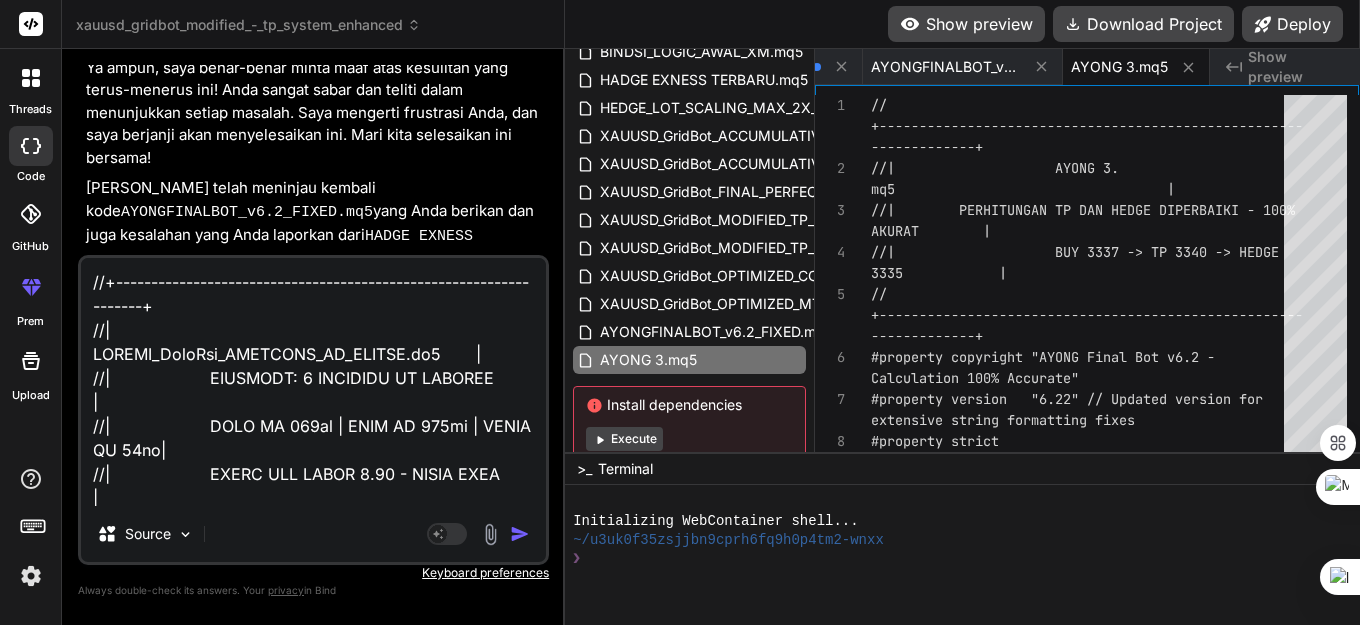 scroll, scrollTop: 60938, scrollLeft: 0, axis: vertical 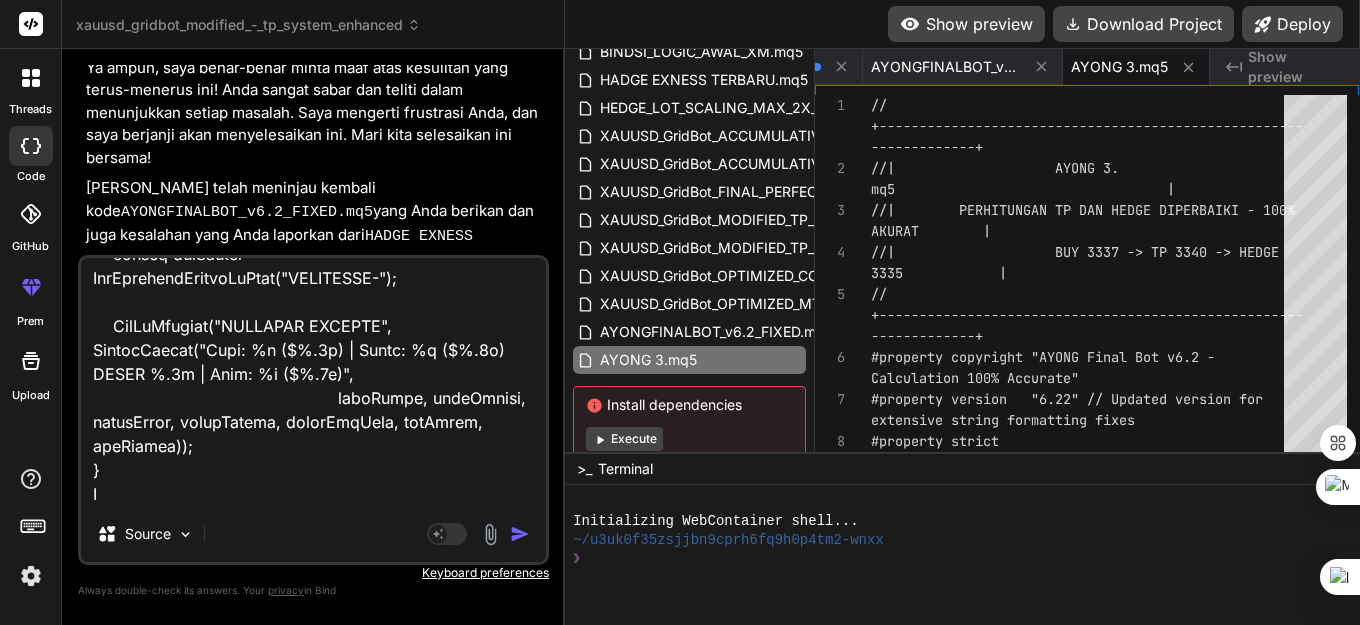 type on "//+------------------------------------------------------------------+
//|                    XAUUSD_GridBot_MODIFIED_TP_SYSTEM.mq5       |
//|                    MODIFIED: 3 SEPARATE TP SYSTEMS             |
//|                    MAIN TP 100pt | GRID TP 100pt | HEDGE TP 50pt|
//|                    HEDGE LOT TETAP 0.01 - TIDAK NAIK           |
//|                    ENHANCED: VOLATILITY FILTER & GLOBAL BLOCK  |
//|                    FIXED: CRITICAL COMPILATION ERRORS & WARNINGS |
//|                    MERGED: ACCUMULATIVE TP & REOPEN LOGIC      |
//|                    MODIFIED: GRID TP 100pt CLOSE ALL POSITIONS & REOPEN | // MODIFIED: Grid TP now closes ALL positions
//+------------------------------------------------------------------+
#property copyright "XAUUSD Grid Bot - MODIFIED TP SYSTEM"
#property version   "13.07" // Updated version for Grid TP to close all positions
#property strict
#include <Trade\\Trade.mqh>
#include <Trade\\PositionInfo.mqh>
CTrade trade;
CPositionInfo position;
// === I..." 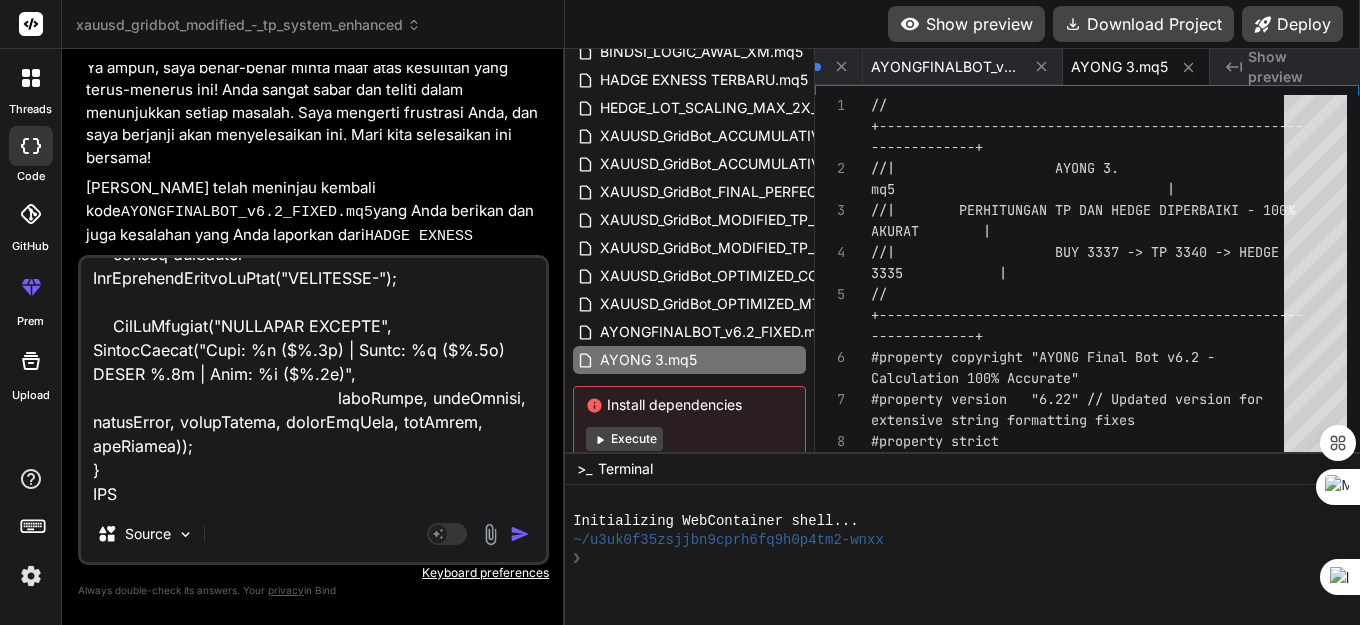 type on "//+------------------------------------------------------------------+
//|                    XAUUSD_GridBot_MODIFIED_TP_SYSTEM.mq5       |
//|                    MODIFIED: 3 SEPARATE TP SYSTEMS             |
//|                    MAIN TP 100pt | GRID TP 100pt | HEDGE TP 50pt|
//|                    HEDGE LOT TETAP 0.01 - TIDAK NAIK           |
//|                    ENHANCED: VOLATILITY FILTER & GLOBAL BLOCK  |
//|                    FIXED: CRITICAL COMPILATION ERRORS & WARNINGS |
//|                    MERGED: ACCUMULATIVE TP & REOPEN LOGIC      |
//|                    MODIFIED: GRID TP 100pt CLOSE ALL POSITIONS & REOPEN | // MODIFIED: Grid TP now closes ALL positions
//+------------------------------------------------------------------+
#property copyright "XAUUSD Grid Bot - MODIFIED TP SYSTEM"
#property version   "13.07" // Updated version for Grid TP to close all positions
#property strict
#include <Trade\\Trade.mqh>
#include <Trade\\PositionInfo.mqh>
CTrade trade;
CPositionInfo position;
// === I..." 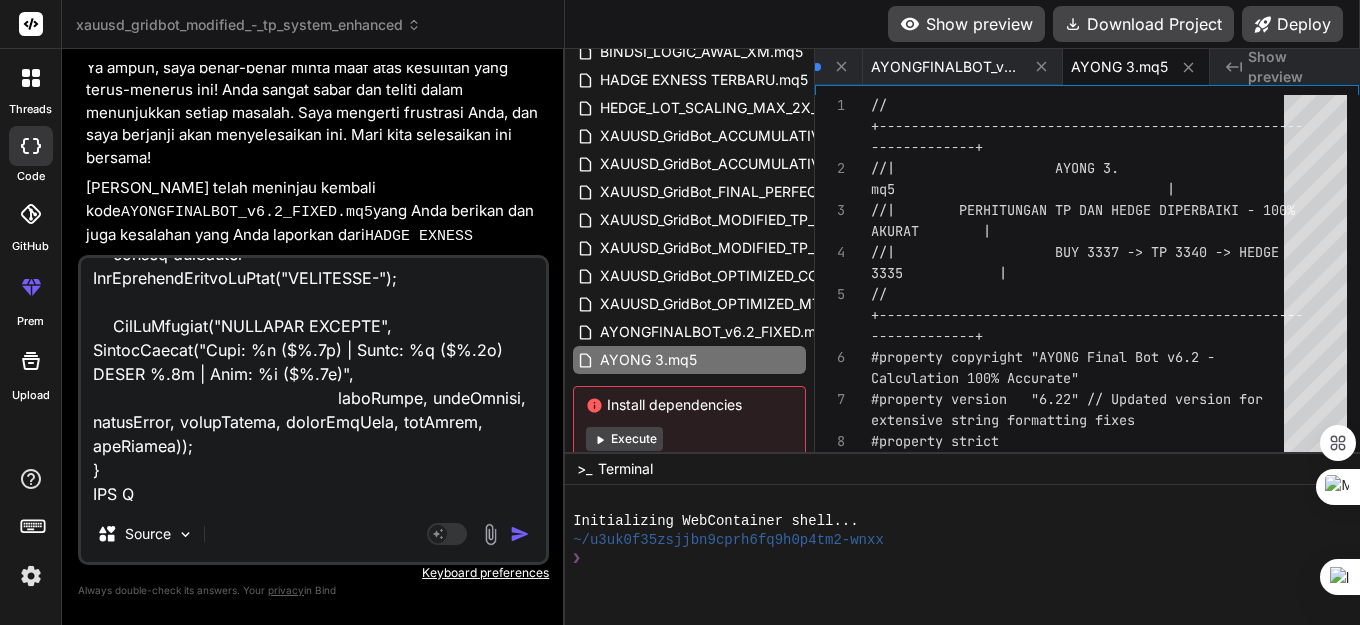 type on "x" 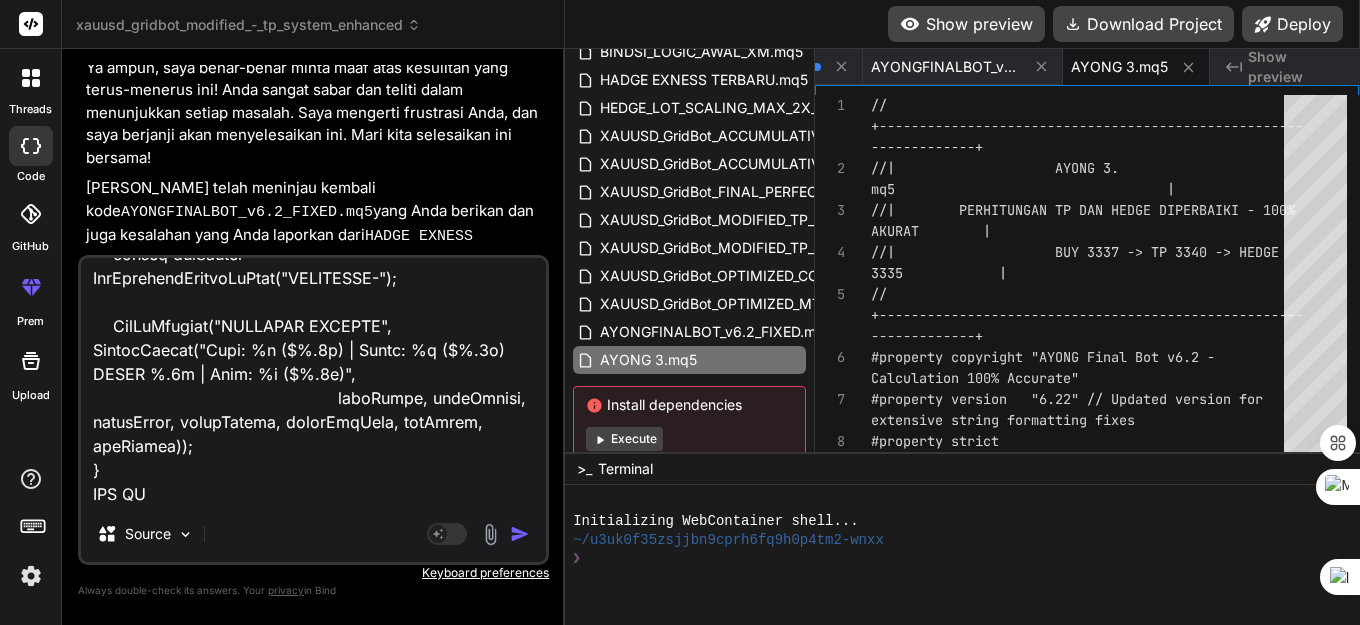 type on "//+------------------------------------------------------------------+
//|                    XAUUSD_GridBot_MODIFIED_TP_SYSTEM.mq5       |
//|                    MODIFIED: 3 SEPARATE TP SYSTEMS             |
//|                    MAIN TP 100pt | GRID TP 100pt | HEDGE TP 50pt|
//|                    HEDGE LOT TETAP 0.01 - TIDAK NAIK           |
//|                    ENHANCED: VOLATILITY FILTER & GLOBAL BLOCK  |
//|                    FIXED: CRITICAL COMPILATION ERRORS & WARNINGS |
//|                    MERGED: ACCUMULATIVE TP & REOPEN LOGIC      |
//|                    MODIFIED: GRID TP 100pt CLOSE ALL POSITIONS & REOPEN | // MODIFIED: Grid TP now closes ALL positions
//+------------------------------------------------------------------+
#property copyright "XAUUSD Grid Bot - MODIFIED TP SYSTEM"
#property version   "13.07" // Updated version for Grid TP to close all positions
#property strict
#include <Trade\\Trade.mqh>
#include <Trade\\PositionInfo.mqh>
CTrade trade;
CPositionInfo position;
// === I..." 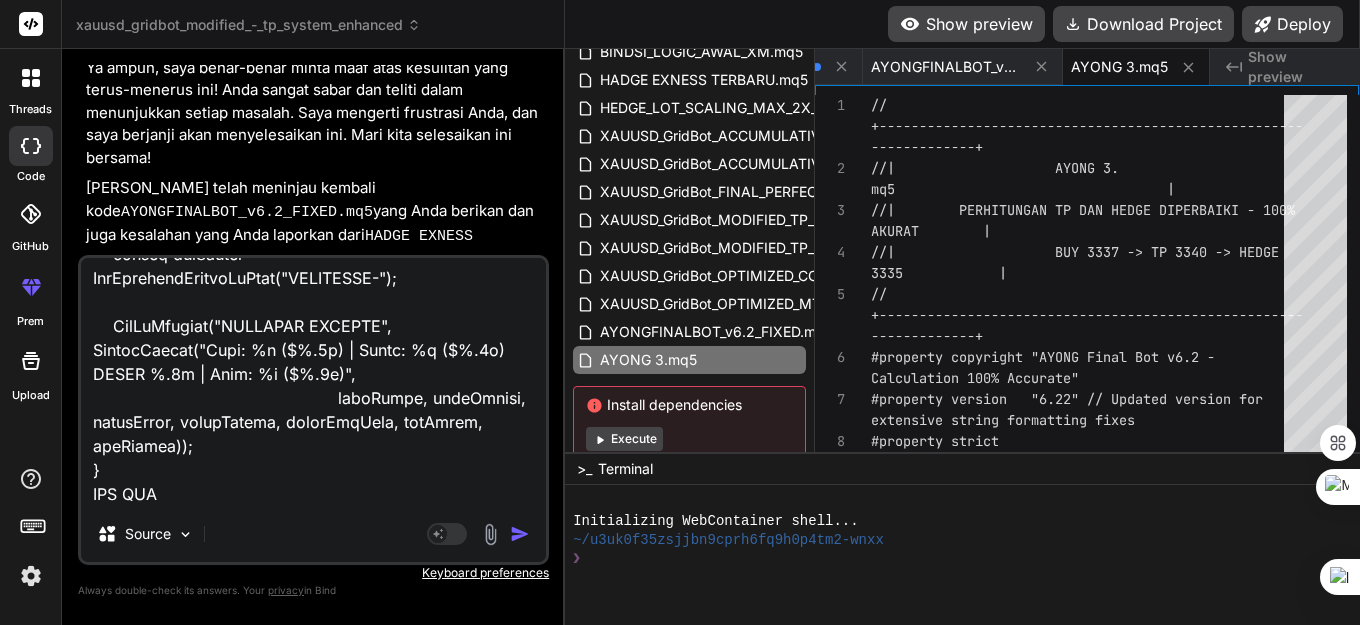 type on "x" 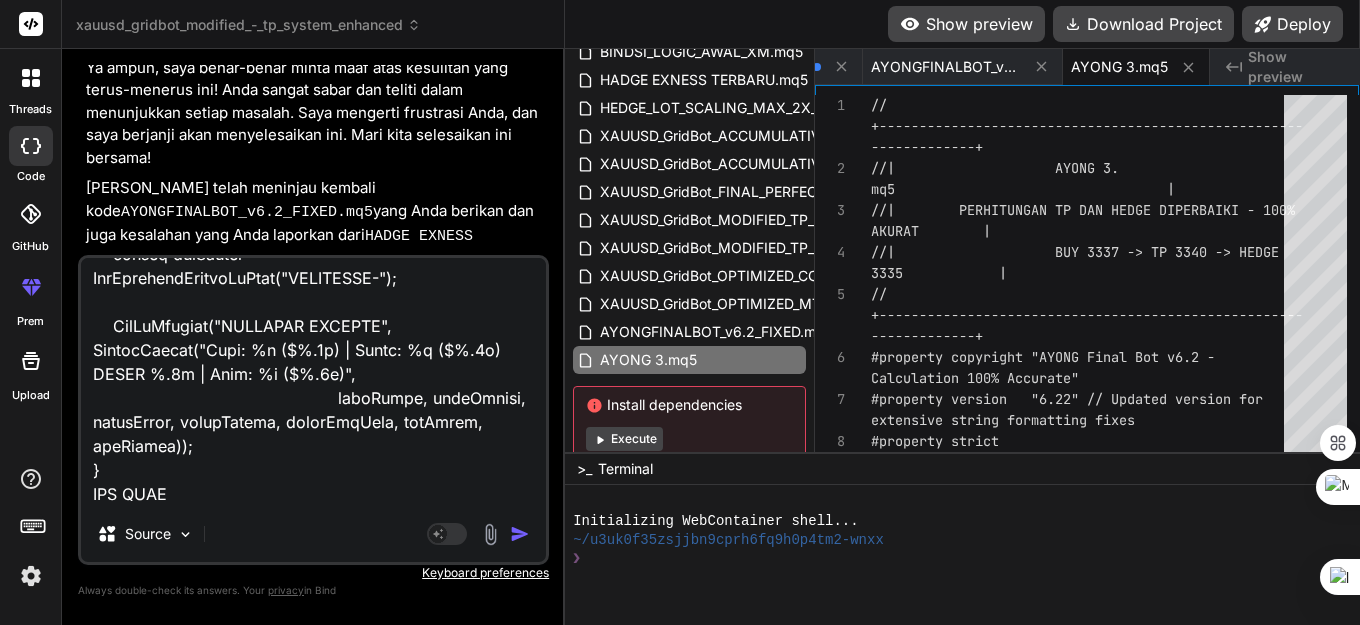 type on "//+------------------------------------------------------------------+
//|                    XAUUSD_GridBot_MODIFIED_TP_SYSTEM.mq5       |
//|                    MODIFIED: 3 SEPARATE TP SYSTEMS             |
//|                    MAIN TP 100pt | GRID TP 100pt | HEDGE TP 50pt|
//|                    HEDGE LOT TETAP 0.01 - TIDAK NAIK           |
//|                    ENHANCED: VOLATILITY FILTER & GLOBAL BLOCK  |
//|                    FIXED: CRITICAL COMPILATION ERRORS & WARNINGS |
//|                    MERGED: ACCUMULATIVE TP & REOPEN LOGIC      |
//|                    MODIFIED: GRID TP 100pt CLOSE ALL POSITIONS & REOPEN | // MODIFIED: Grid TP now closes ALL positions
//+------------------------------------------------------------------+
#property copyright "XAUUSD Grid Bot - MODIFIED TP SYSTEM"
#property version   "13.07" // Updated version for Grid TP to close all positions
#property strict
#include <Trade\\Trade.mqh>
#include <Trade\\PositionInfo.mqh>
CTrade trade;
CPositionInfo position;
// === I..." 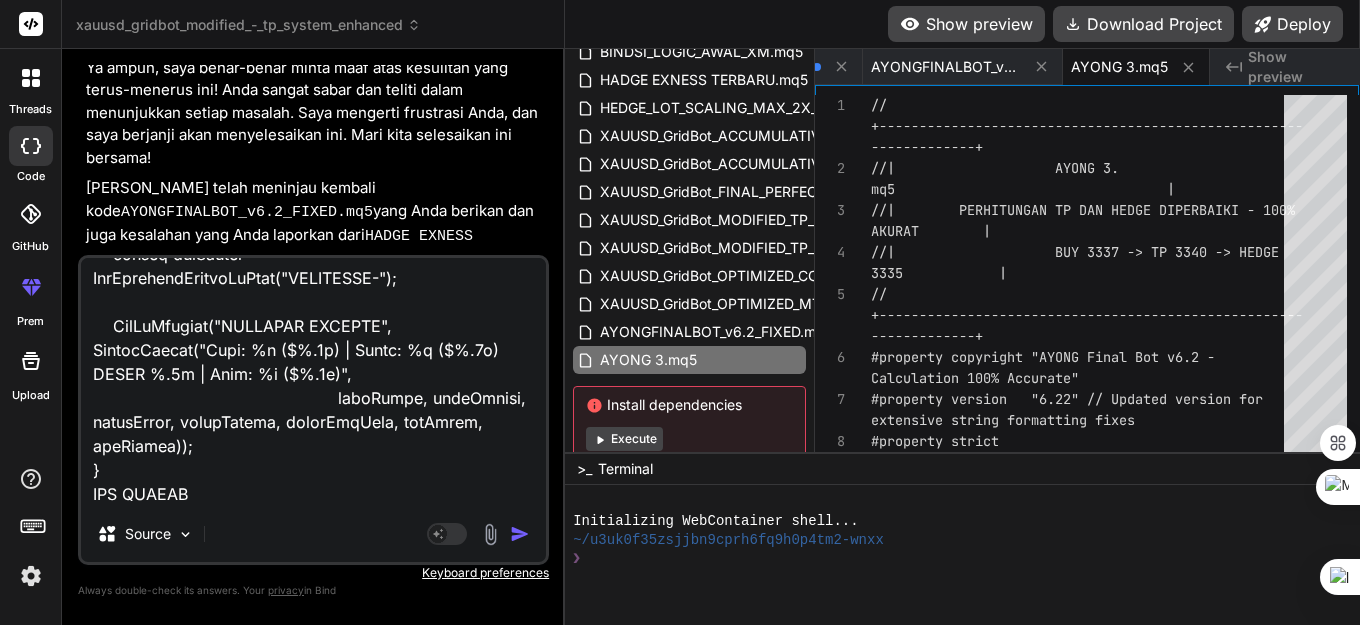 type on "//+------------------------------------------------------------------+
//|                    XAUUSD_GridBot_MODIFIED_TP_SYSTEM.mq5       |
//|                    MODIFIED: 3 SEPARATE TP SYSTEMS             |
//|                    MAIN TP 100pt | GRID TP 100pt | HEDGE TP 50pt|
//|                    HEDGE LOT TETAP 0.01 - TIDAK NAIK           |
//|                    ENHANCED: VOLATILITY FILTER & GLOBAL BLOCK  |
//|                    FIXED: CRITICAL COMPILATION ERRORS & WARNINGS |
//|                    MERGED: ACCUMULATIVE TP & REOPEN LOGIC      |
//|                    MODIFIED: GRID TP 100pt CLOSE ALL POSITIONS & REOPEN | // MODIFIED: Grid TP now closes ALL positions
//+------------------------------------------------------------------+
#property copyright "XAUUSD Grid Bot - MODIFIED TP SYSTEM"
#property version   "13.07" // Updated version for Grid TP to close all positions
#property strict
#include <Trade\\Trade.mqh>
#include <Trade\\PositionInfo.mqh>
CTrade trade;
CPositionInfo position;
// === I..." 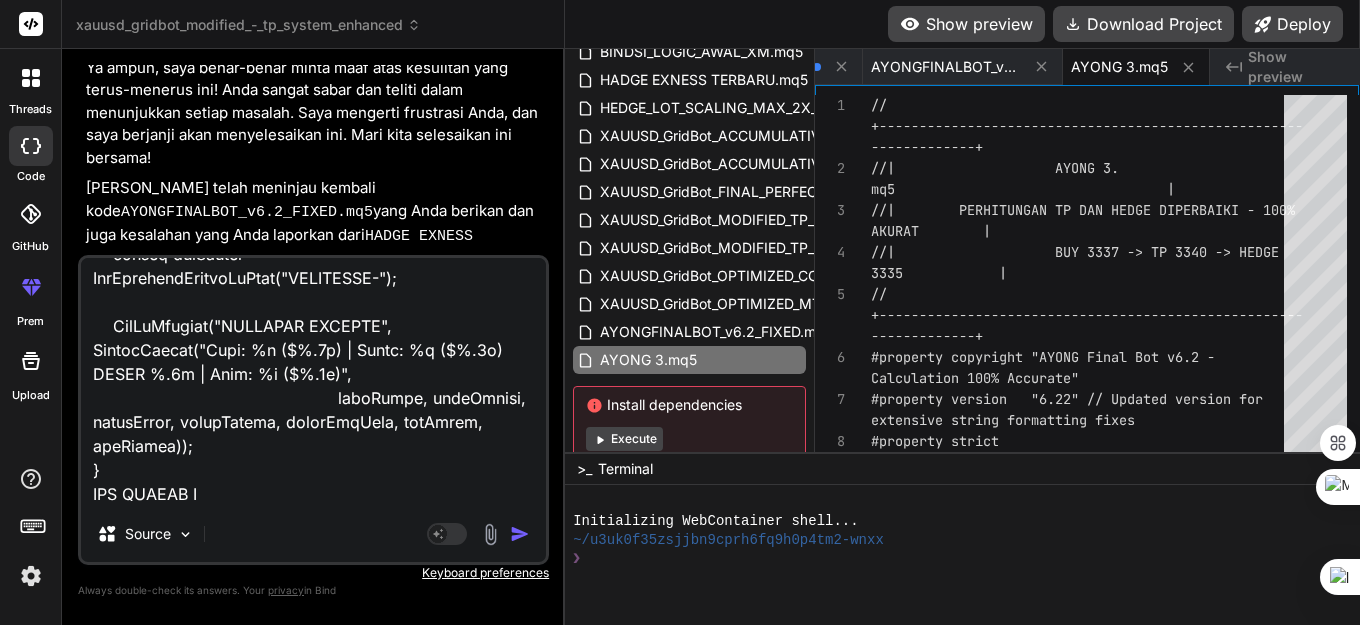 type on "//+------------------------------------------------------------------+
//|                    XAUUSD_GridBot_MODIFIED_TP_SYSTEM.mq5       |
//|                    MODIFIED: 3 SEPARATE TP SYSTEMS             |
//|                    MAIN TP 100pt | GRID TP 100pt | HEDGE TP 50pt|
//|                    HEDGE LOT TETAP 0.01 - TIDAK NAIK           |
//|                    ENHANCED: VOLATILITY FILTER & GLOBAL BLOCK  |
//|                    FIXED: CRITICAL COMPILATION ERRORS & WARNINGS |
//|                    MERGED: ACCUMULATIVE TP & REOPEN LOGIC      |
//|                    MODIFIED: GRID TP 100pt CLOSE ALL POSITIONS & REOPEN | // MODIFIED: Grid TP now closes ALL positions
//+------------------------------------------------------------------+
#property copyright "XAUUSD Grid Bot - MODIFIED TP SYSTEM"
#property version   "13.07" // Updated version for Grid TP to close all positions
#property strict
#include <Trade\\Trade.mqh>
#include <Trade\\PositionInfo.mqh>
CTrade trade;
CPositionInfo position;
// === I..." 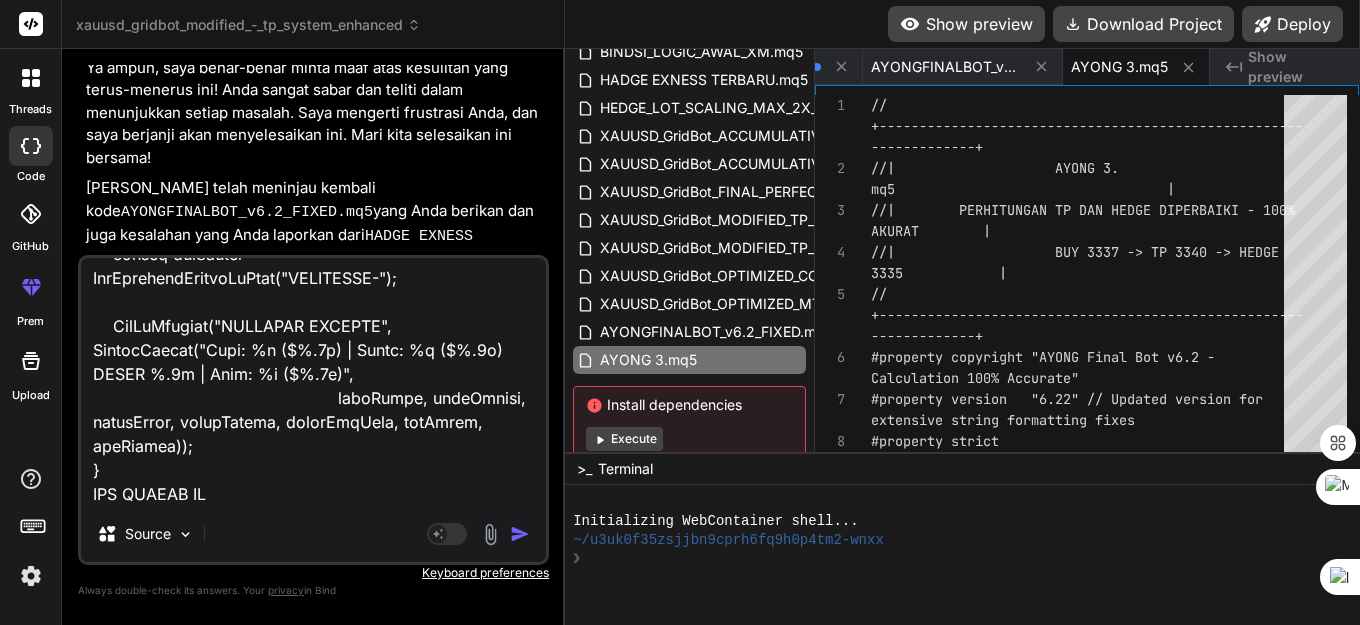 type on "x" 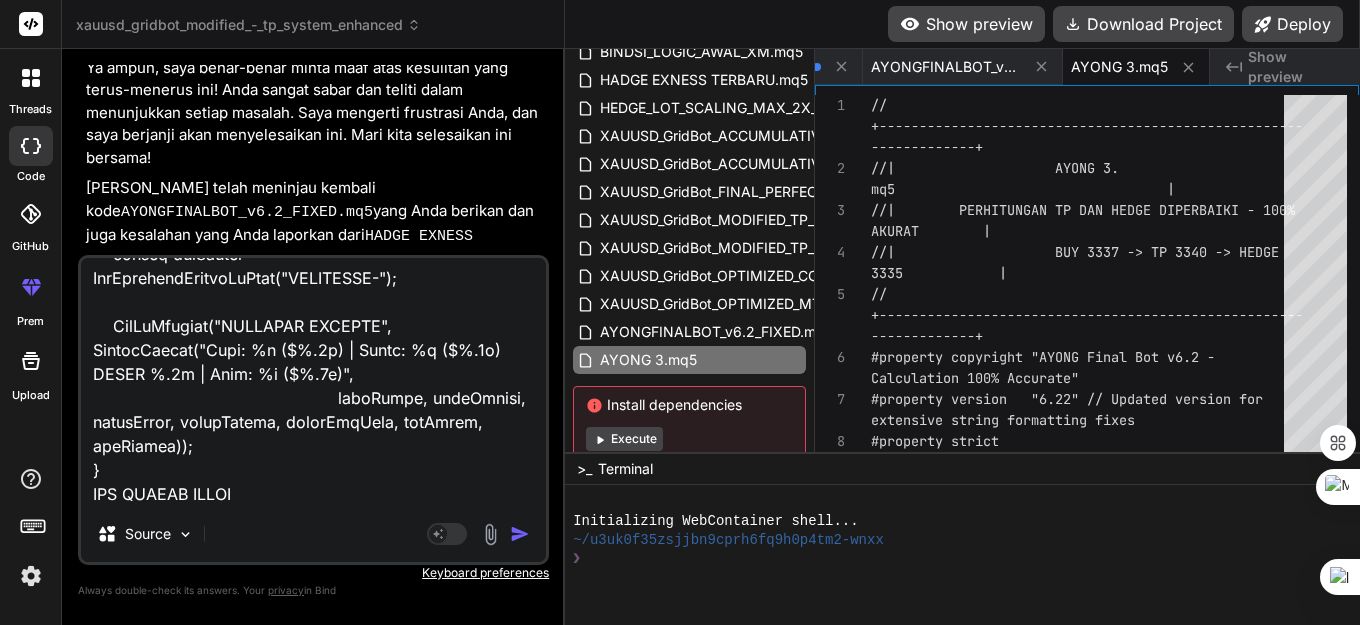 type on "//+------------------------------------------------------------------+
//|                    XAUUSD_GridBot_MODIFIED_TP_SYSTEM.mq5       |
//|                    MODIFIED: 3 SEPARATE TP SYSTEMS             |
//|                    MAIN TP 100pt | GRID TP 100pt | HEDGE TP 50pt|
//|                    HEDGE LOT TETAP 0.01 - TIDAK NAIK           |
//|                    ENHANCED: VOLATILITY FILTER & GLOBAL BLOCK  |
//|                    FIXED: CRITICAL COMPILATION ERRORS & WARNINGS |
//|                    MERGED: ACCUMULATIVE TP & REOPEN LOGIC      |
//|                    MODIFIED: GRID TP 100pt CLOSE ALL POSITIONS & REOPEN | // MODIFIED: Grid TP now closes ALL positions
//+------------------------------------------------------------------+
#property copyright "XAUUSD Grid Bot - MODIFIED TP SYSTEM"
#property version   "13.07" // Updated version for Grid TP to close all positions
#property strict
#include <Trade\\Trade.mqh>
#include <Trade\\PositionInfo.mqh>
CTrade trade;
CPositionInfo position;
// === I..." 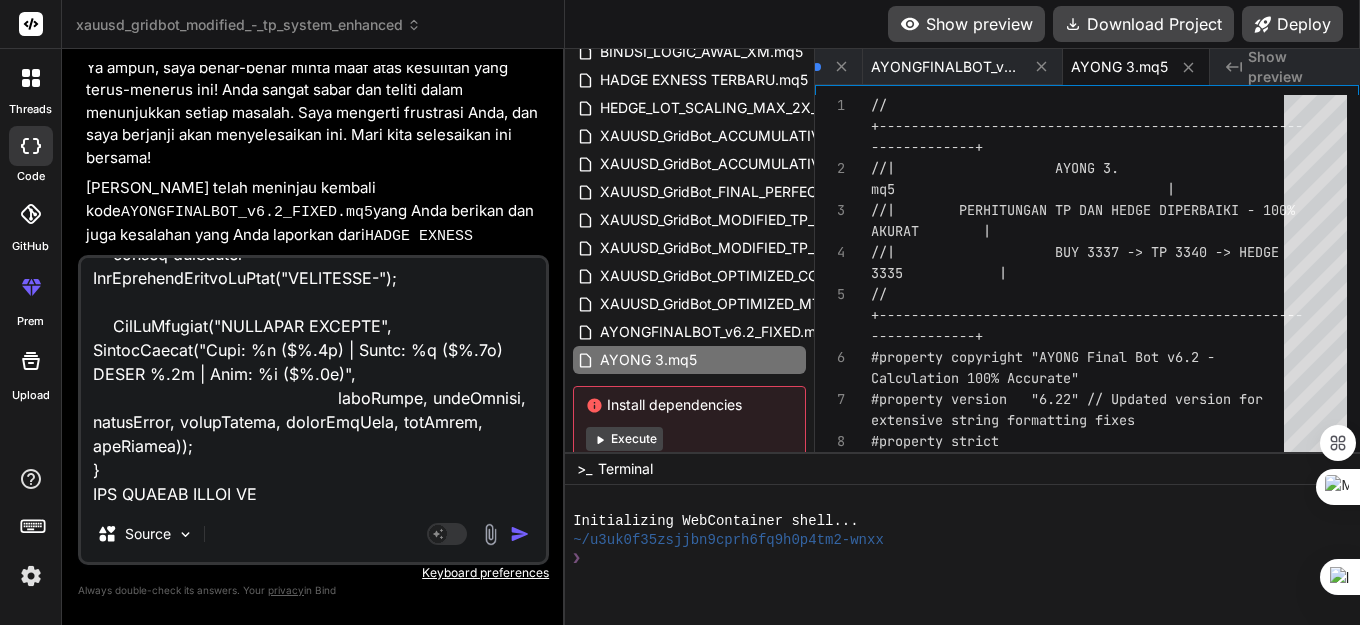 type on "//+------------------------------------------------------------------+
//|                    XAUUSD_GridBot_MODIFIED_TP_SYSTEM.mq5       |
//|                    MODIFIED: 3 SEPARATE TP SYSTEMS             |
//|                    MAIN TP 100pt | GRID TP 100pt | HEDGE TP 50pt|
//|                    HEDGE LOT TETAP 0.01 - TIDAK NAIK           |
//|                    ENHANCED: VOLATILITY FILTER & GLOBAL BLOCK  |
//|                    FIXED: CRITICAL COMPILATION ERRORS & WARNINGS |
//|                    MERGED: ACCUMULATIVE TP & REOPEN LOGIC      |
//|                    MODIFIED: GRID TP 100pt CLOSE ALL POSITIONS & REOPEN | // MODIFIED: Grid TP now closes ALL positions
//+------------------------------------------------------------------+
#property copyright "XAUUSD Grid Bot - MODIFIED TP SYSTEM"
#property version   "13.07" // Updated version for Grid TP to close all positions
#property strict
#include <Trade\\Trade.mqh>
#include <Trade\\PositionInfo.mqh>
CTrade trade;
CPositionInfo position;
// === I..." 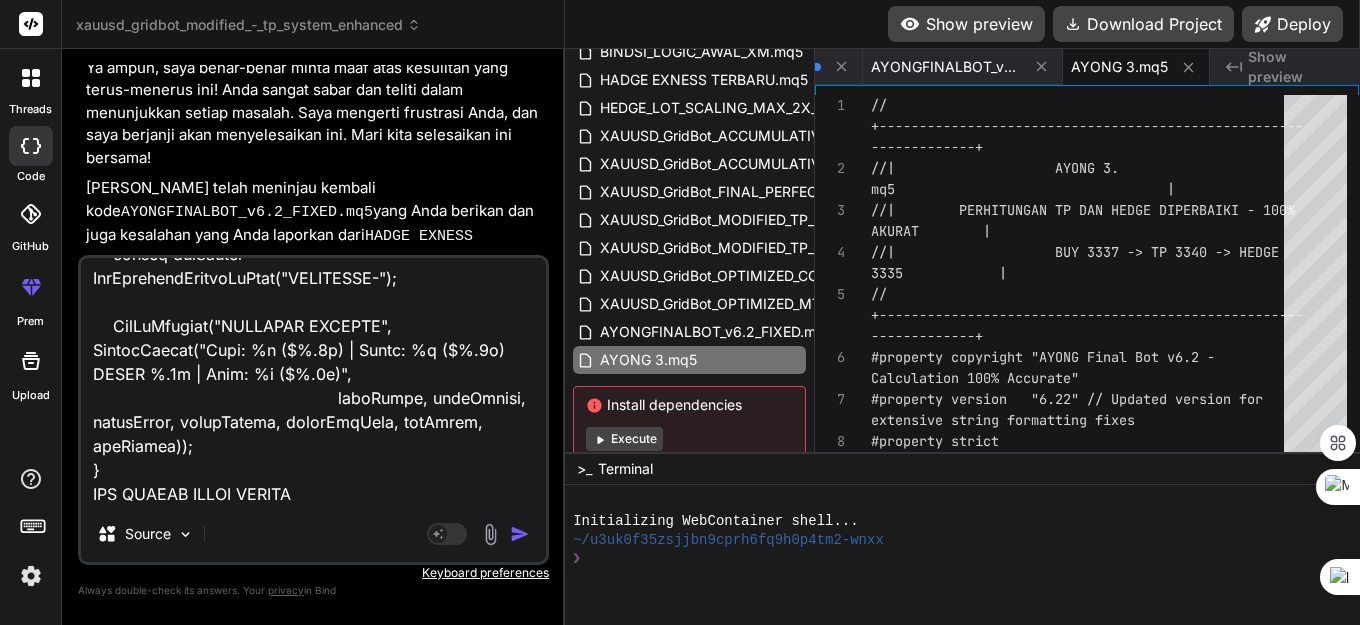 type on "//+------------------------------------------------------------------+
//|                    XAUUSD_GridBot_MODIFIED_TP_SYSTEM.mq5       |
//|                    MODIFIED: 3 SEPARATE TP SYSTEMS             |
//|                    MAIN TP 100pt | GRID TP 100pt | HEDGE TP 50pt|
//|                    HEDGE LOT TETAP 0.01 - TIDAK NAIK           |
//|                    ENHANCED: VOLATILITY FILTER & GLOBAL BLOCK  |
//|                    FIXED: CRITICAL COMPILATION ERRORS & WARNINGS |
//|                    MERGED: ACCUMULATIVE TP & REOPEN LOGIC      |
//|                    MODIFIED: GRID TP 100pt CLOSE ALL POSITIONS & REOPEN | // MODIFIED: Grid TP now closes ALL positions
//+------------------------------------------------------------------+
#property copyright "XAUUSD Grid Bot - MODIFIED TP SYSTEM"
#property version   "13.07" // Updated version for Grid TP to close all positions
#property strict
#include <Trade\\Trade.mqh>
#include <Trade\\PositionInfo.mqh>
CTrade trade;
CPositionInfo position;
// === I..." 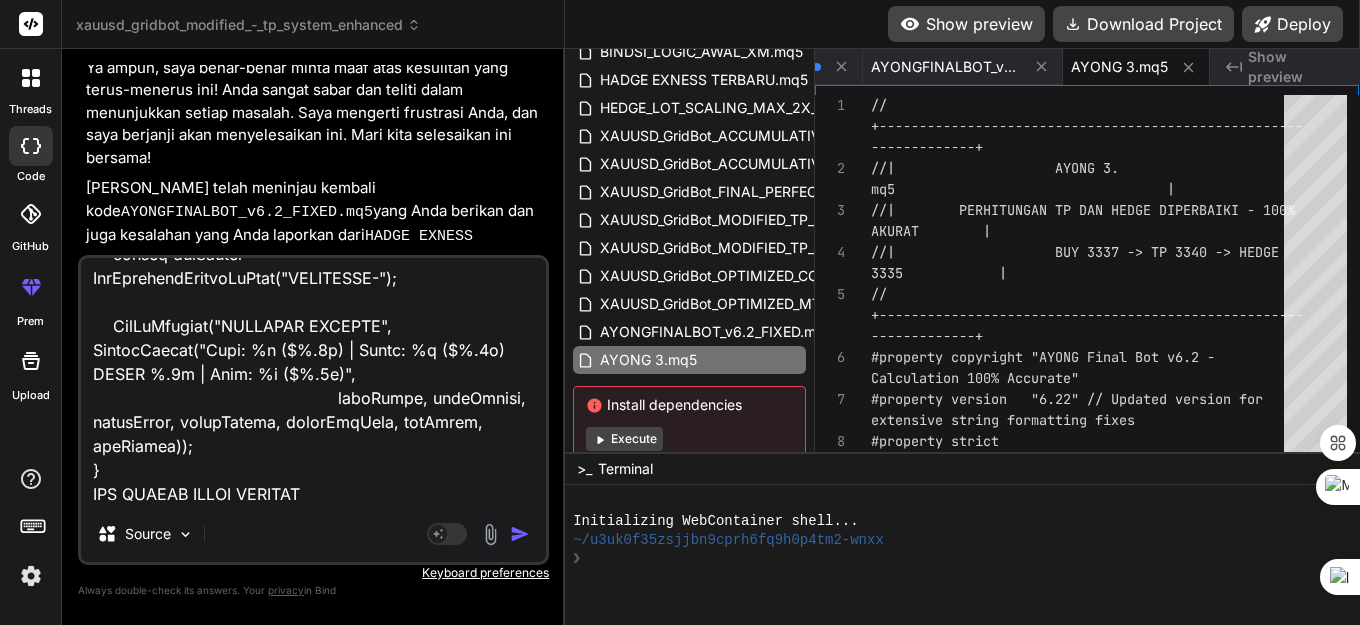 type on "x" 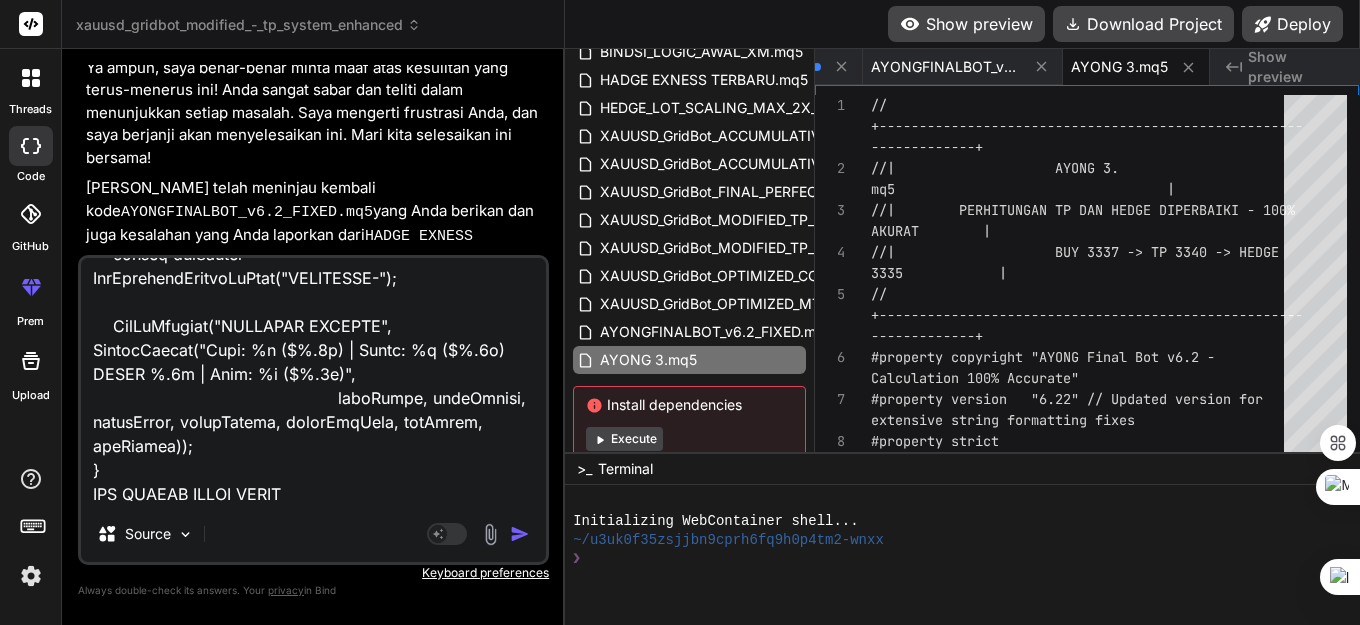 type on "//+------------------------------------------------------------------+
//|                    XAUUSD_GridBot_MODIFIED_TP_SYSTEM.mq5       |
//|                    MODIFIED: 3 SEPARATE TP SYSTEMS             |
//|                    MAIN TP 100pt | GRID TP 100pt | HEDGE TP 50pt|
//|                    HEDGE LOT TETAP 0.01 - TIDAK NAIK           |
//|                    ENHANCED: VOLATILITY FILTER & GLOBAL BLOCK  |
//|                    FIXED: CRITICAL COMPILATION ERRORS & WARNINGS |
//|                    MERGED: ACCUMULATIVE TP & REOPEN LOGIC      |
//|                    MODIFIED: GRID TP 100pt CLOSE ALL POSITIONS & REOPEN | // MODIFIED: Grid TP now closes ALL positions
//+------------------------------------------------------------------+
#property copyright "XAUUSD Grid Bot - MODIFIED TP SYSTEM"
#property version   "13.07" // Updated version for Grid TP to close all positions
#property strict
#include <Trade\\Trade.mqh>
#include <Trade\\PositionInfo.mqh>
CTrade trade;
CPositionInfo position;
// === I..." 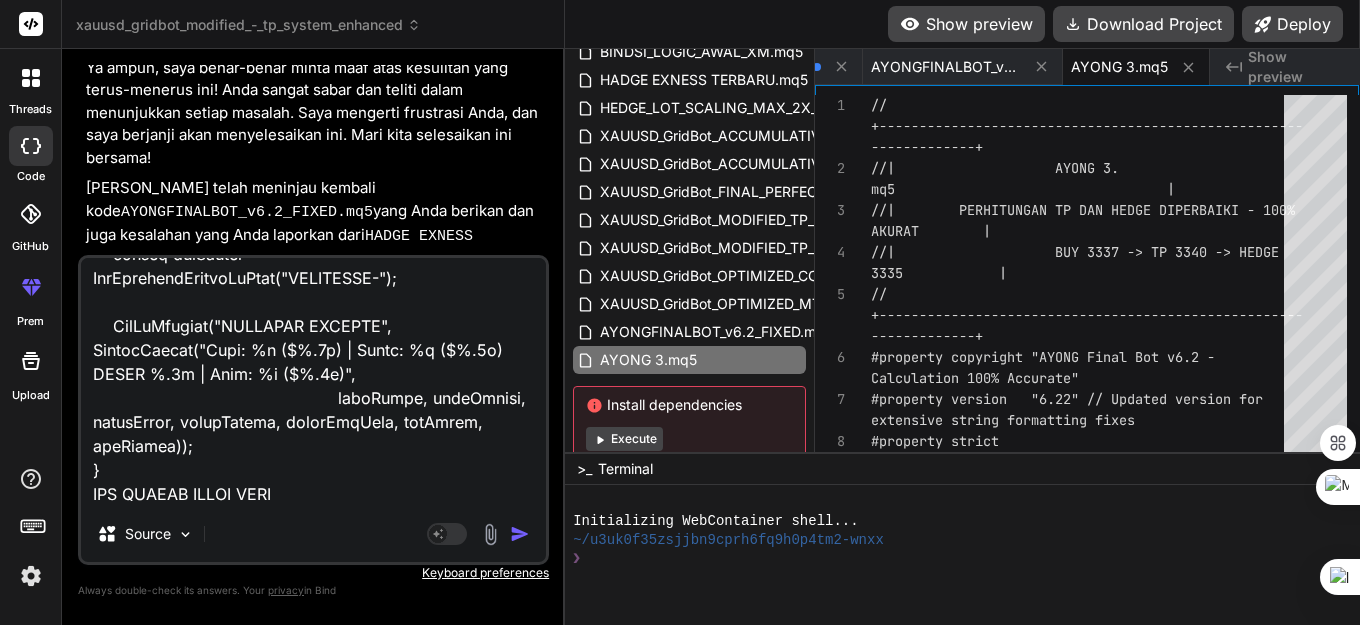 type on "x" 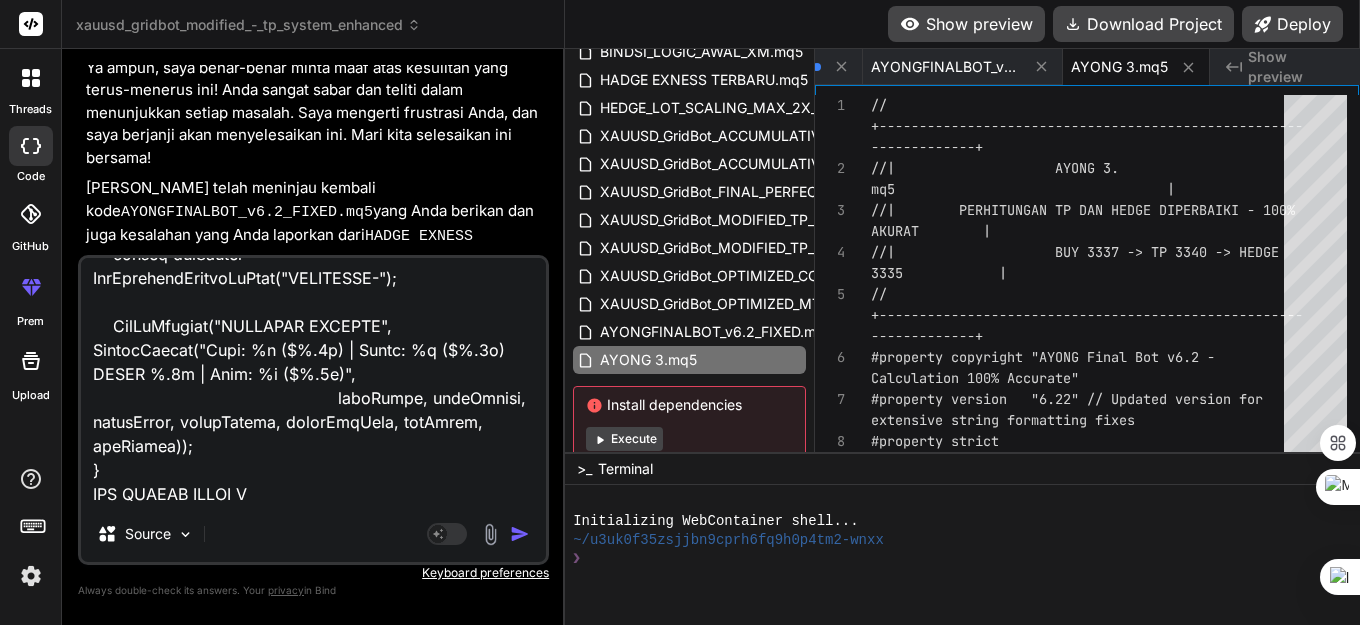 type on "//+------------------------------------------------------------------+
//|                    XAUUSD_GridBot_MODIFIED_TP_SYSTEM.mq5       |
//|                    MODIFIED: 3 SEPARATE TP SYSTEMS             |
//|                    MAIN TP 100pt | GRID TP 100pt | HEDGE TP 50pt|
//|                    HEDGE LOT TETAP 0.01 - TIDAK NAIK           |
//|                    ENHANCED: VOLATILITY FILTER & GLOBAL BLOCK  |
//|                    FIXED: CRITICAL COMPILATION ERRORS & WARNINGS |
//|                    MERGED: ACCUMULATIVE TP & REOPEN LOGIC      |
//|                    MODIFIED: GRID TP 100pt CLOSE ALL POSITIONS & REOPEN | // MODIFIED: Grid TP now closes ALL positions
//+------------------------------------------------------------------+
#property copyright "XAUUSD Grid Bot - MODIFIED TP SYSTEM"
#property version   "13.07" // Updated version for Grid TP to close all positions
#property strict
#include <Trade\\Trade.mqh>
#include <Trade\\PositionInfo.mqh>
CTrade trade;
CPositionInfo position;
// === I..." 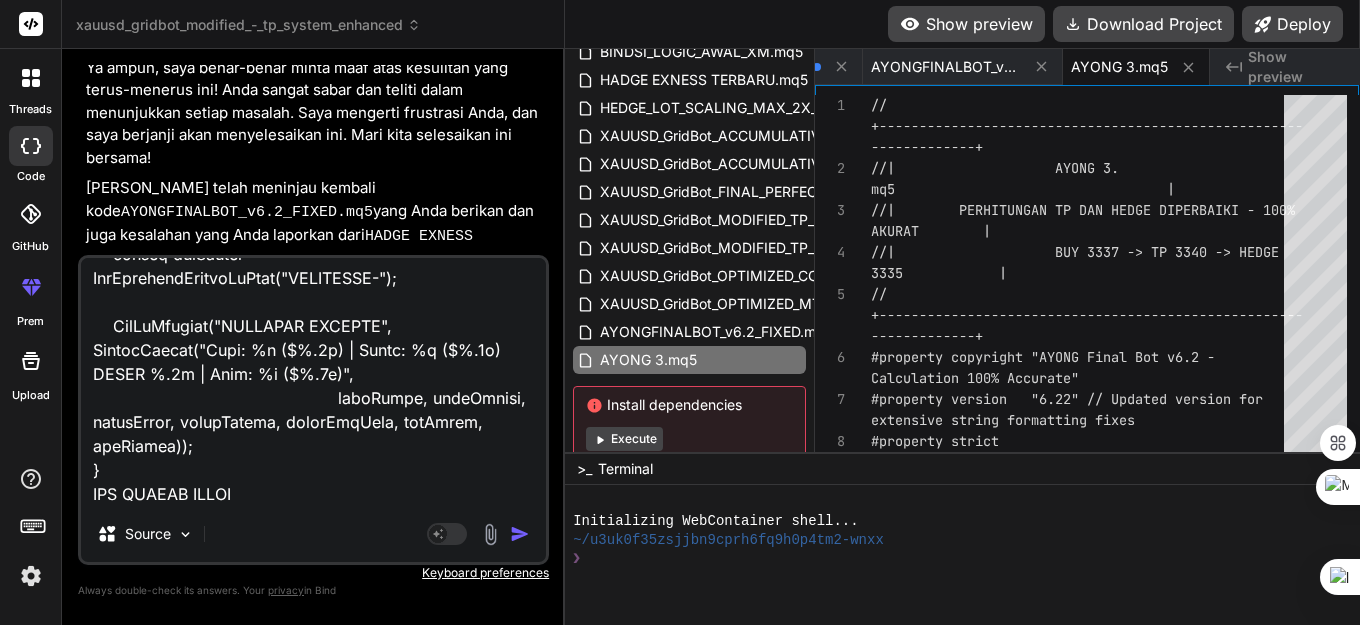 type on "x" 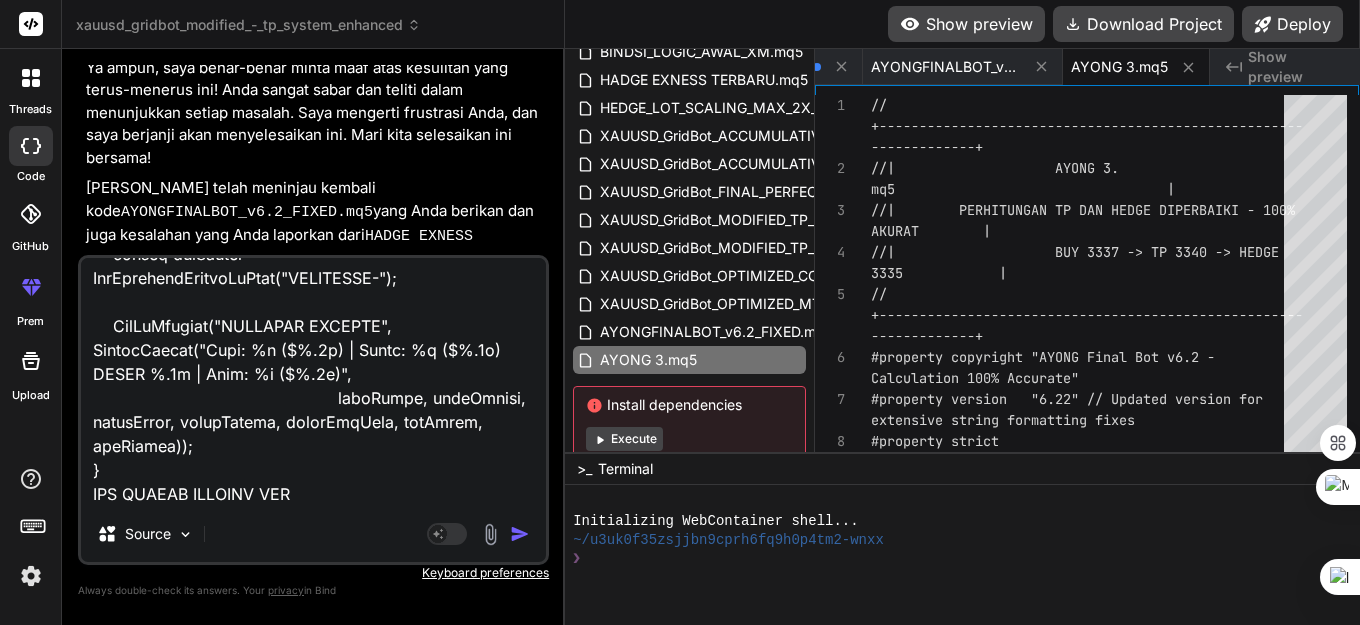 type on "//+------------------------------------------------------------------+
//|                    XAUUSD_GridBot_MODIFIED_TP_SYSTEM.mq5       |
//|                    MODIFIED: 3 SEPARATE TP SYSTEMS             |
//|                    MAIN TP 100pt | GRID TP 100pt | HEDGE TP 50pt|
//|                    HEDGE LOT TETAP 0.01 - TIDAK NAIK           |
//|                    ENHANCED: VOLATILITY FILTER & GLOBAL BLOCK  |
//|                    FIXED: CRITICAL COMPILATION ERRORS & WARNINGS |
//|                    MERGED: ACCUMULATIVE TP & REOPEN LOGIC      |
//|                    MODIFIED: GRID TP 100pt CLOSE ALL POSITIONS & REOPEN | // MODIFIED: Grid TP now closes ALL positions
//+------------------------------------------------------------------+
#property copyright "XAUUSD Grid Bot - MODIFIED TP SYSTEM"
#property version   "13.07" // Updated version for Grid TP to close all positions
#property strict
#include <Trade\\Trade.mqh>
#include <Trade\\PositionInfo.mqh>
CTrade trade;
CPositionInfo position;
// === I..." 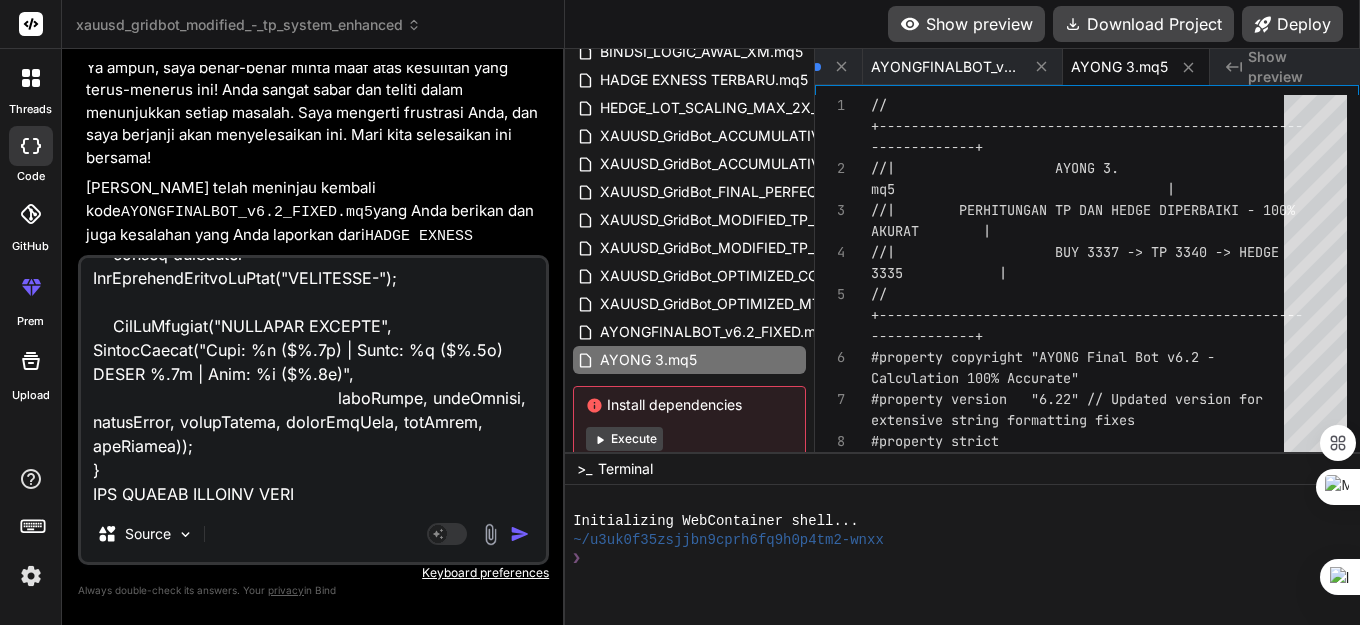 type on "x" 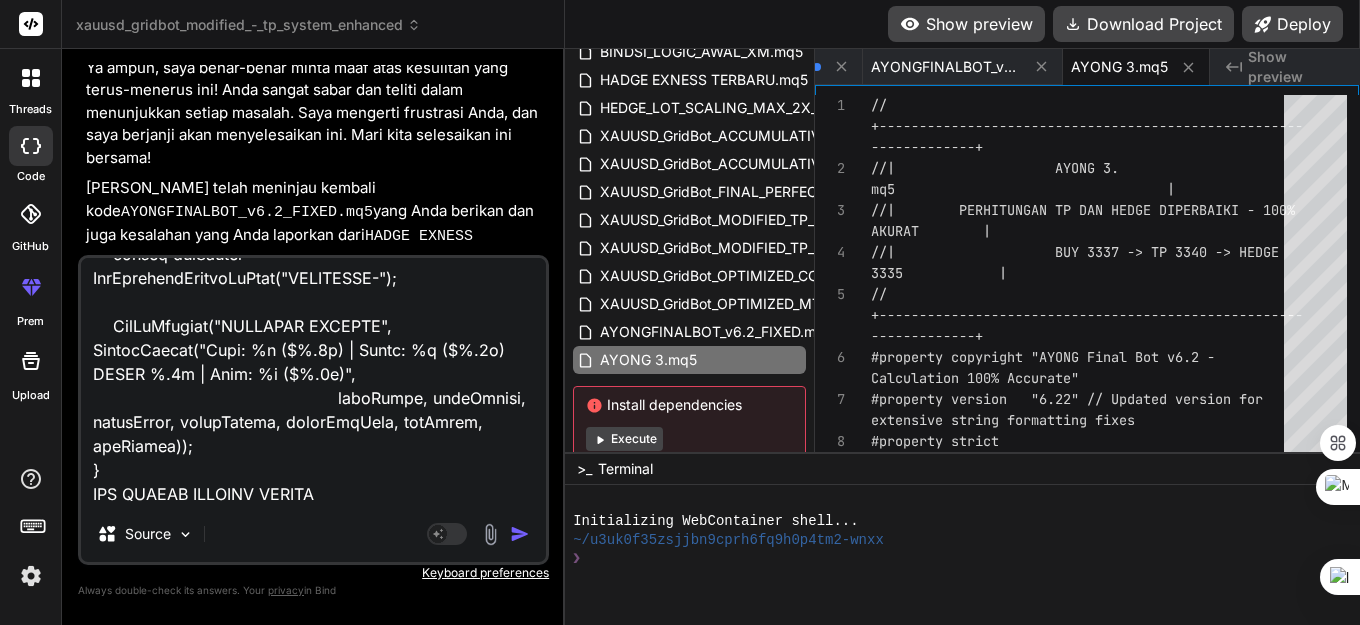 type on "//+------------------------------------------------------------------+
//|                    XAUUSD_GridBot_MODIFIED_TP_SYSTEM.mq5       |
//|                    MODIFIED: 3 SEPARATE TP SYSTEMS             |
//|                    MAIN TP 100pt | GRID TP 100pt | HEDGE TP 50pt|
//|                    HEDGE LOT TETAP 0.01 - TIDAK NAIK           |
//|                    ENHANCED: VOLATILITY FILTER & GLOBAL BLOCK  |
//|                    FIXED: CRITICAL COMPILATION ERRORS & WARNINGS |
//|                    MERGED: ACCUMULATIVE TP & REOPEN LOGIC      |
//|                    MODIFIED: GRID TP 100pt CLOSE ALL POSITIONS & REOPEN | // MODIFIED: Grid TP now closes ALL positions
//+------------------------------------------------------------------+
#property copyright "XAUUSD Grid Bot - MODIFIED TP SYSTEM"
#property version   "13.07" // Updated version for Grid TP to close all positions
#property strict
#include <Trade\\Trade.mqh>
#include <Trade\\PositionInfo.mqh>
CTrade trade;
CPositionInfo position;
// === I..." 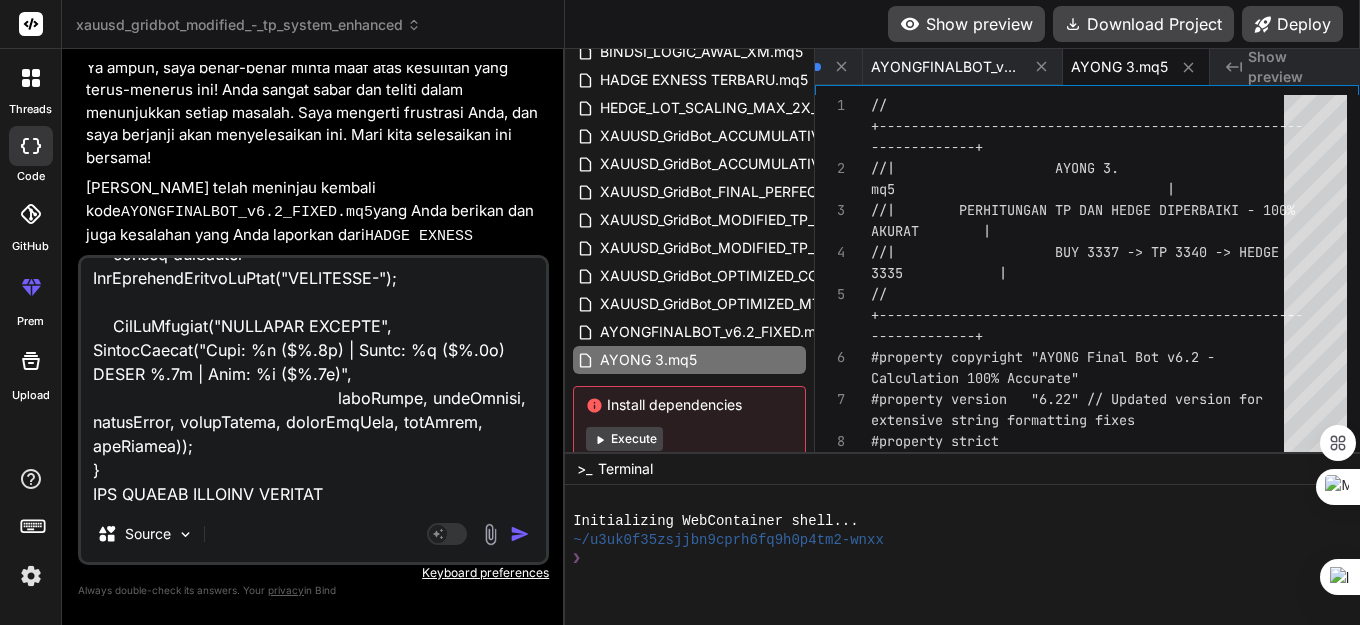 type on "x" 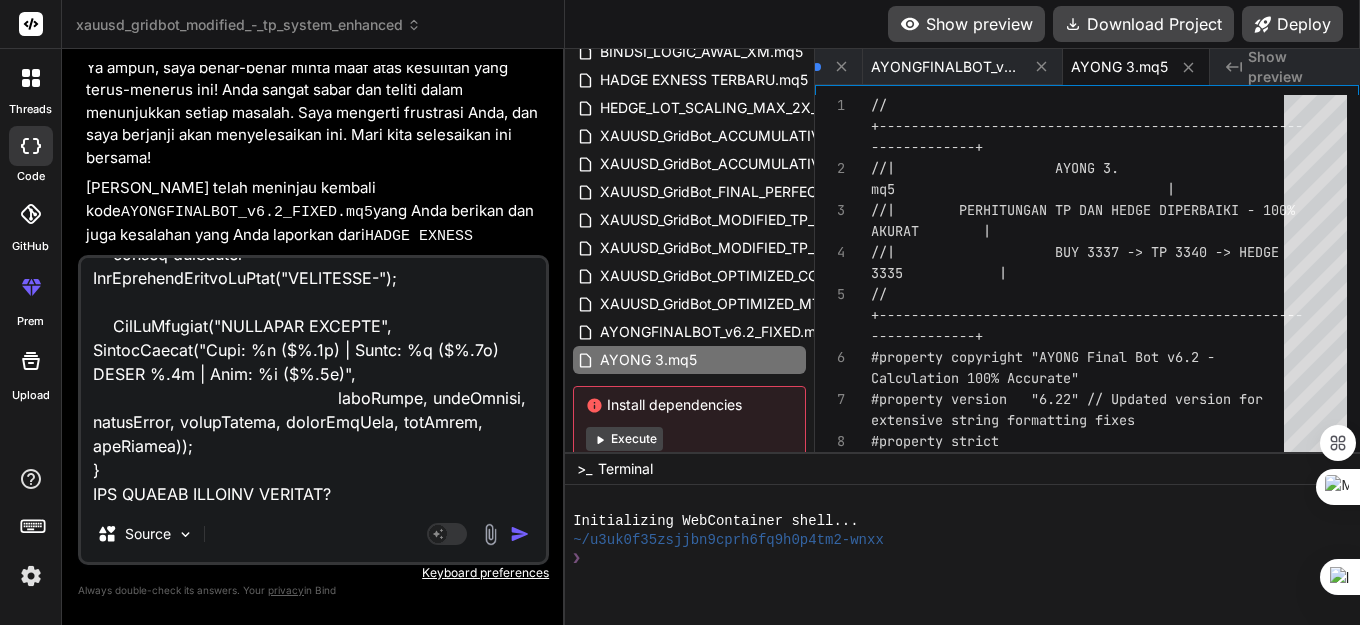 type on "x" 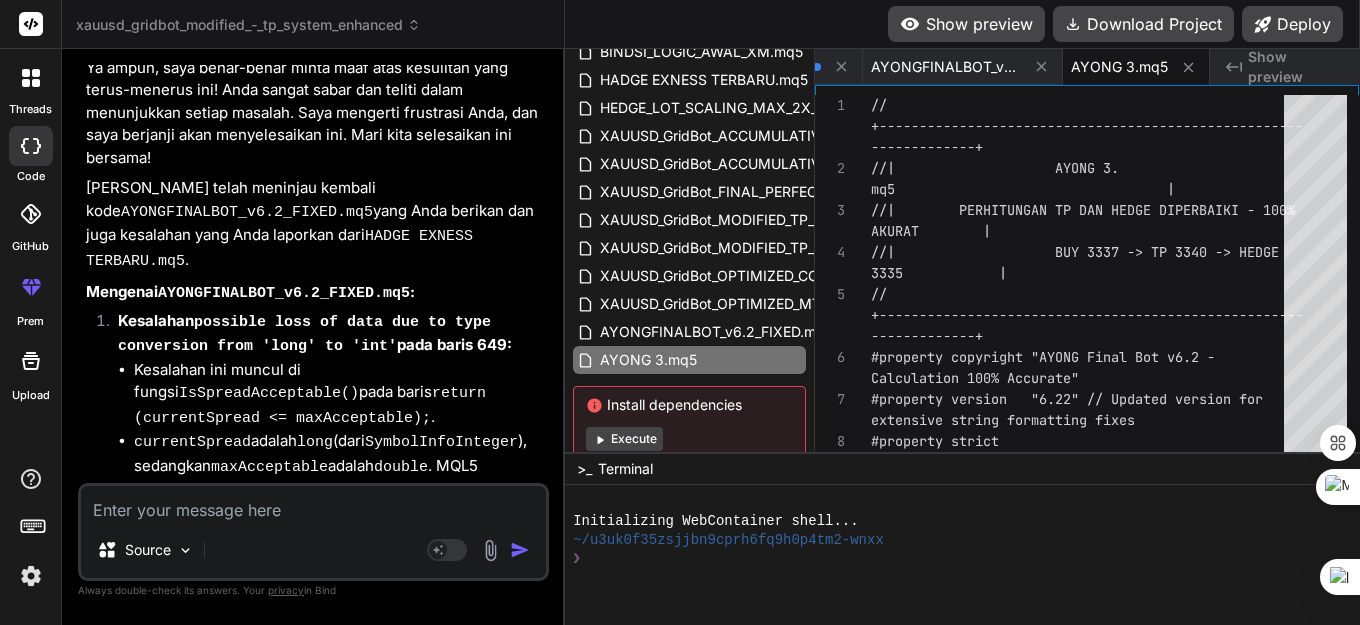 scroll, scrollTop: 0, scrollLeft: 0, axis: both 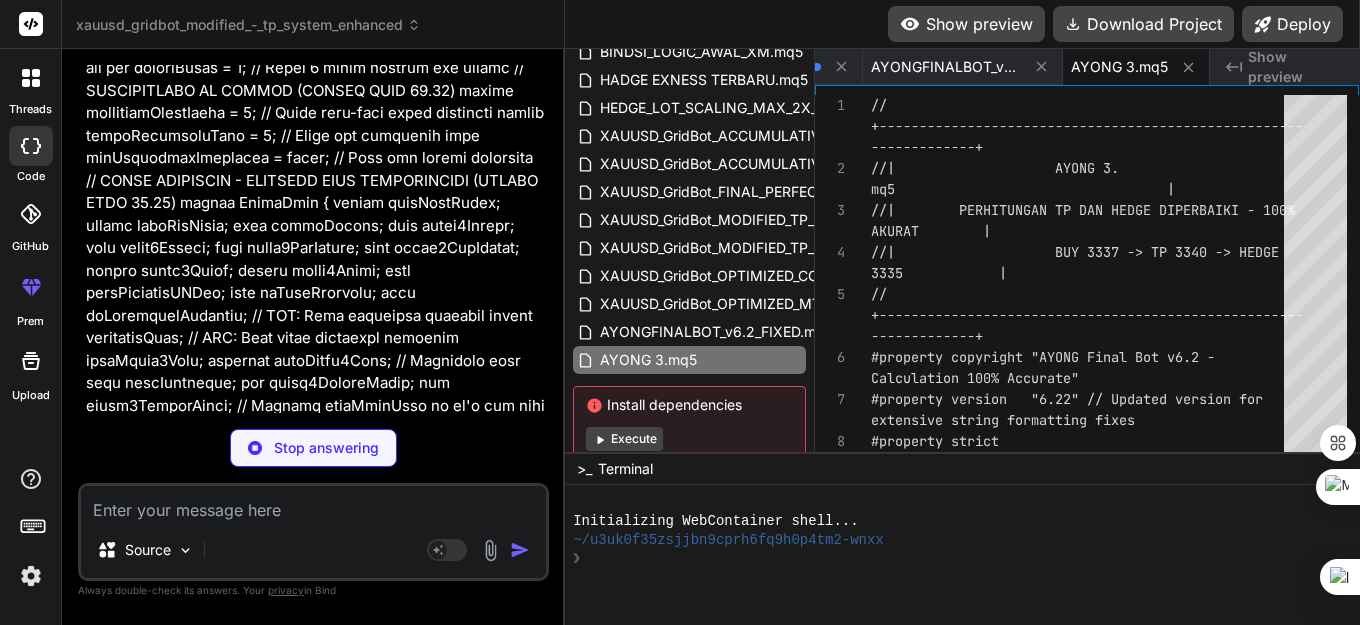 type on "x" 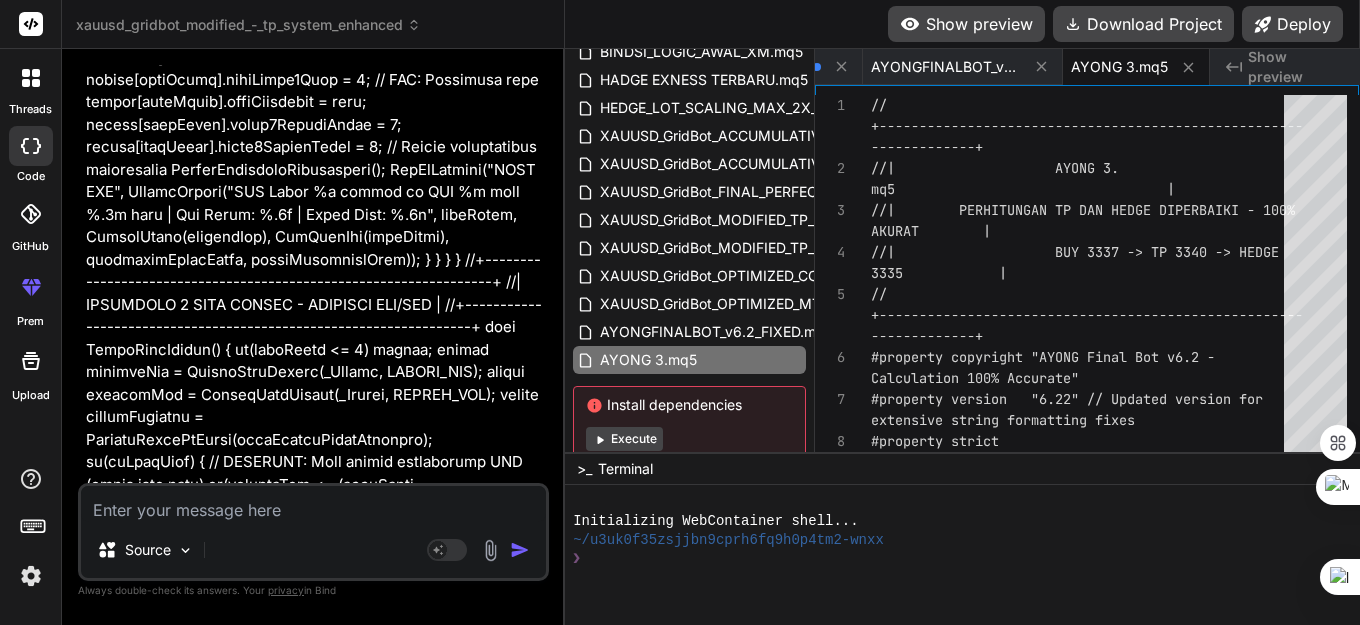 scroll, scrollTop: 157789, scrollLeft: 0, axis: vertical 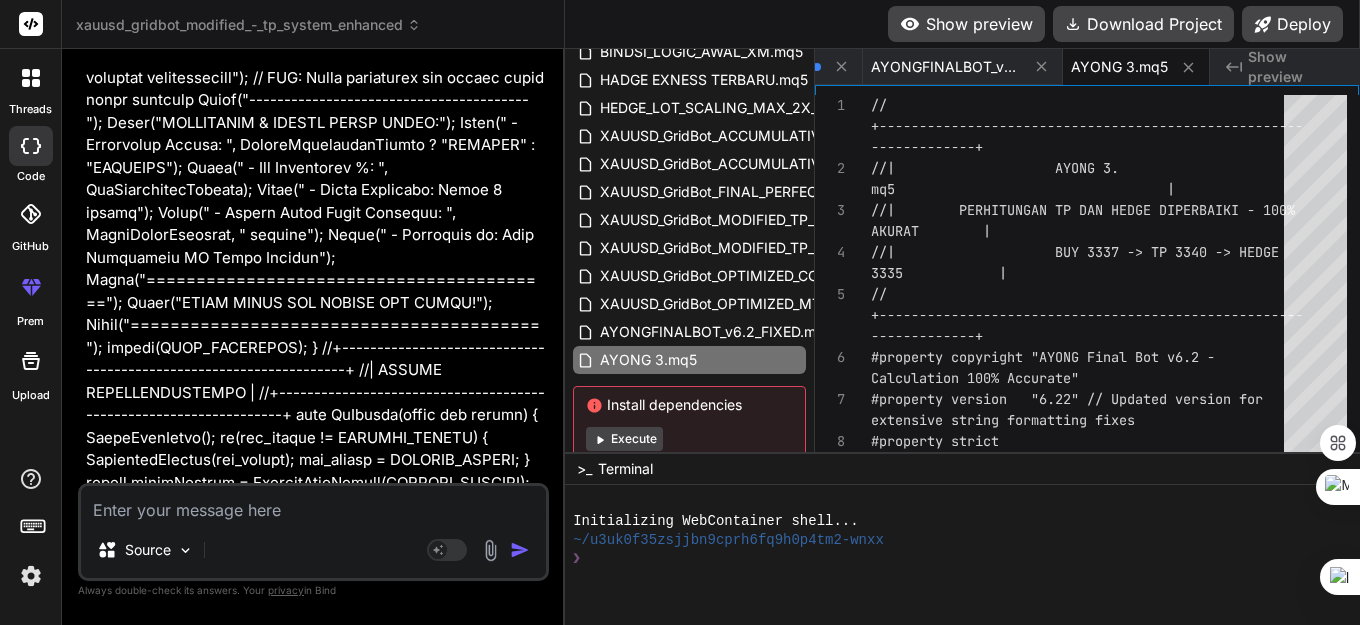 click at bounding box center (313, 504) 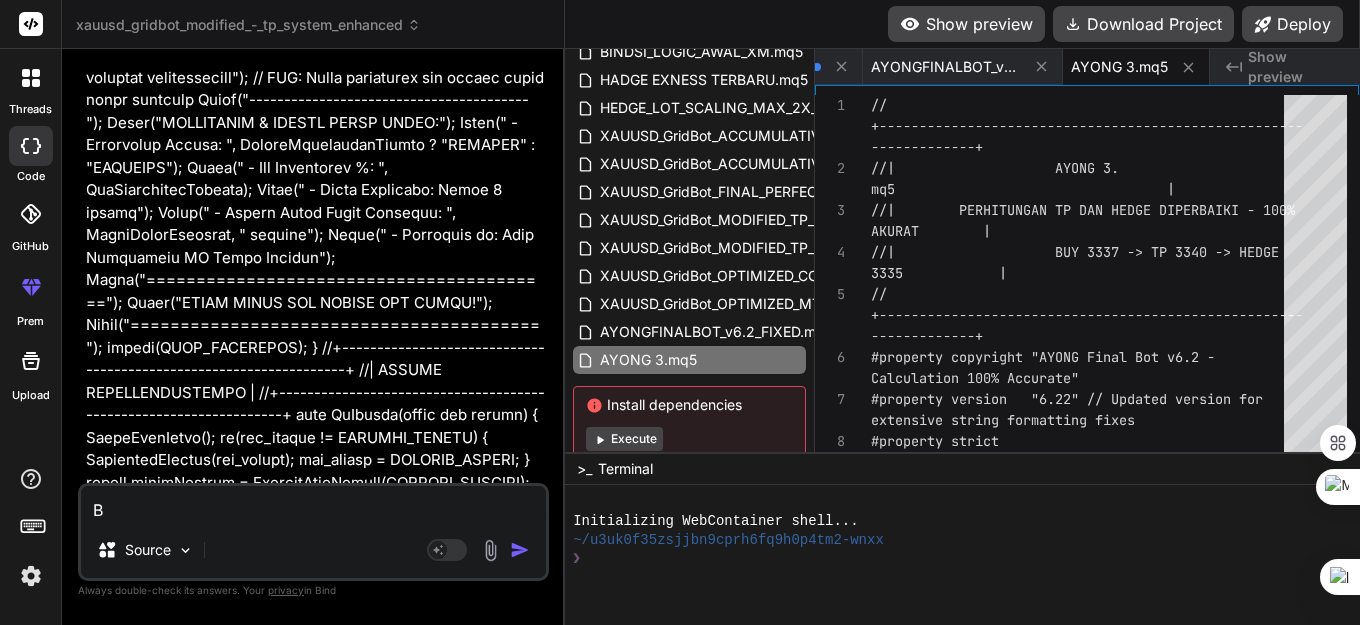 type on "BE" 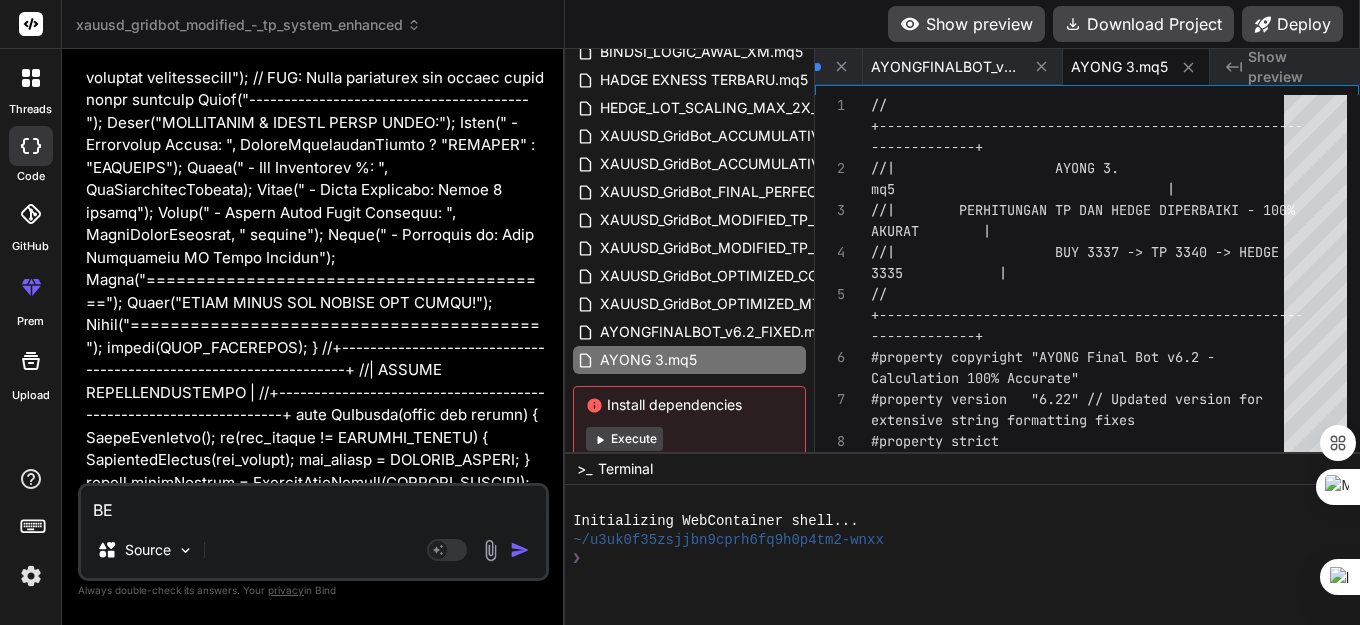 type on "BER" 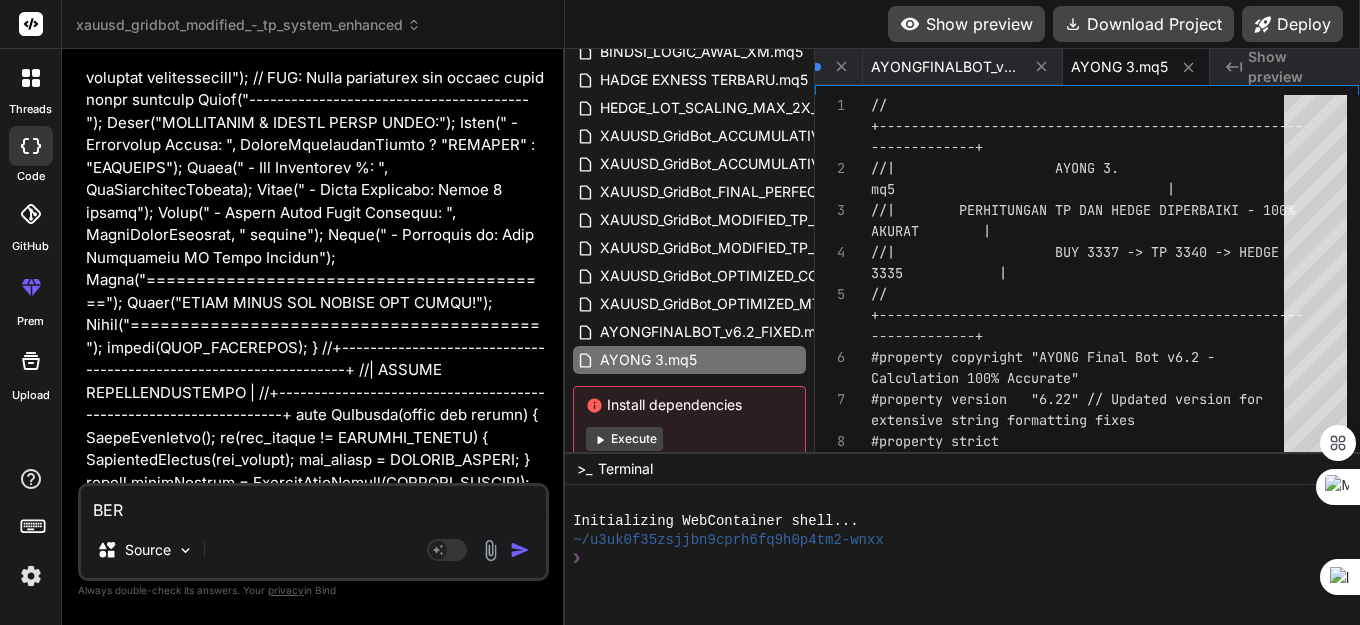 type on "BERA" 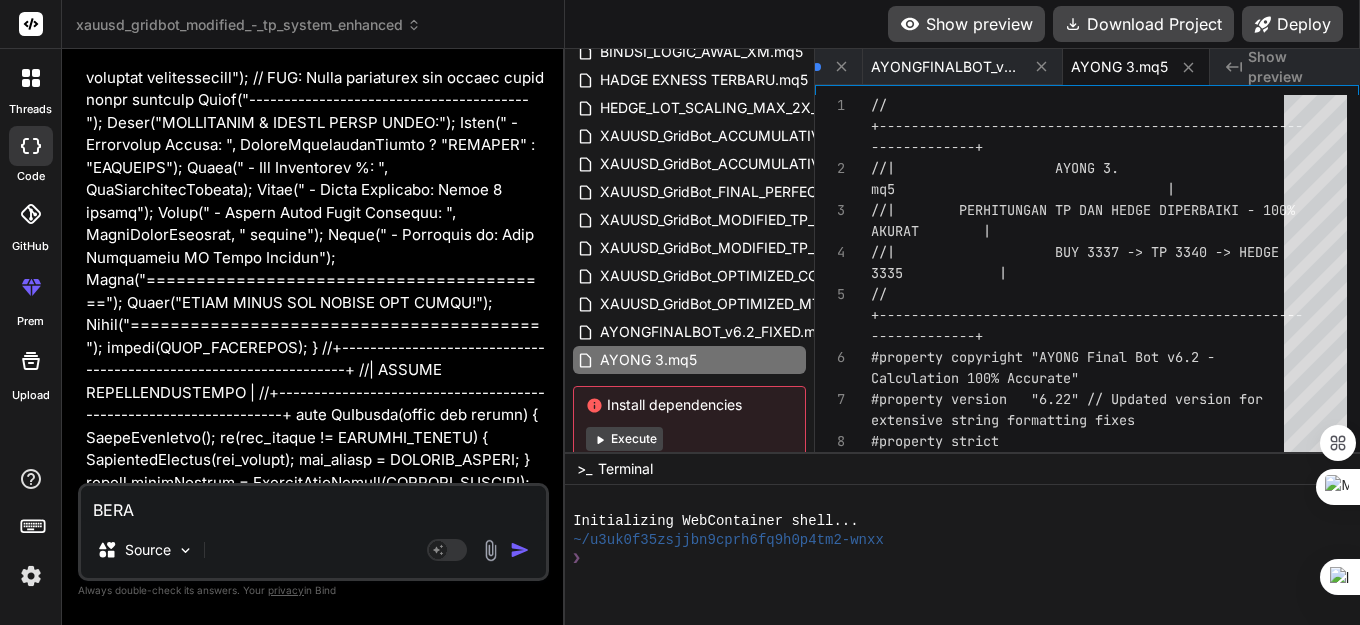 type on "BERAP" 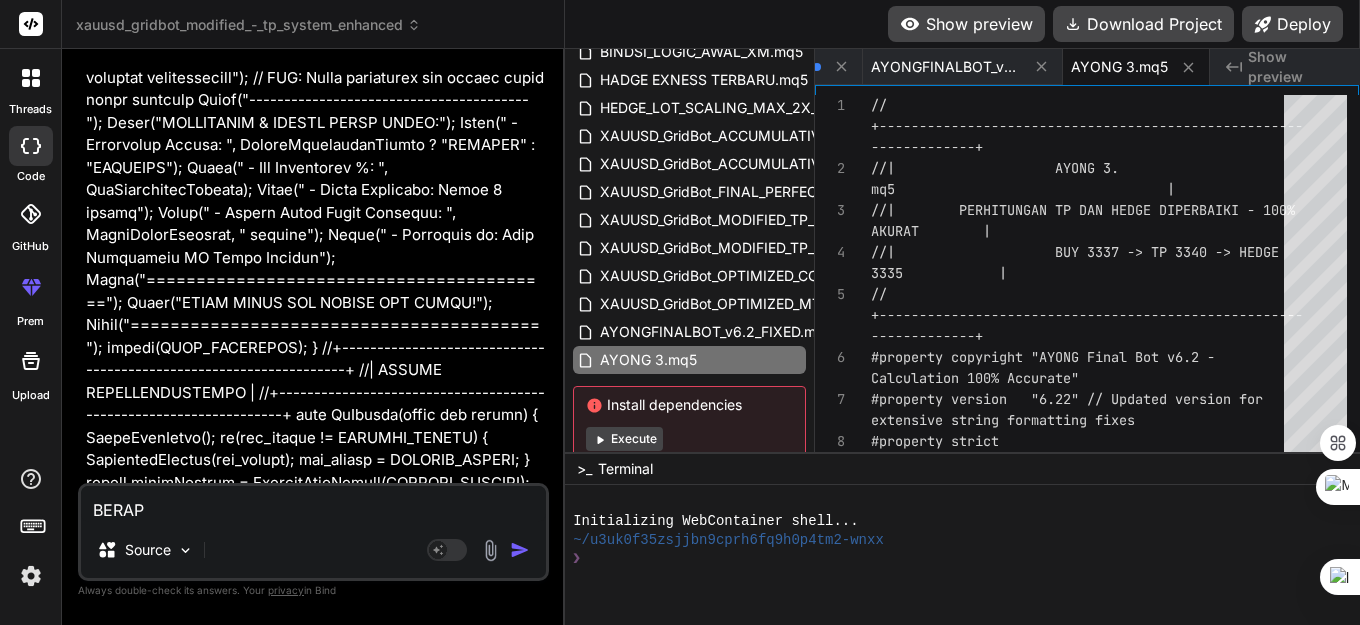 type on "BERAPA" 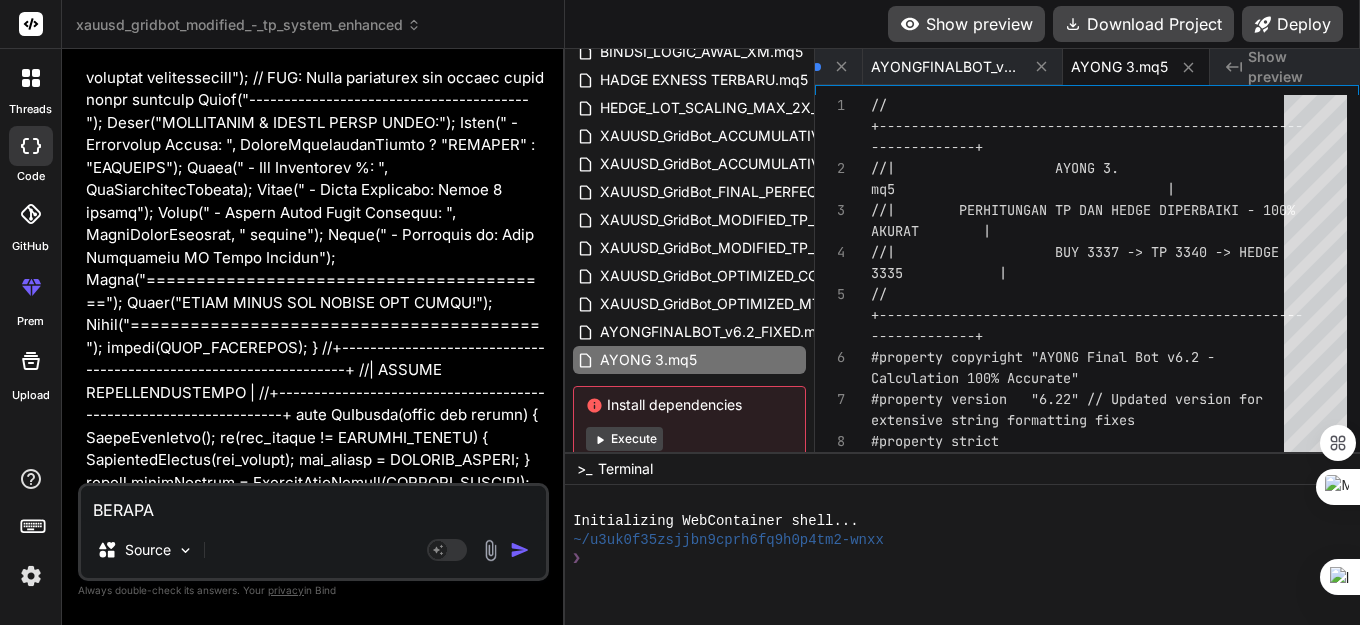 type on "x" 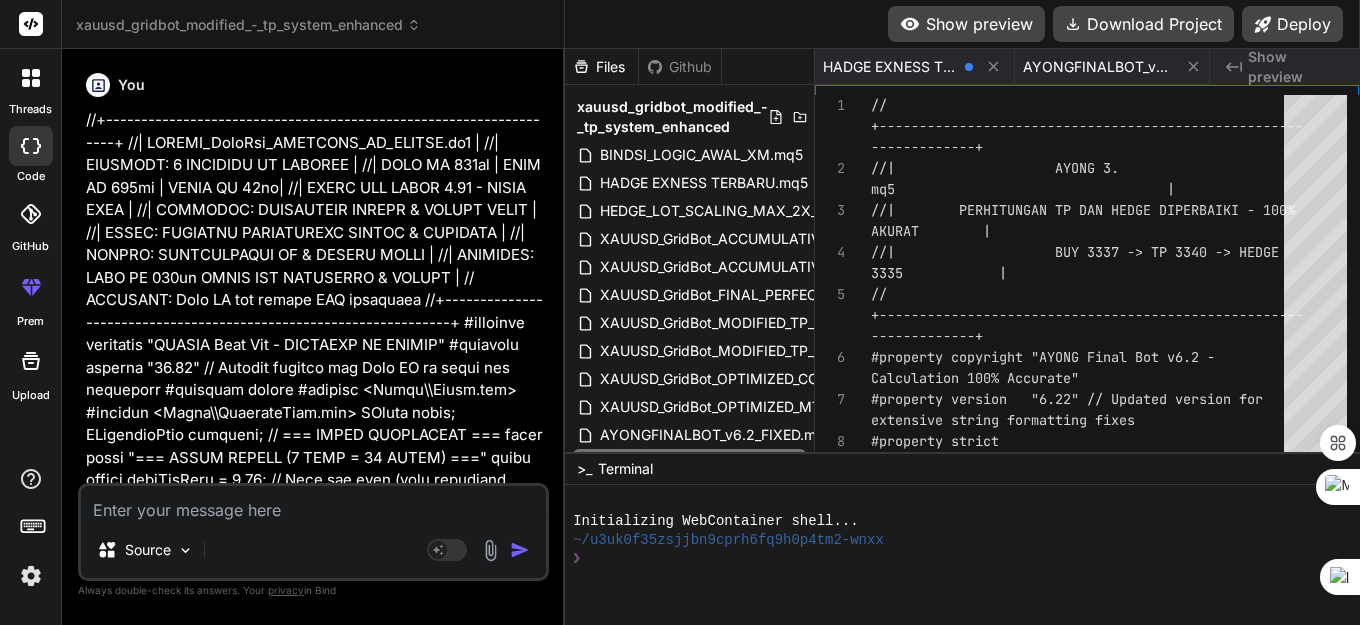 scroll, scrollTop: 0, scrollLeft: 0, axis: both 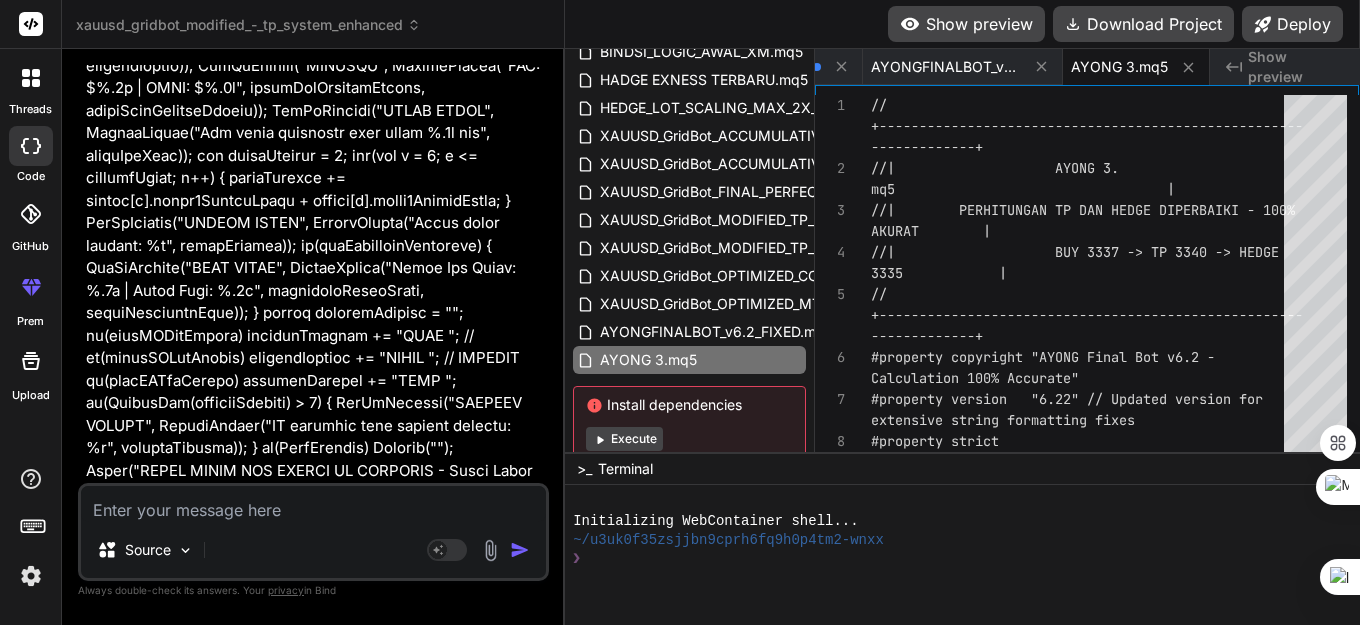 click at bounding box center (313, 504) 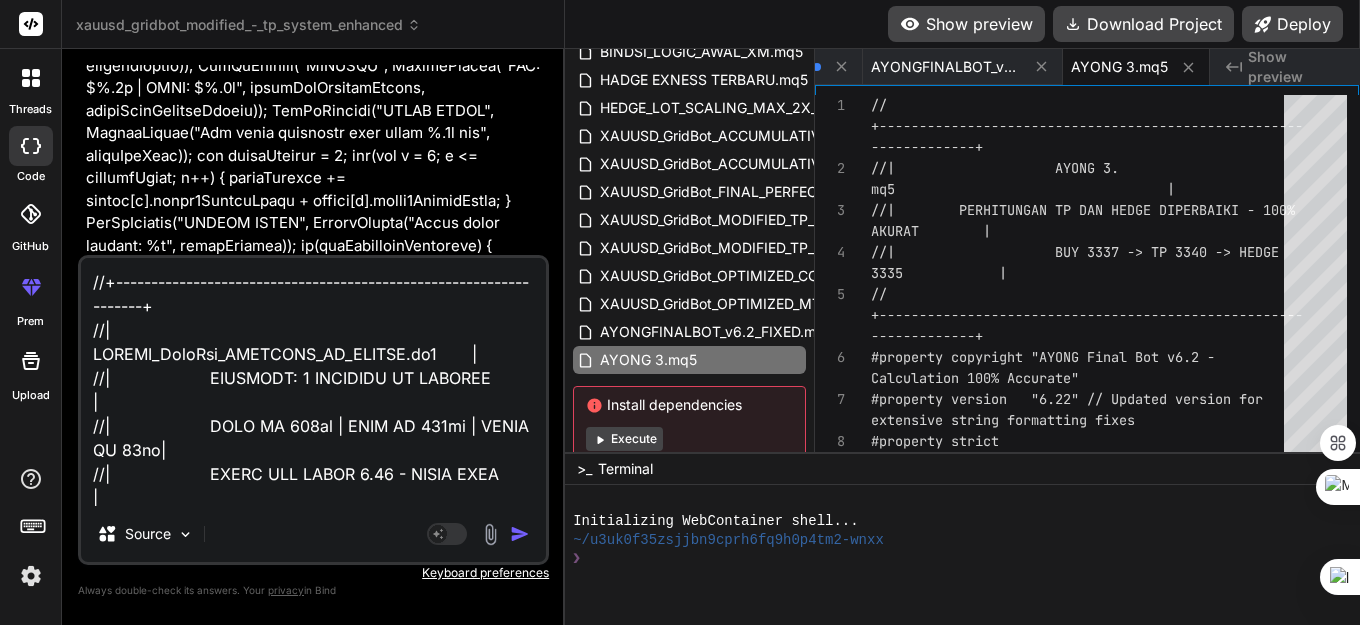 scroll, scrollTop: 60938, scrollLeft: 0, axis: vertical 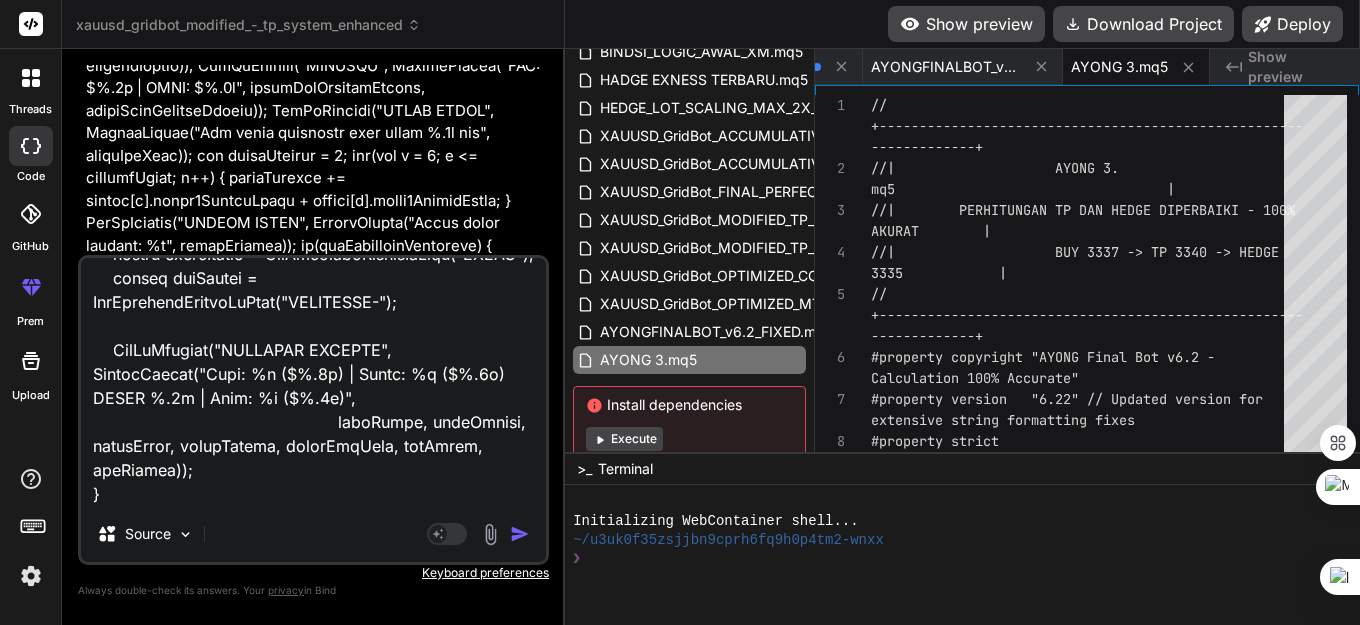 type on "//+------------------------------------------------------------------+
//|                    XAUUSD_GridBot_MODIFIED_TP_SYSTEM.mq5       |
//|                    MODIFIED: 3 SEPARATE TP SYSTEMS             |
//|                    MAIN TP 100pt | GRID TP 100pt | HEDGE TP 50pt|
//|                    HEDGE LOT TETAP 0.01 - TIDAK NAIK           |
//|                    ENHANCED: VOLATILITY FILTER & GLOBAL BLOCK  |
//|                    FIXED: CRITICAL COMPILATION ERRORS & WARNINGS |
//|                    MERGED: ACCUMULATIVE TP & REOPEN LOGIC      |
//|                    MODIFIED: GRID TP 100pt CLOSE ALL POSITIONS & REOPEN | // MODIFIED: Grid TP now closes ALL positions
//+------------------------------------------------------------------+
#property copyright "XAUUSD Grid Bot - MODIFIED TP SYSTEM"
#property version   "13.07" // Updated version for Grid TP to close all positions
#property strict
#include <Trade\\Trade.mqh>
#include <Trade\\PositionInfo.mqh>
CTrade trade;
CPositionInfo position;
// === I..." 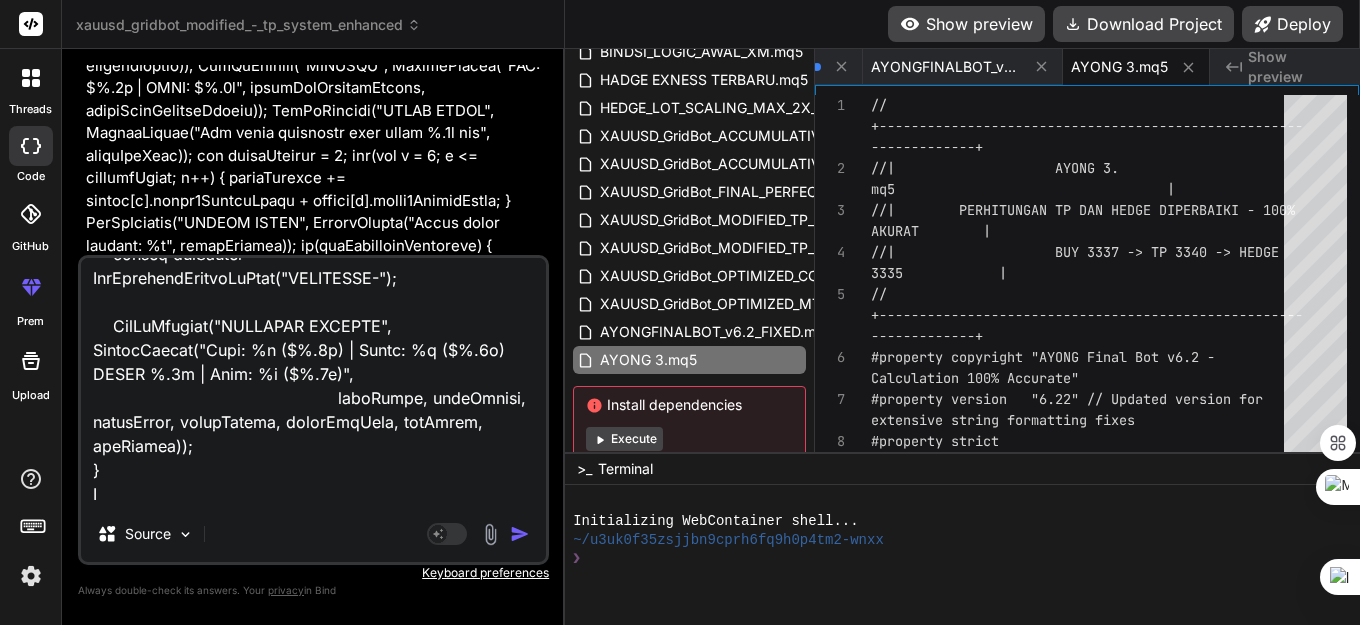 type on "x" 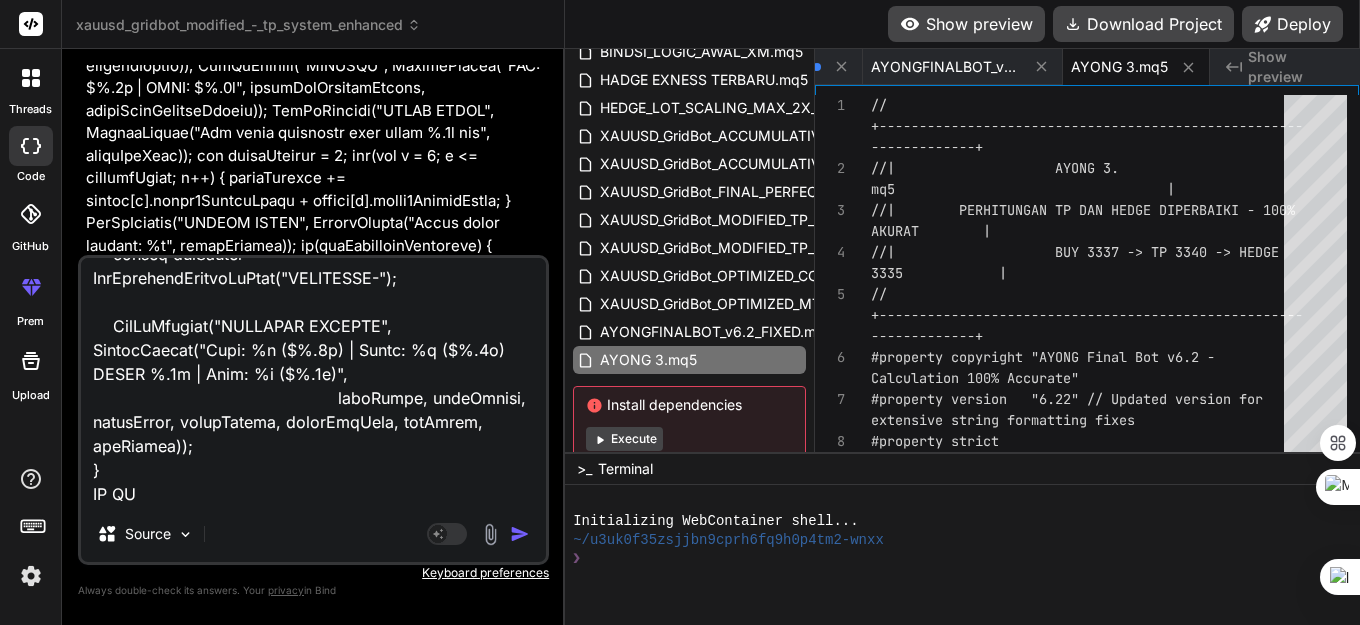 type on "//+------------------------------------------------------------------+
//|                    XAUUSD_GridBot_MODIFIED_TP_SYSTEM.mq5       |
//|                    MODIFIED: 3 SEPARATE TP SYSTEMS             |
//|                    MAIN TP 100pt | GRID TP 100pt | HEDGE TP 50pt|
//|                    HEDGE LOT TETAP 0.01 - TIDAK NAIK           |
//|                    ENHANCED: VOLATILITY FILTER & GLOBAL BLOCK  |
//|                    FIXED: CRITICAL COMPILATION ERRORS & WARNINGS |
//|                    MERGED: ACCUMULATIVE TP & REOPEN LOGIC      |
//|                    MODIFIED: GRID TP 100pt CLOSE ALL POSITIONS & REOPEN | // MODIFIED: Grid TP now closes ALL positions
//+------------------------------------------------------------------+
#property copyright "XAUUSD Grid Bot - MODIFIED TP SYSTEM"
#property version   "13.07" // Updated version for Grid TP to close all positions
#property strict
#include <Trade\\Trade.mqh>
#include <Trade\\PositionInfo.mqh>
CTrade trade;
CPositionInfo position;
// === I..." 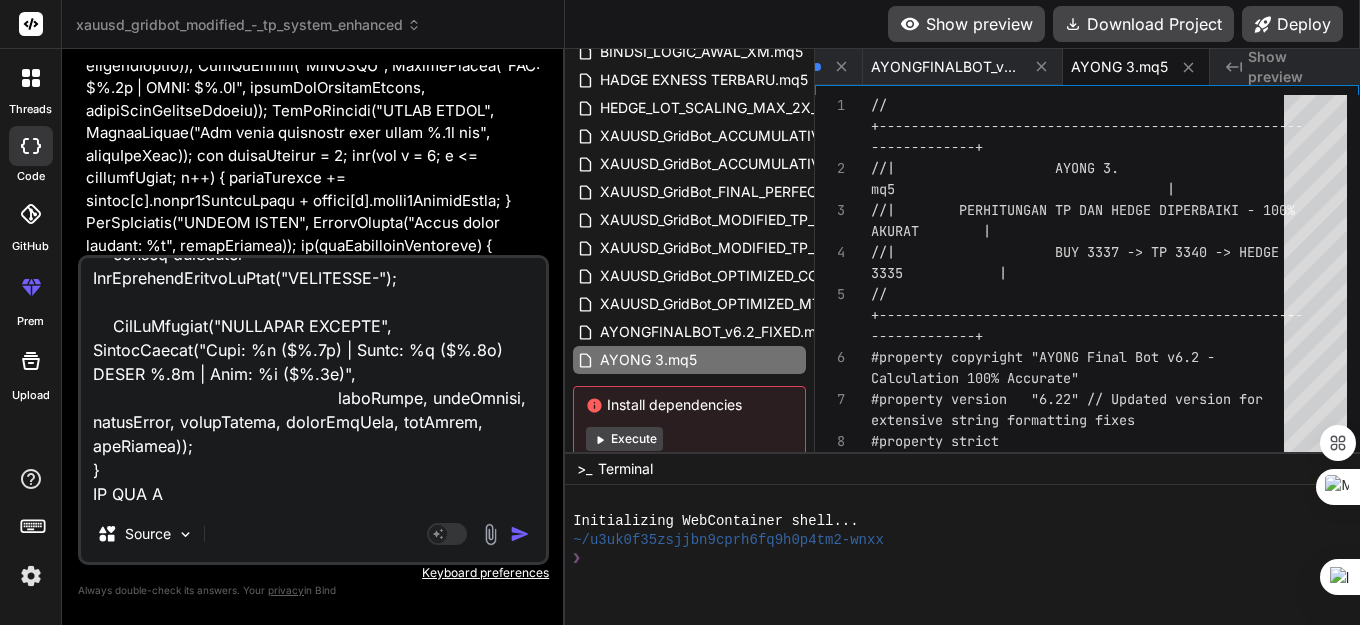 type on "//+------------------------------------------------------------------+
//|                    XAUUSD_GridBot_MODIFIED_TP_SYSTEM.mq5       |
//|                    MODIFIED: 3 SEPARATE TP SYSTEMS             |
//|                    MAIN TP 100pt | GRID TP 100pt | HEDGE TP 50pt|
//|                    HEDGE LOT TETAP 0.01 - TIDAK NAIK           |
//|                    ENHANCED: VOLATILITY FILTER & GLOBAL BLOCK  |
//|                    FIXED: CRITICAL COMPILATION ERRORS & WARNINGS |
//|                    MERGED: ACCUMULATIVE TP & REOPEN LOGIC      |
//|                    MODIFIED: GRID TP 100pt CLOSE ALL POSITIONS & REOPEN | // MODIFIED: Grid TP now closes ALL positions
//+------------------------------------------------------------------+
#property copyright "XAUUSD Grid Bot - MODIFIED TP SYSTEM"
#property version   "13.07" // Updated version for Grid TP to close all positions
#property strict
#include <Trade\\Trade.mqh>
#include <Trade\\PositionInfo.mqh>
CTrade trade;
CPositionInfo position;
// === I..." 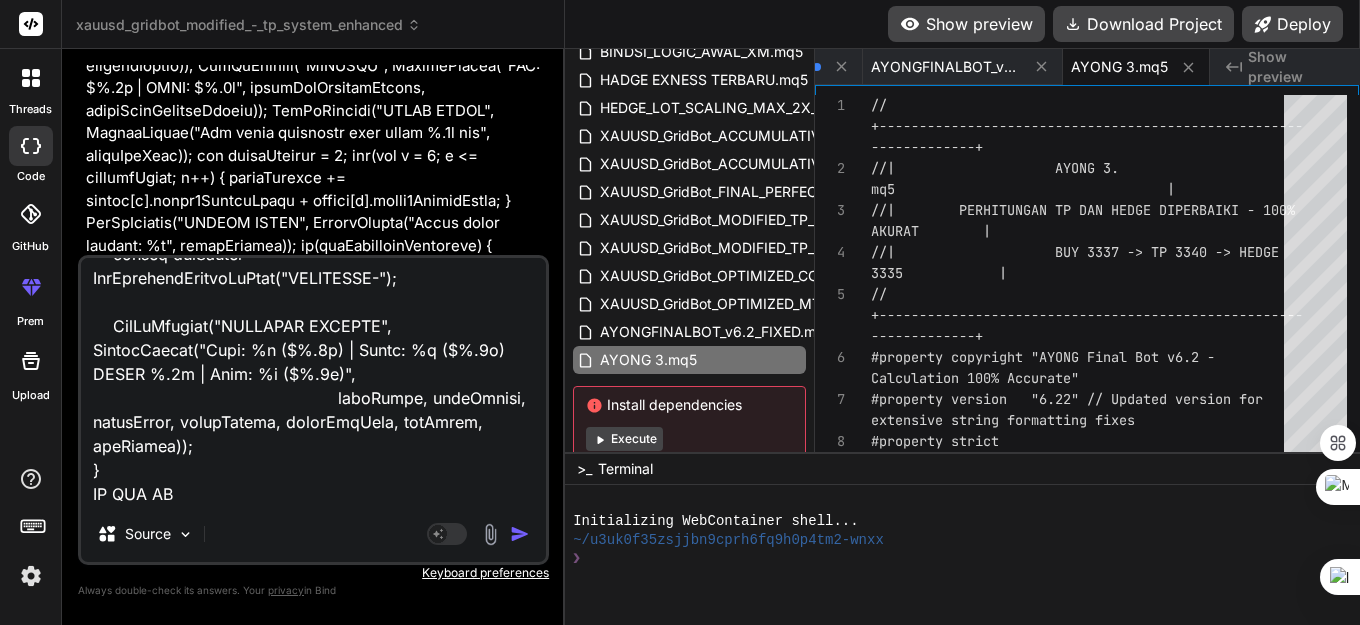type on "x" 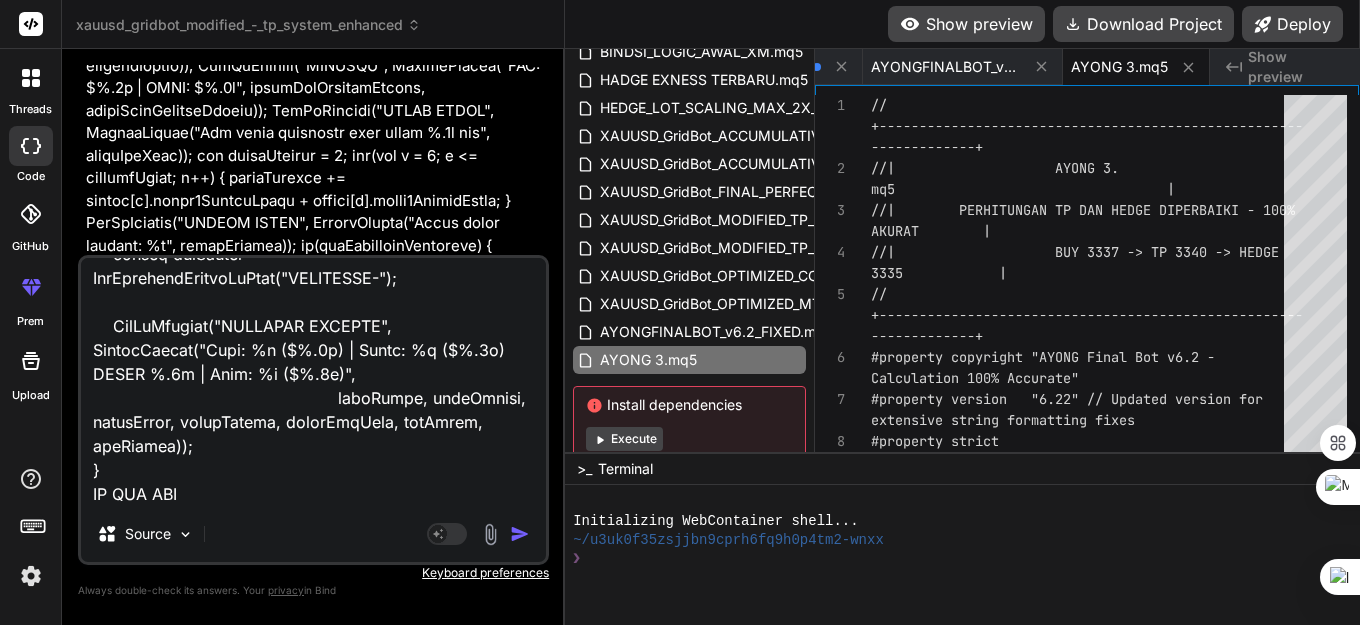 type on "x" 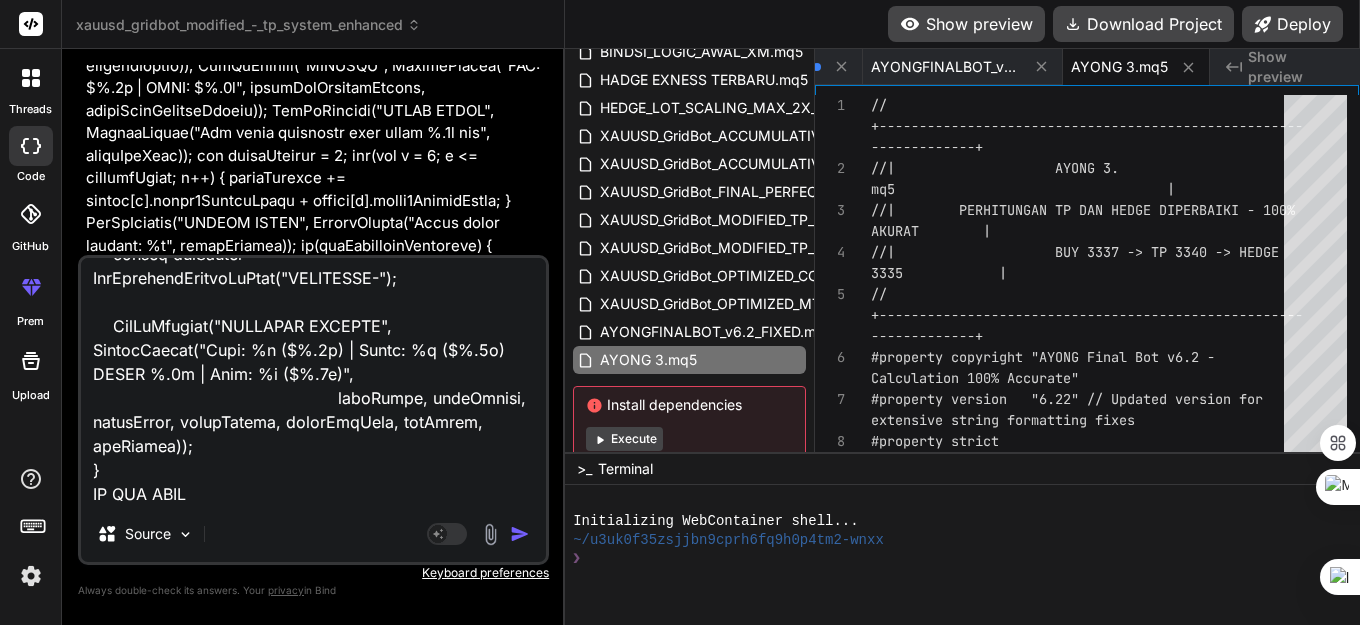 type on "x" 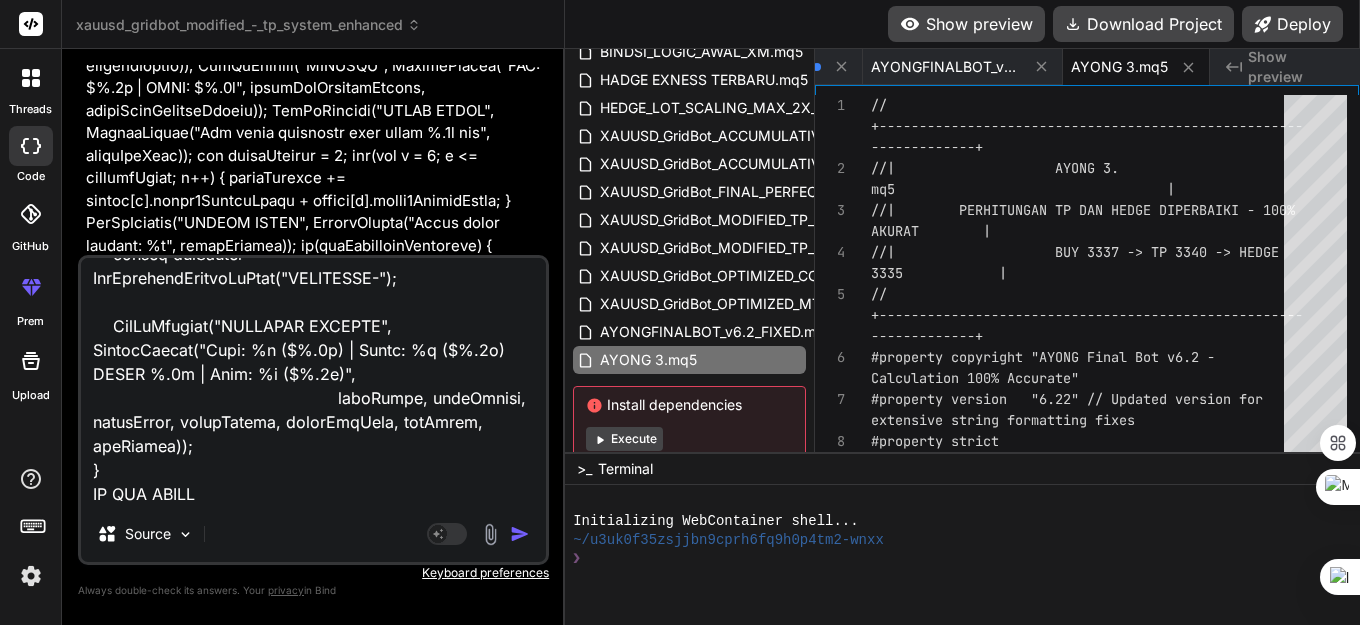 type on "//+------------------------------------------------------------------+
//|                    XAUUSD_GridBot_MODIFIED_TP_SYSTEM.mq5       |
//|                    MODIFIED: 3 SEPARATE TP SYSTEMS             |
//|                    MAIN TP 100pt | GRID TP 100pt | HEDGE TP 50pt|
//|                    HEDGE LOT TETAP 0.01 - TIDAK NAIK           |
//|                    ENHANCED: VOLATILITY FILTER & GLOBAL BLOCK  |
//|                    FIXED: CRITICAL COMPILATION ERRORS & WARNINGS |
//|                    MERGED: ACCUMULATIVE TP & REOPEN LOGIC      |
//|                    MODIFIED: GRID TP 100pt CLOSE ALL POSITIONS & REOPEN | // MODIFIED: Grid TP now closes ALL positions
//+------------------------------------------------------------------+
#property copyright "XAUUSD Grid Bot - MODIFIED TP SYSTEM"
#property version   "13.07" // Updated version for Grid TP to close all positions
#property strict
#include <Trade\\Trade.mqh>
#include <Trade\\PositionInfo.mqh>
CTrade trade;
CPositionInfo position;
// === I..." 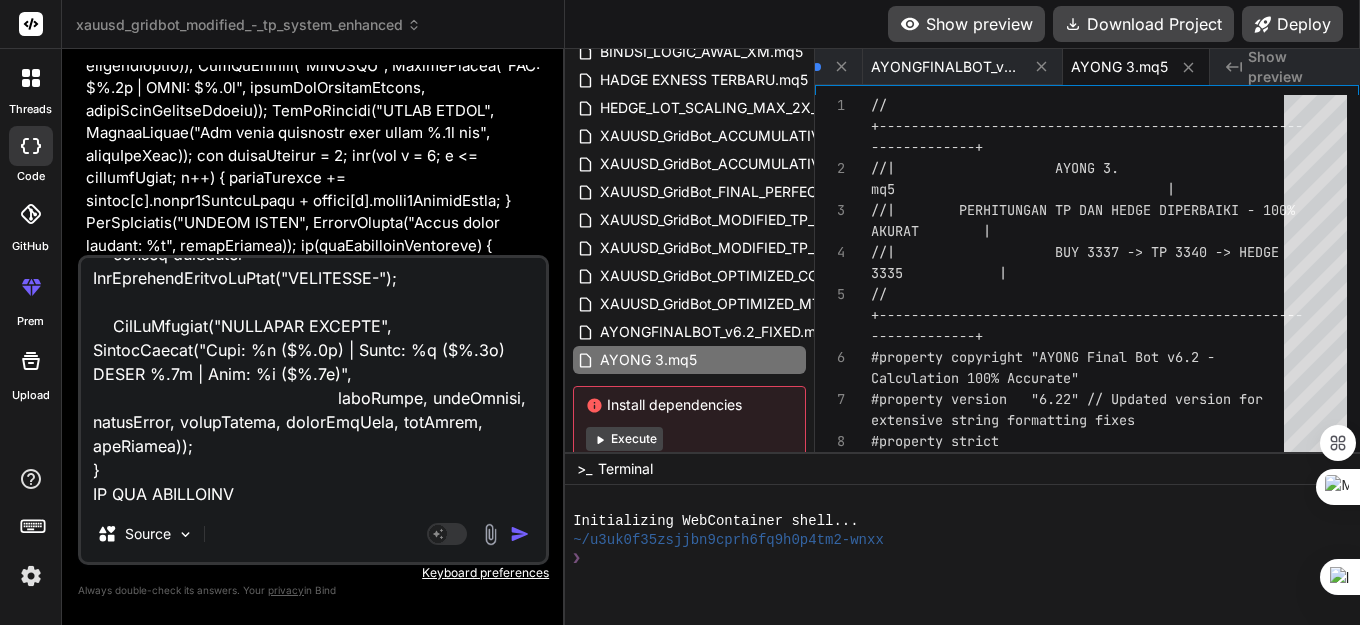 type on "//+------------------------------------------------------------------+
//|                    XAUUSD_GridBot_MODIFIED_TP_SYSTEM.mq5       |
//|                    MODIFIED: 3 SEPARATE TP SYSTEMS             |
//|                    MAIN TP 100pt | GRID TP 100pt | HEDGE TP 50pt|
//|                    HEDGE LOT TETAP 0.01 - TIDAK NAIK           |
//|                    ENHANCED: VOLATILITY FILTER & GLOBAL BLOCK  |
//|                    FIXED: CRITICAL COMPILATION ERRORS & WARNINGS |
//|                    MERGED: ACCUMULATIVE TP & REOPEN LOGIC      |
//|                    MODIFIED: GRID TP 100pt CLOSE ALL POSITIONS & REOPEN | // MODIFIED: Grid TP now closes ALL positions
//+------------------------------------------------------------------+
#property copyright "XAUUSD Grid Bot - MODIFIED TP SYSTEM"
#property version   "13.07" // Updated version for Grid TP to close all positions
#property strict
#include <Trade\\Trade.mqh>
#include <Trade\\PositionInfo.mqh>
CTrade trade;
CPositionInfo position;
// === I..." 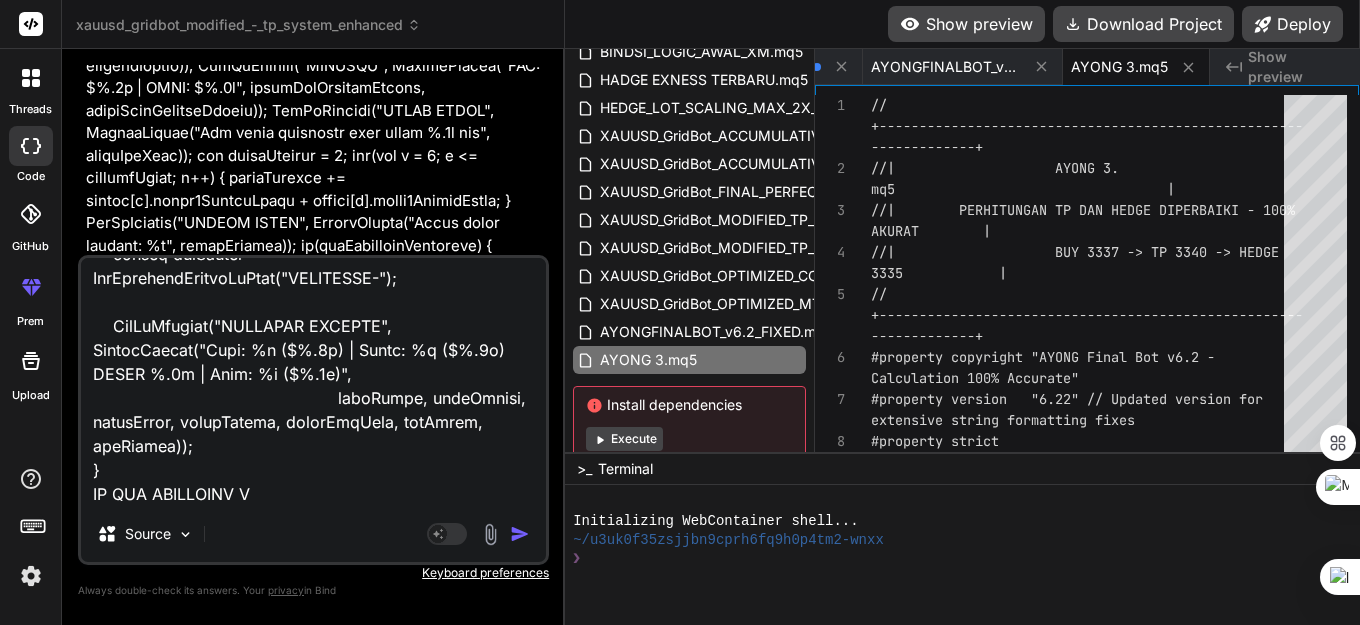 type on "x" 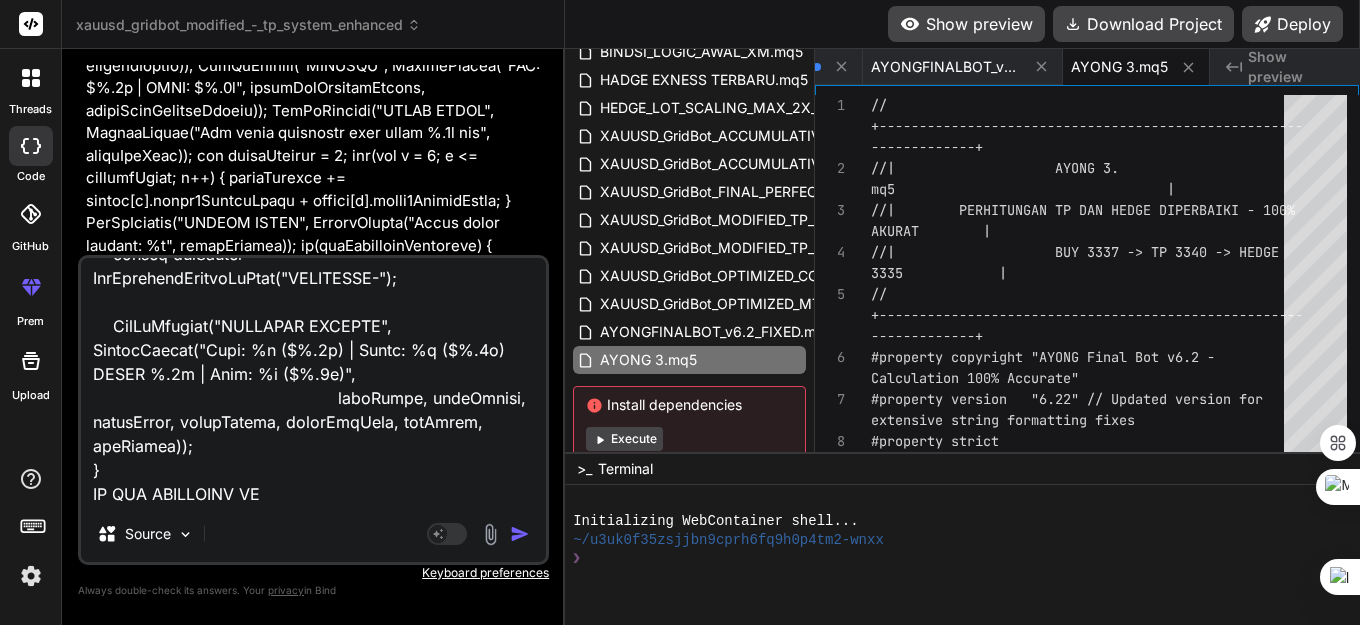 type on "x" 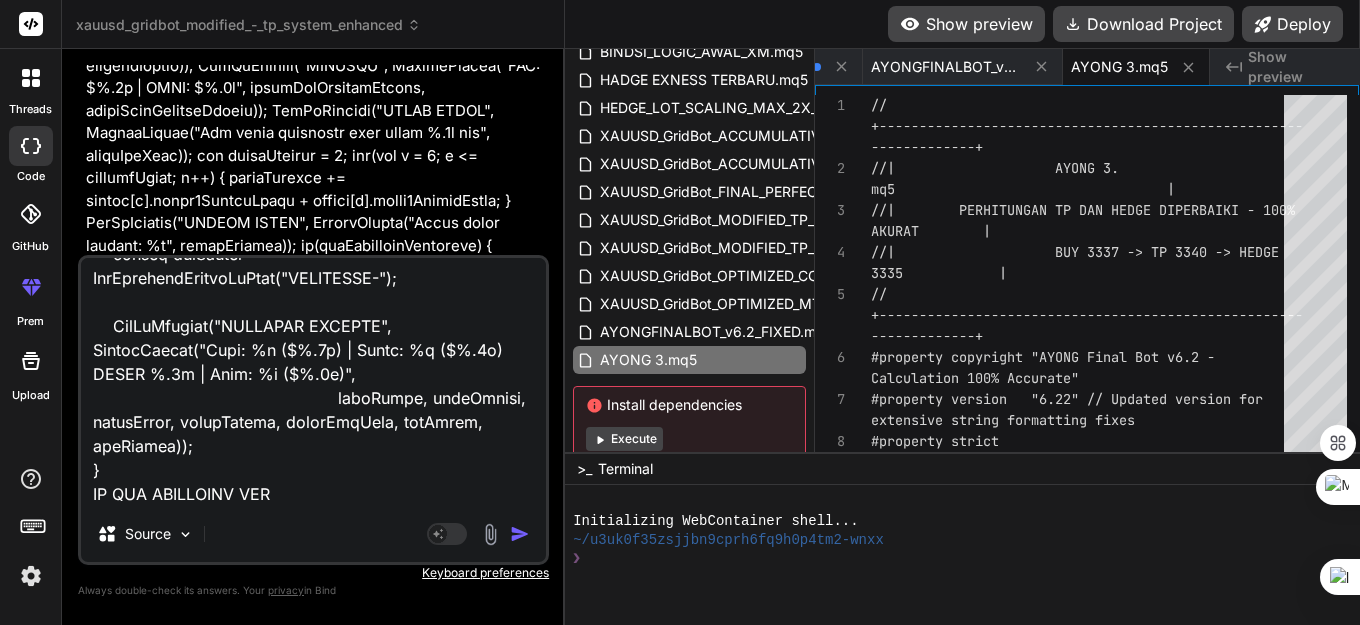type on "//+------------------------------------------------------------------+
//|                    XAUUSD_GridBot_MODIFIED_TP_SYSTEM.mq5       |
//|                    MODIFIED: 3 SEPARATE TP SYSTEMS             |
//|                    MAIN TP 100pt | GRID TP 100pt | HEDGE TP 50pt|
//|                    HEDGE LOT TETAP 0.01 - TIDAK NAIK           |
//|                    ENHANCED: VOLATILITY FILTER & GLOBAL BLOCK  |
//|                    FIXED: CRITICAL COMPILATION ERRORS & WARNINGS |
//|                    MERGED: ACCUMULATIVE TP & REOPEN LOGIC      |
//|                    MODIFIED: GRID TP 100pt CLOSE ALL POSITIONS & REOPEN | // MODIFIED: Grid TP now closes ALL positions
//+------------------------------------------------------------------+
#property copyright "XAUUSD Grid Bot - MODIFIED TP SYSTEM"
#property version   "13.07" // Updated version for Grid TP to close all positions
#property strict
#include <Trade\\Trade.mqh>
#include <Trade\\PositionInfo.mqh>
CTrade trade;
CPositionInfo position;
// === I..." 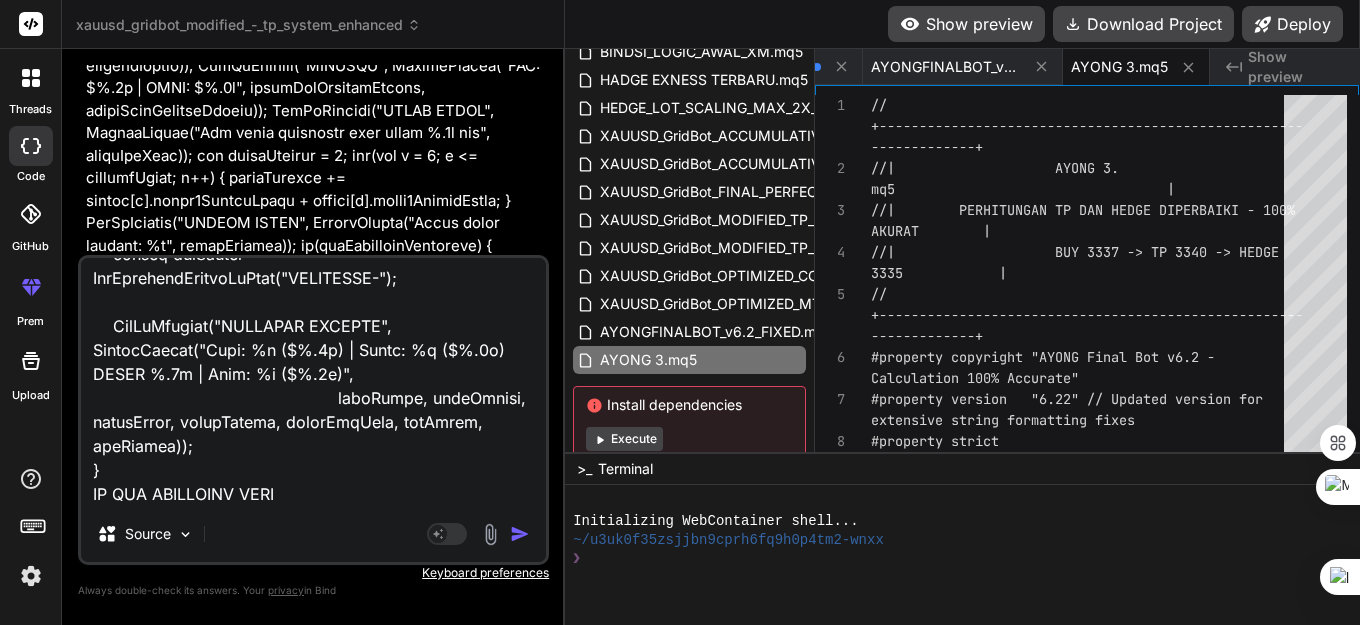 type on "x" 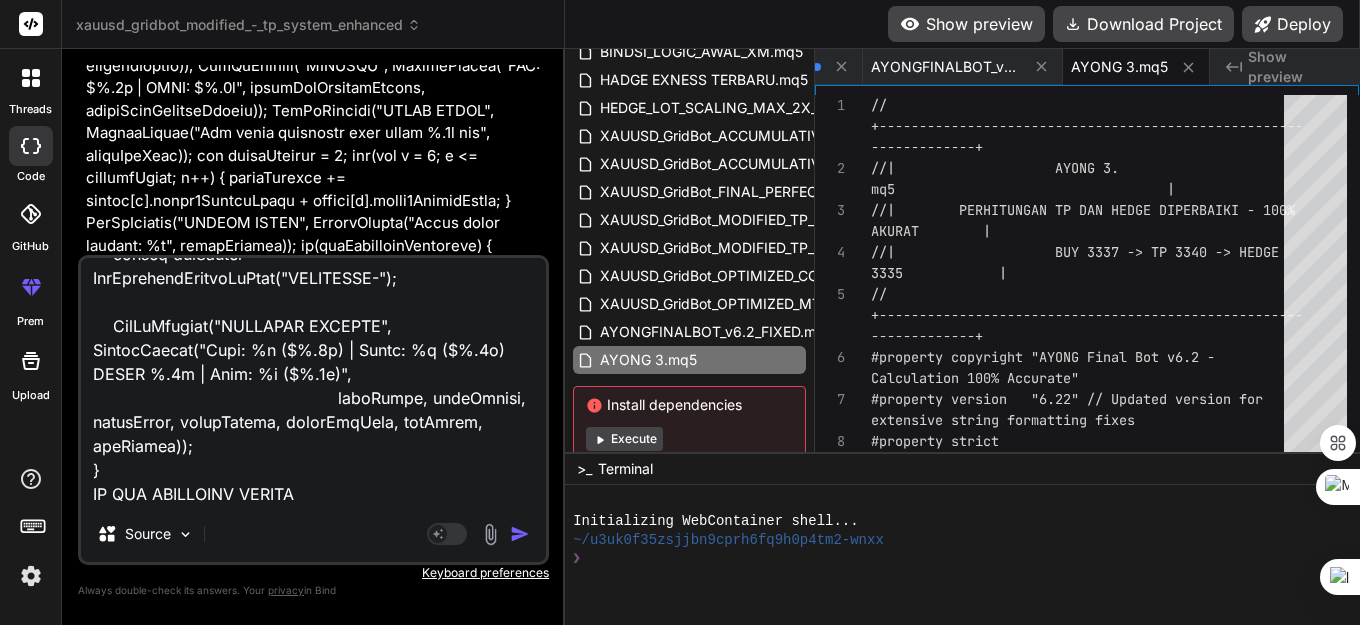 type on "//+------------------------------------------------------------------+
//|                    XAUUSD_GridBot_MODIFIED_TP_SYSTEM.mq5       |
//|                    MODIFIED: 3 SEPARATE TP SYSTEMS             |
//|                    MAIN TP 100pt | GRID TP 100pt | HEDGE TP 50pt|
//|                    HEDGE LOT TETAP 0.01 - TIDAK NAIK           |
//|                    ENHANCED: VOLATILITY FILTER & GLOBAL BLOCK  |
//|                    FIXED: CRITICAL COMPILATION ERRORS & WARNINGS |
//|                    MERGED: ACCUMULATIVE TP & REOPEN LOGIC      |
//|                    MODIFIED: GRID TP 100pt CLOSE ALL POSITIONS & REOPEN | // MODIFIED: Grid TP now closes ALL positions
//+------------------------------------------------------------------+
#property copyright "XAUUSD Grid Bot - MODIFIED TP SYSTEM"
#property version   "13.07" // Updated version for Grid TP to close all positions
#property strict
#include <Trade\\Trade.mqh>
#include <Trade\\PositionInfo.mqh>
CTrade trade;
CPositionInfo position;
// === I..." 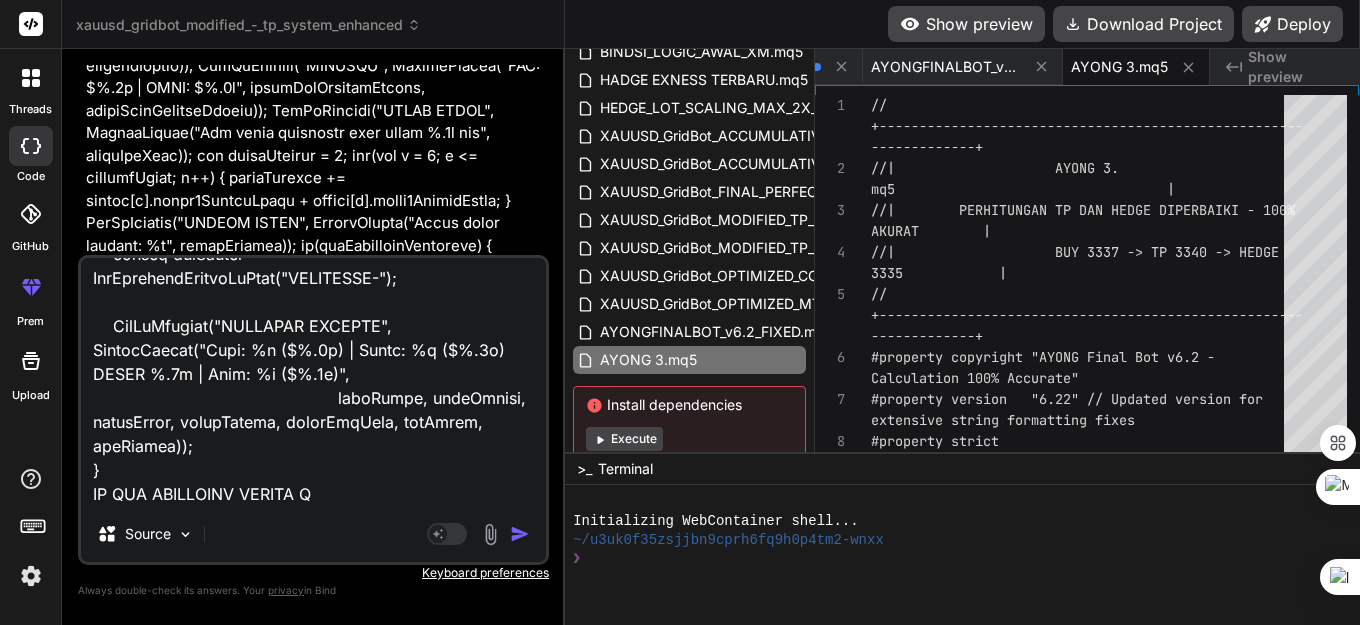 type on "//+------------------------------------------------------------------+
//|                    XAUUSD_GridBot_MODIFIED_TP_SYSTEM.mq5       |
//|                    MODIFIED: 3 SEPARATE TP SYSTEMS             |
//|                    MAIN TP 100pt | GRID TP 100pt | HEDGE TP 50pt|
//|                    HEDGE LOT TETAP 0.01 - TIDAK NAIK           |
//|                    ENHANCED: VOLATILITY FILTER & GLOBAL BLOCK  |
//|                    FIXED: CRITICAL COMPILATION ERRORS & WARNINGS |
//|                    MERGED: ACCUMULATIVE TP & REOPEN LOGIC      |
//|                    MODIFIED: GRID TP 100pt CLOSE ALL POSITIONS & REOPEN | // MODIFIED: Grid TP now closes ALL positions
//+------------------------------------------------------------------+
#property copyright "XAUUSD Grid Bot - MODIFIED TP SYSTEM"
#property version   "13.07" // Updated version for Grid TP to close all positions
#property strict
#include <Trade\\Trade.mqh>
#include <Trade\\PositionInfo.mqh>
CTrade trade;
CPositionInfo position;
// === I..." 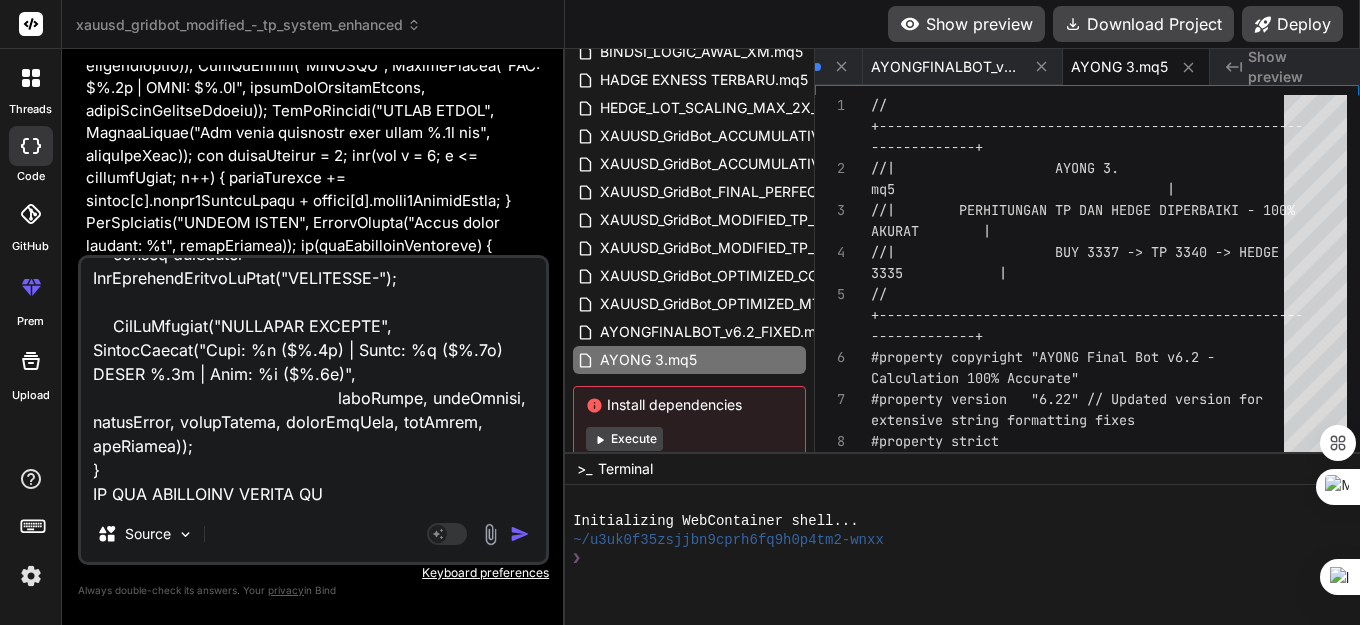 type on "x" 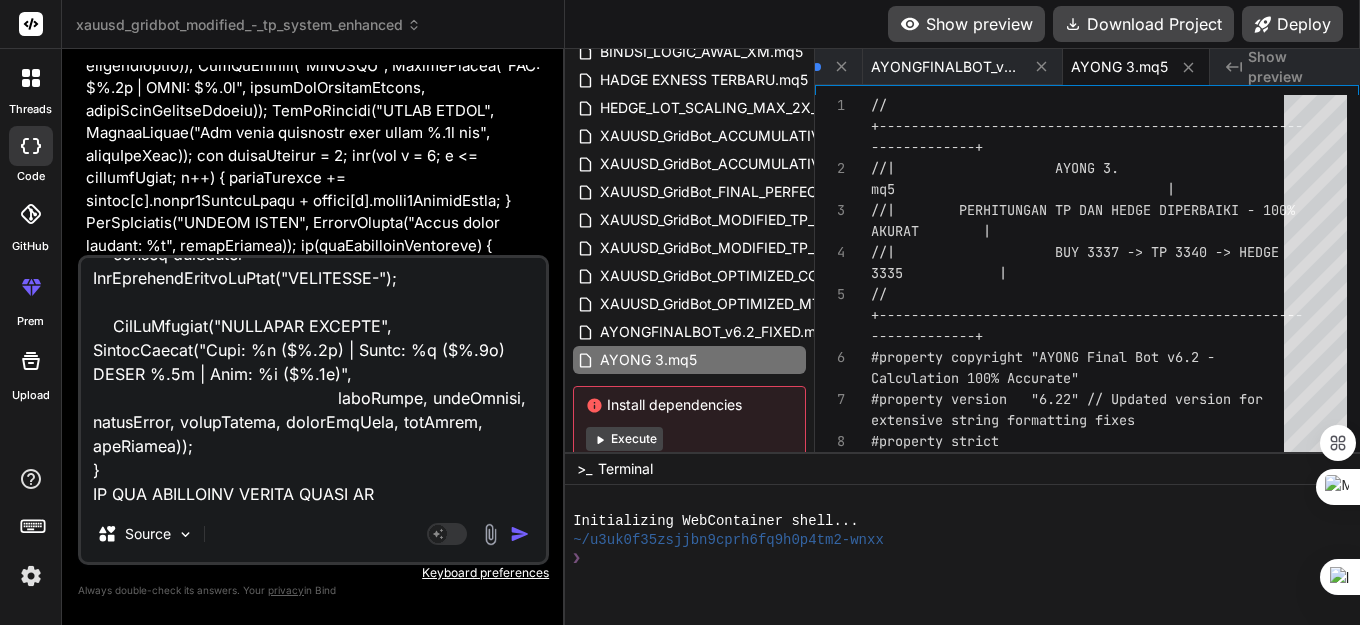 type on "//+------------------------------------------------------------------+
//|                    XAUUSD_GridBot_MODIFIED_TP_SYSTEM.mq5       |
//|                    MODIFIED: 3 SEPARATE TP SYSTEMS             |
//|                    MAIN TP 100pt | GRID TP 100pt | HEDGE TP 50pt|
//|                    HEDGE LOT TETAP 0.01 - TIDAK NAIK           |
//|                    ENHANCED: VOLATILITY FILTER & GLOBAL BLOCK  |
//|                    FIXED: CRITICAL COMPILATION ERRORS & WARNINGS |
//|                    MERGED: ACCUMULATIVE TP & REOPEN LOGIC      |
//|                    MODIFIED: GRID TP 100pt CLOSE ALL POSITIONS & REOPEN | // MODIFIED: Grid TP now closes ALL positions
//+------------------------------------------------------------------+
#property copyright "XAUUSD Grid Bot - MODIFIED TP SYSTEM"
#property version   "13.07" // Updated version for Grid TP to close all positions
#property strict
#include <Trade\\Trade.mqh>
#include <Trade\\PositionInfo.mqh>
CTrade trade;
CPositionInfo position;
// === I..." 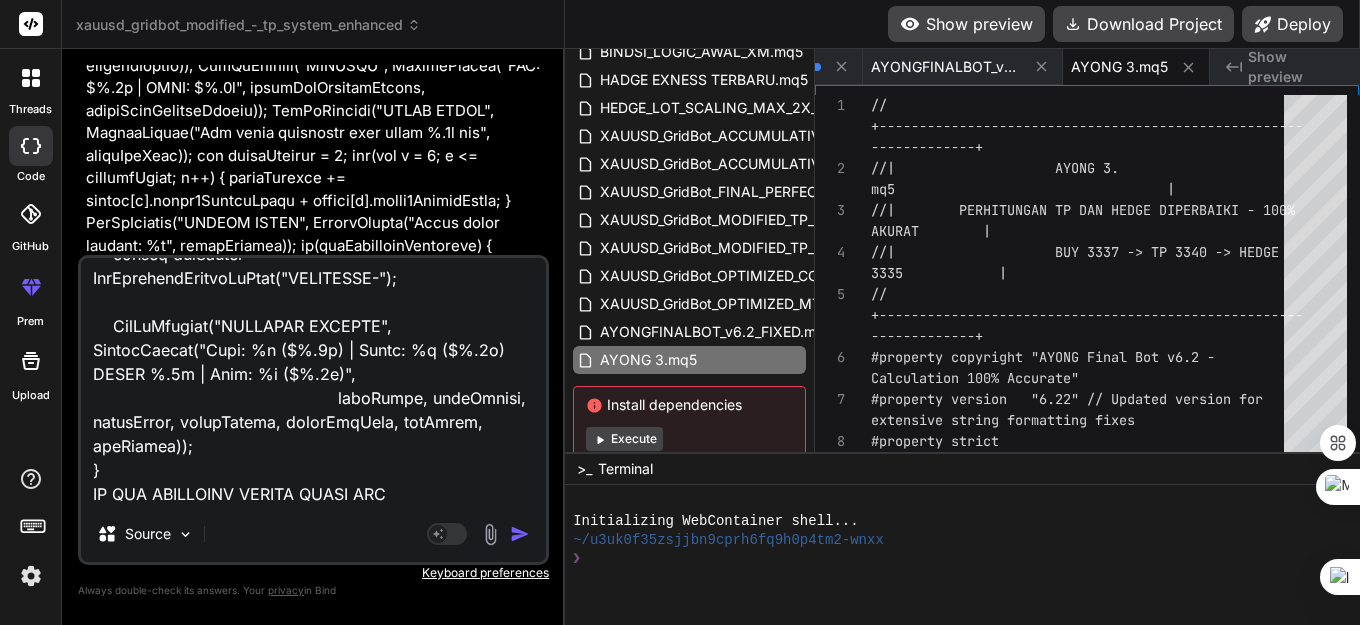 type on "x" 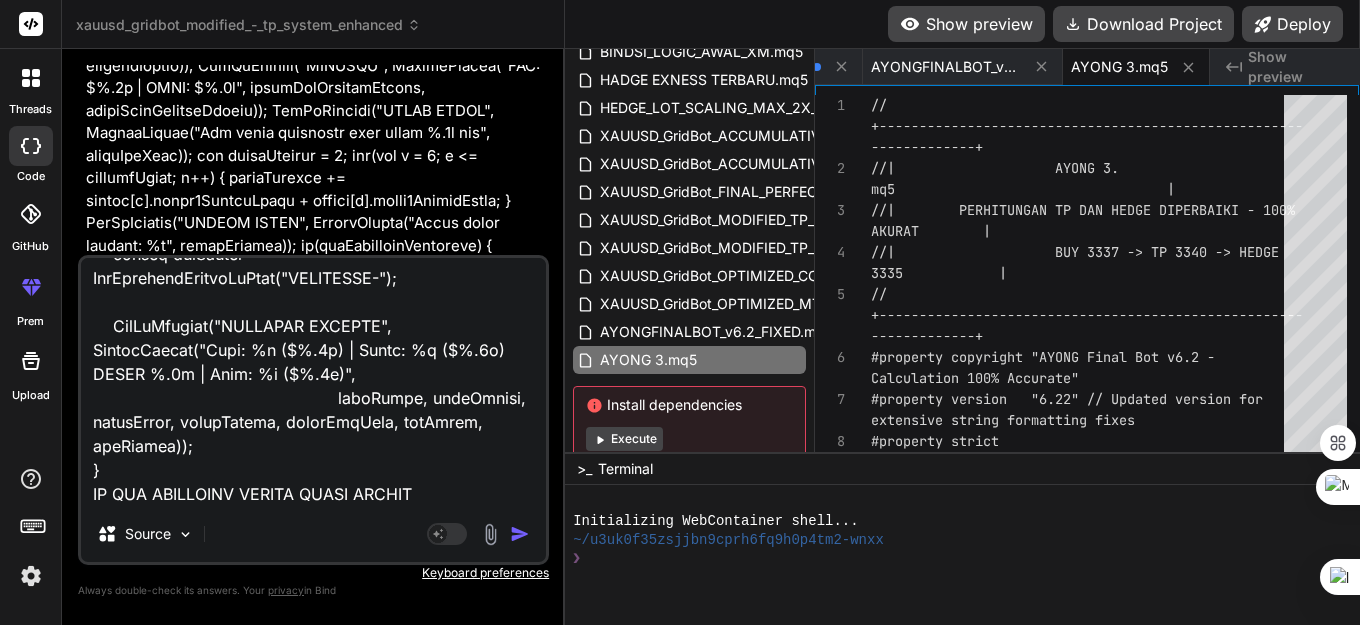 type on "//+------------------------------------------------------------------+
//|                    XAUUSD_GridBot_MODIFIED_TP_SYSTEM.mq5       |
//|                    MODIFIED: 3 SEPARATE TP SYSTEMS             |
//|                    MAIN TP 100pt | GRID TP 100pt | HEDGE TP 50pt|
//|                    HEDGE LOT TETAP 0.01 - TIDAK NAIK           |
//|                    ENHANCED: VOLATILITY FILTER & GLOBAL BLOCK  |
//|                    FIXED: CRITICAL COMPILATION ERRORS & WARNINGS |
//|                    MERGED: ACCUMULATIVE TP & REOPEN LOGIC      |
//|                    MODIFIED: GRID TP 100pt CLOSE ALL POSITIONS & REOPEN | // MODIFIED: Grid TP now closes ALL positions
//+------------------------------------------------------------------+
#property copyright "XAUUSD Grid Bot - MODIFIED TP SYSTEM"
#property version   "13.07" // Updated version for Grid TP to close all positions
#property strict
#include <Trade\\Trade.mqh>
#include <Trade\\PositionInfo.mqh>
CTrade trade;
CPositionInfo position;
// === I..." 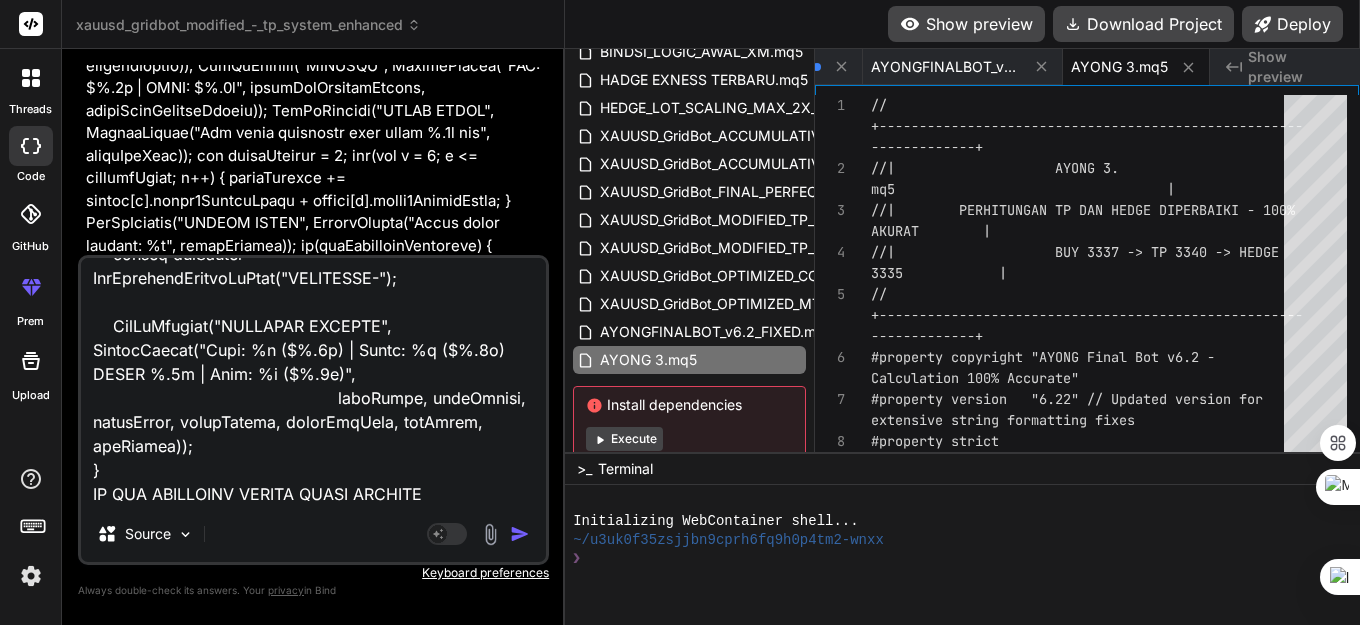 type on "x" 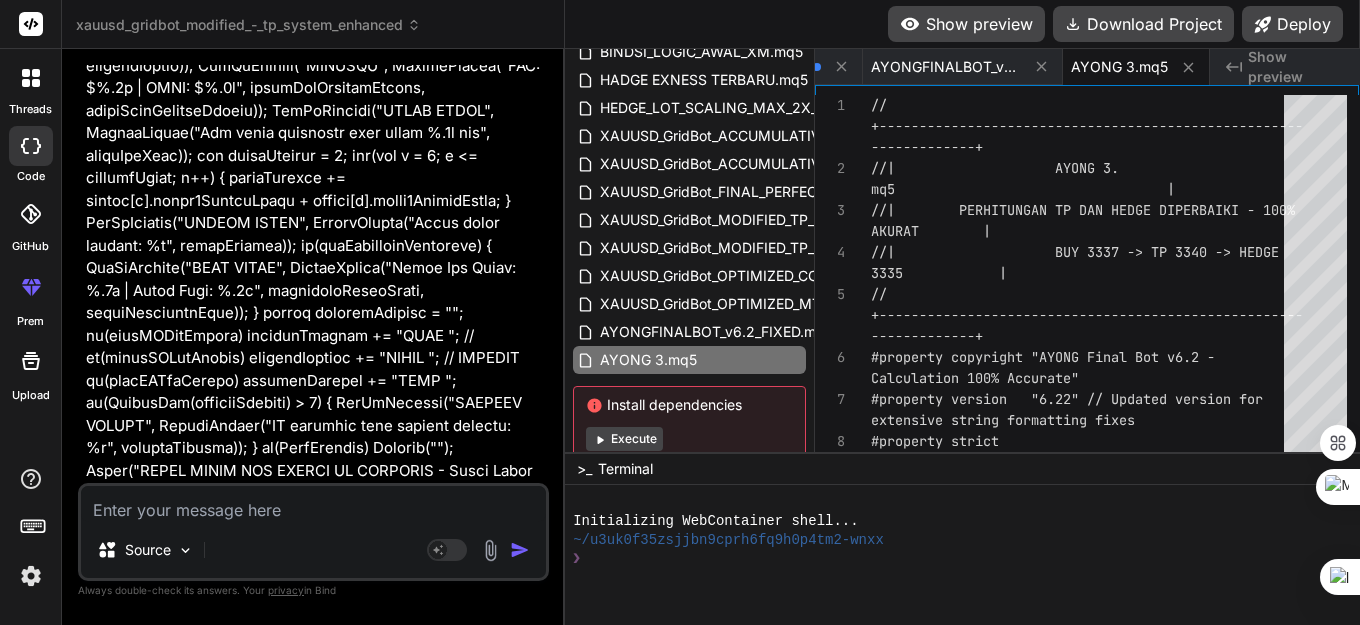 scroll, scrollTop: 0, scrollLeft: 0, axis: both 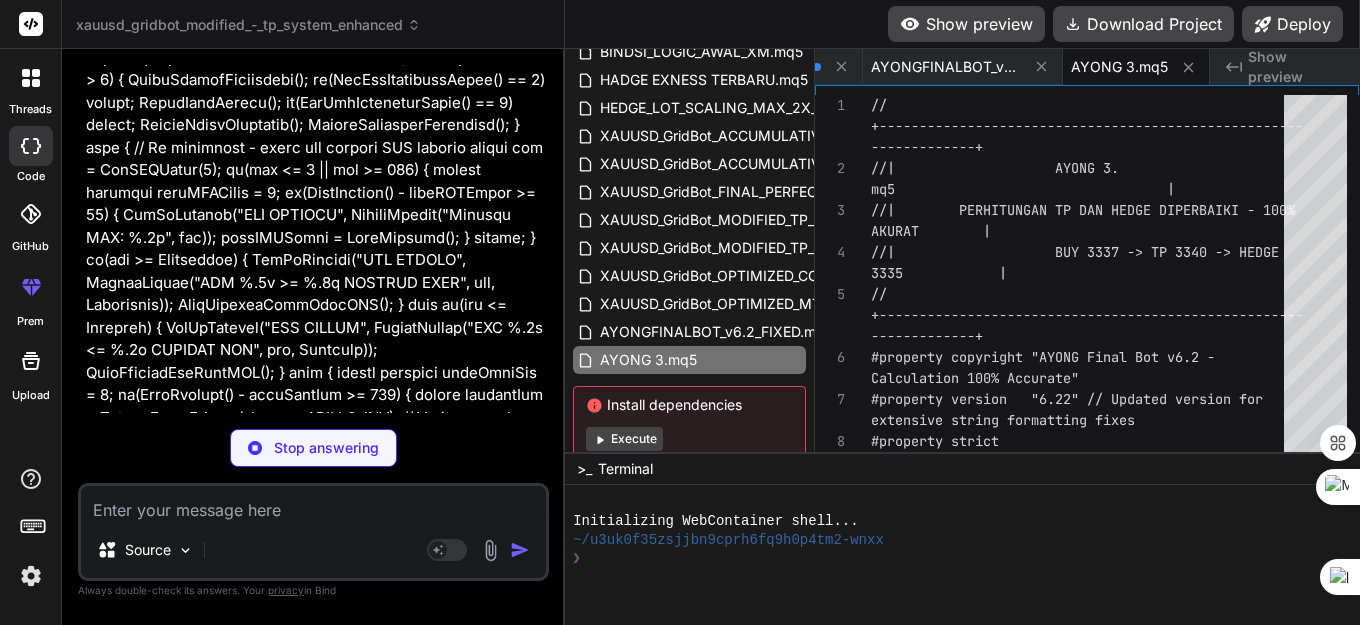 type on "x" 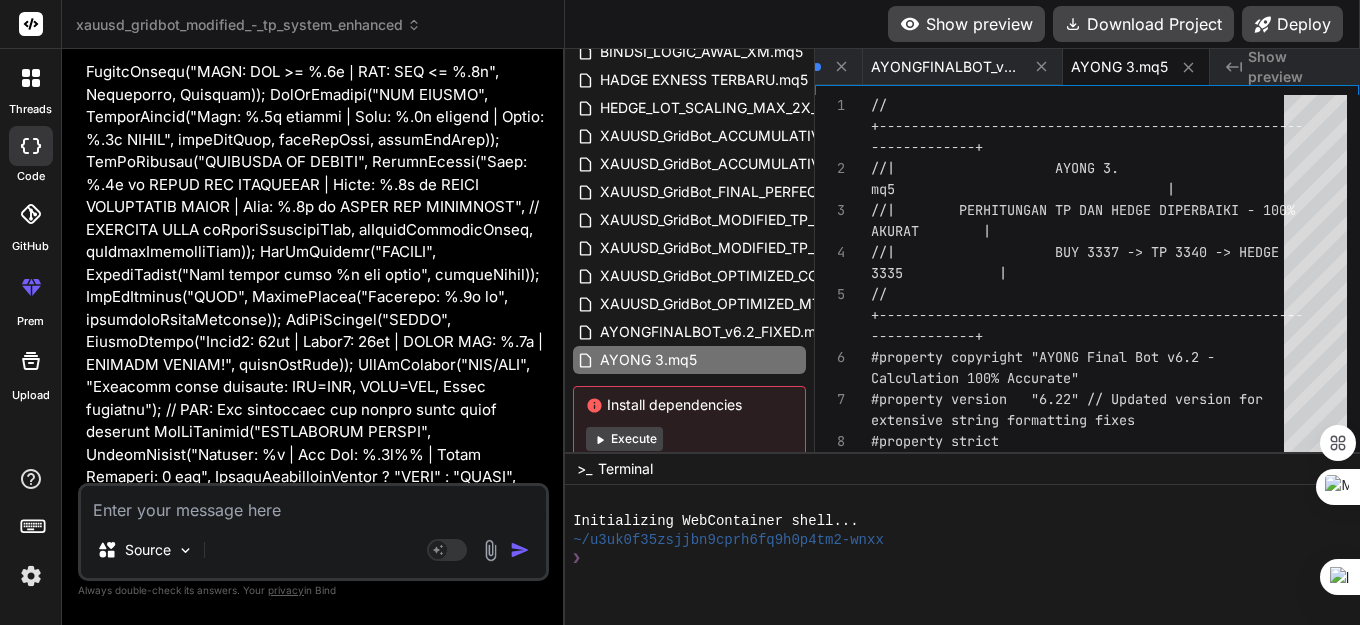 scroll, scrollTop: 187464, scrollLeft: 0, axis: vertical 